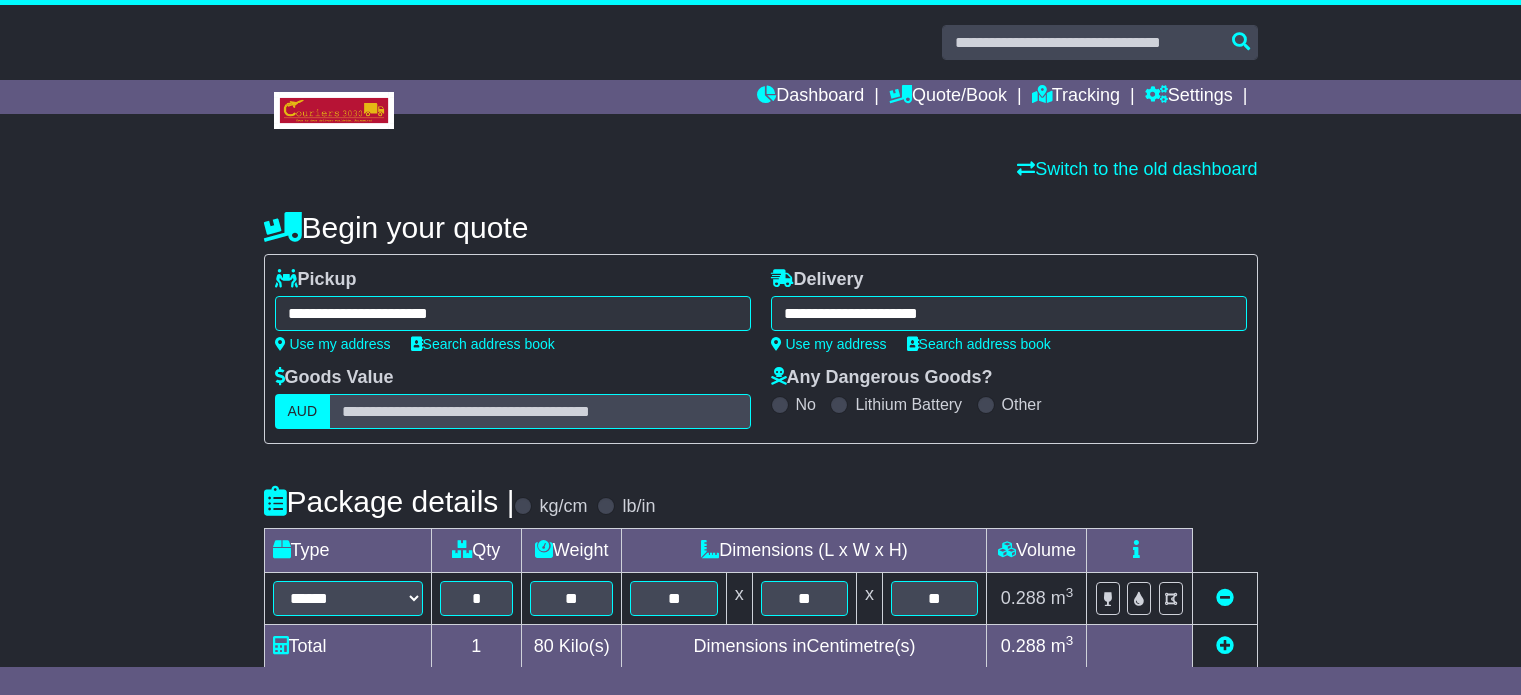 select on "*****" 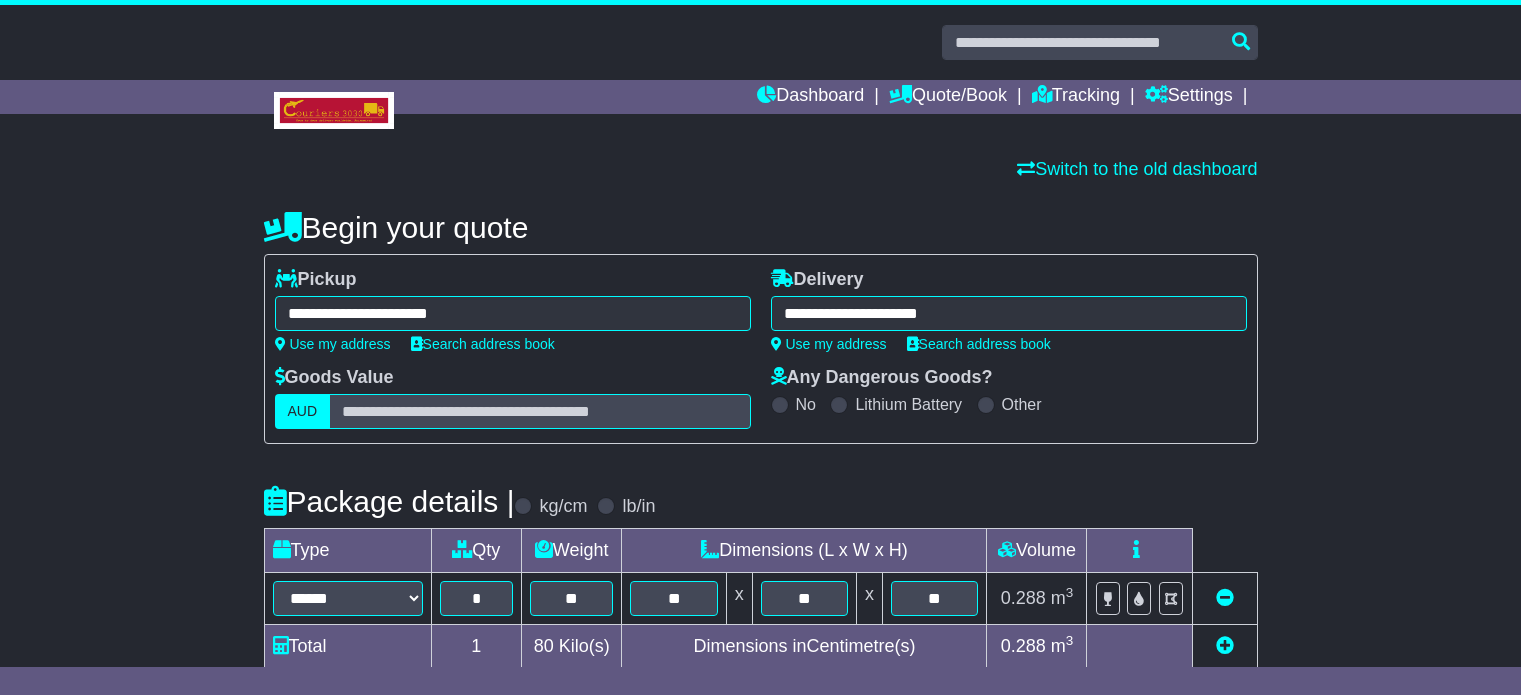 scroll, scrollTop: 0, scrollLeft: 0, axis: both 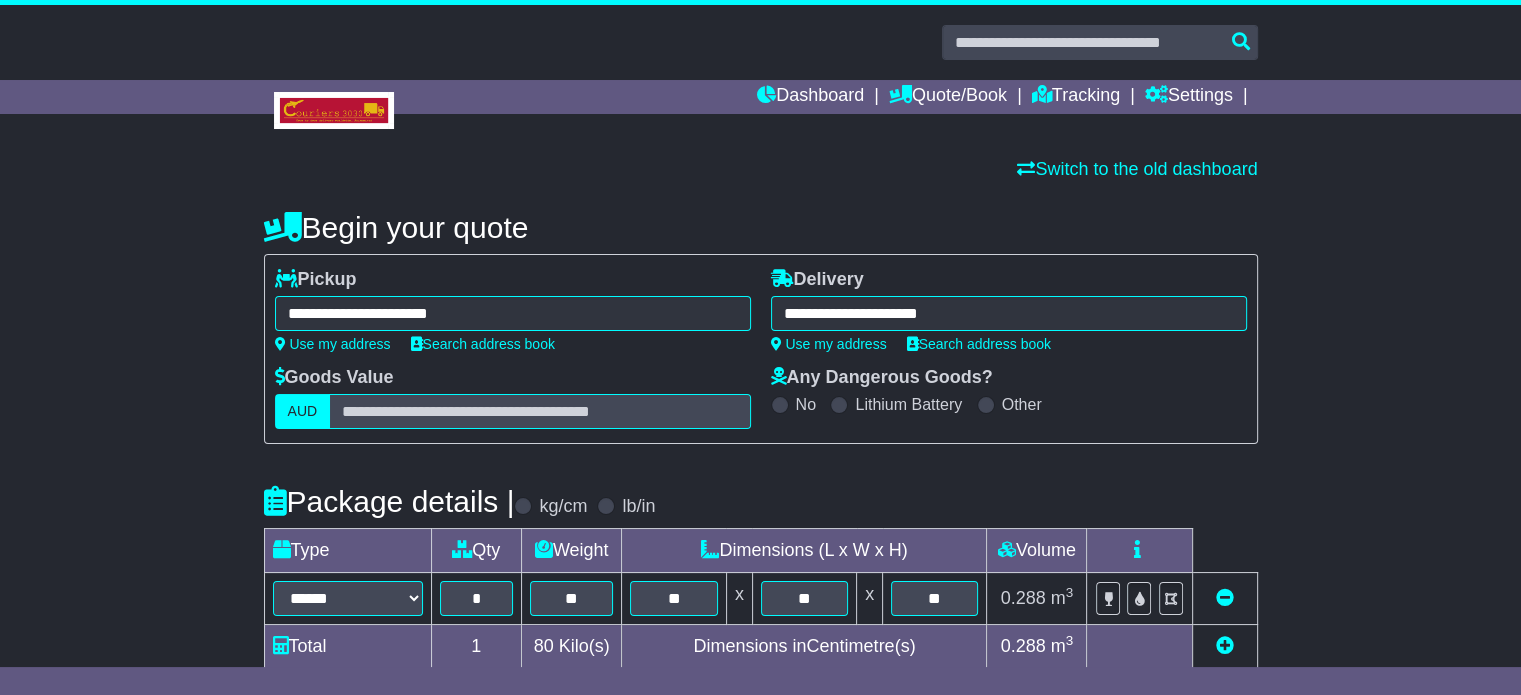click on "**********" at bounding box center [513, 313] 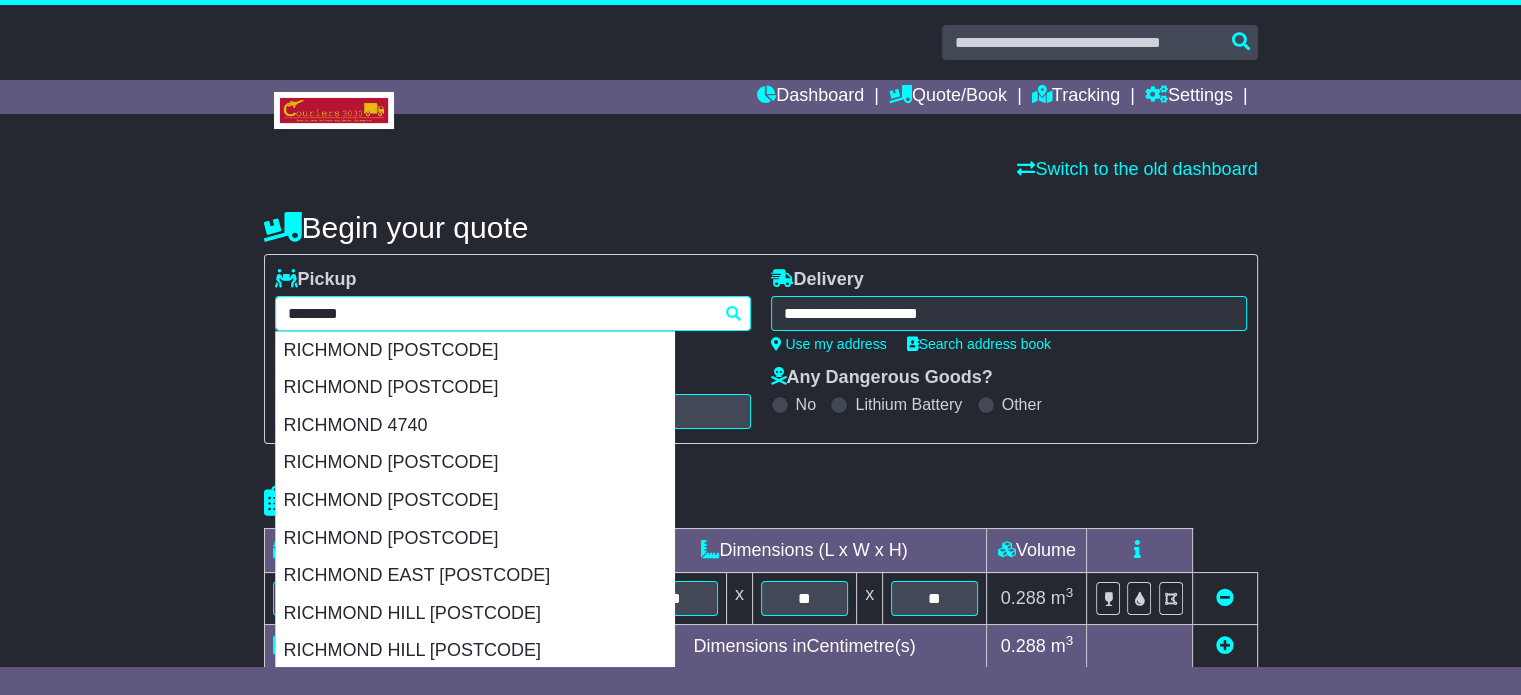 type on "********" 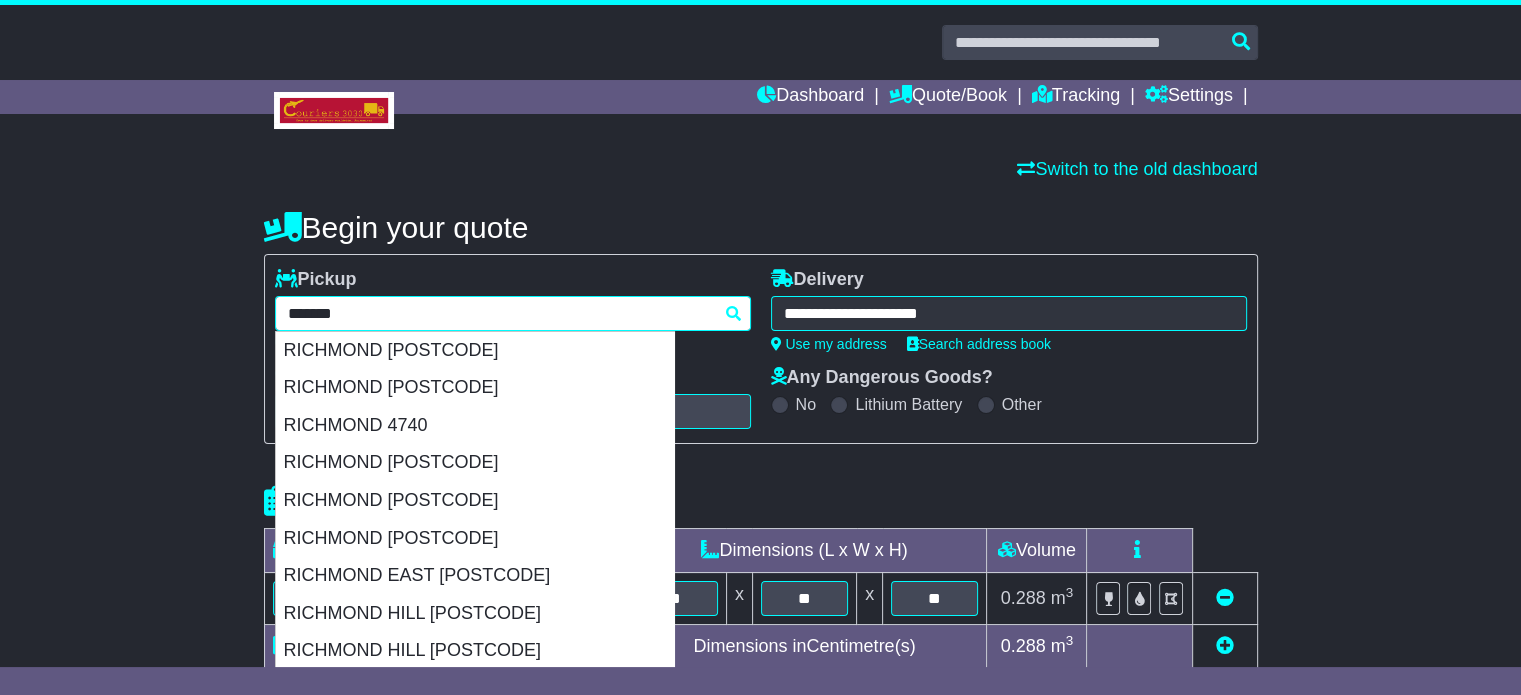 type 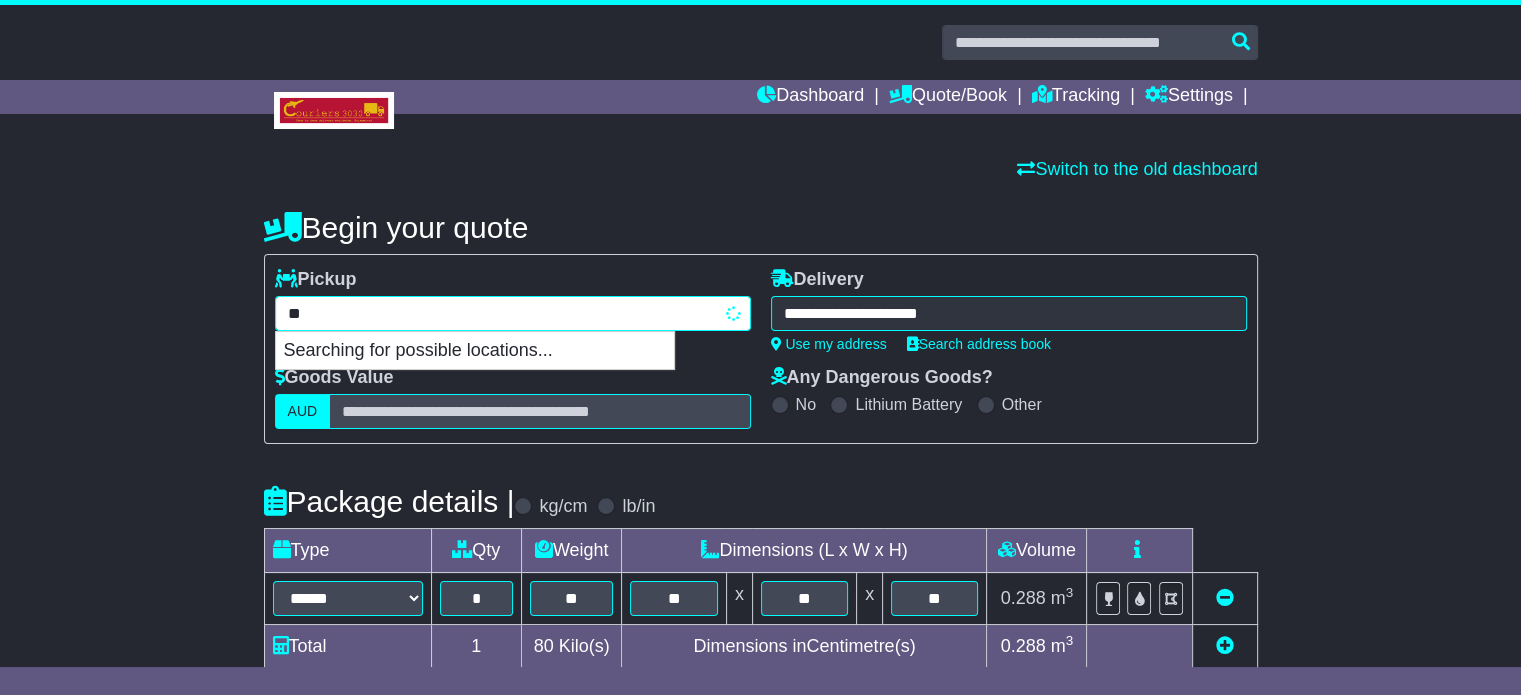 type on "*" 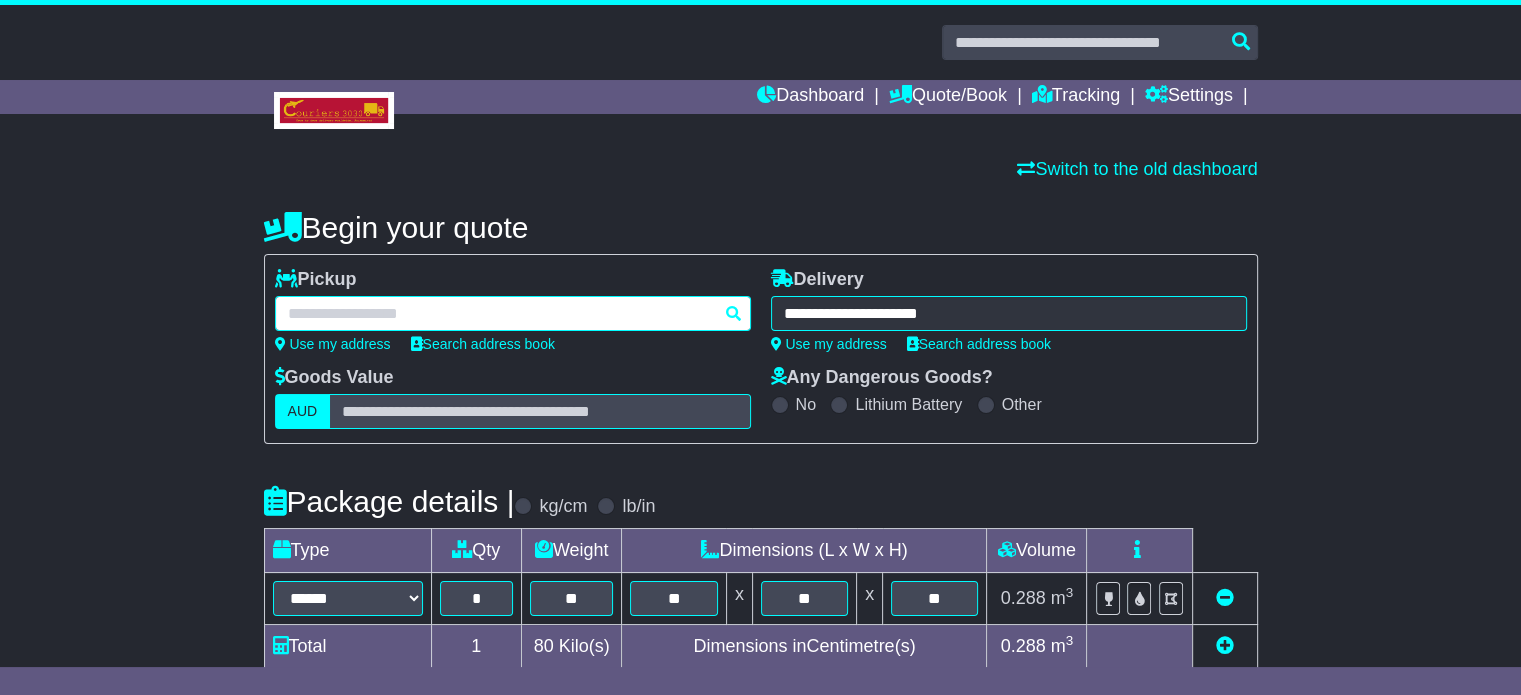paste on "**********" 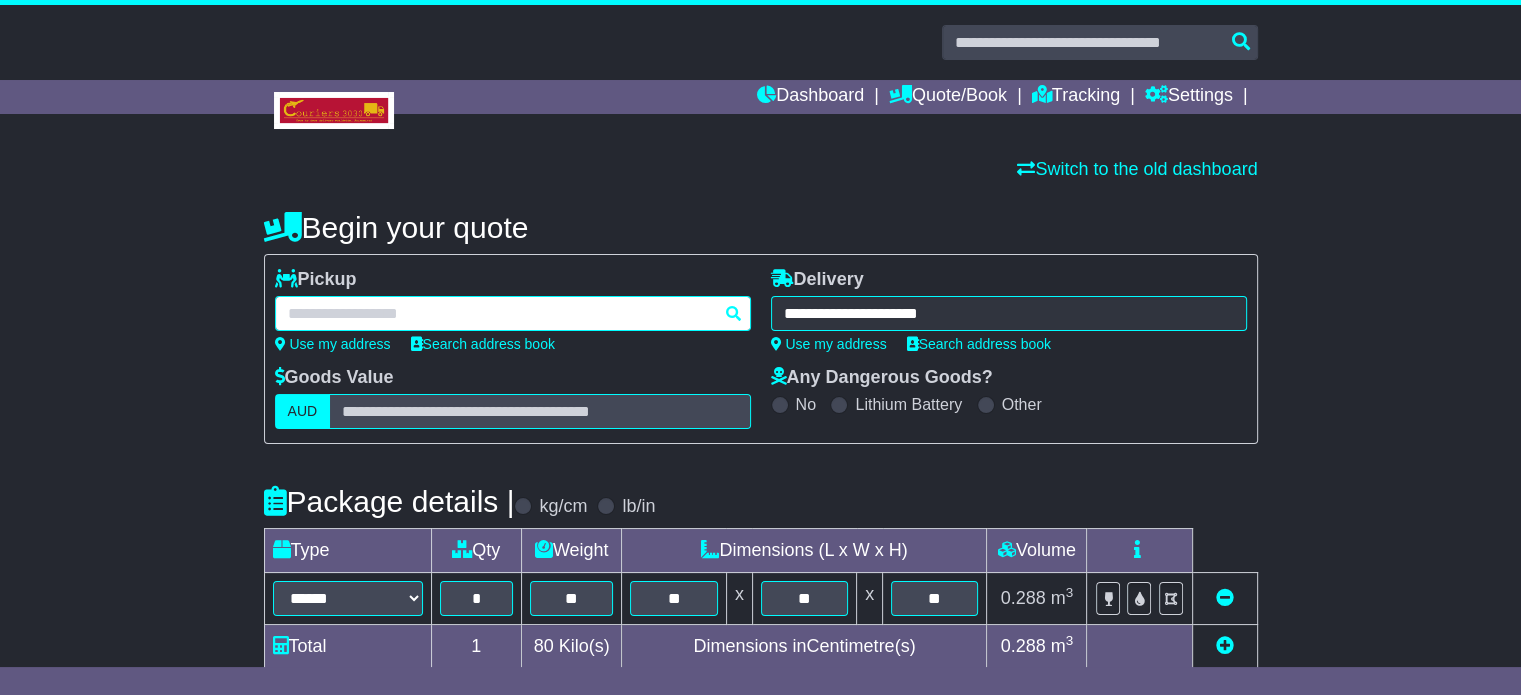 type on "**********" 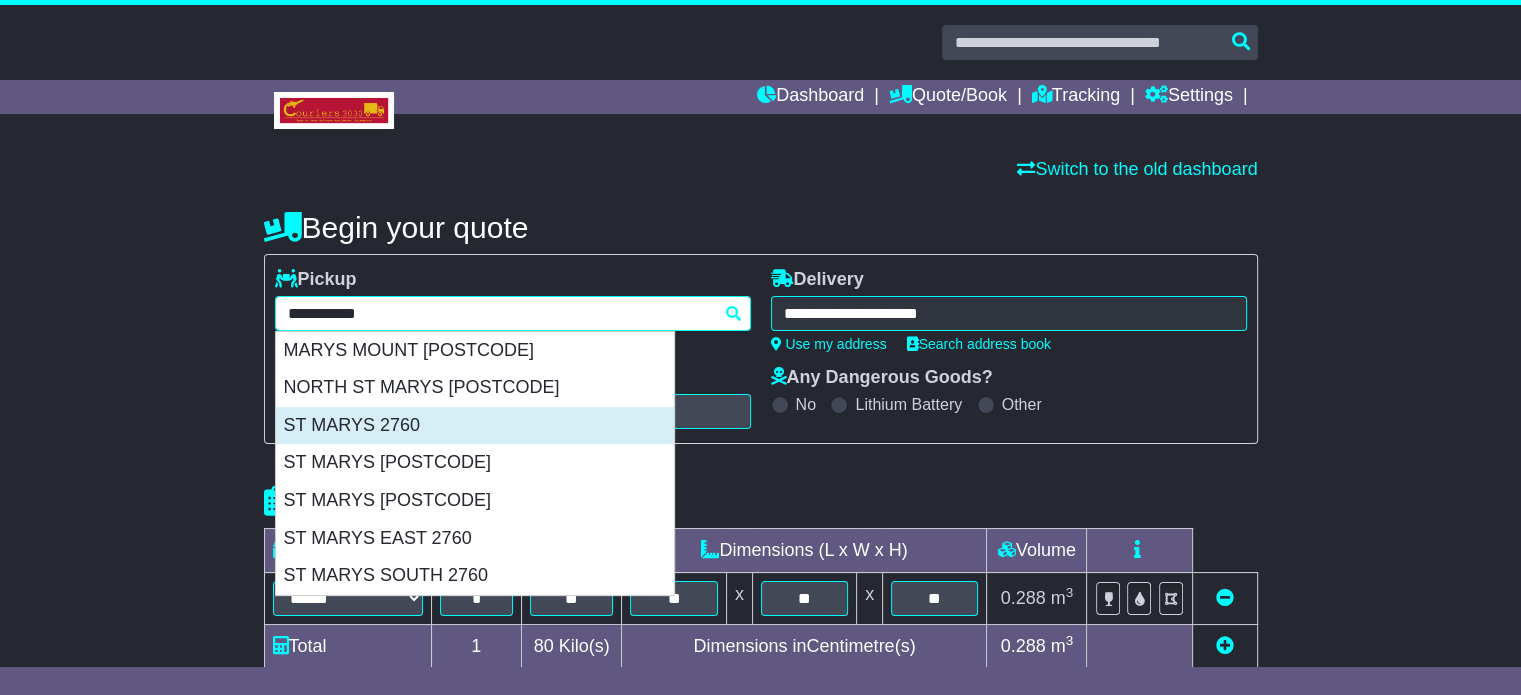 click on "ST MARYS 2760" at bounding box center [475, 426] 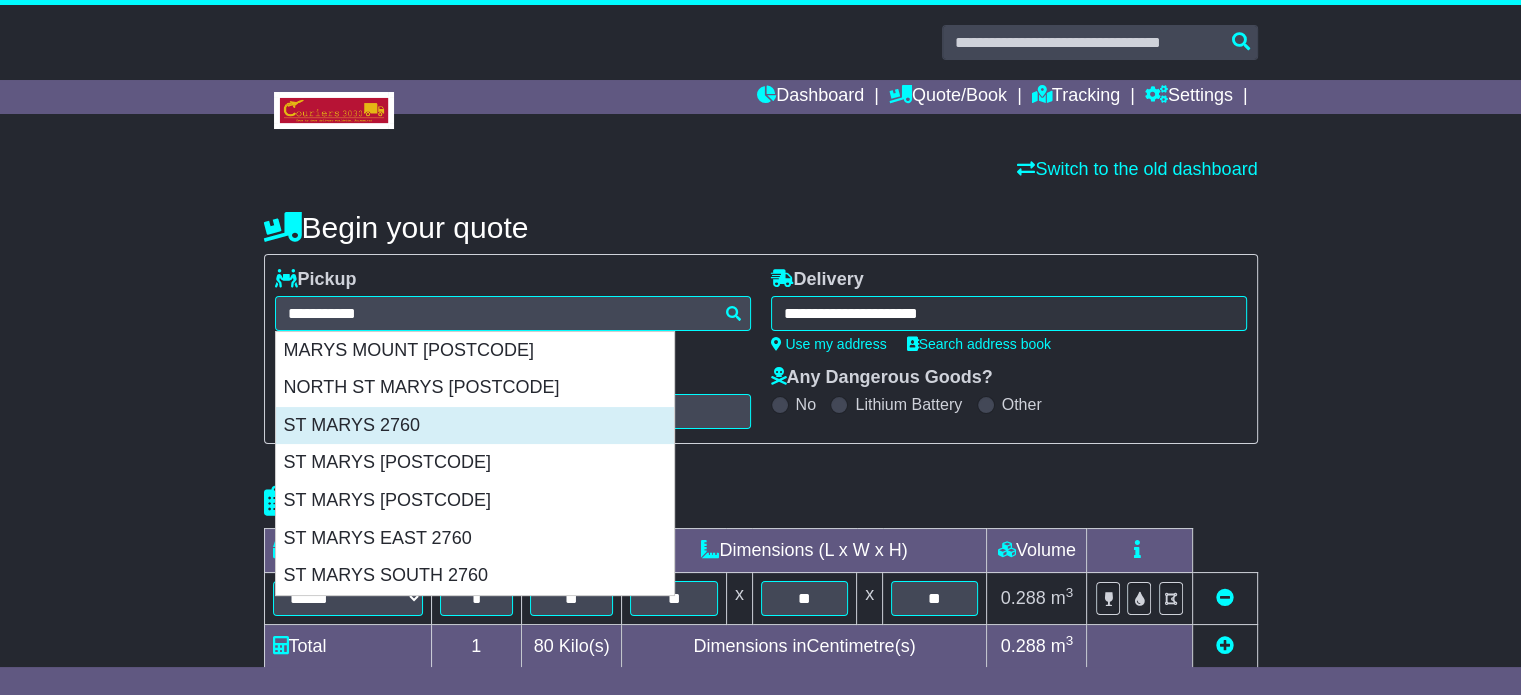 type on "**********" 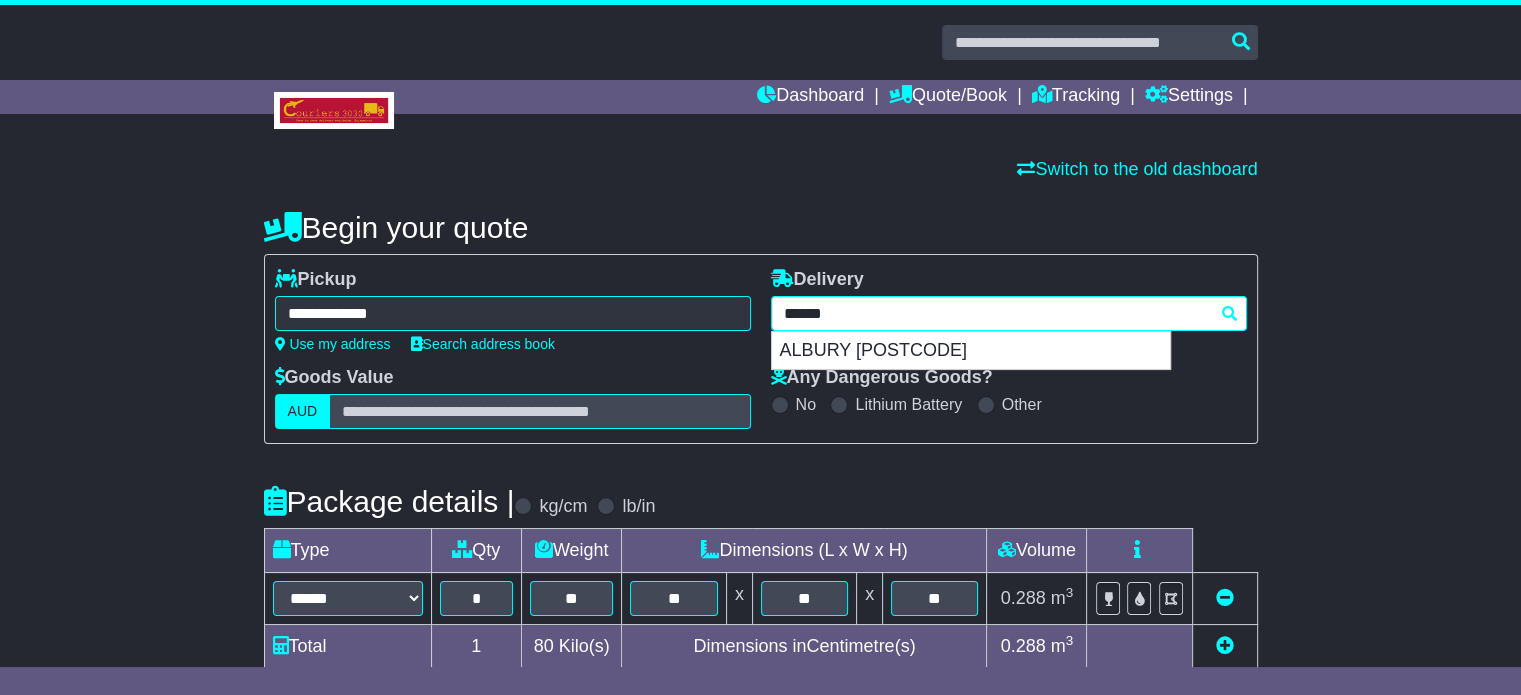 click on "**********" at bounding box center [1009, 313] 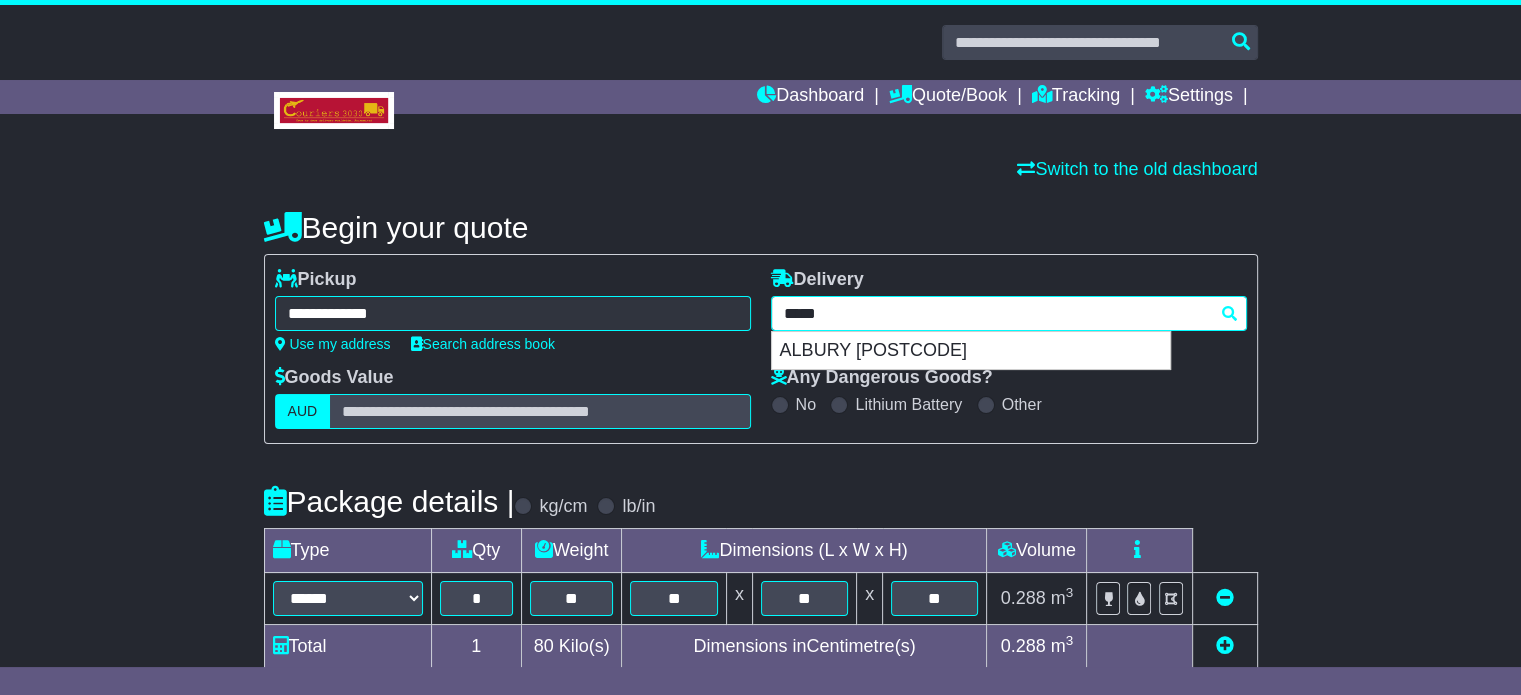 type 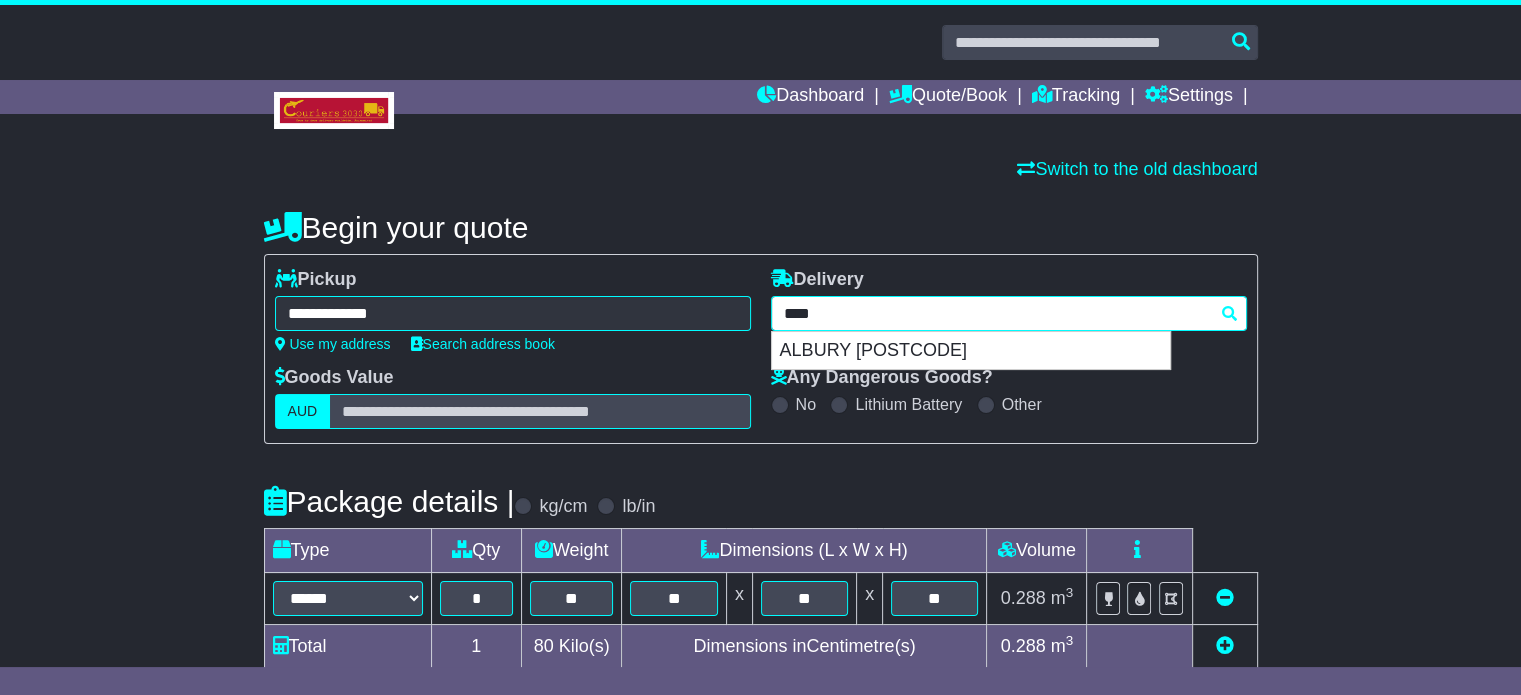 type on "*********" 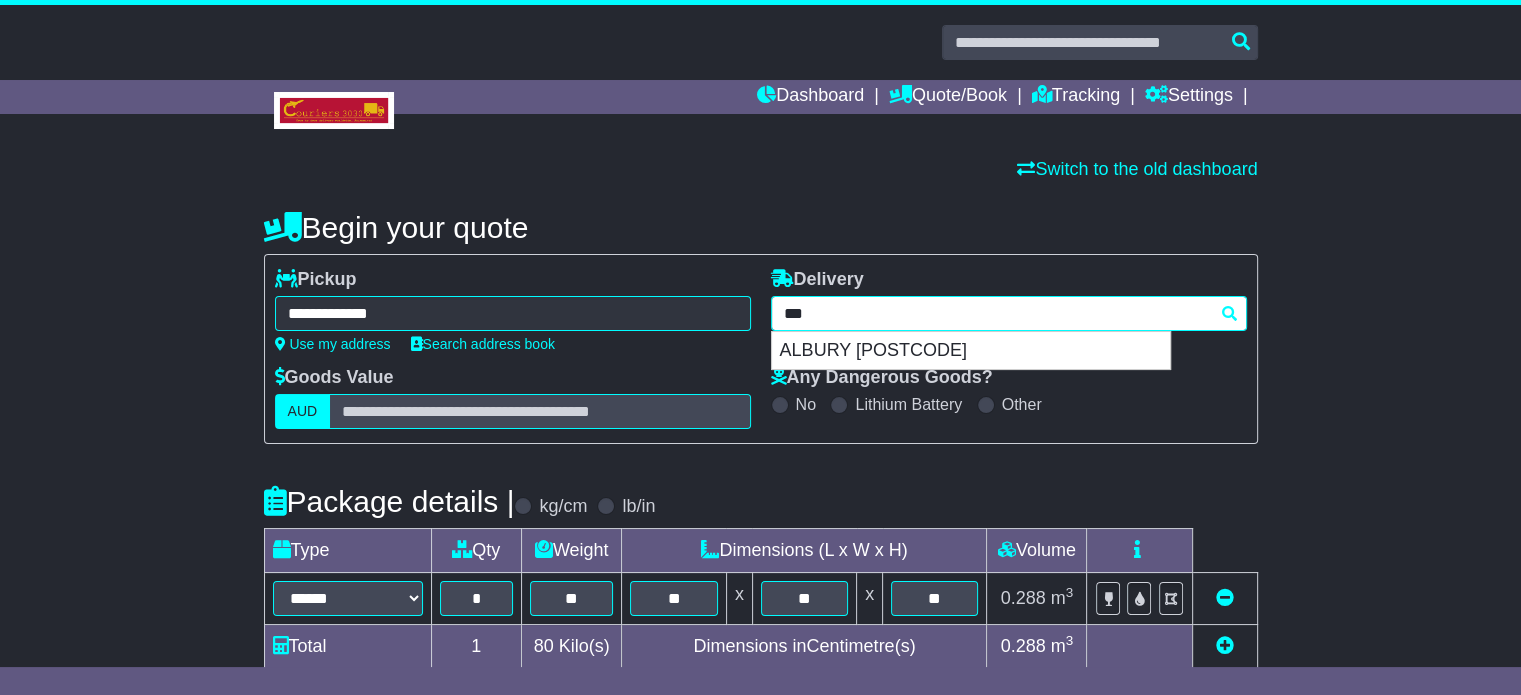 type 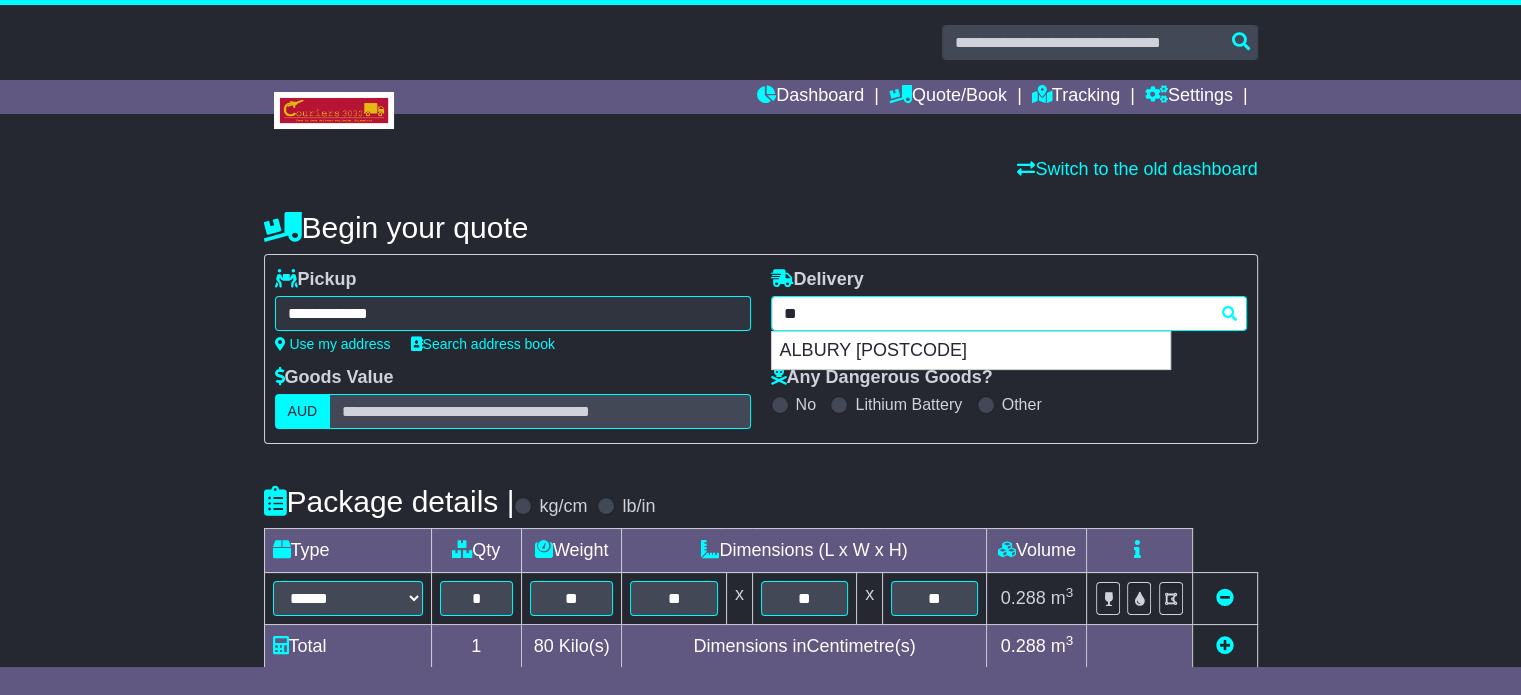 type on "*" 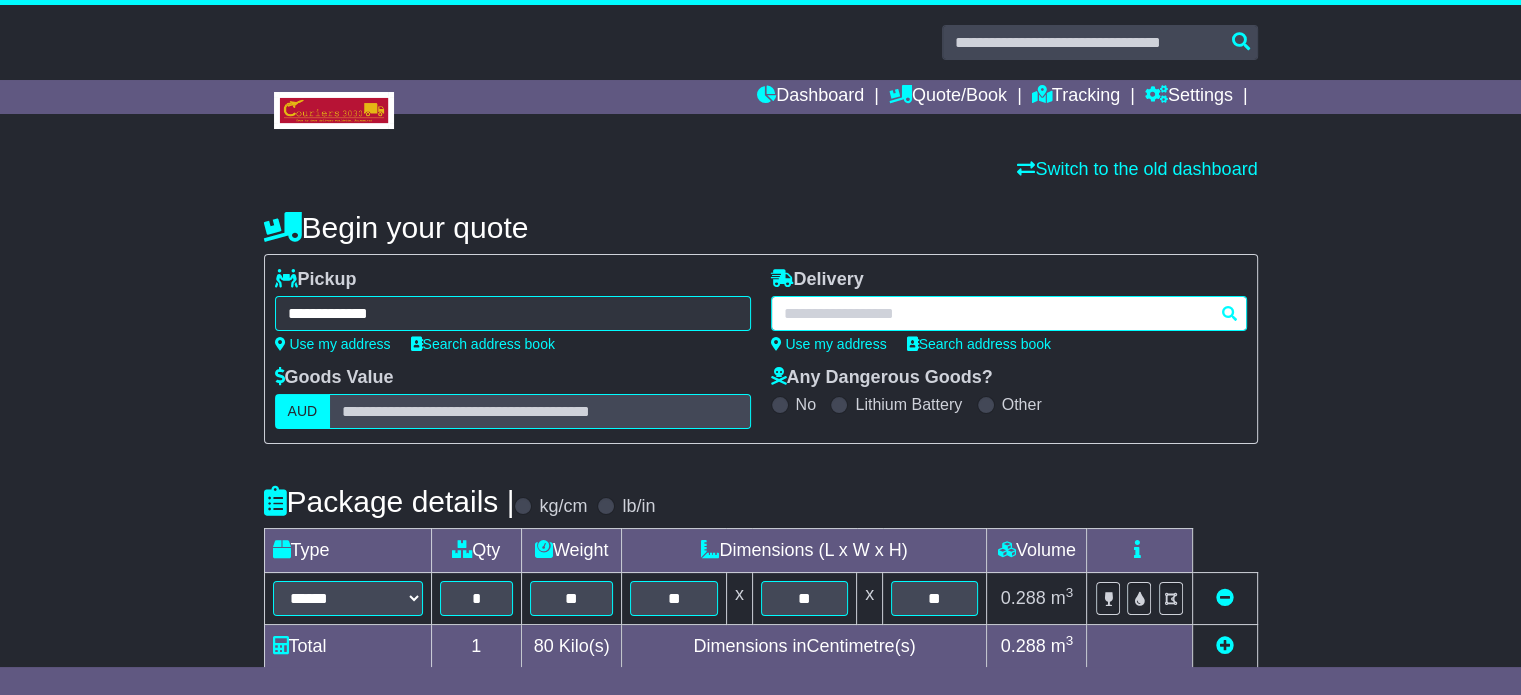 paste on "**********" 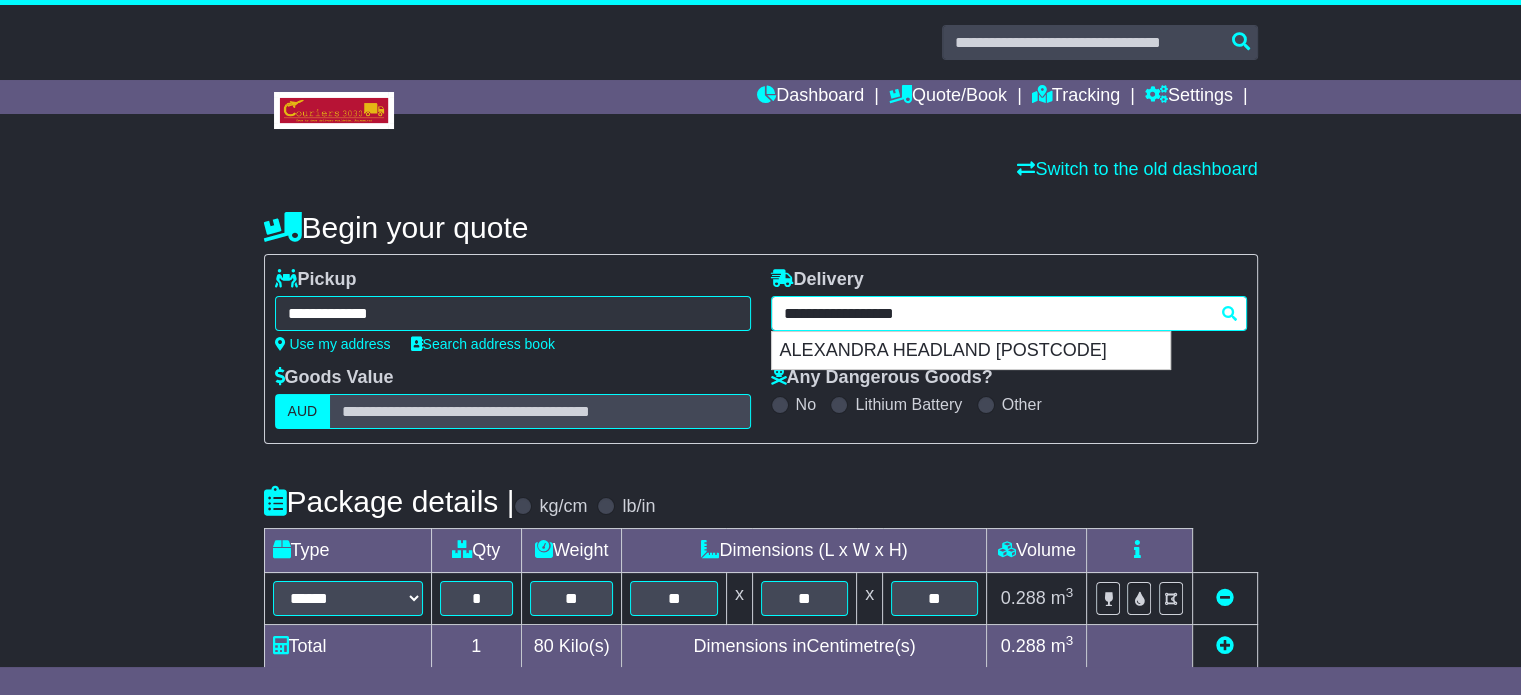 click on "**********" at bounding box center (1009, 313) 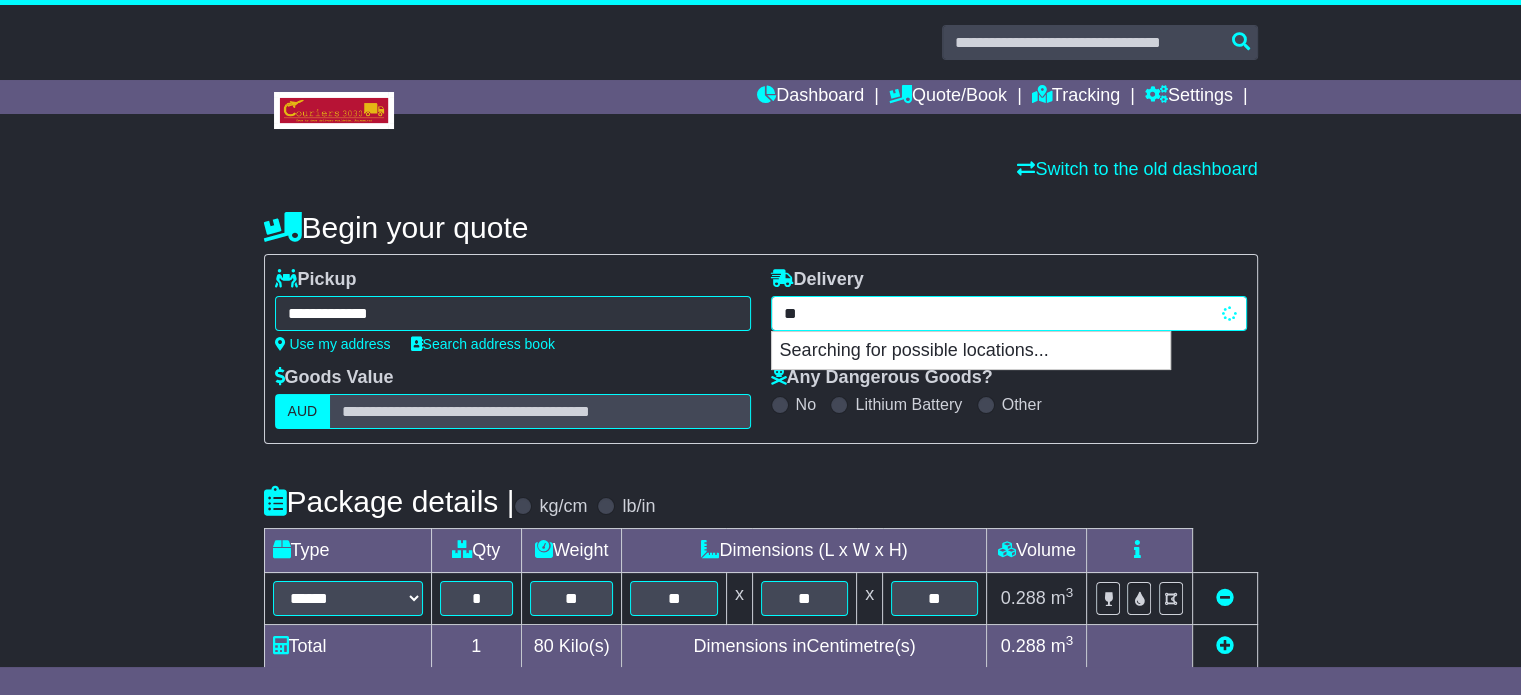 type on "*" 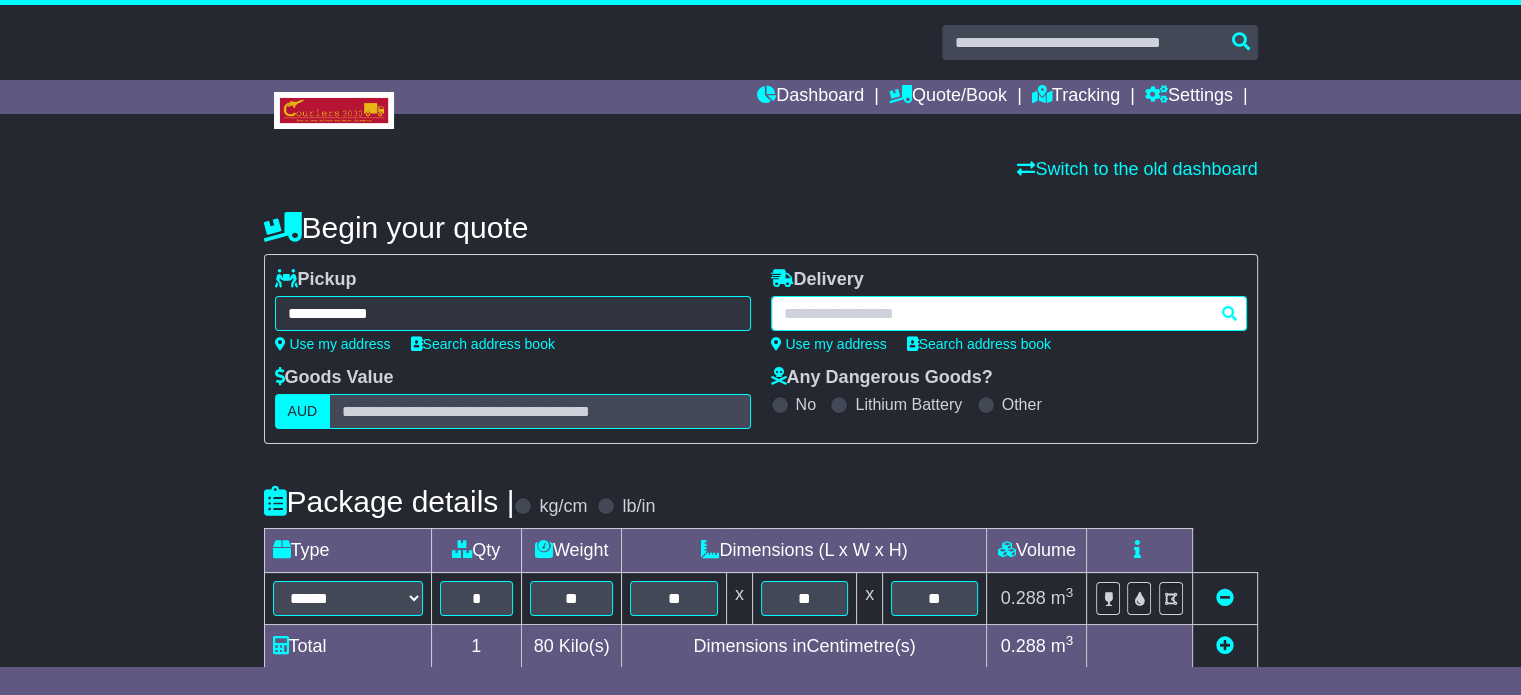 paste on "**********" 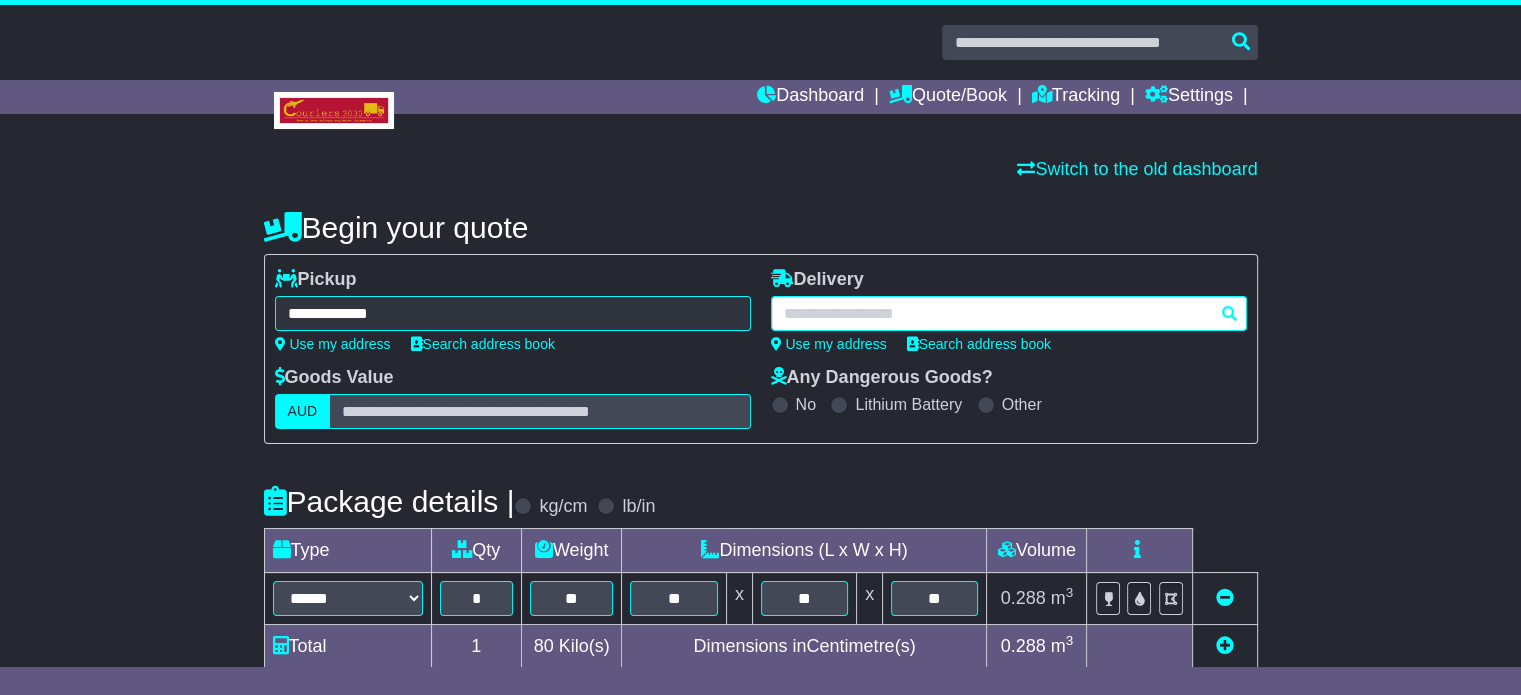 type on "**********" 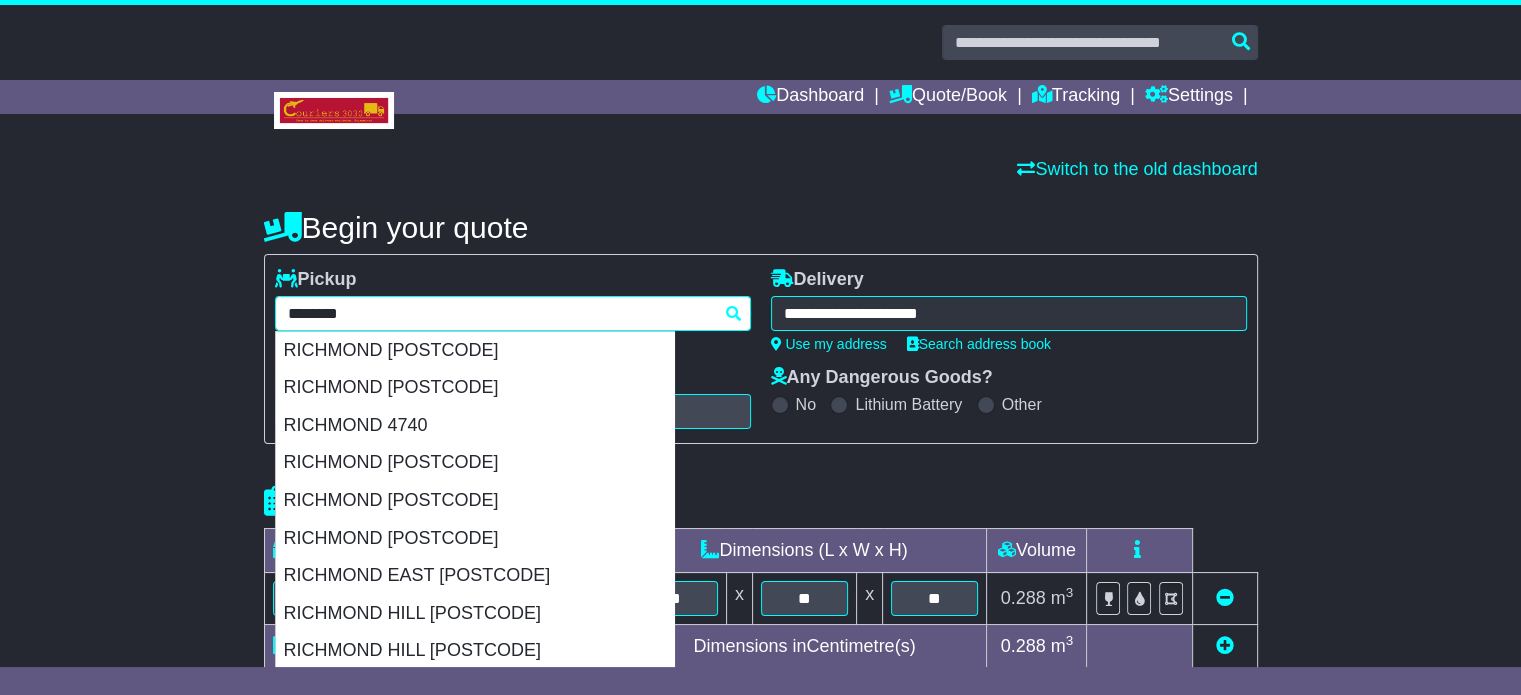 click on "**********" at bounding box center [513, 313] 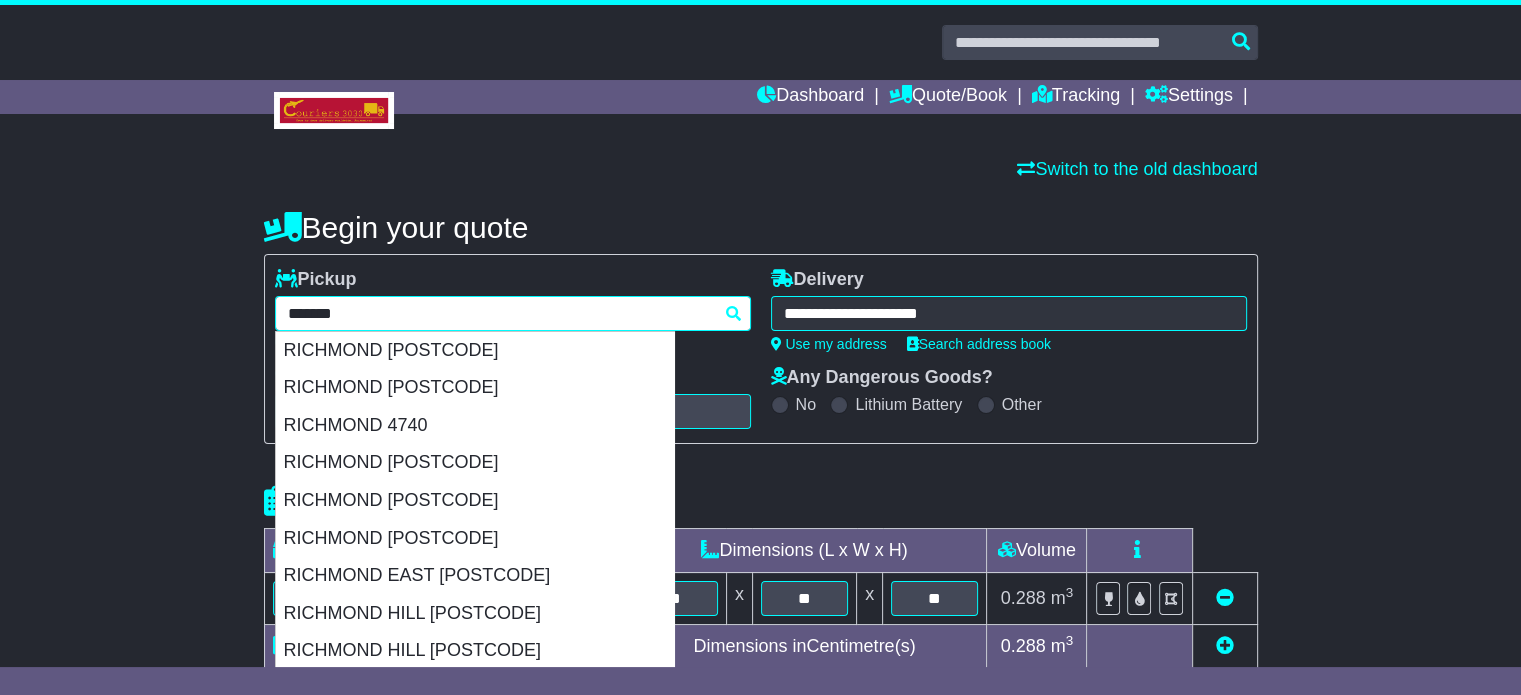 type 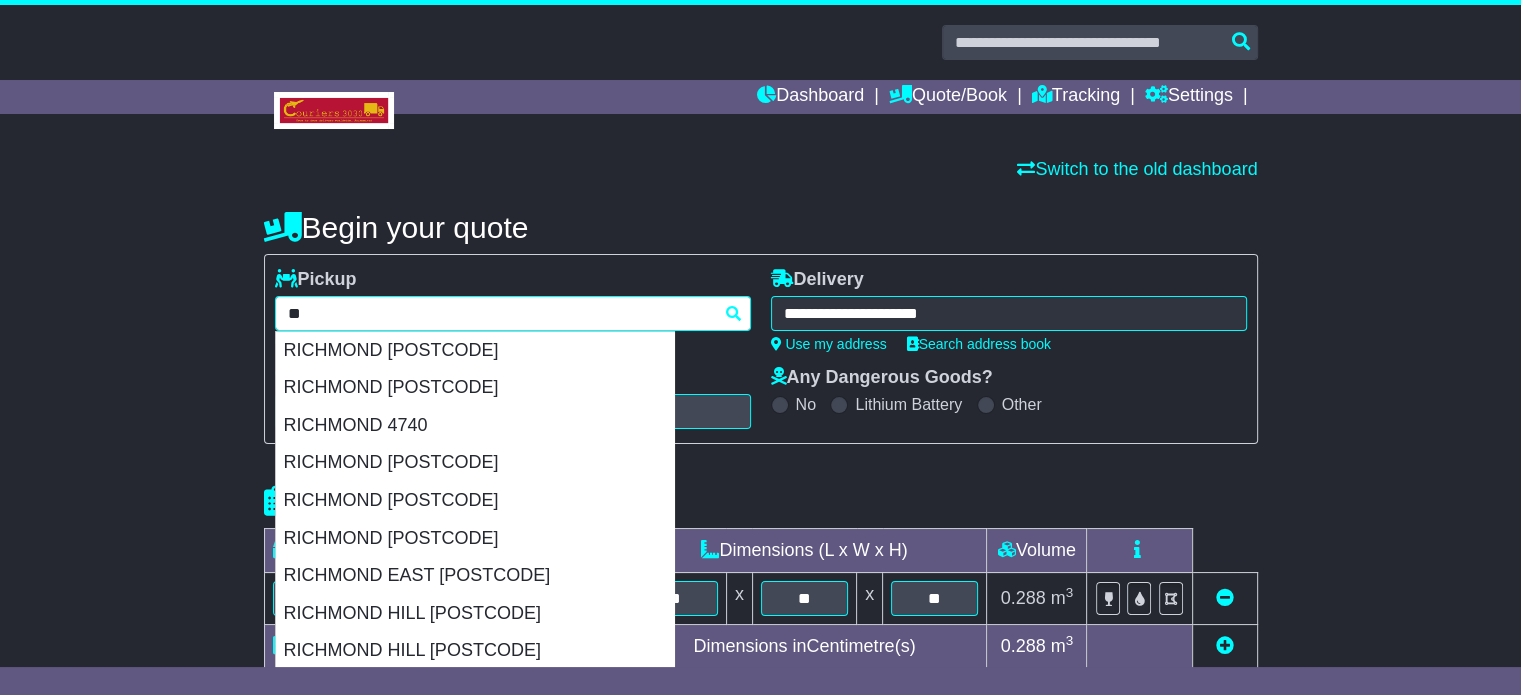 type on "*" 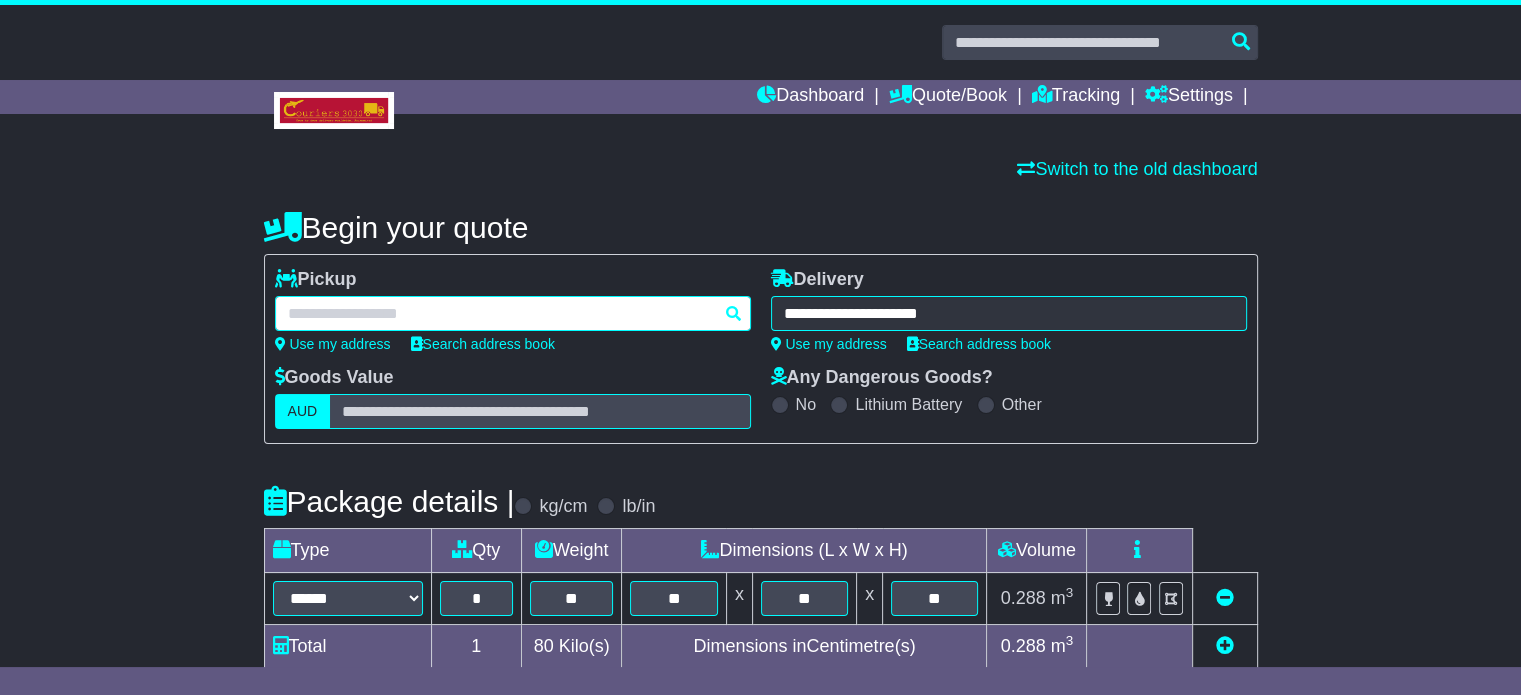 paste on "*******" 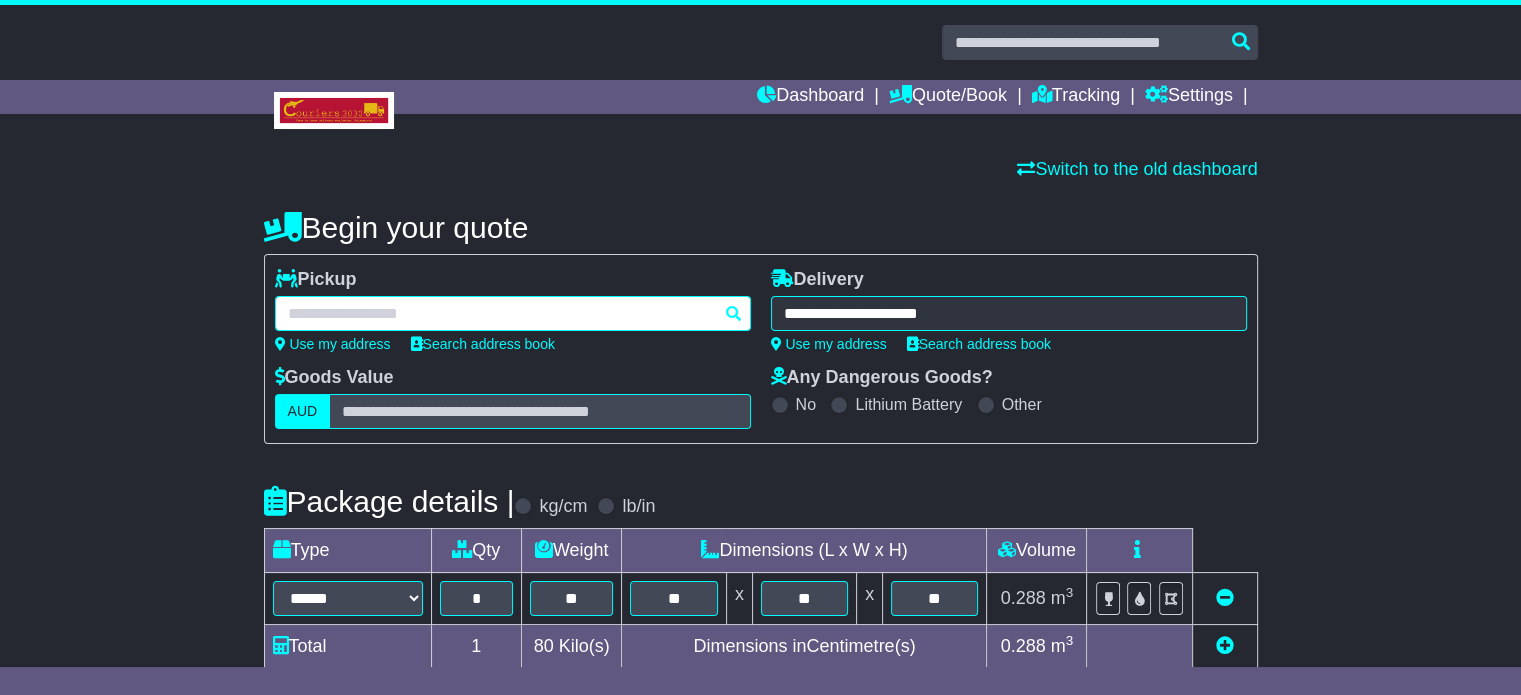type on "*******" 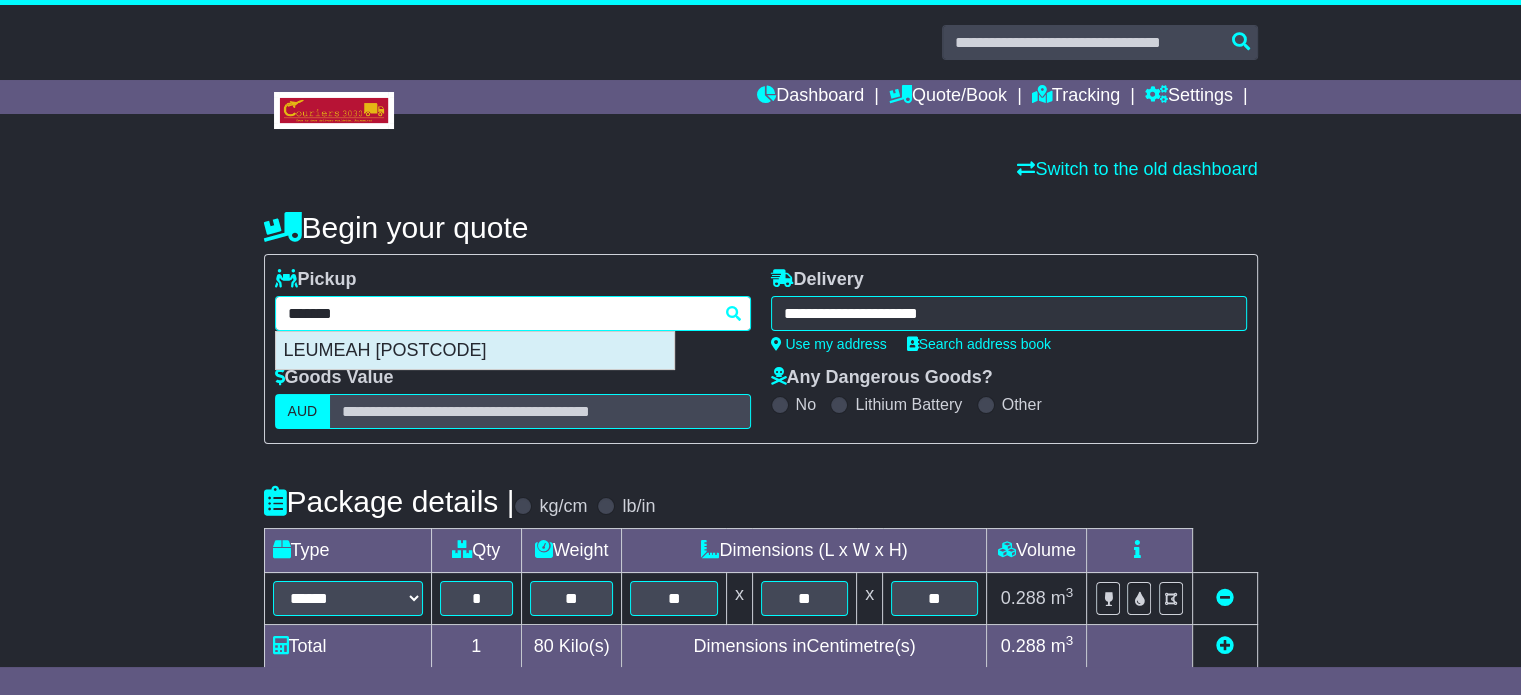 click on "LEUMEAH [POSTCODE]" at bounding box center [475, 351] 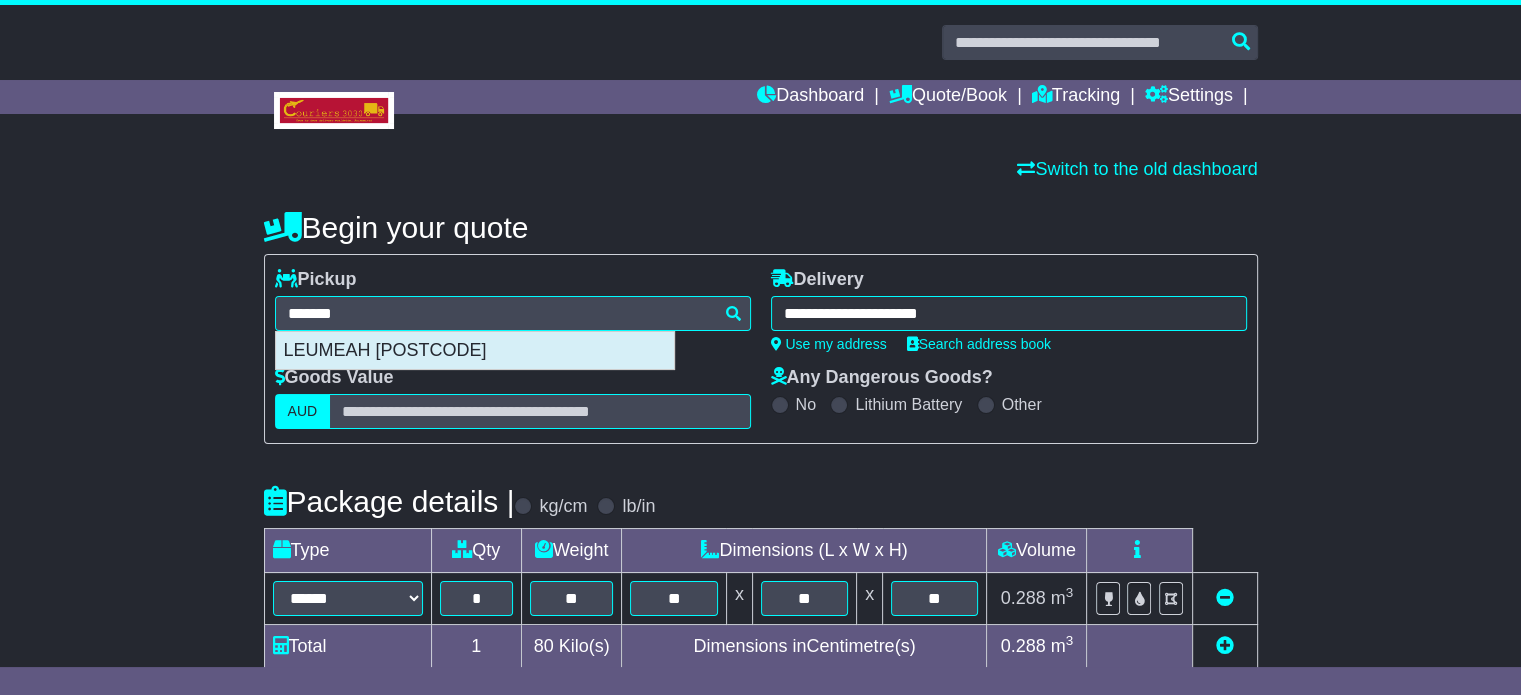 type on "**********" 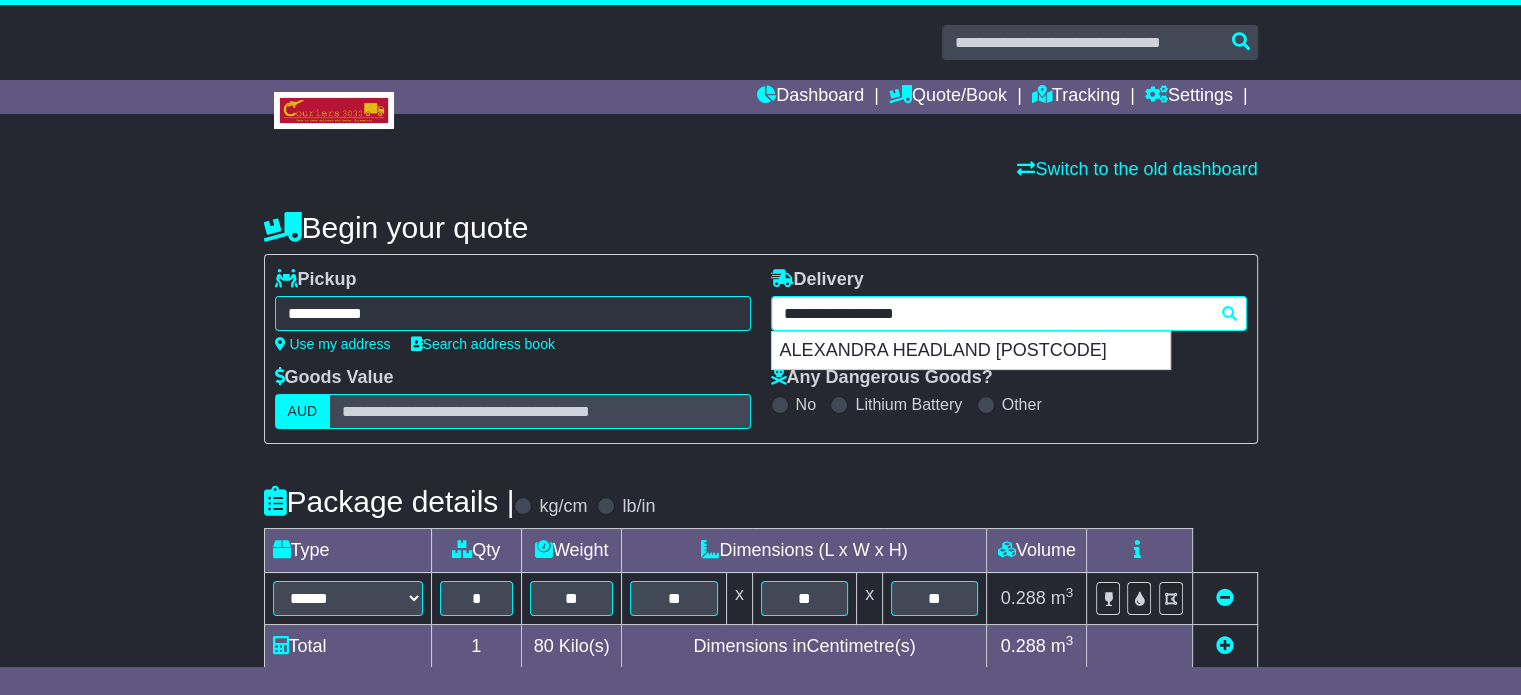 click on "**********" at bounding box center (1009, 313) 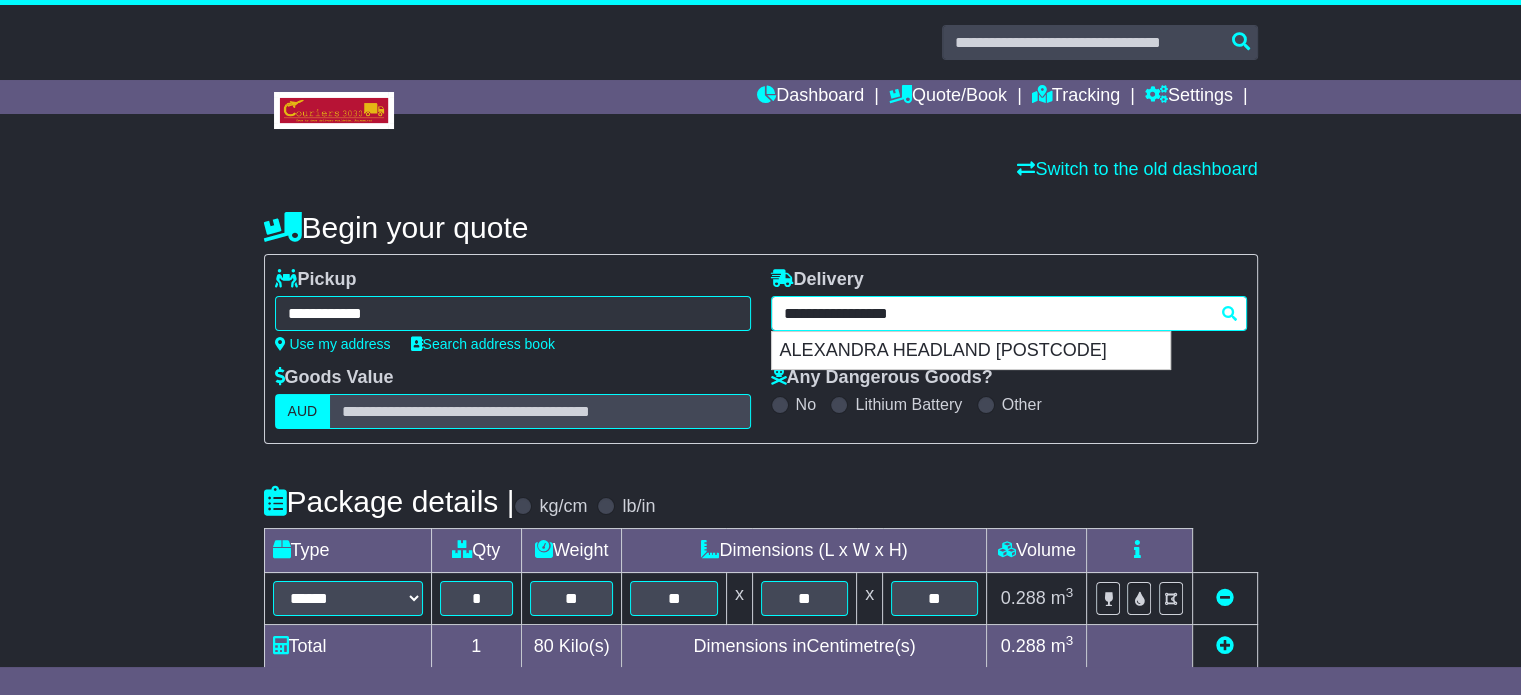 type 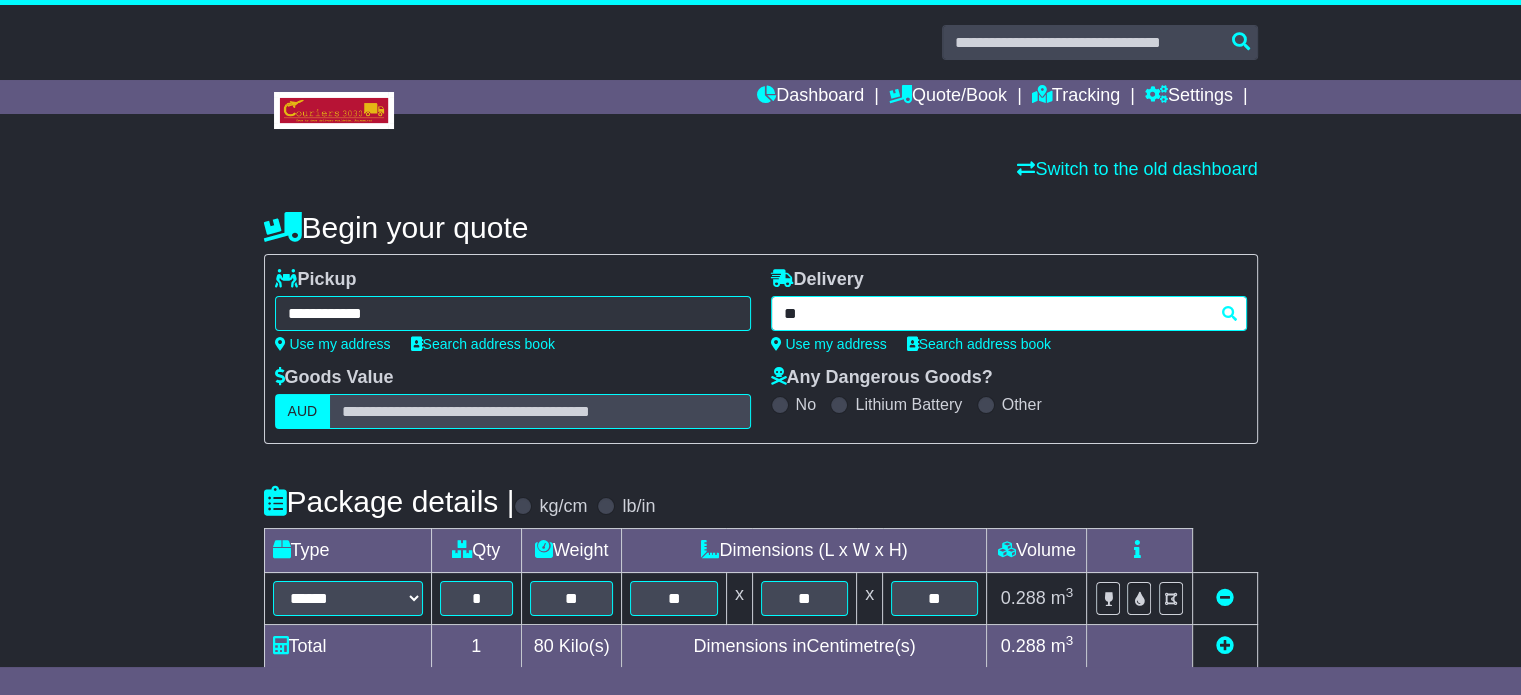 type on "*" 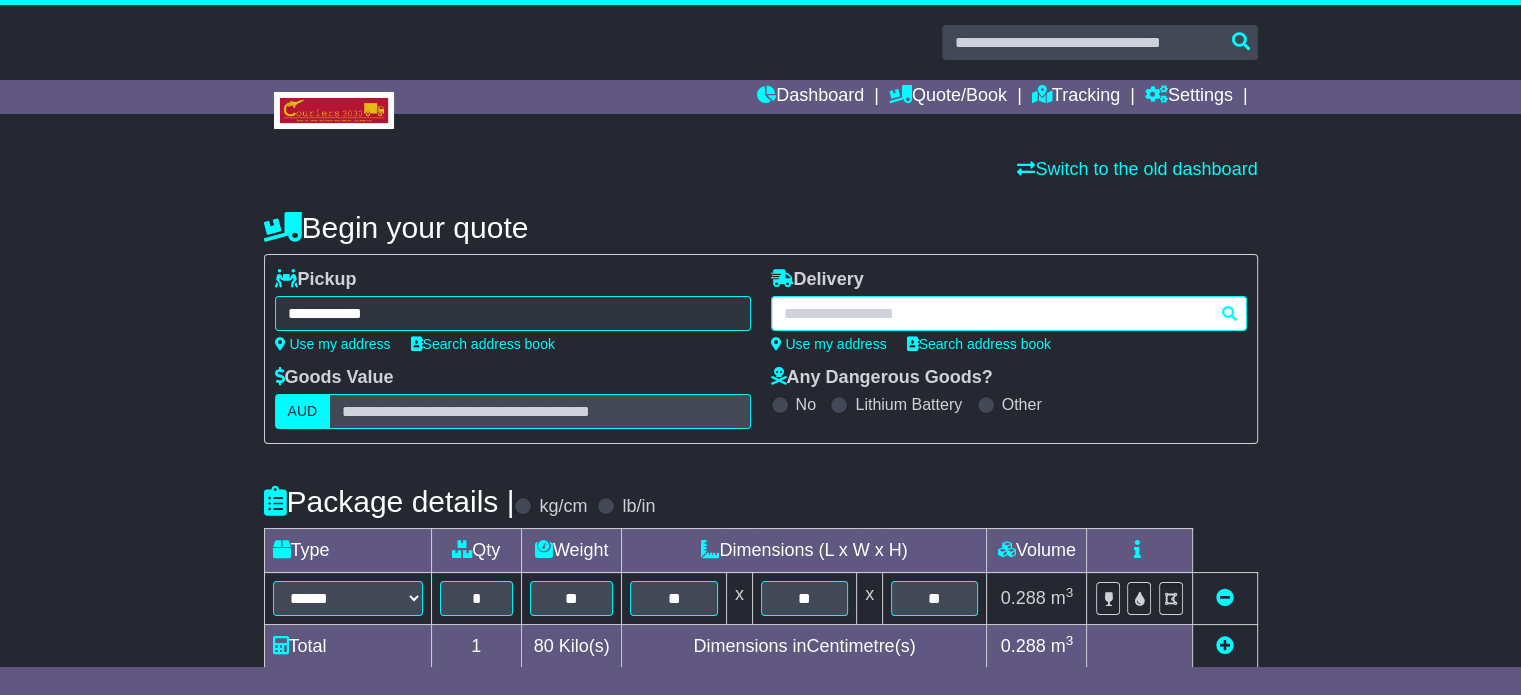 paste on "********" 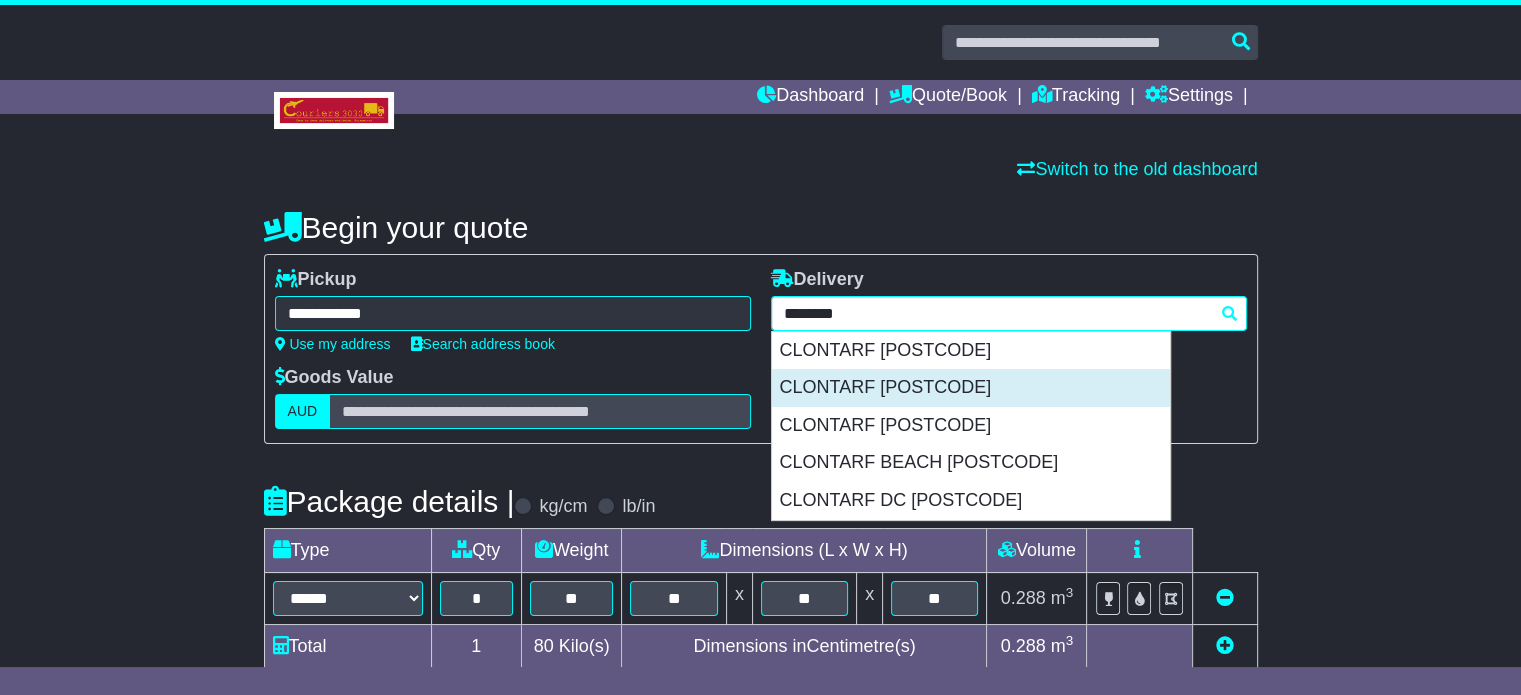 click on "CLONTARF [POSTCODE]" at bounding box center [971, 388] 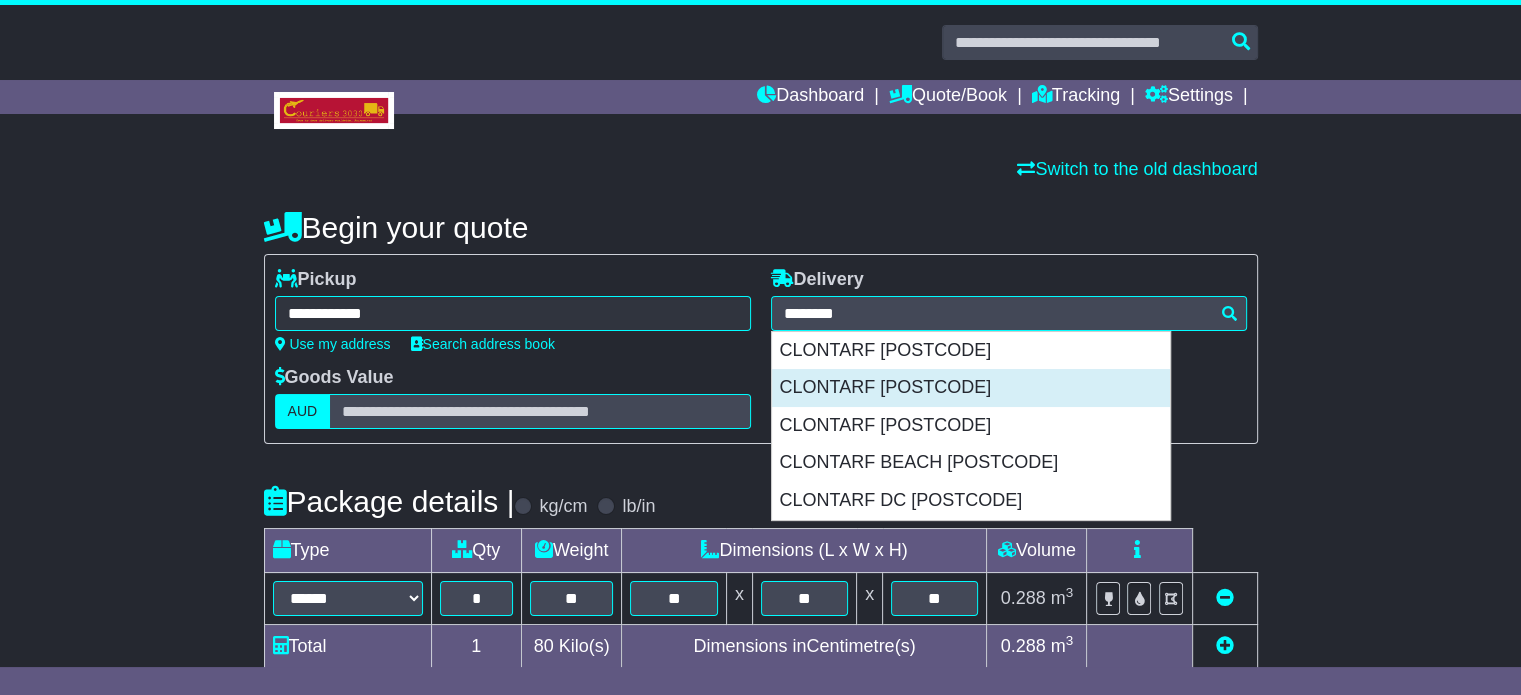 type on "**********" 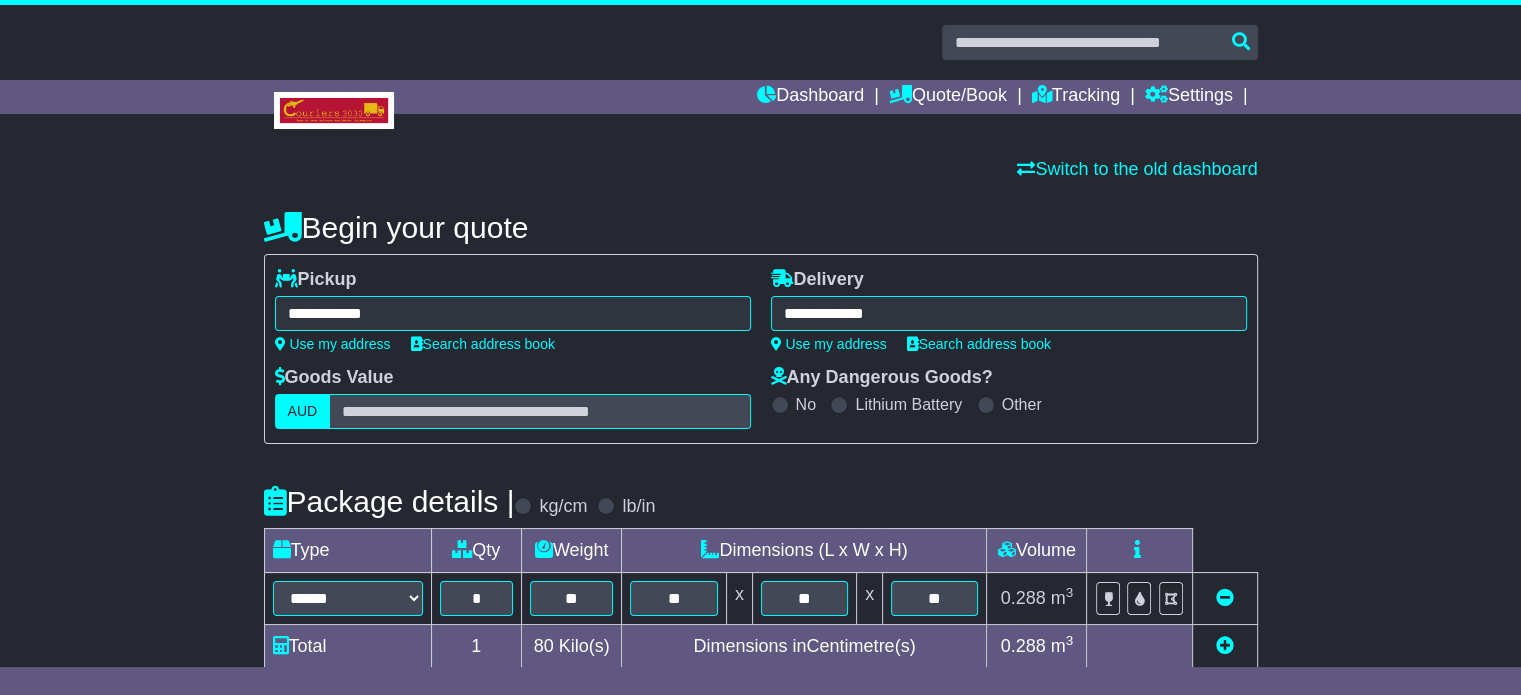 click on "Package details |
kg/cm
lb/in" at bounding box center (761, 501) 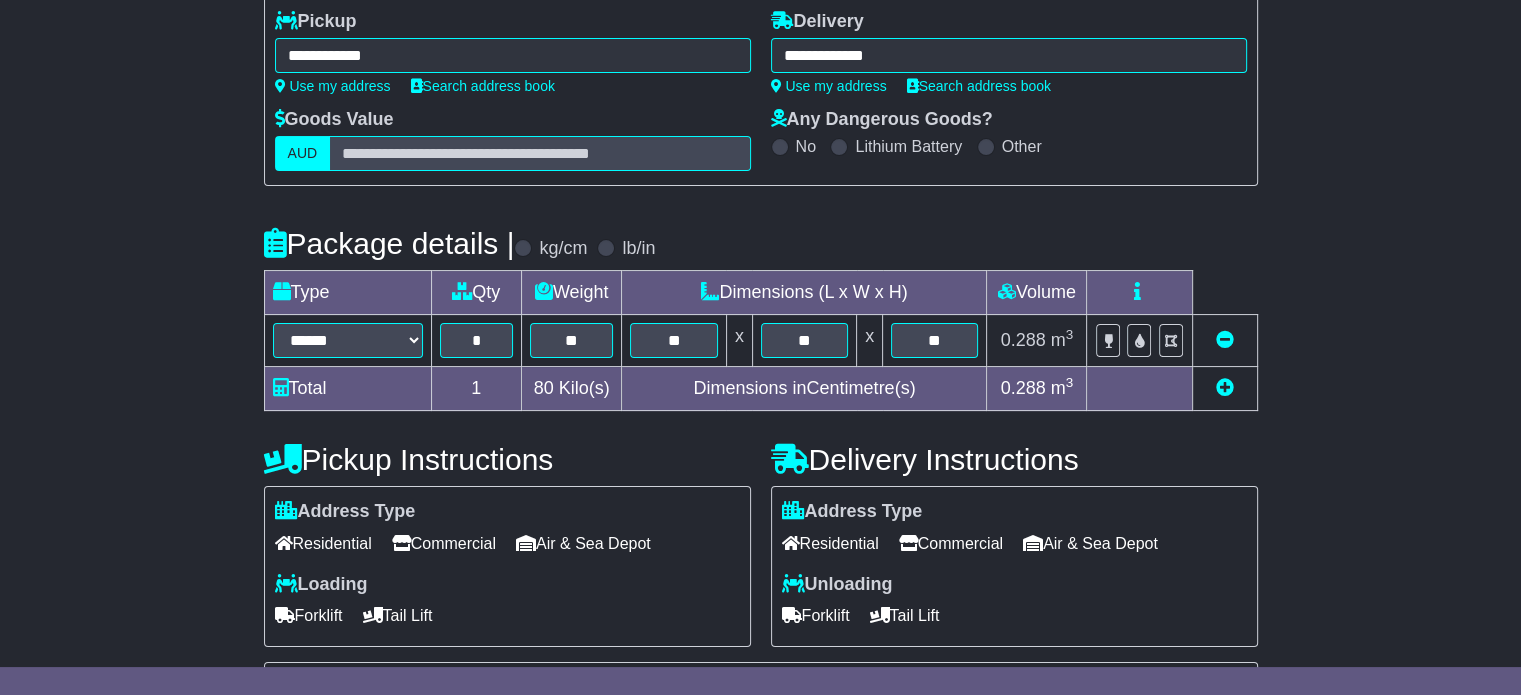 scroll, scrollTop: 320, scrollLeft: 0, axis: vertical 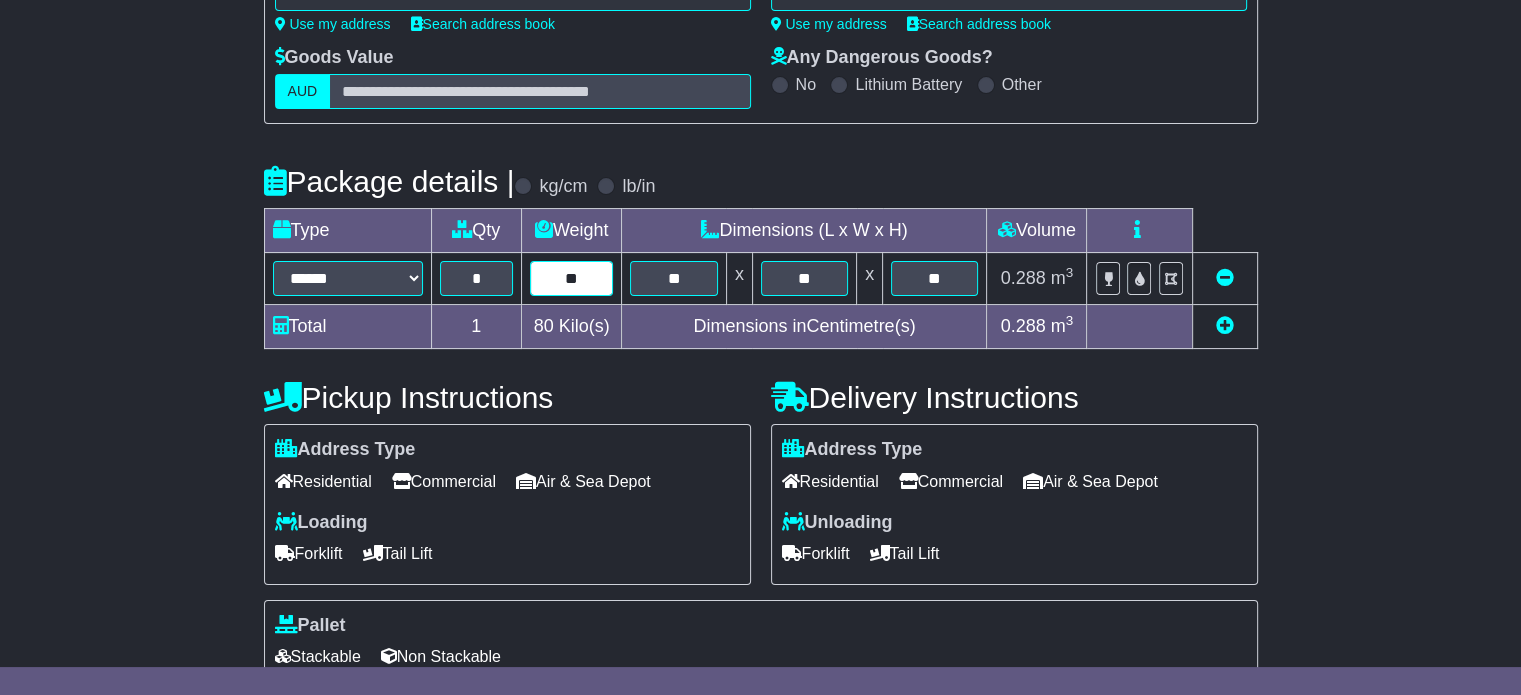 click on "**" at bounding box center [572, 278] 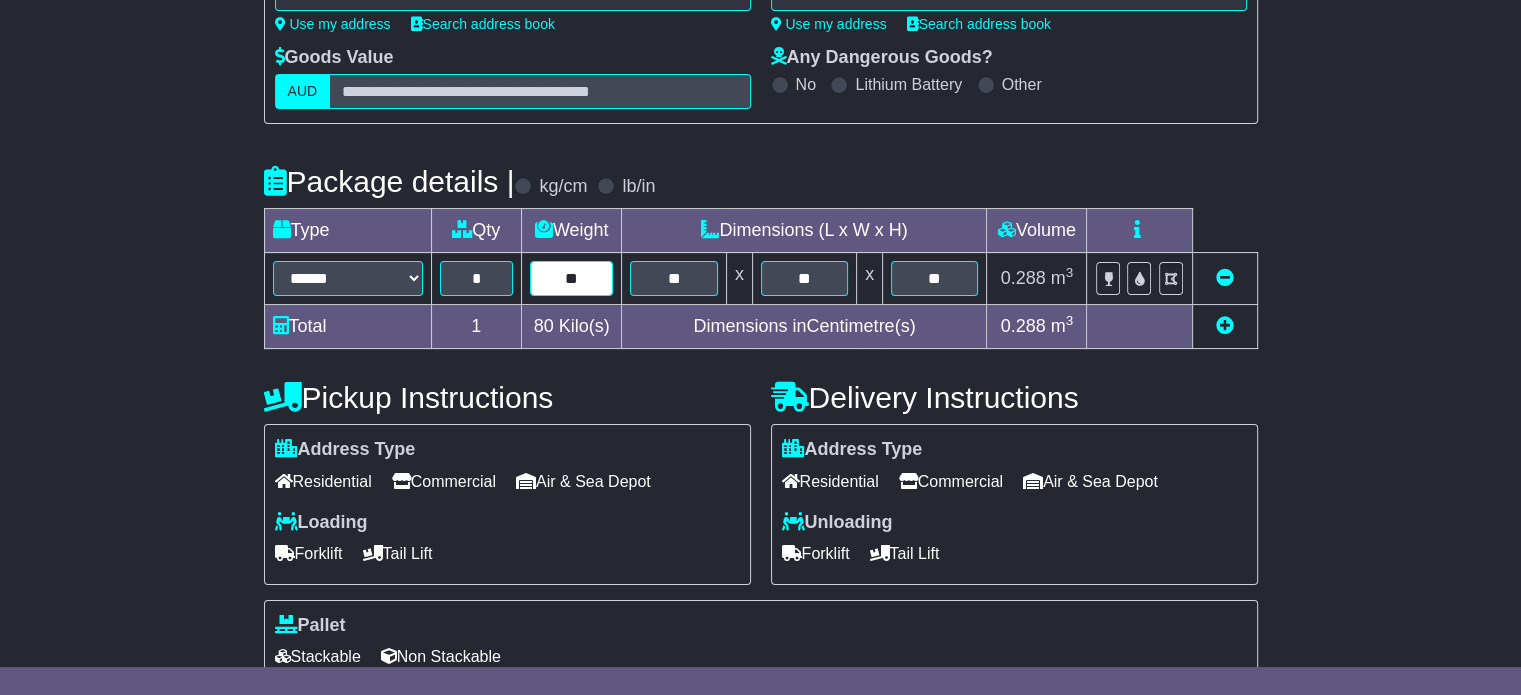 type on "**" 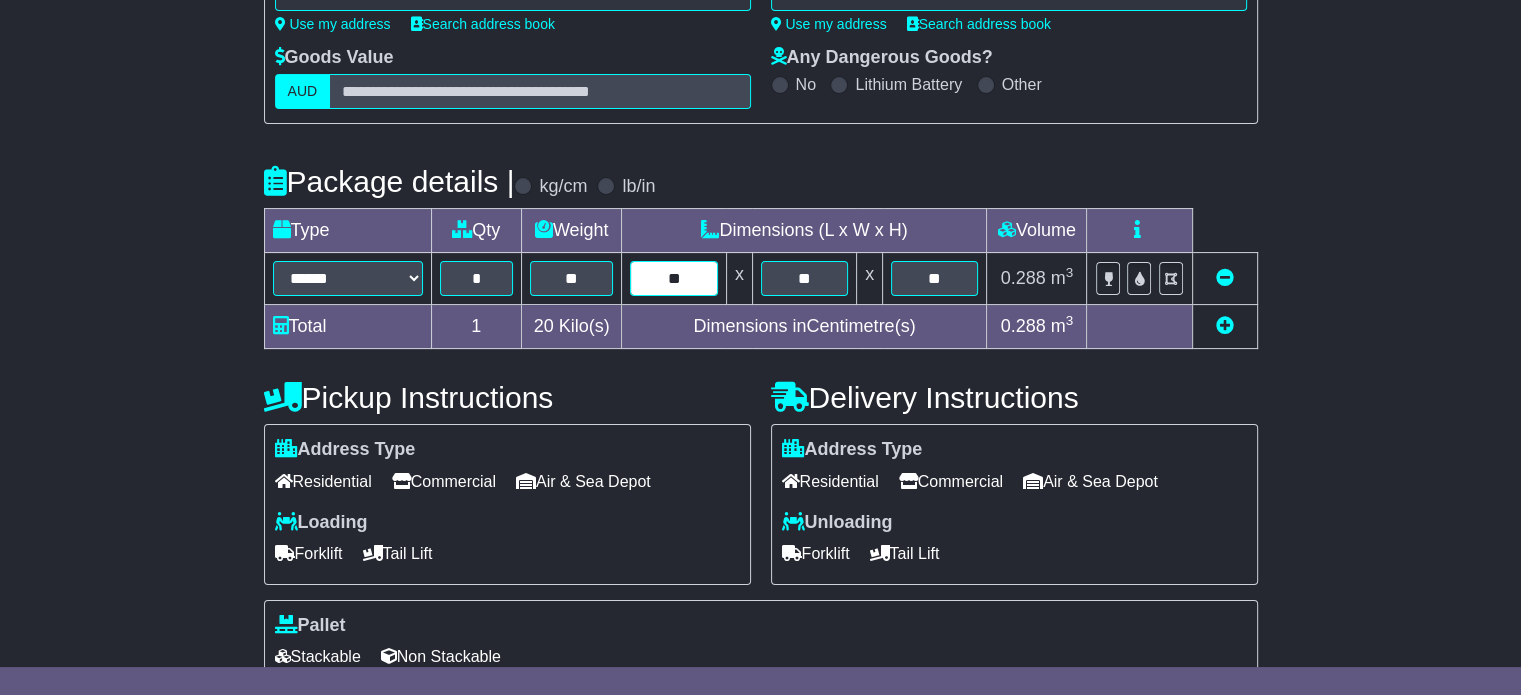 click on "**" at bounding box center [673, 278] 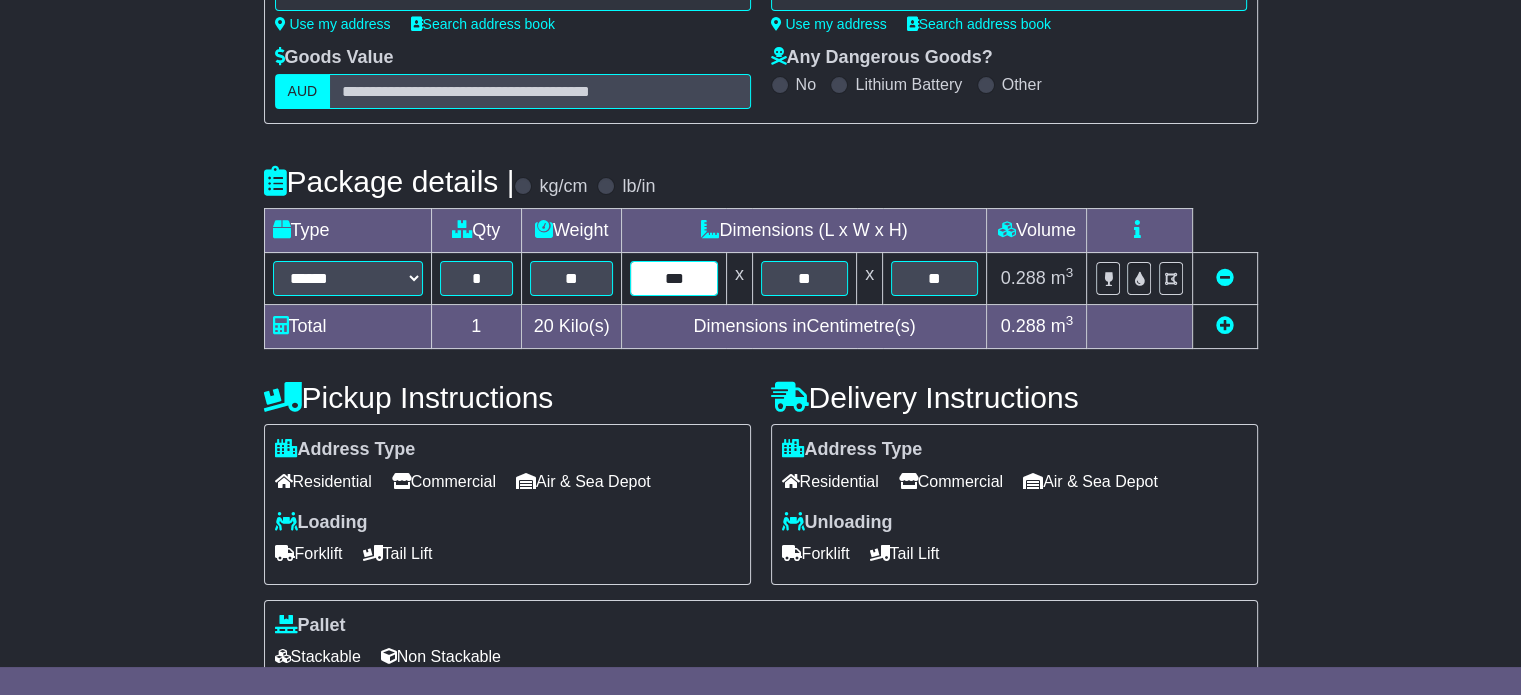 type on "***" 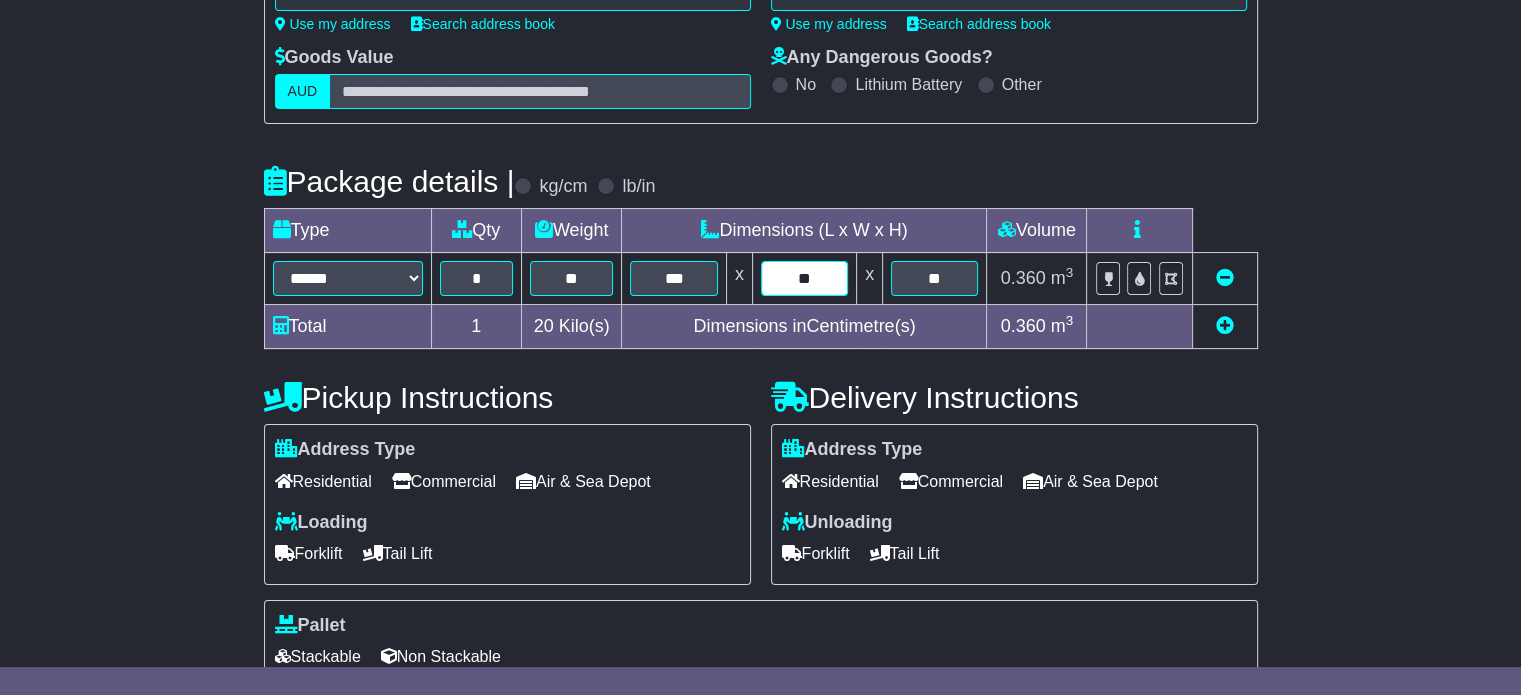 click on "**" at bounding box center (804, 278) 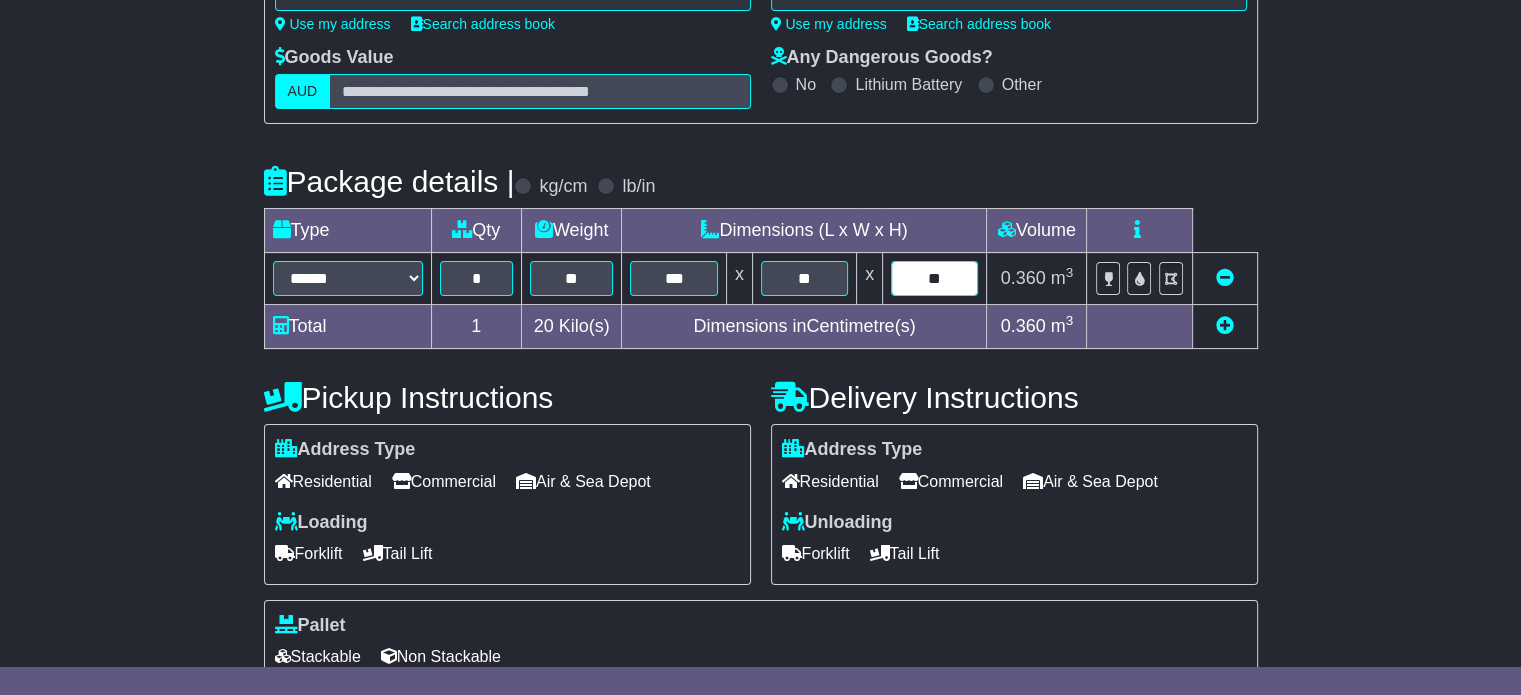 click on "**" at bounding box center (934, 278) 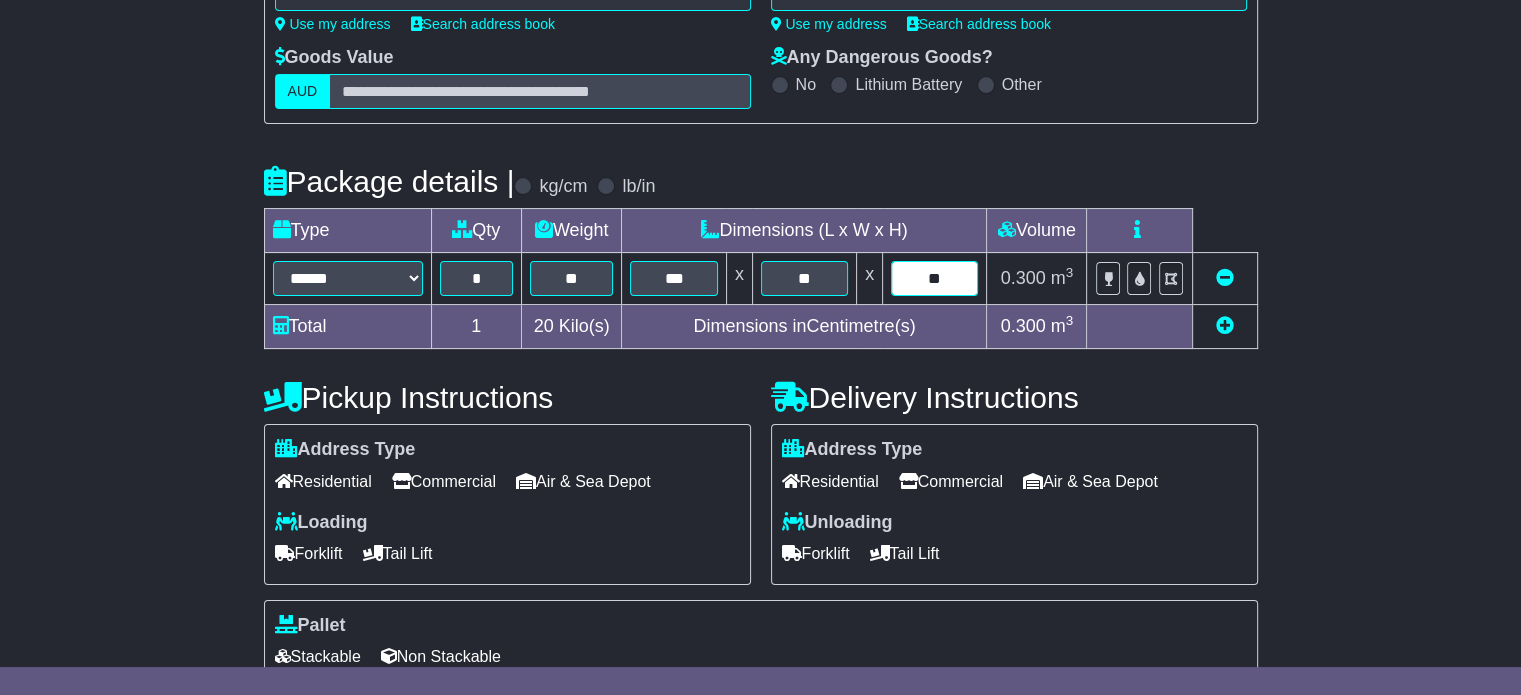type on "*" 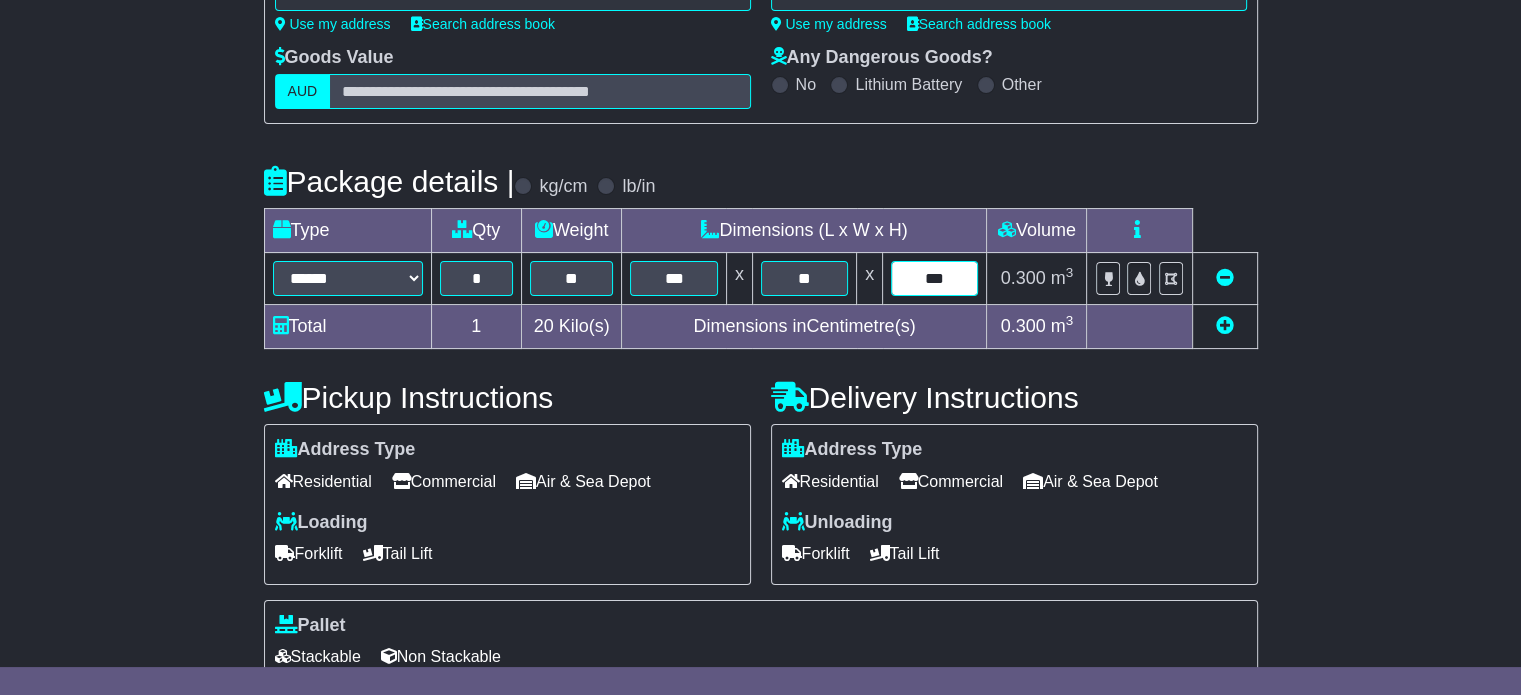 type on "***" 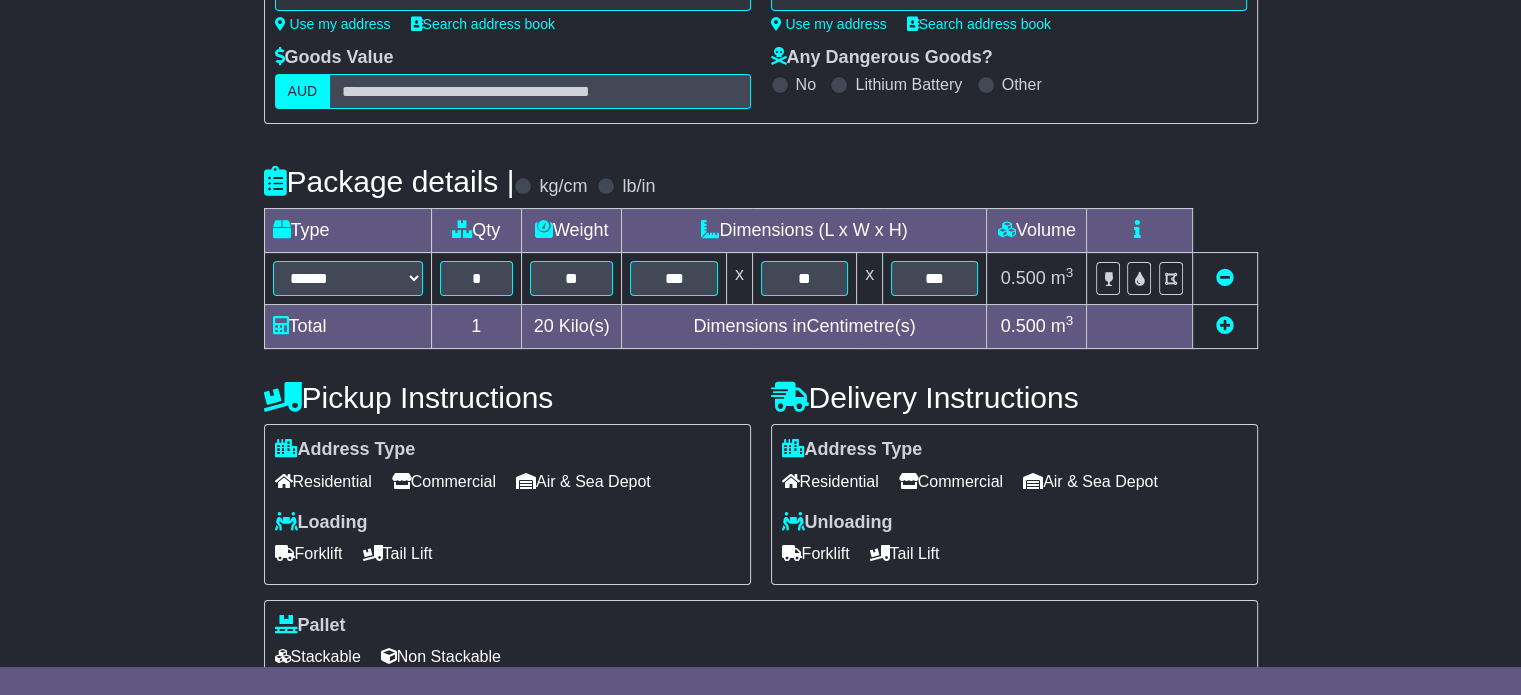 click on "Residential" at bounding box center [323, 481] 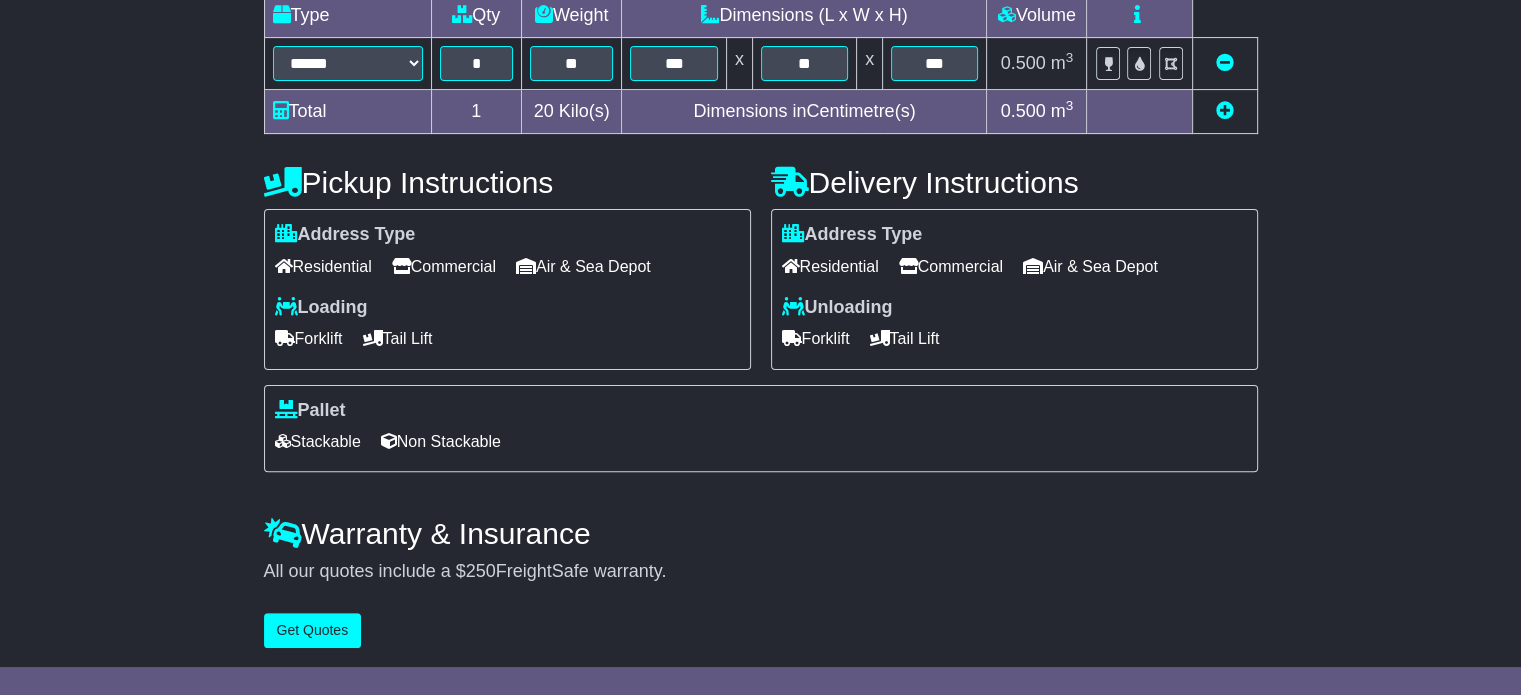scroll, scrollTop: 540, scrollLeft: 0, axis: vertical 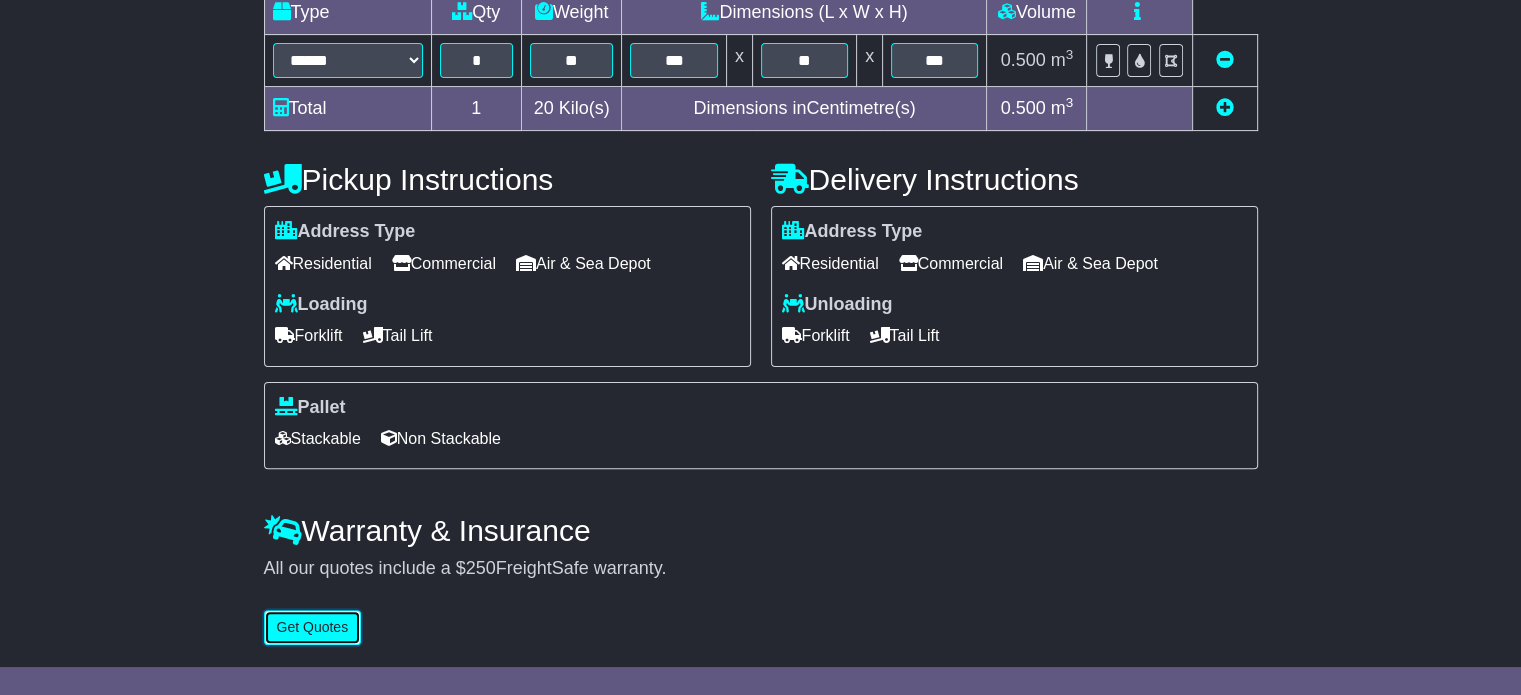 click on "Get Quotes" at bounding box center [313, 627] 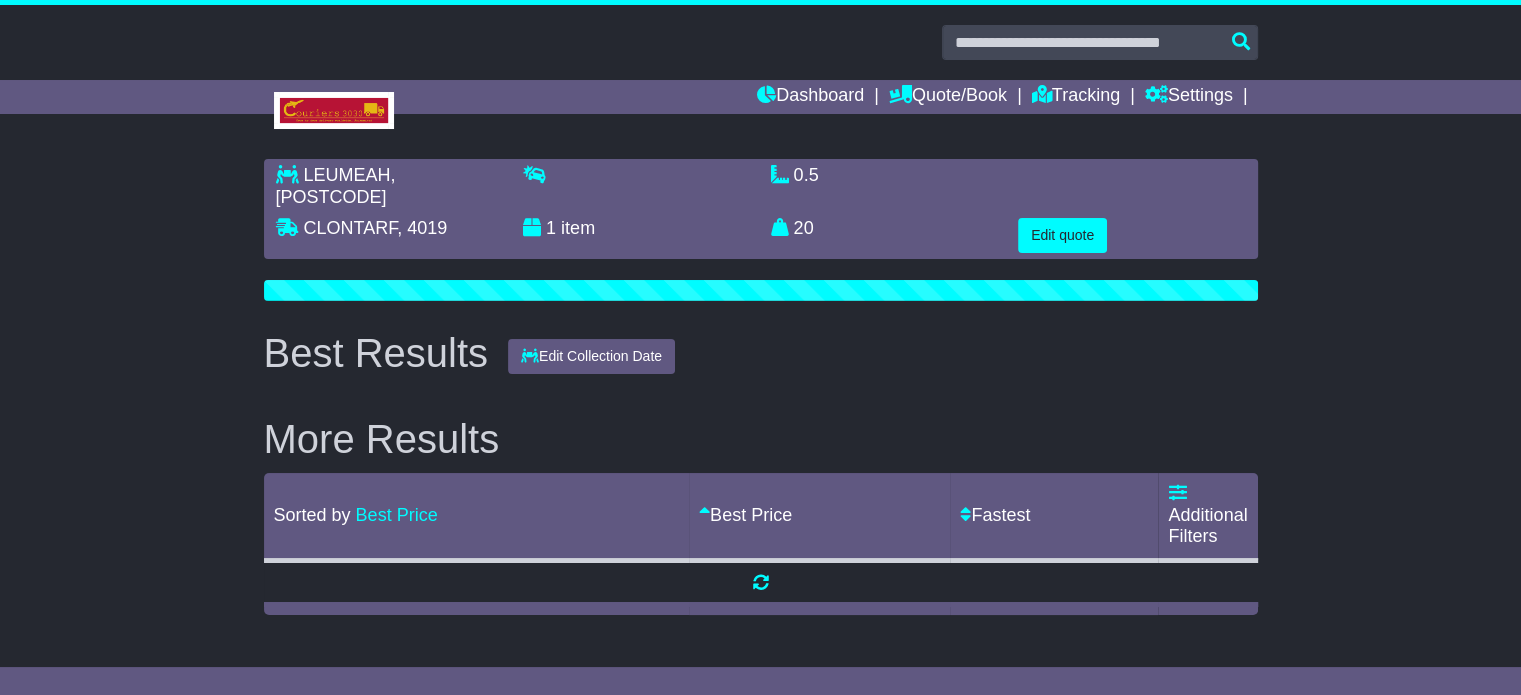 scroll, scrollTop: 0, scrollLeft: 0, axis: both 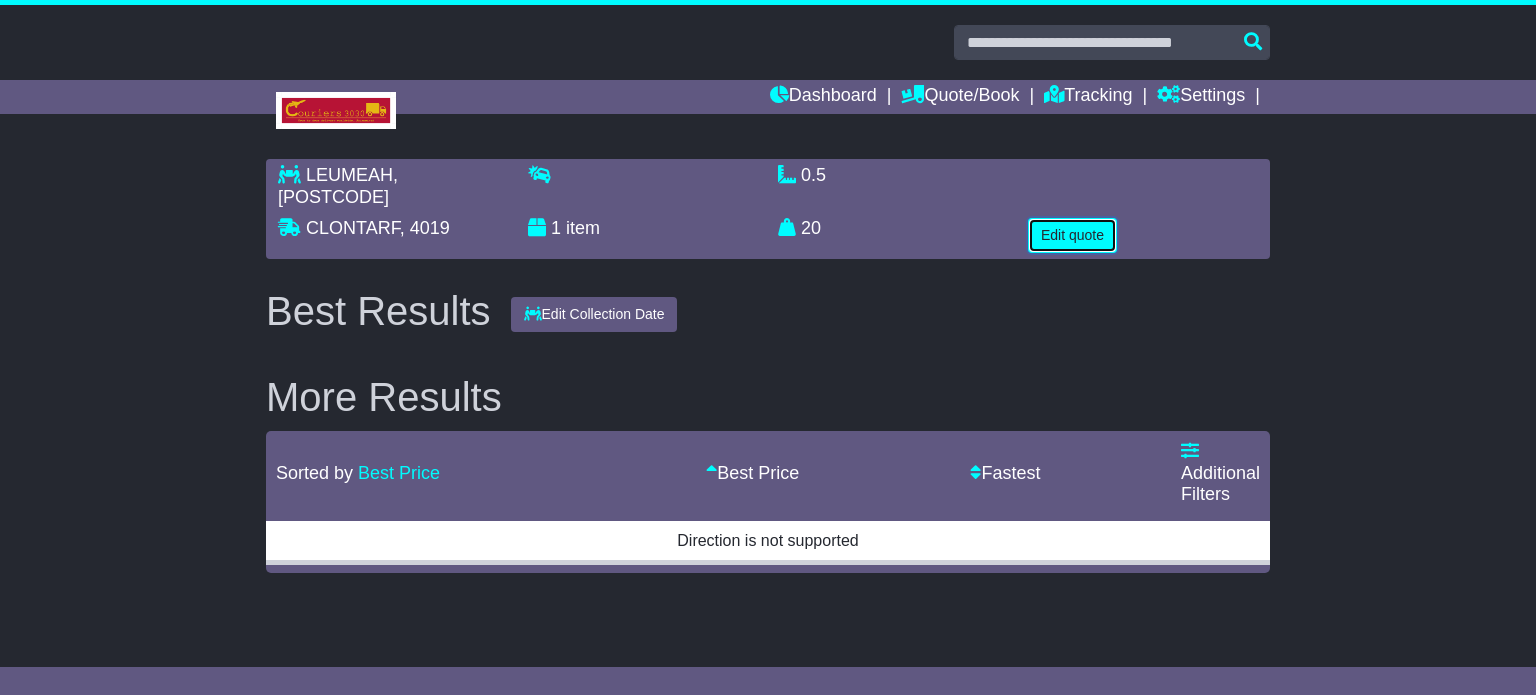 click on "Edit quote" at bounding box center [1072, 235] 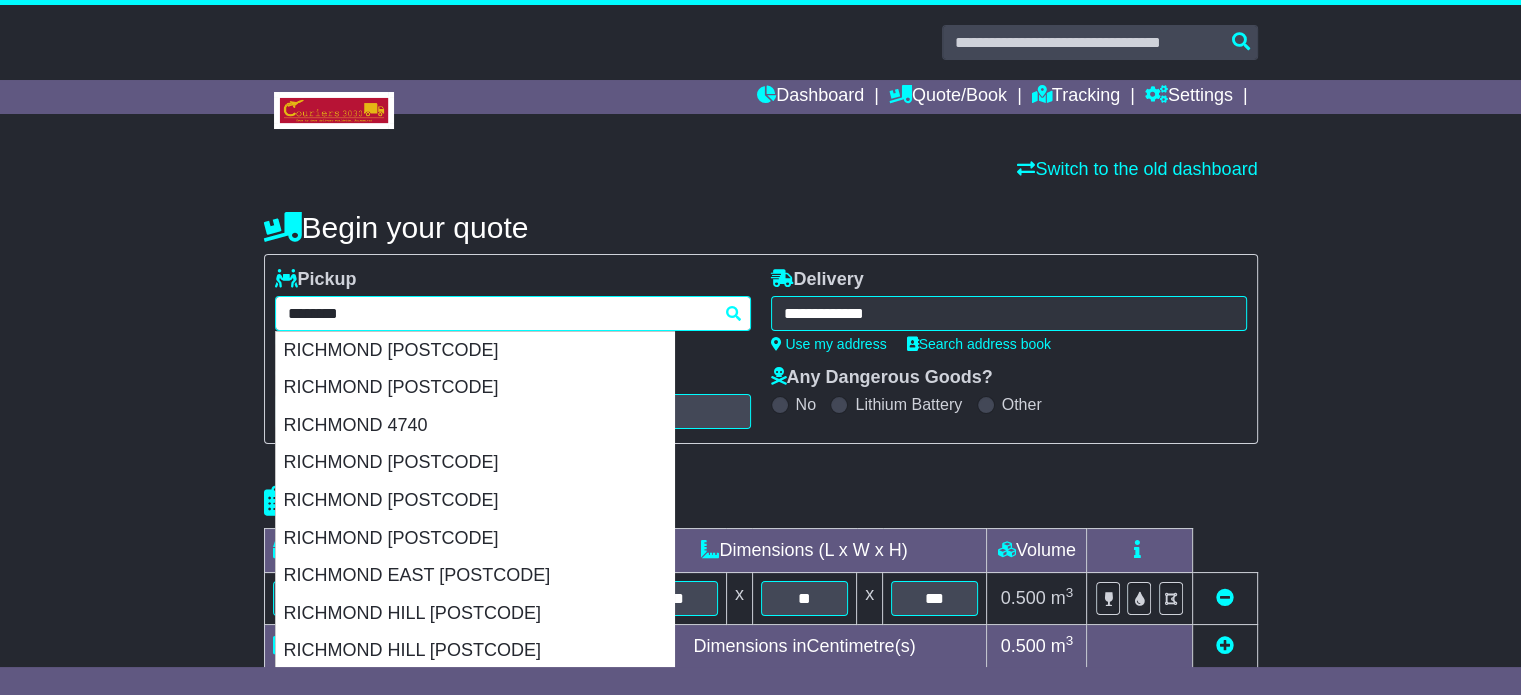 click on "**********" at bounding box center [513, 313] 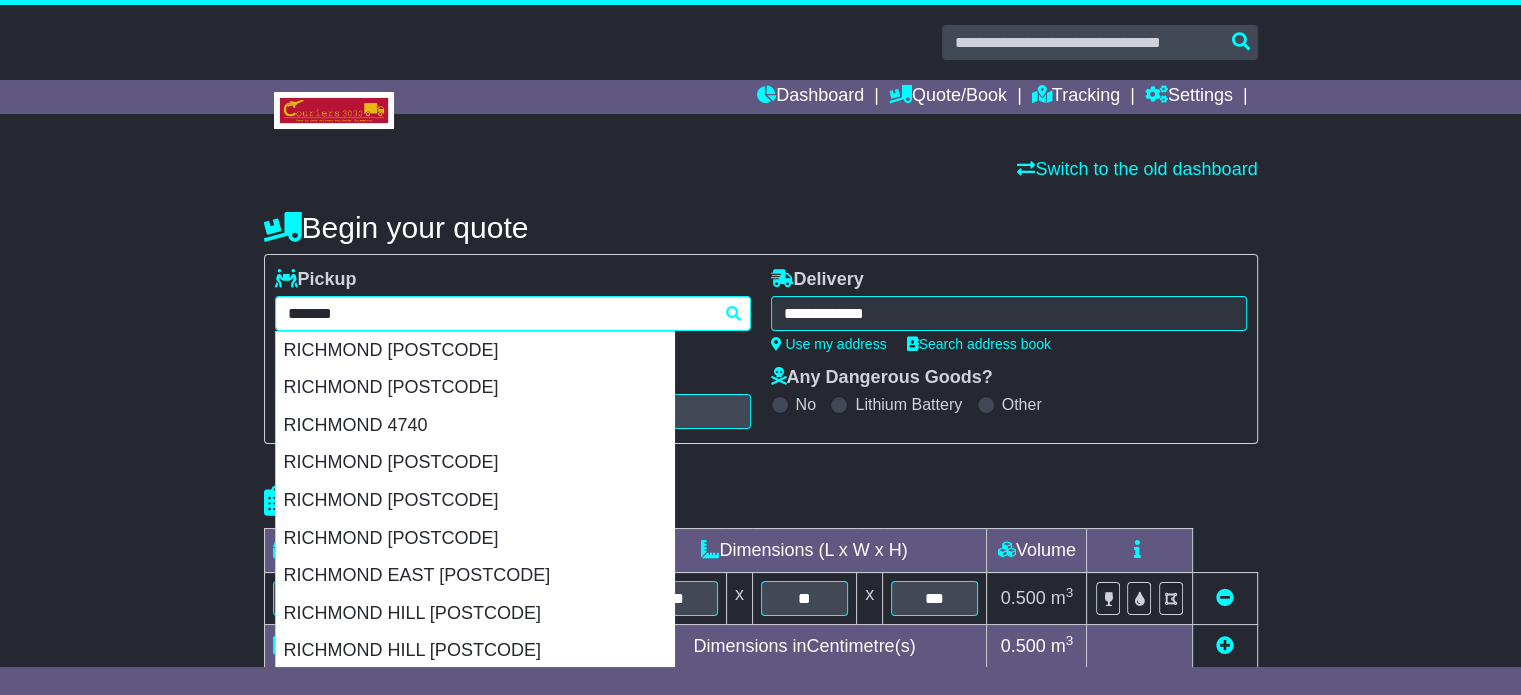 type 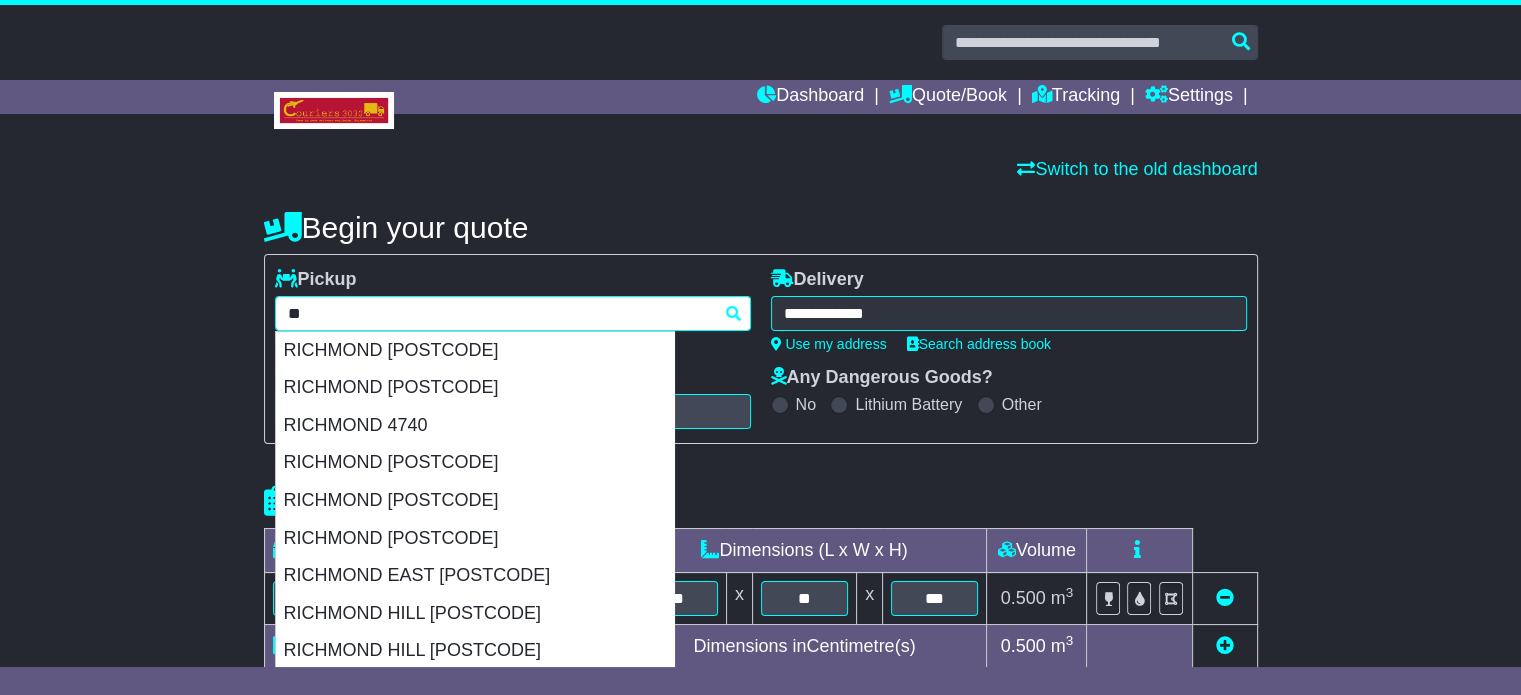 type on "*" 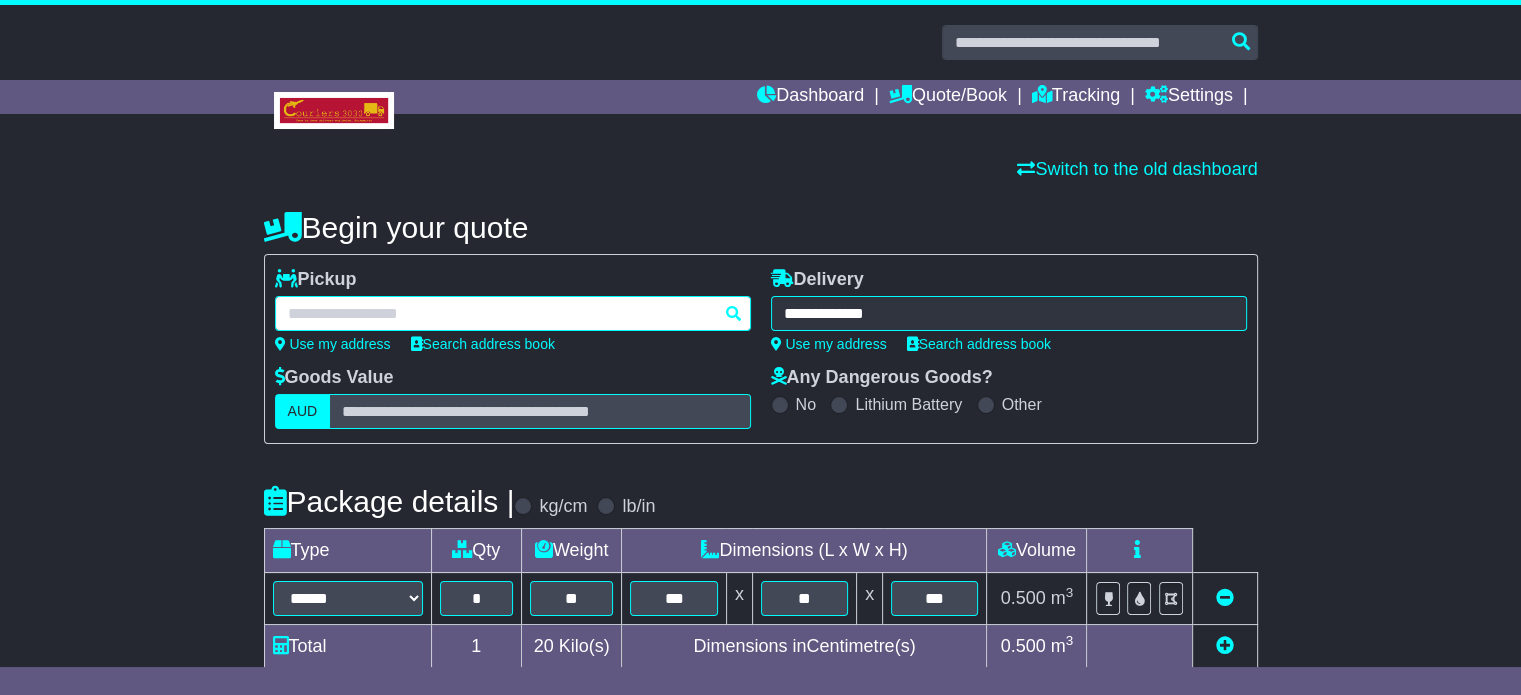 paste on "**********" 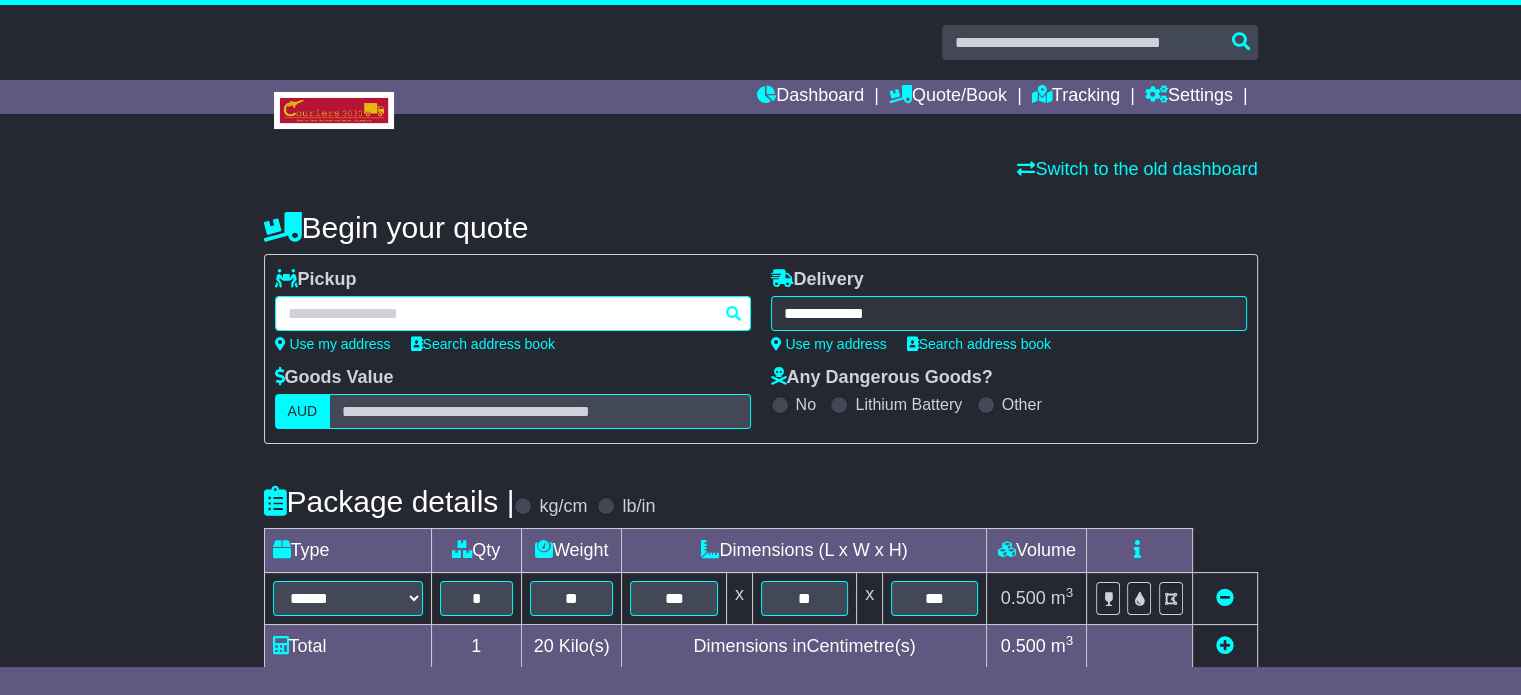 type on "**********" 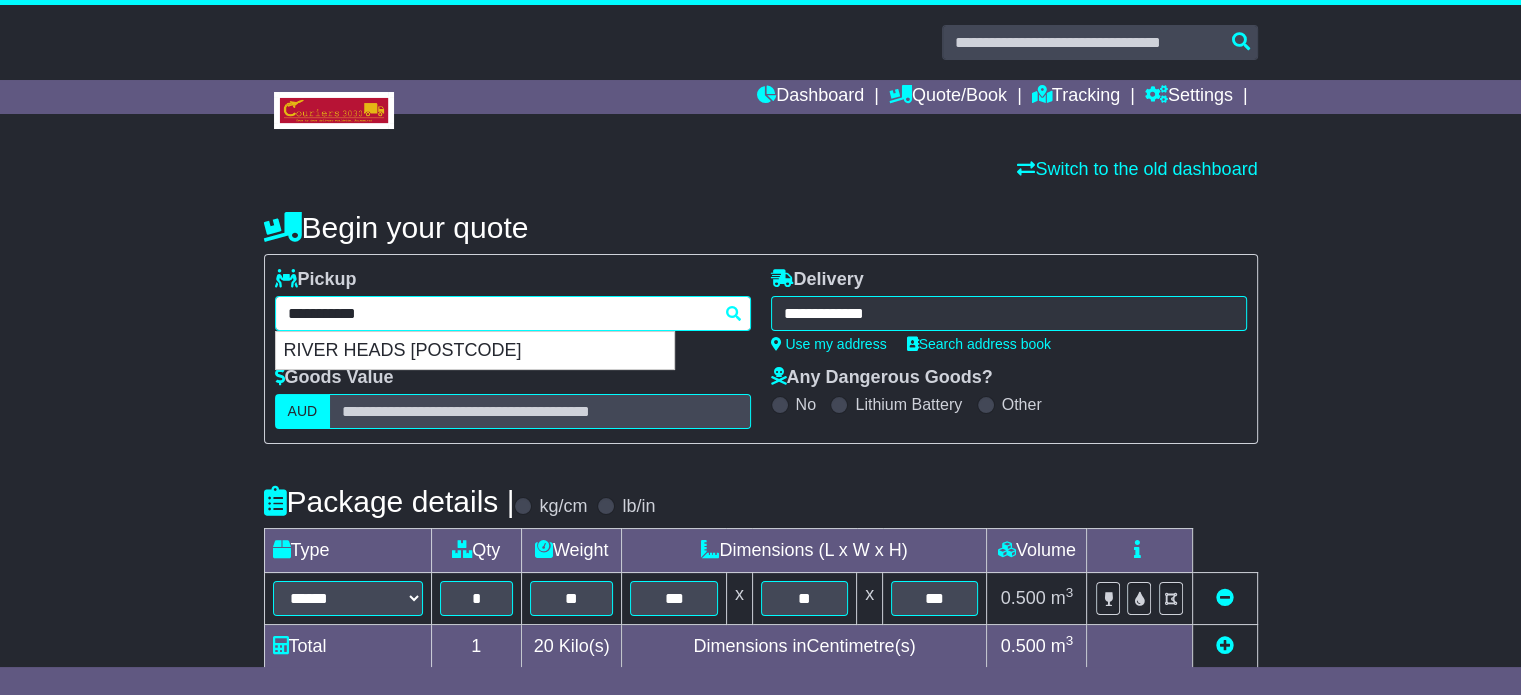 click on "RIVER HEADS [POSTCODE]" at bounding box center [475, 351] 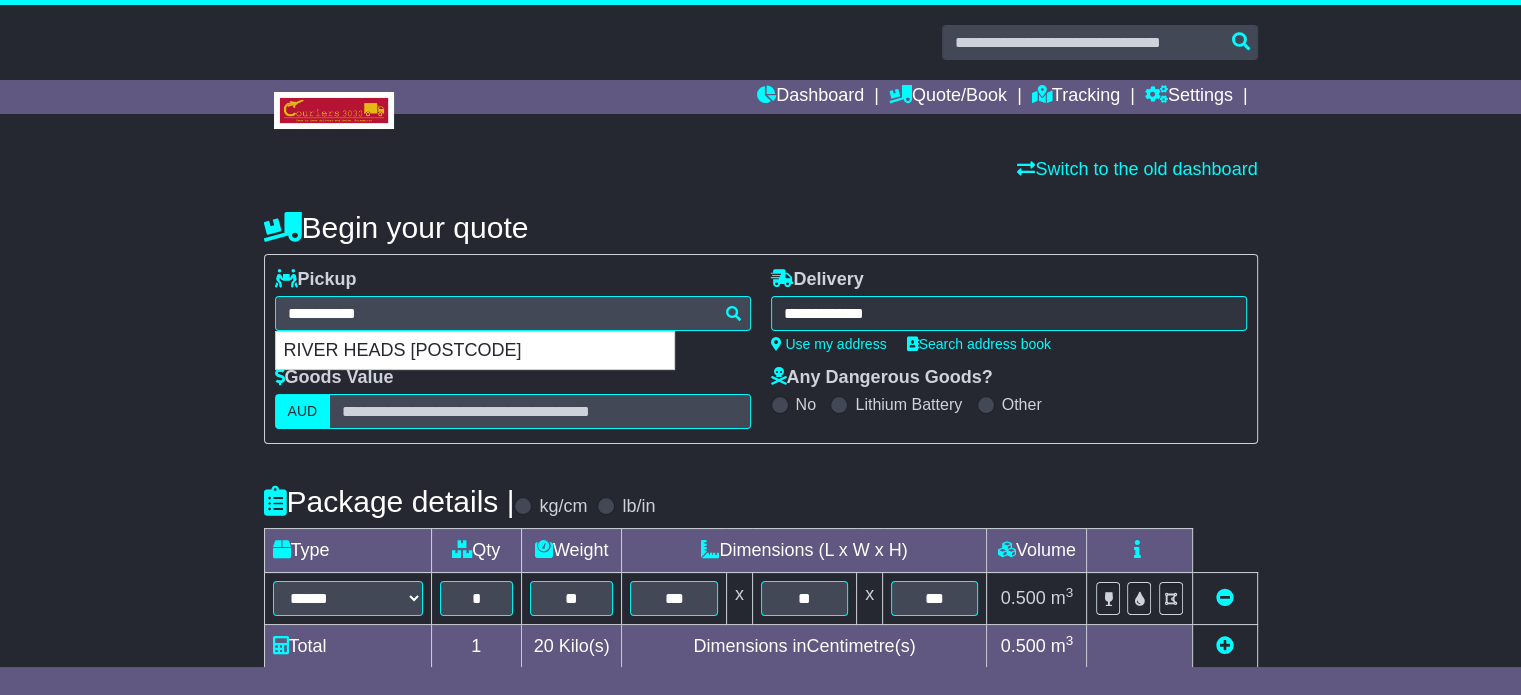 type on "**********" 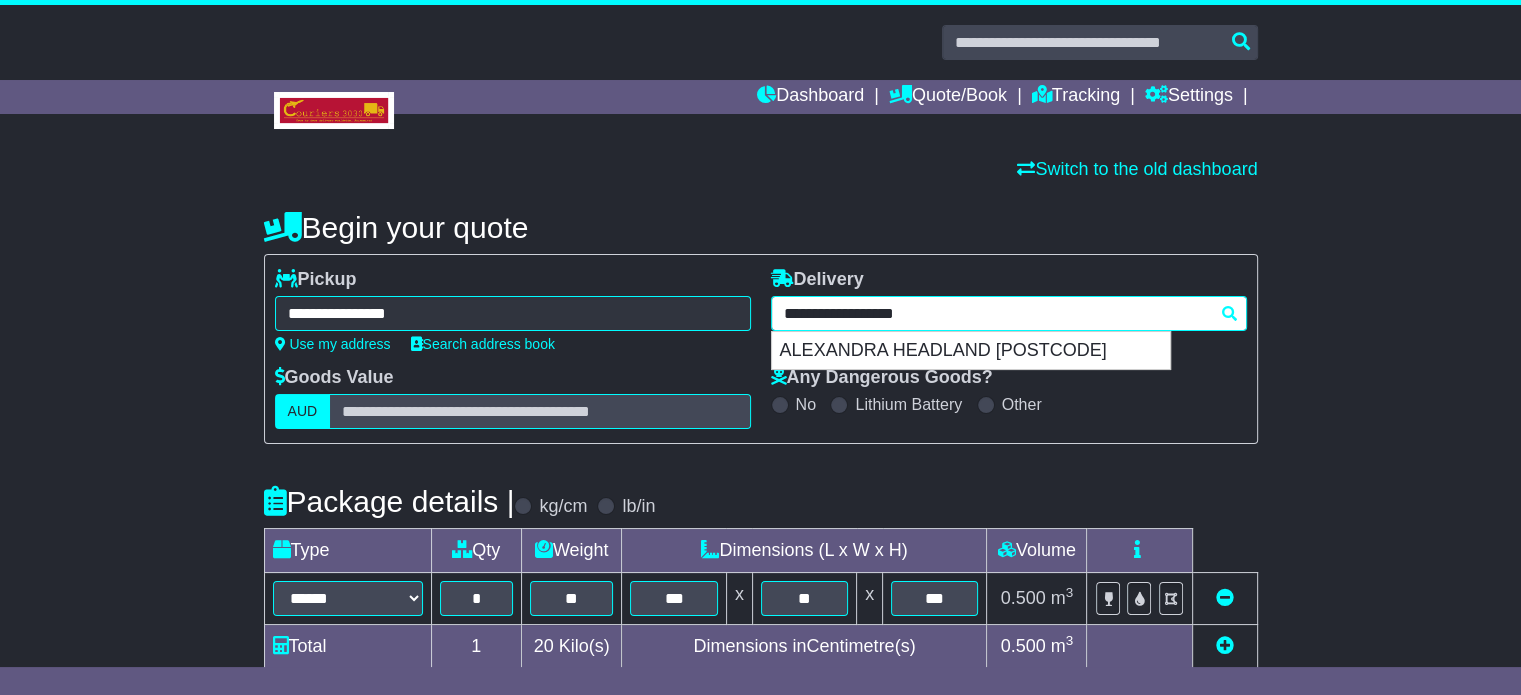 click on "**********" at bounding box center [1009, 313] 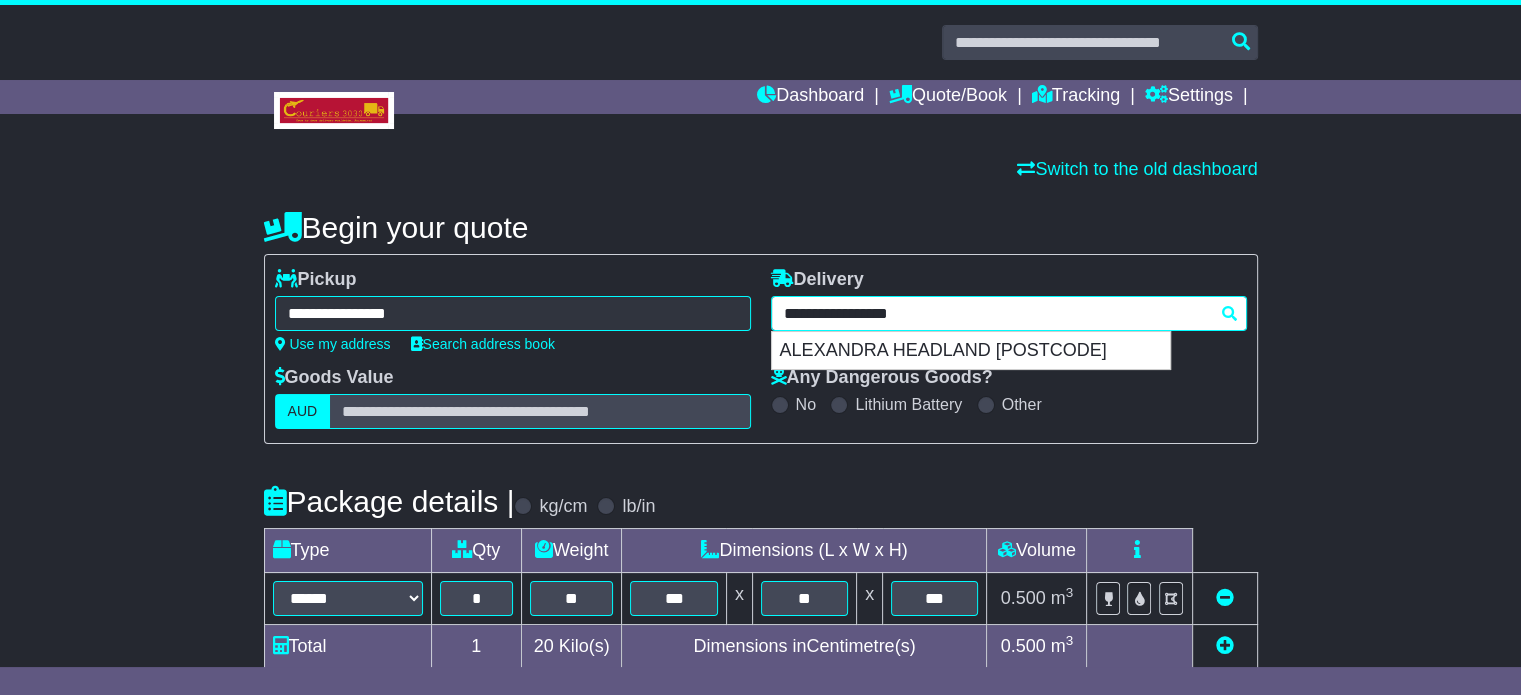 type 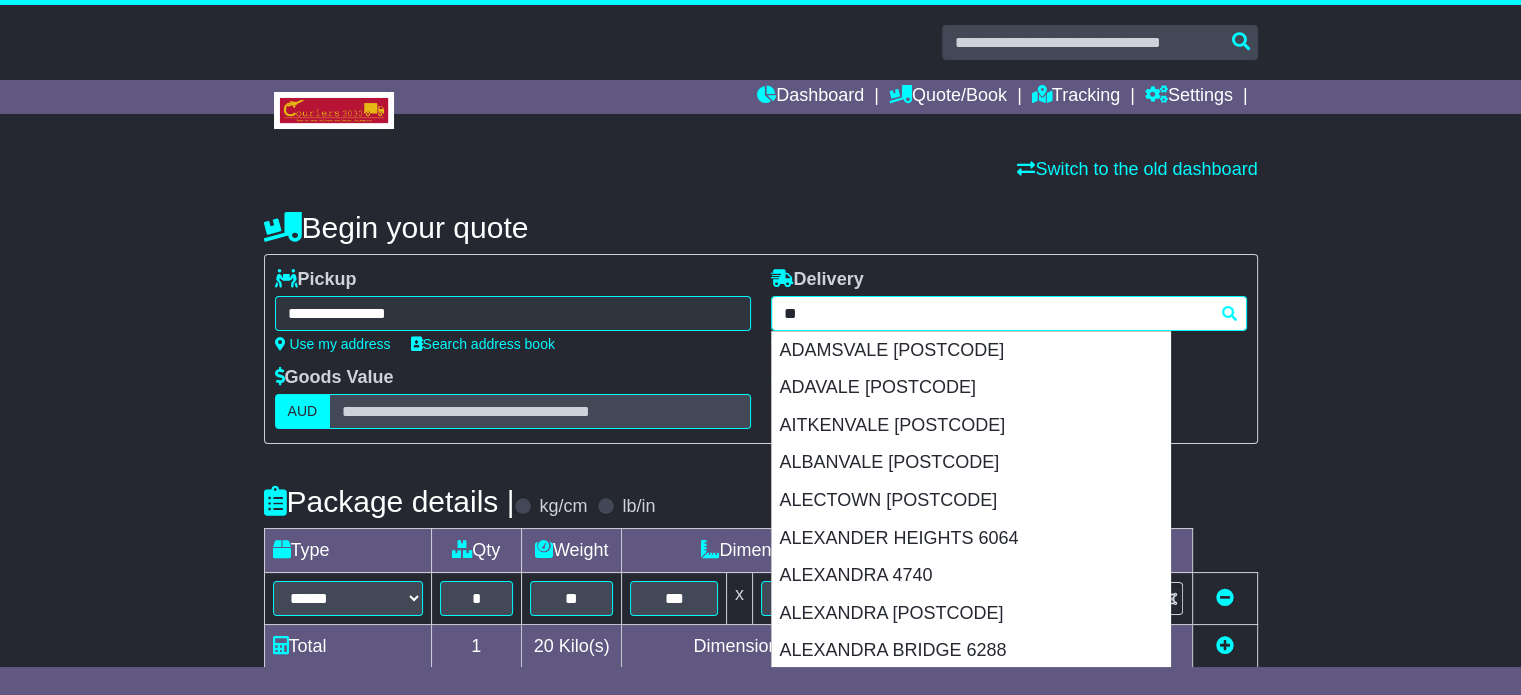 type on "*" 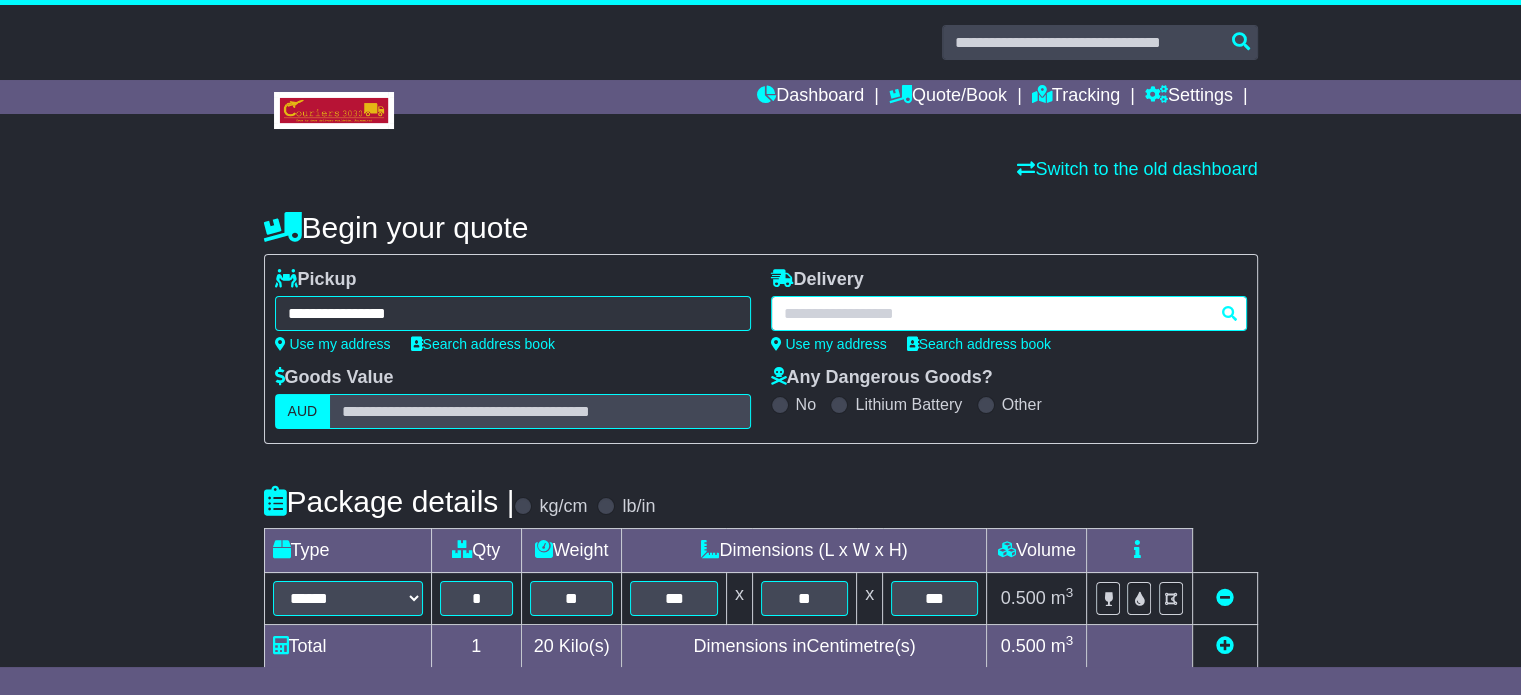 paste on "*****" 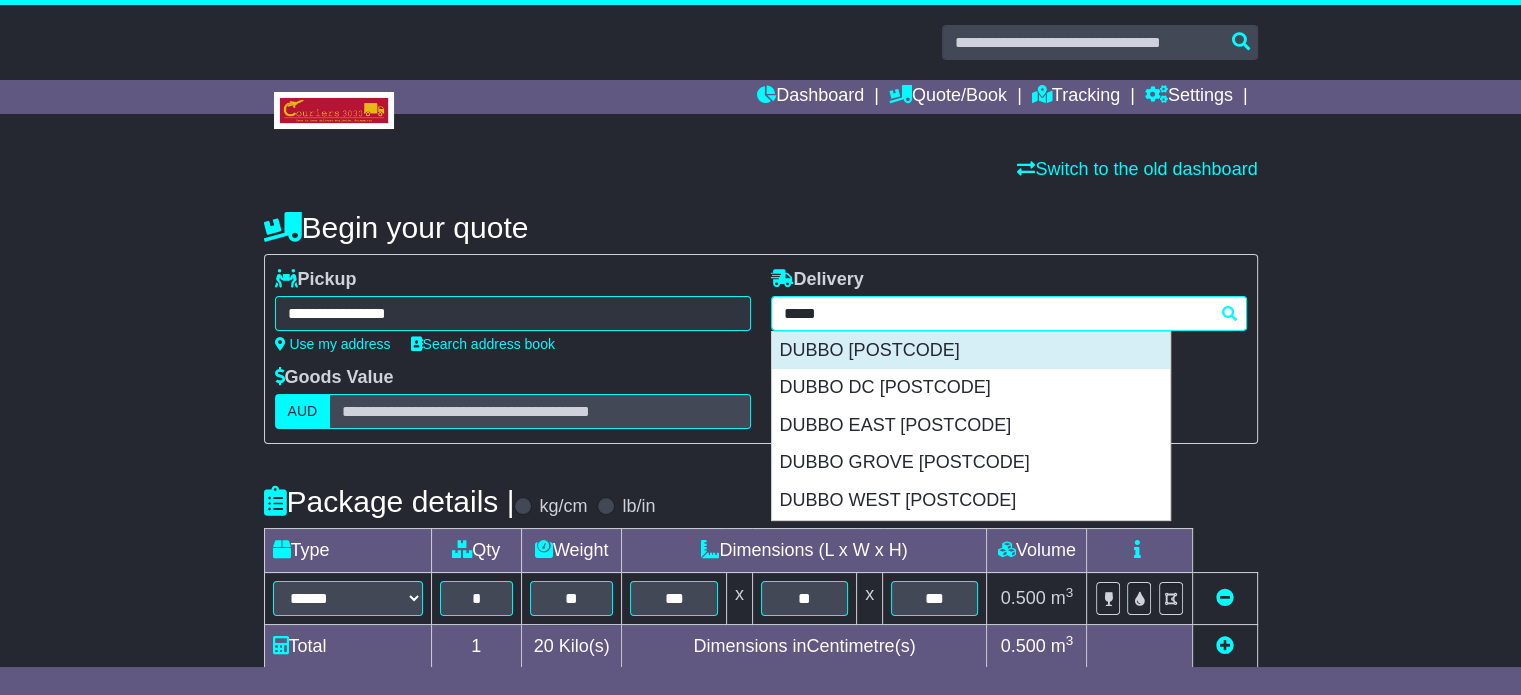 click on "DUBBO [POSTCODE]" at bounding box center [971, 351] 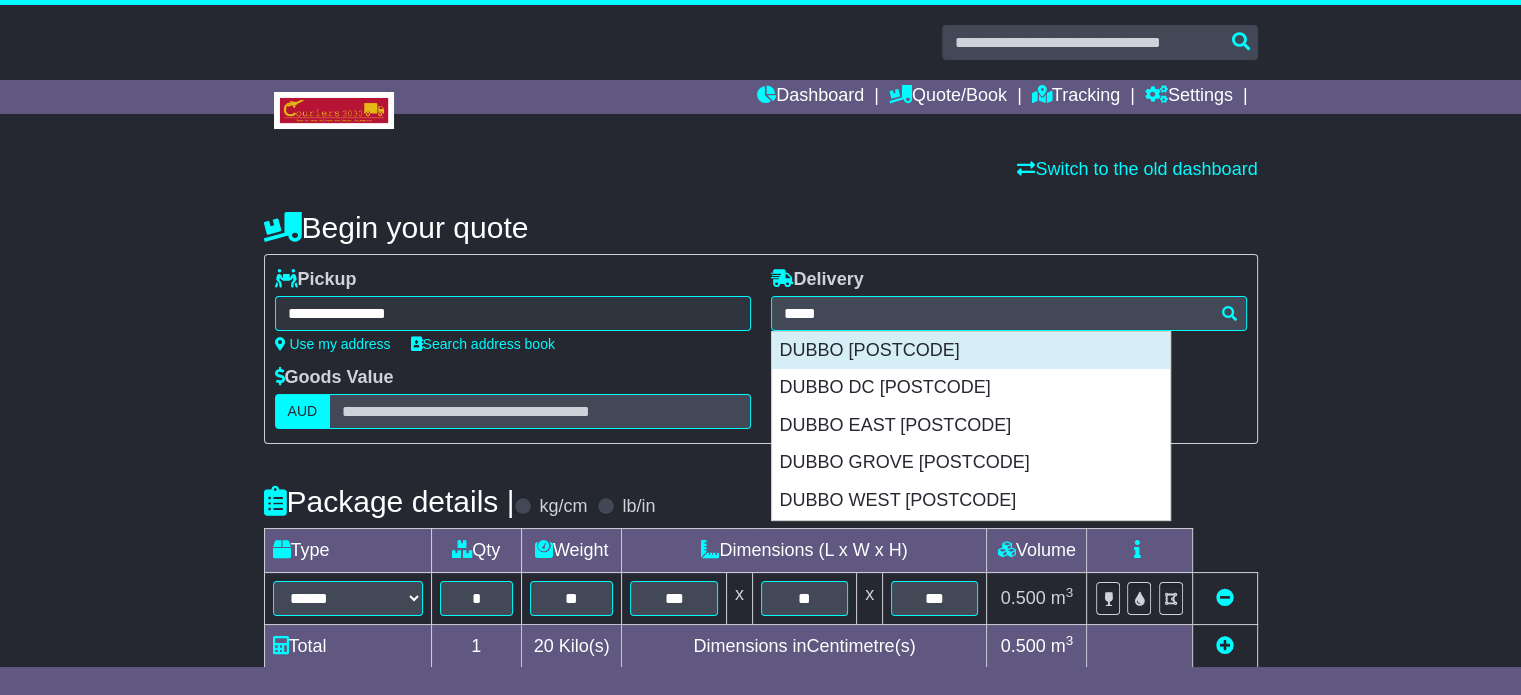 type on "**********" 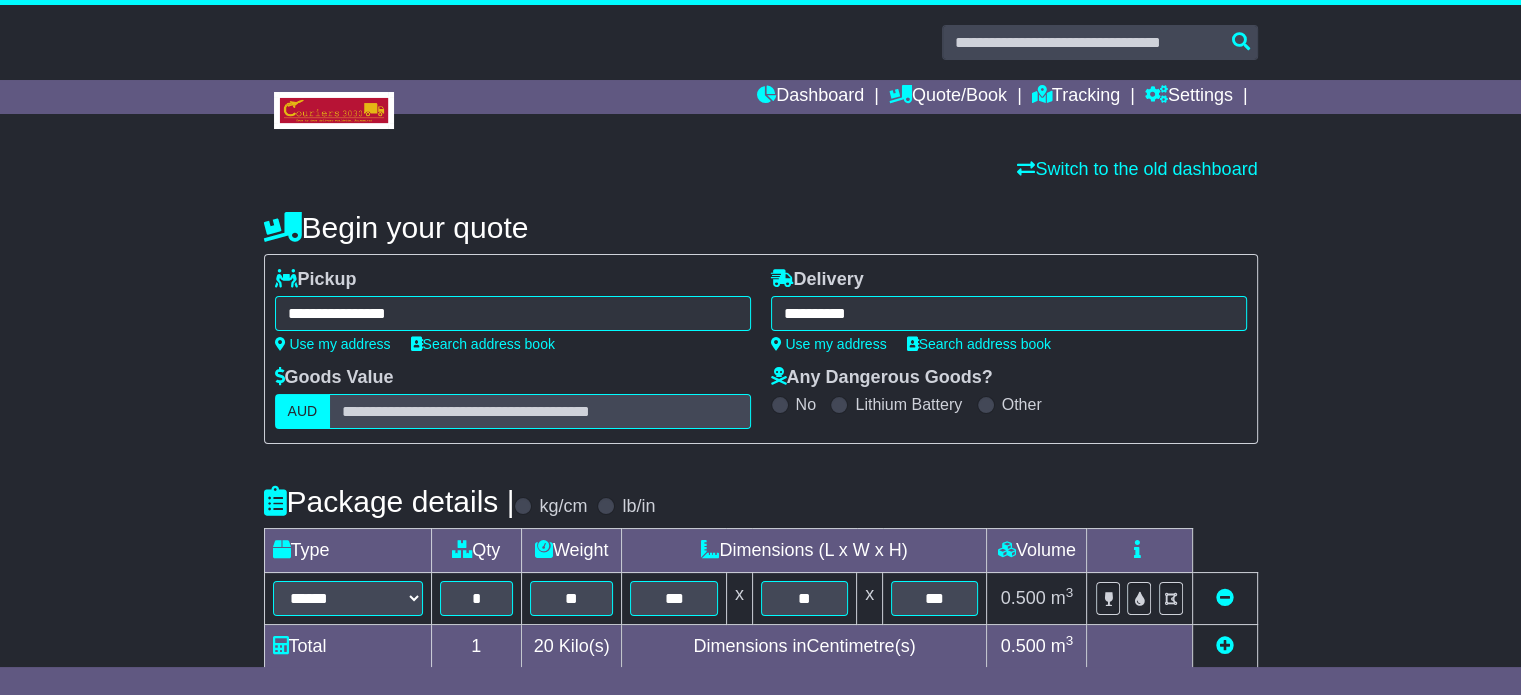 click on "Package details |
kg/cm
lb/in" at bounding box center (761, 501) 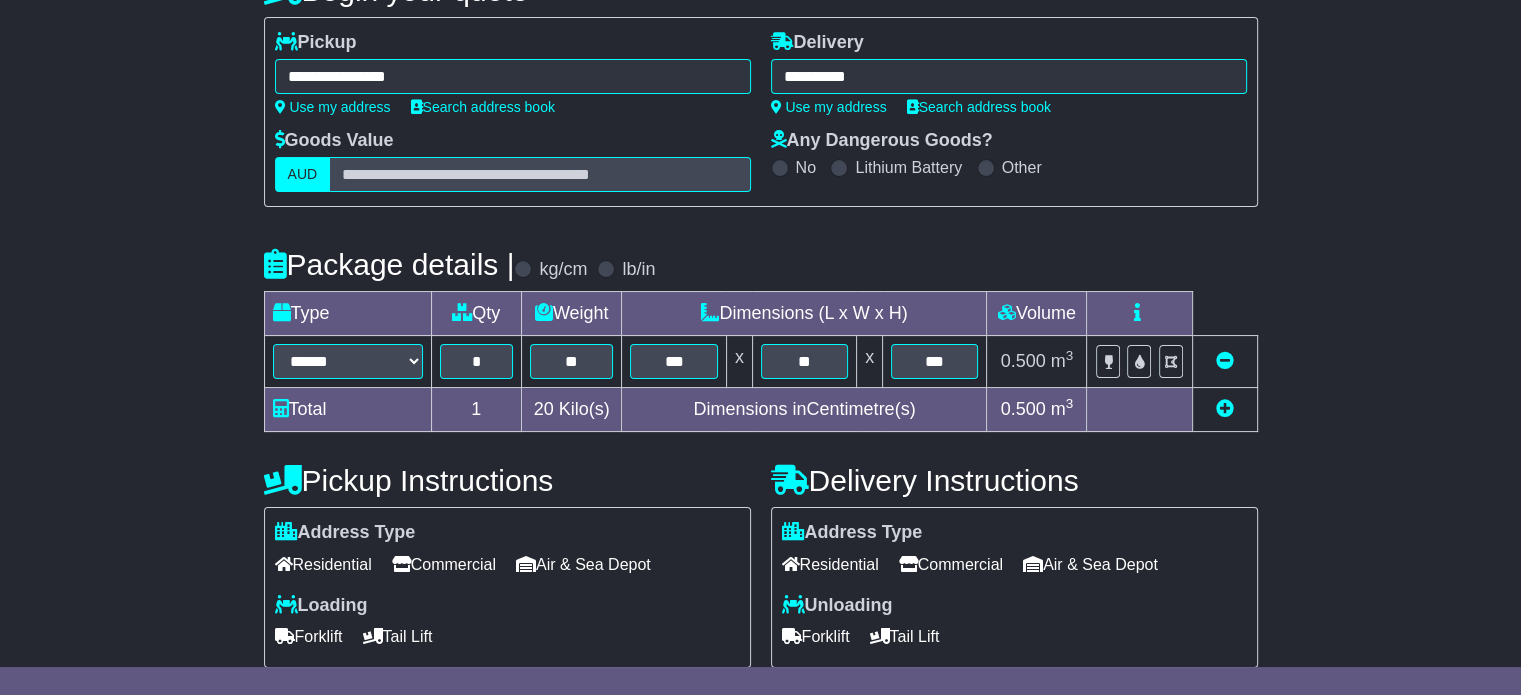 scroll, scrollTop: 240, scrollLeft: 0, axis: vertical 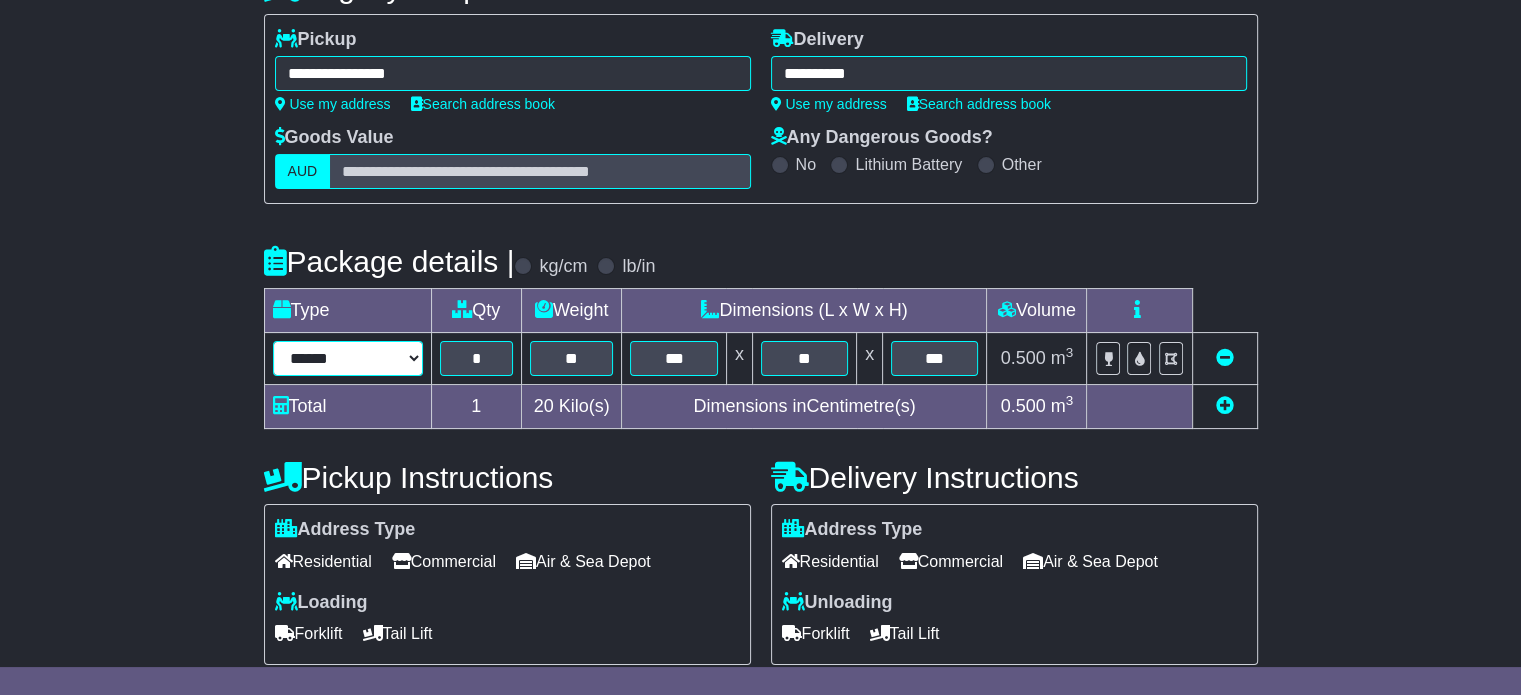 click on "****** ****** *** ******** ***** **** **** ****** *** *******" at bounding box center (348, 358) 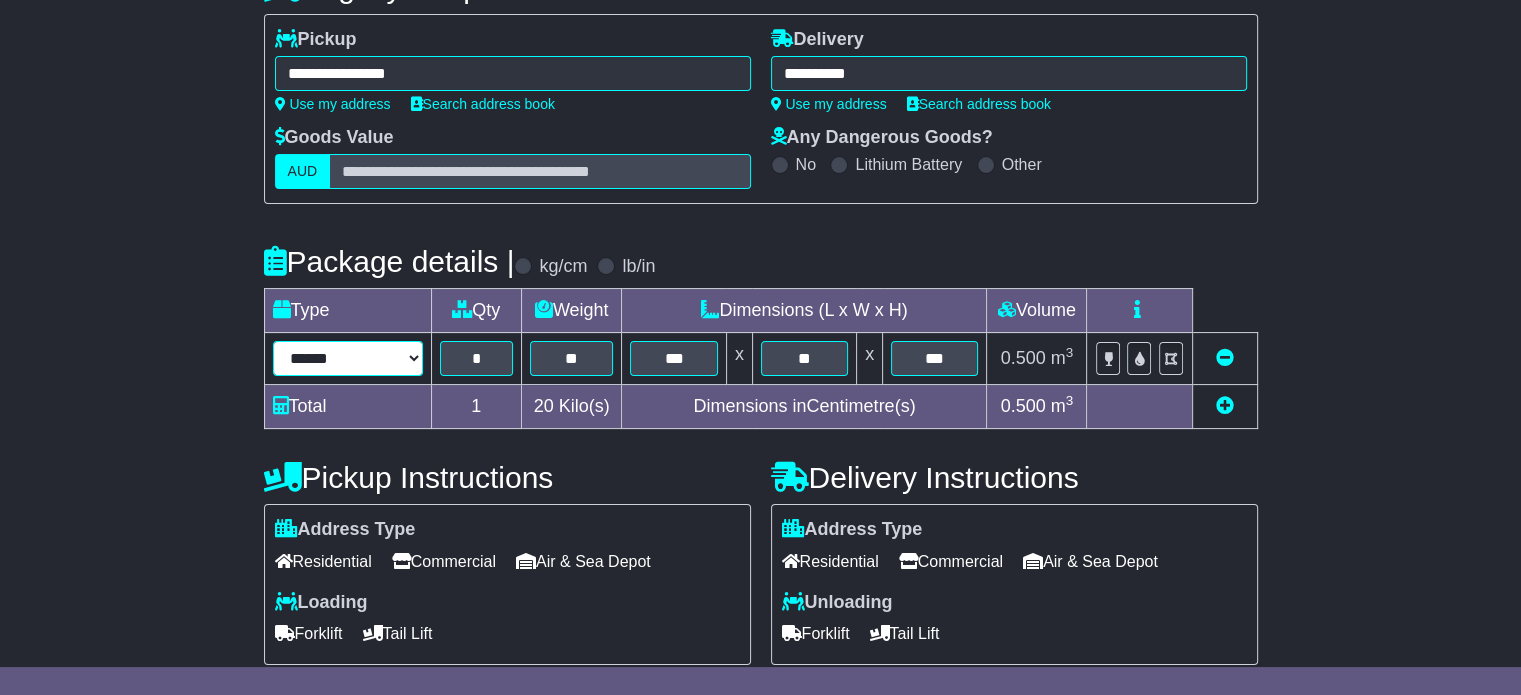 select on "*****" 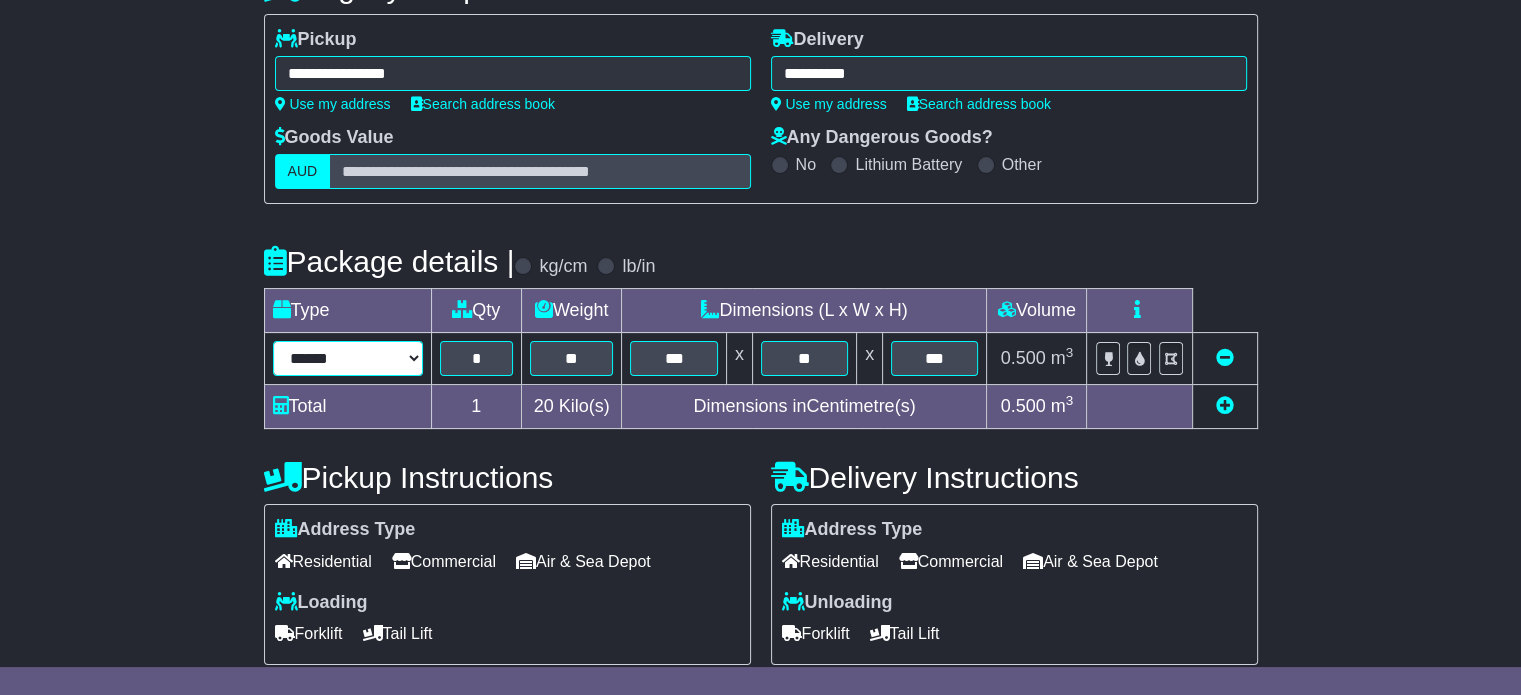click on "****** ****** *** ******** ***** **** **** ****** *** *******" at bounding box center [348, 358] 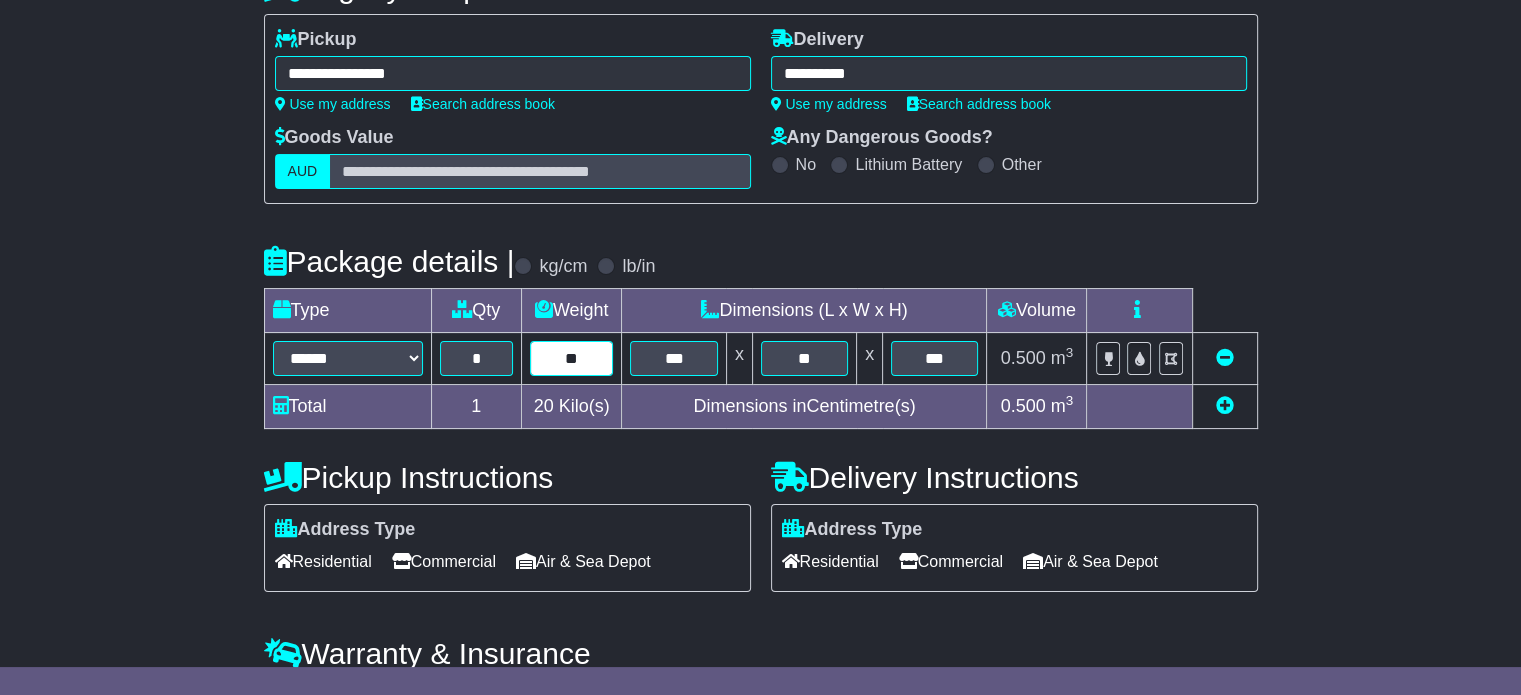 click on "**" at bounding box center [572, 358] 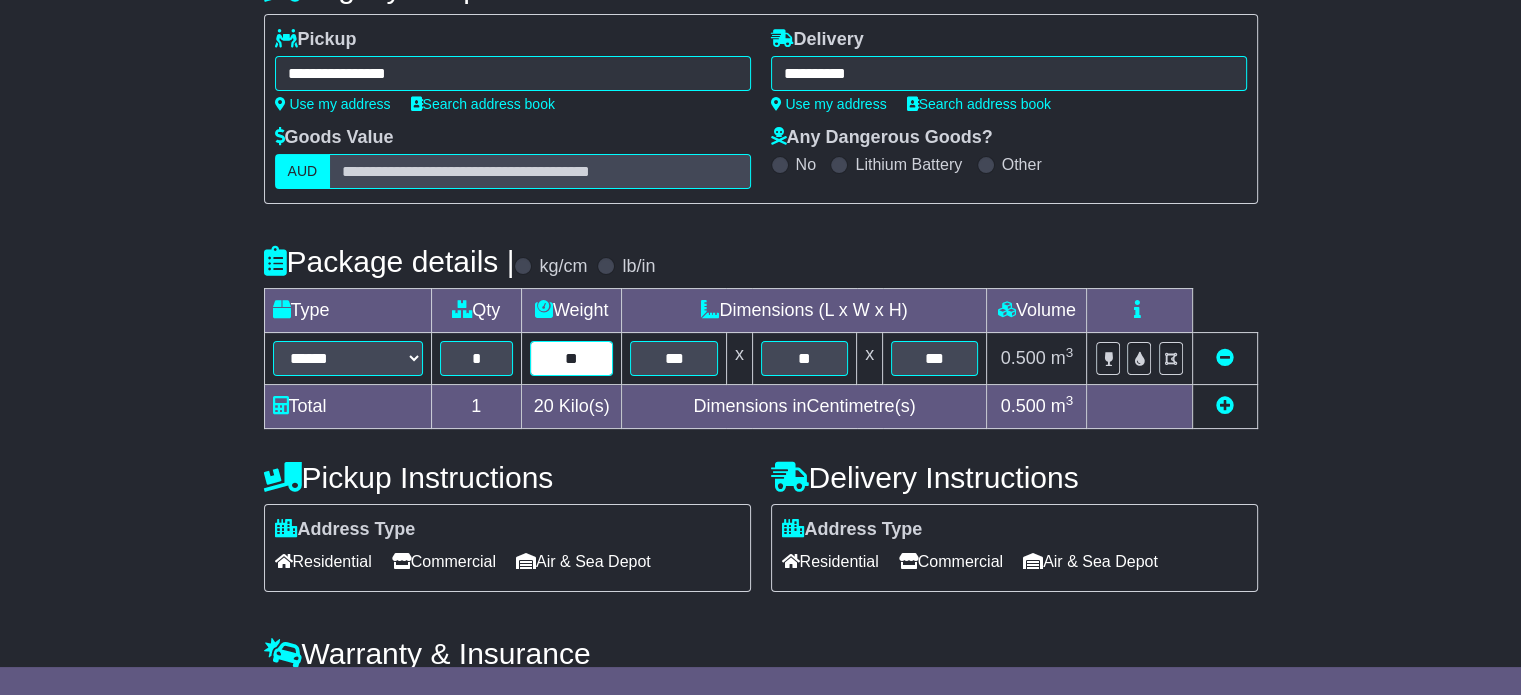 type on "**" 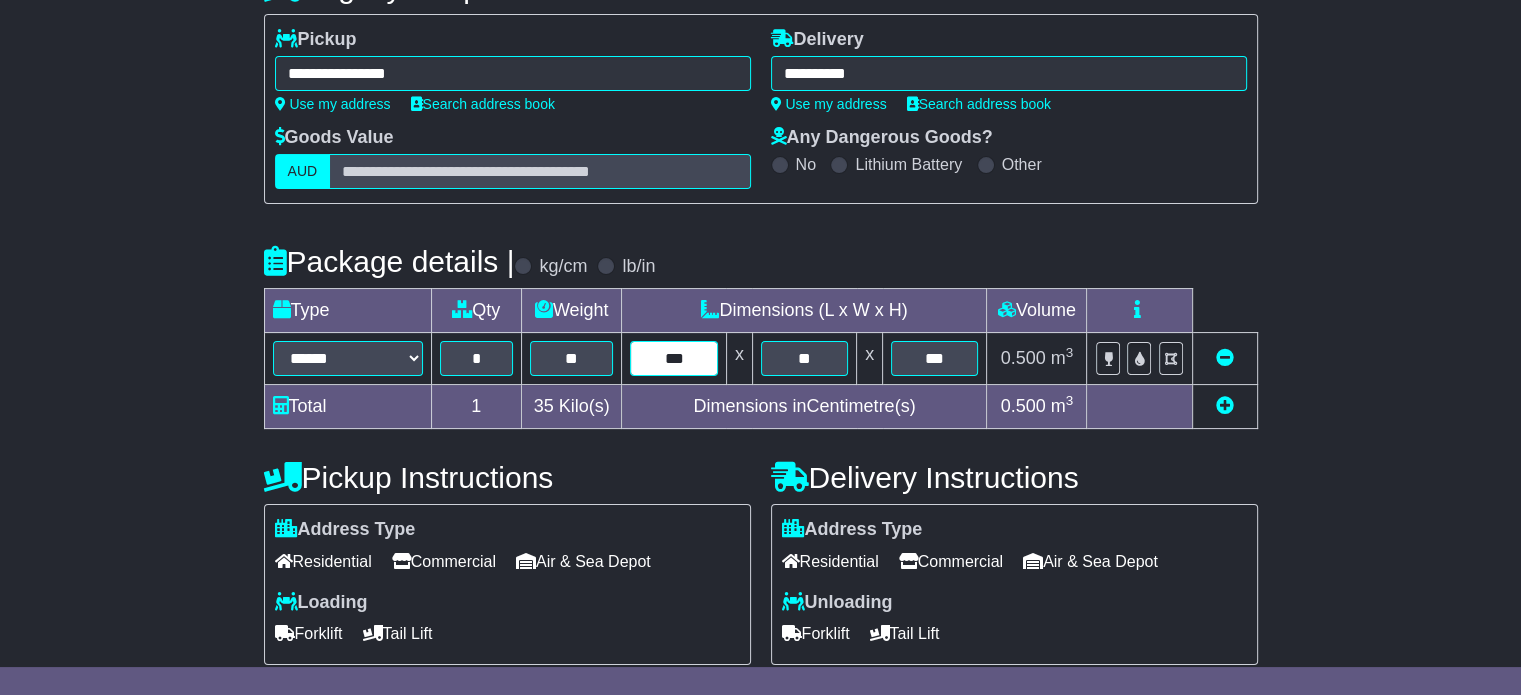 click on "***" at bounding box center (673, 358) 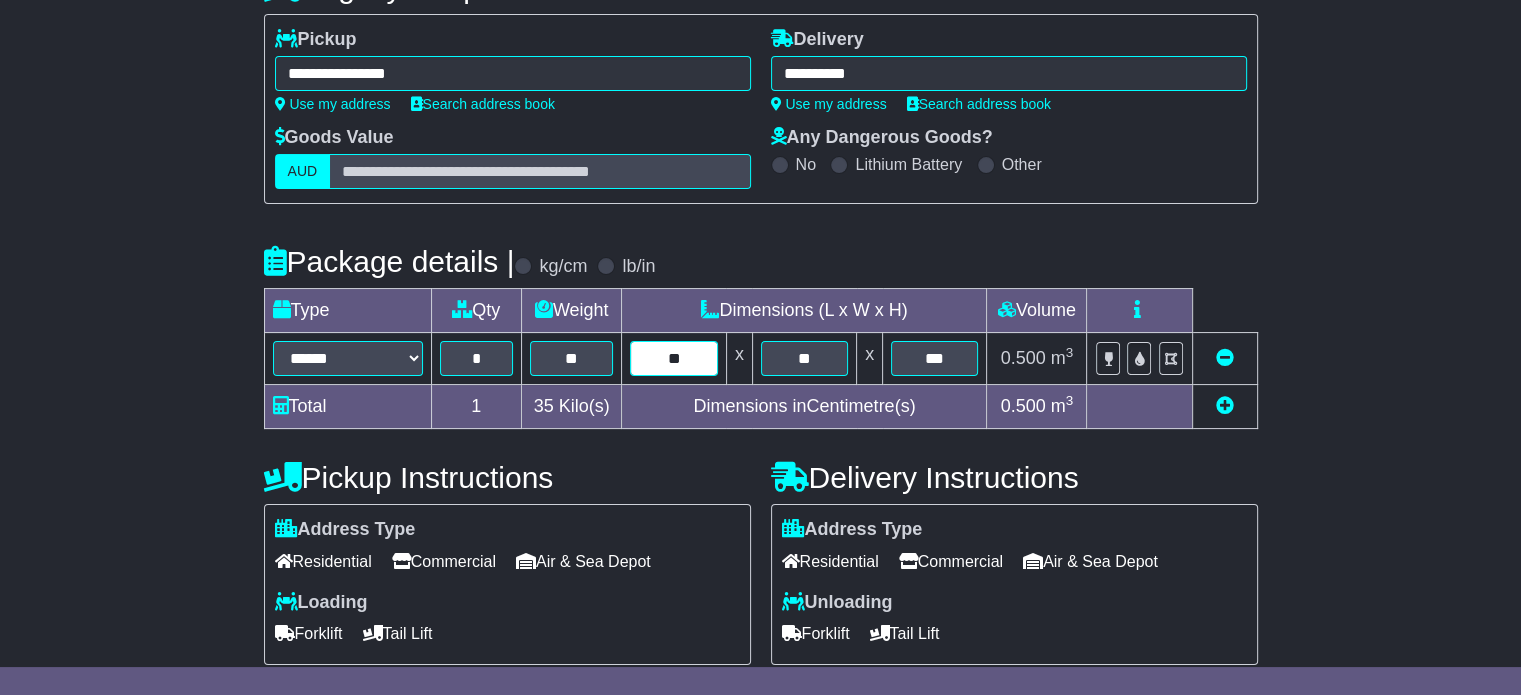type on "*" 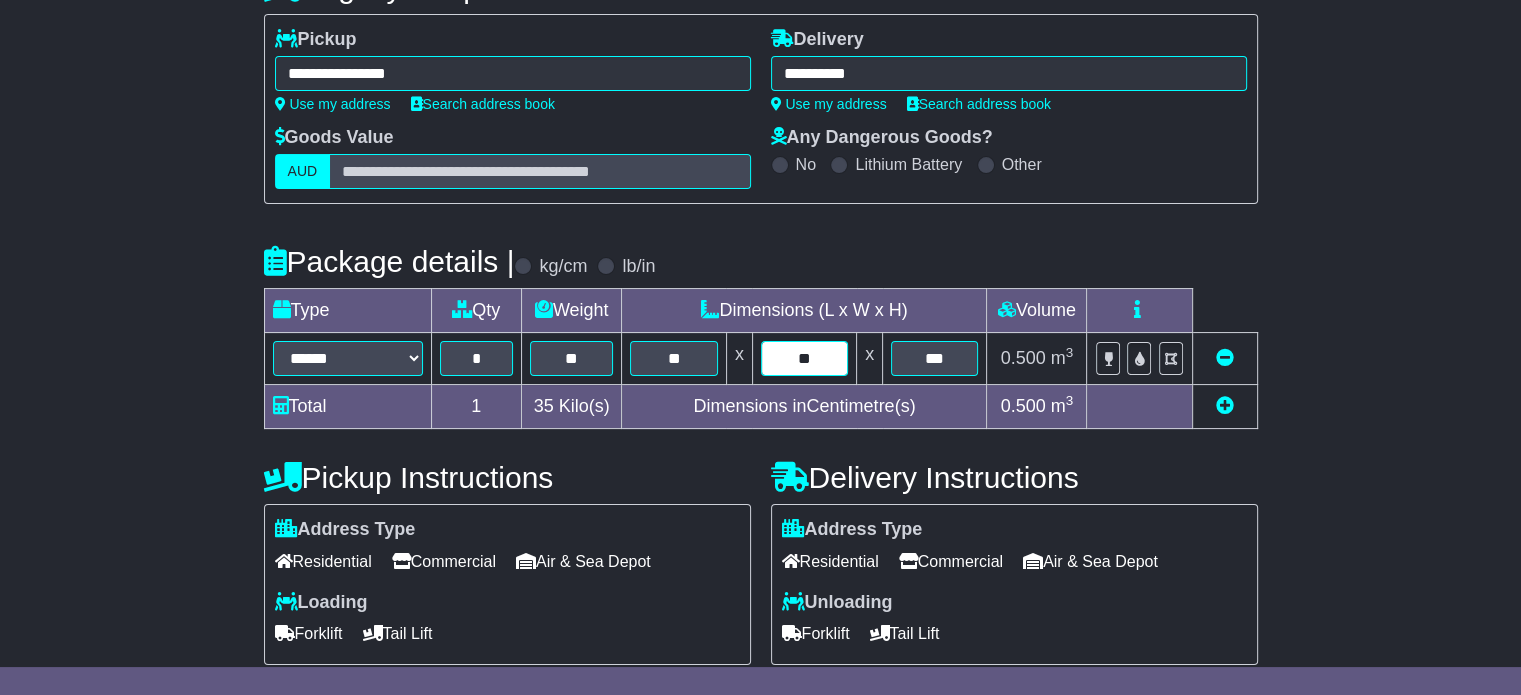 click on "**" at bounding box center [804, 358] 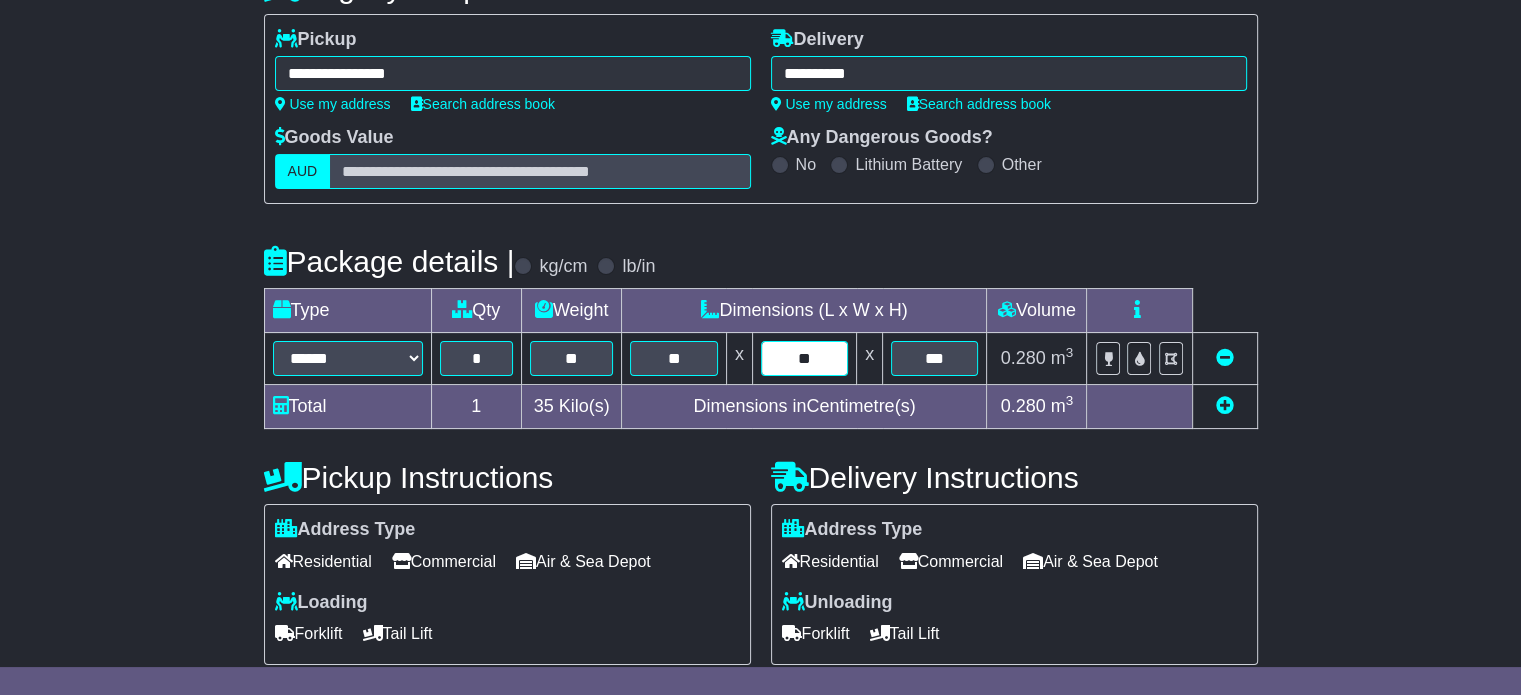 type on "**" 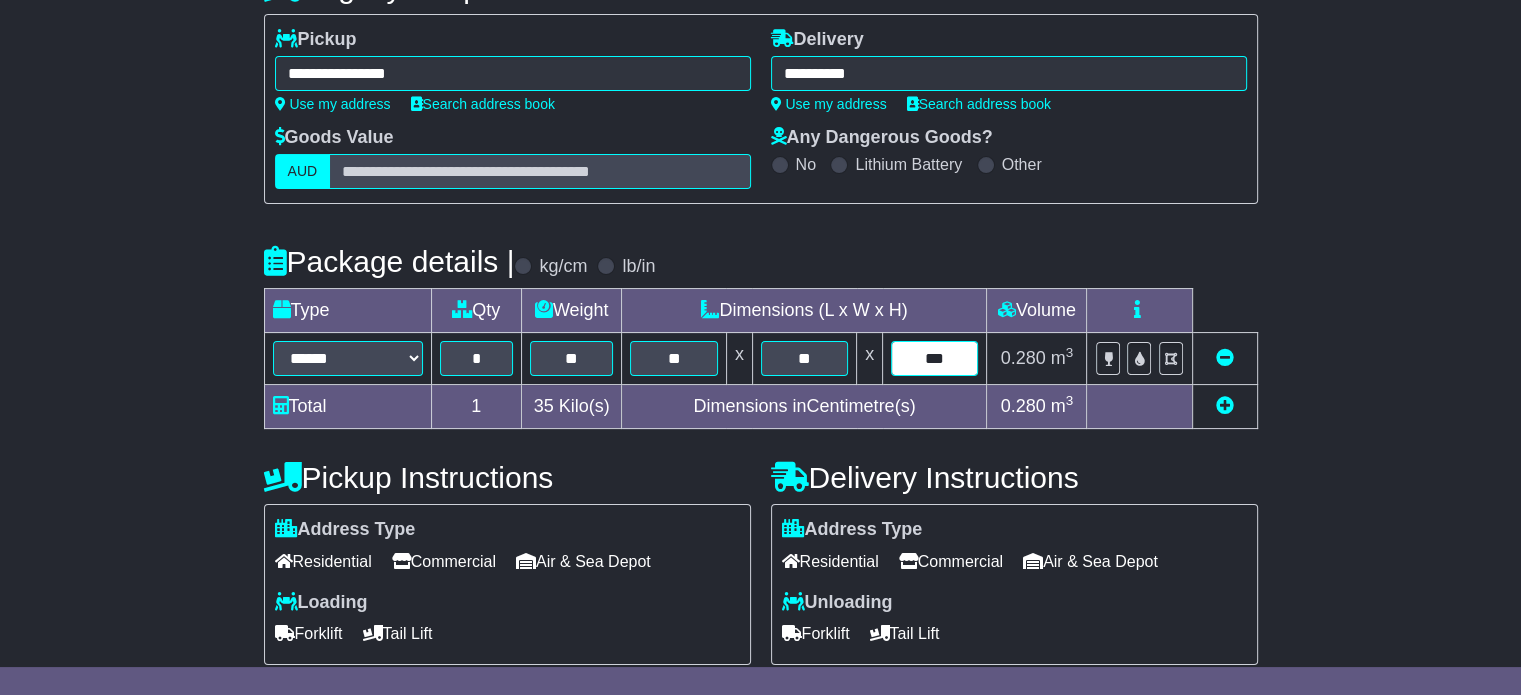 click on "***" at bounding box center (934, 358) 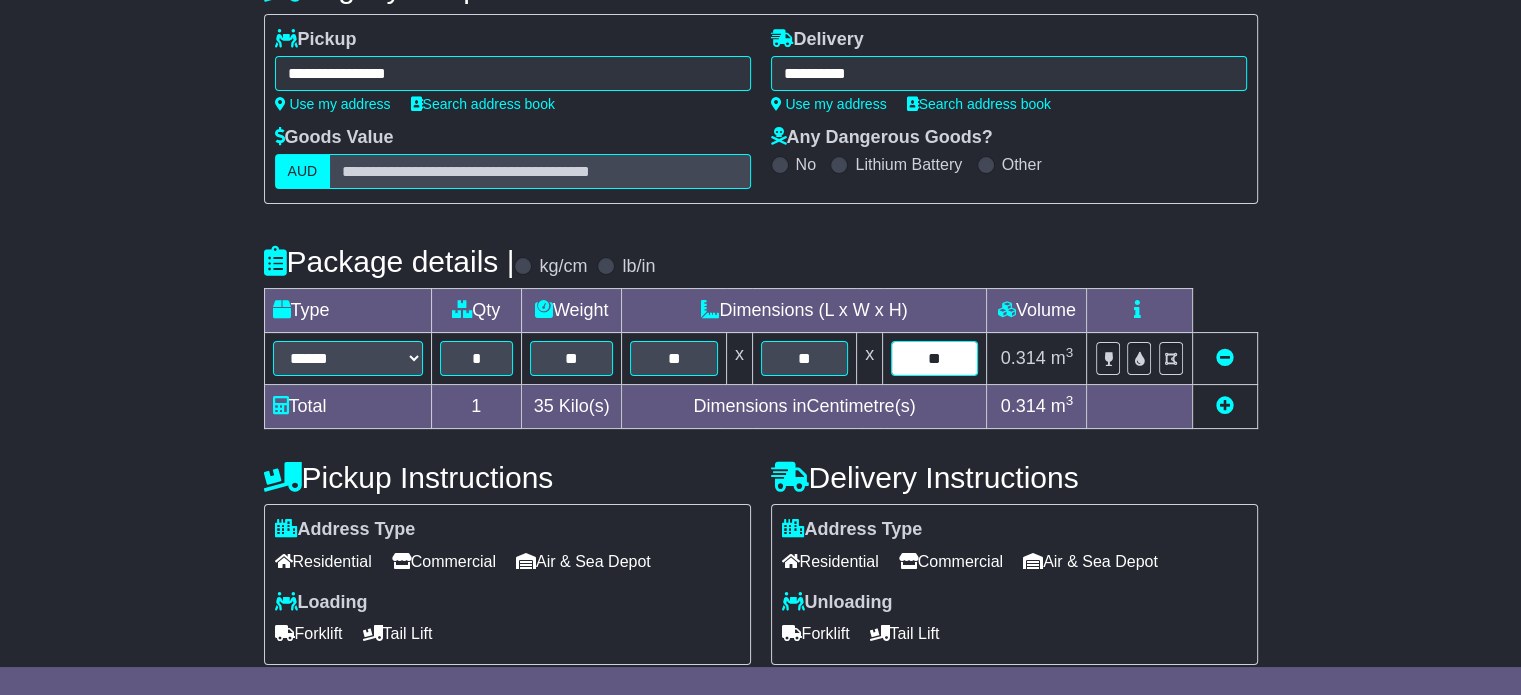 type on "*" 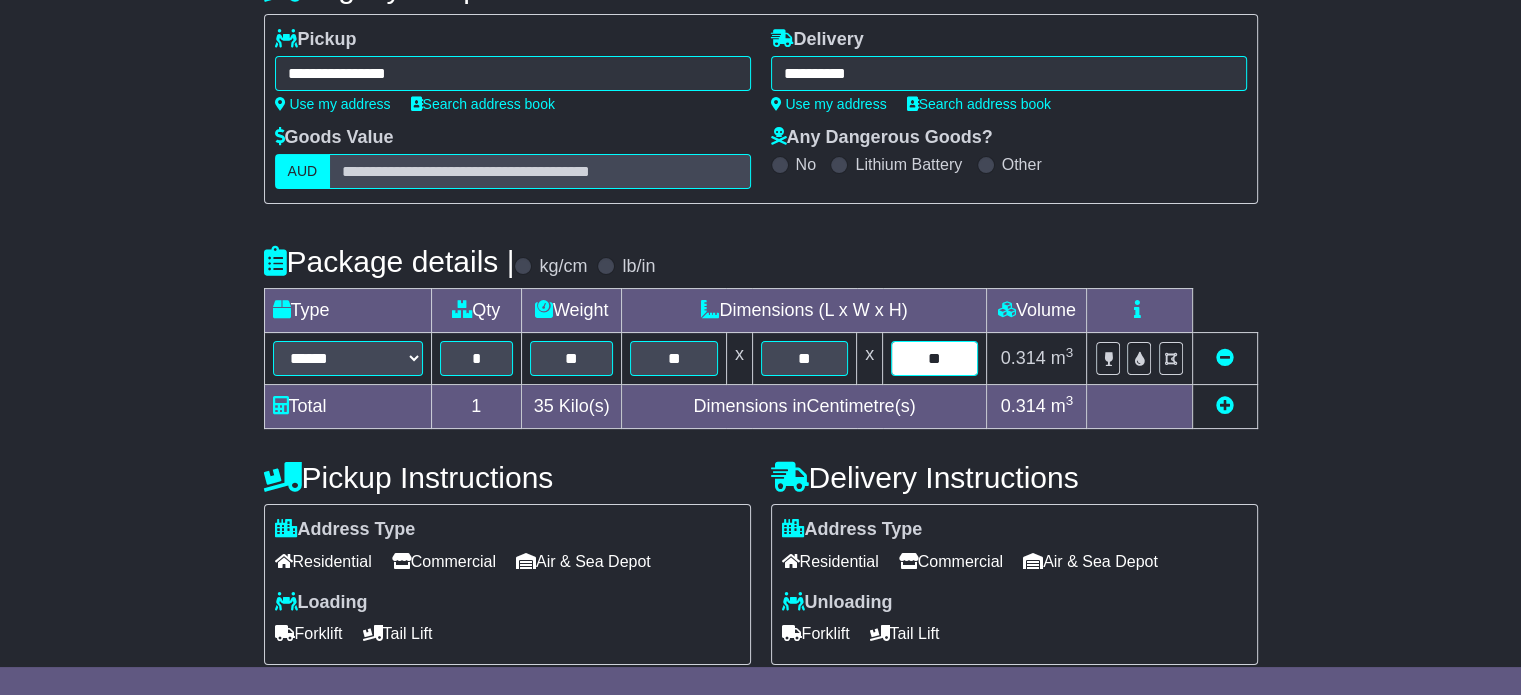type on "**" 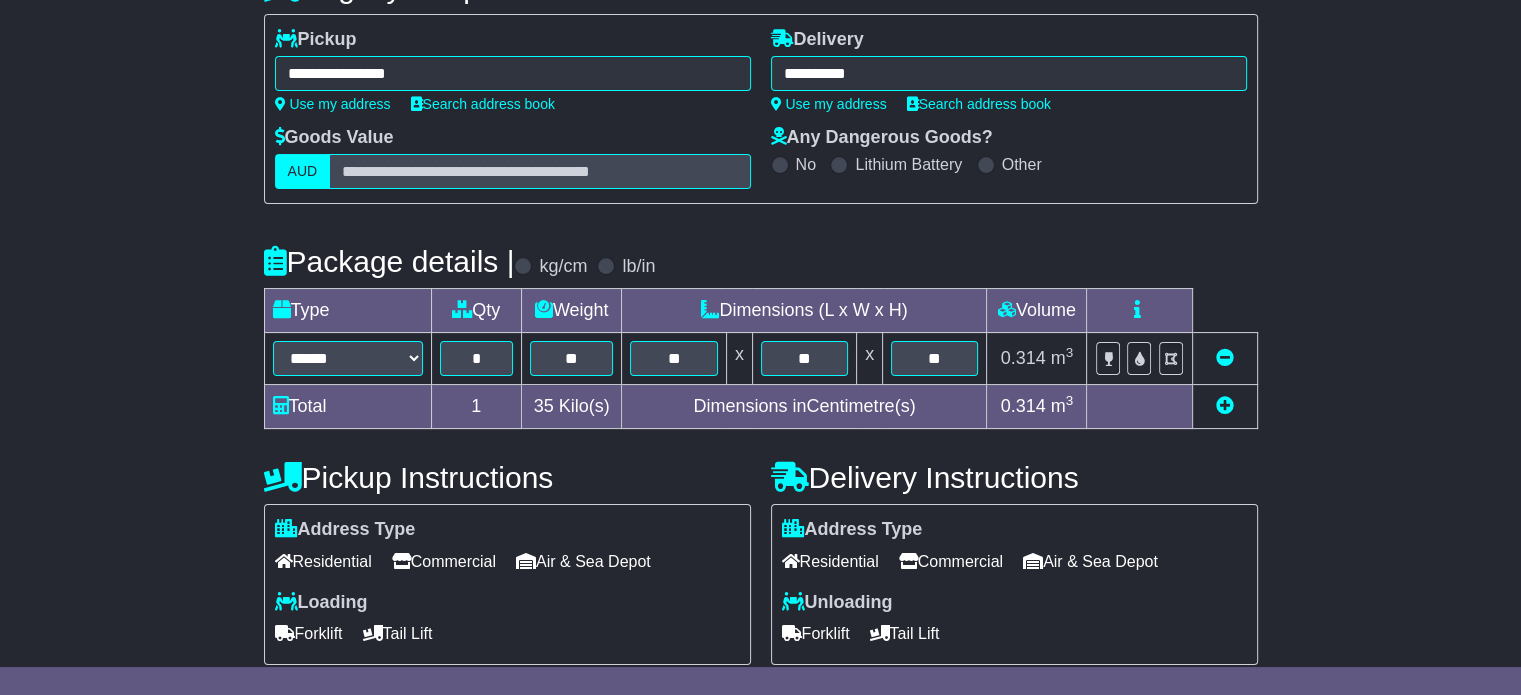 click on "Commercial" at bounding box center (951, 561) 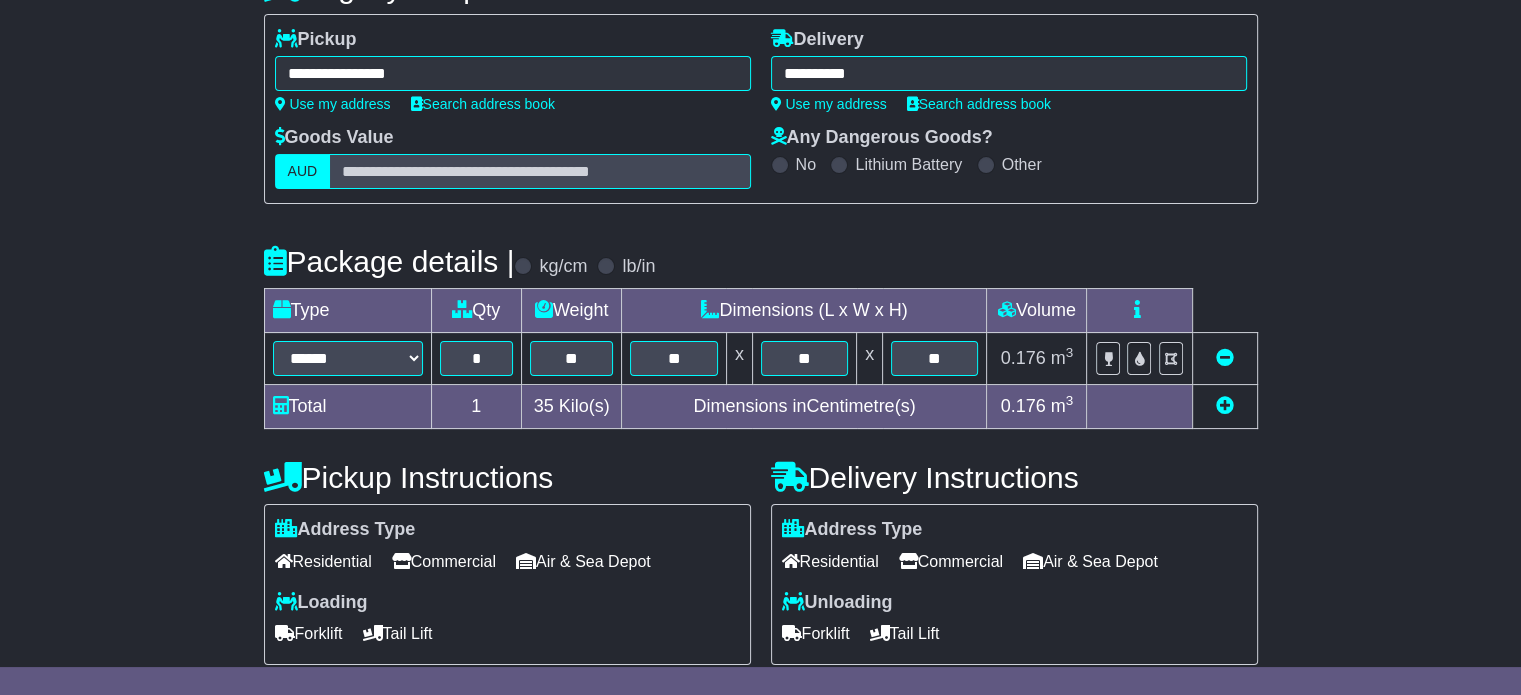 click on "Commercial" at bounding box center [444, 561] 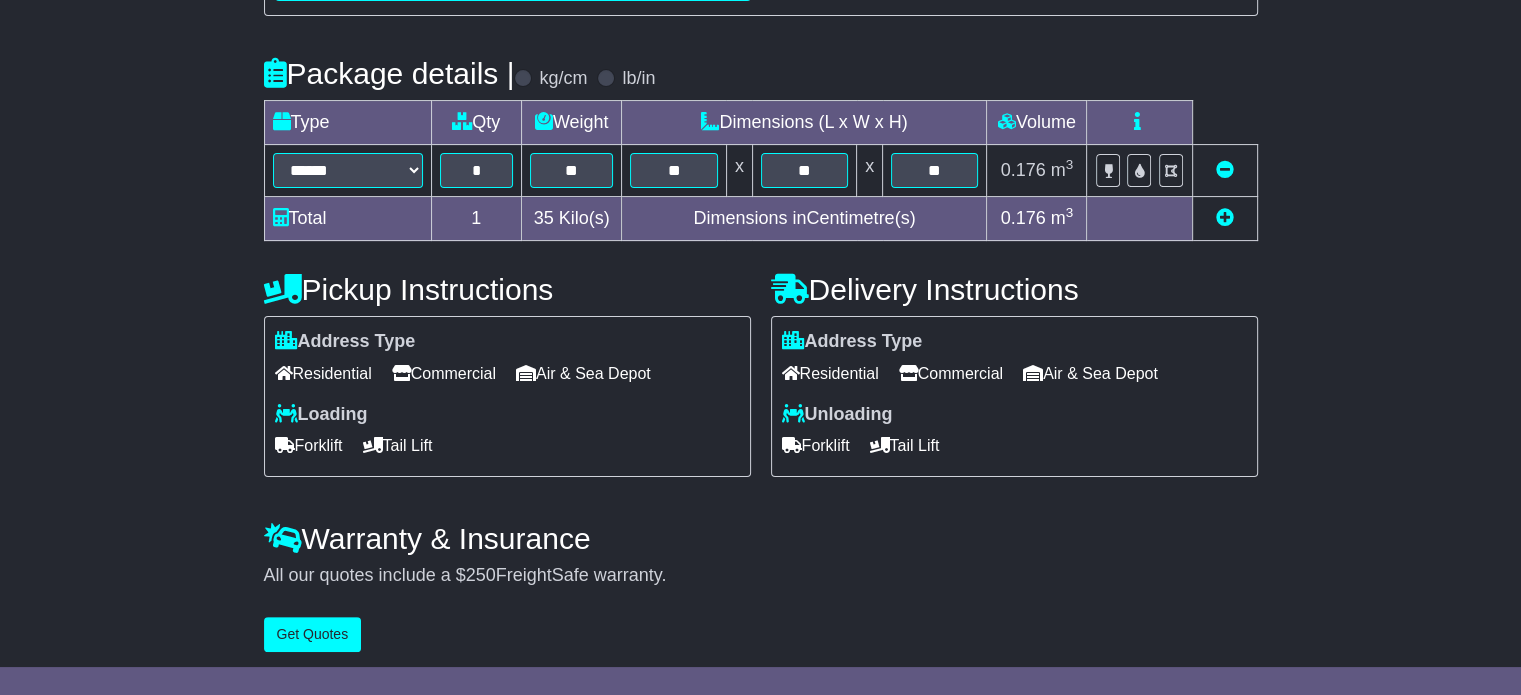 scroll, scrollTop: 436, scrollLeft: 0, axis: vertical 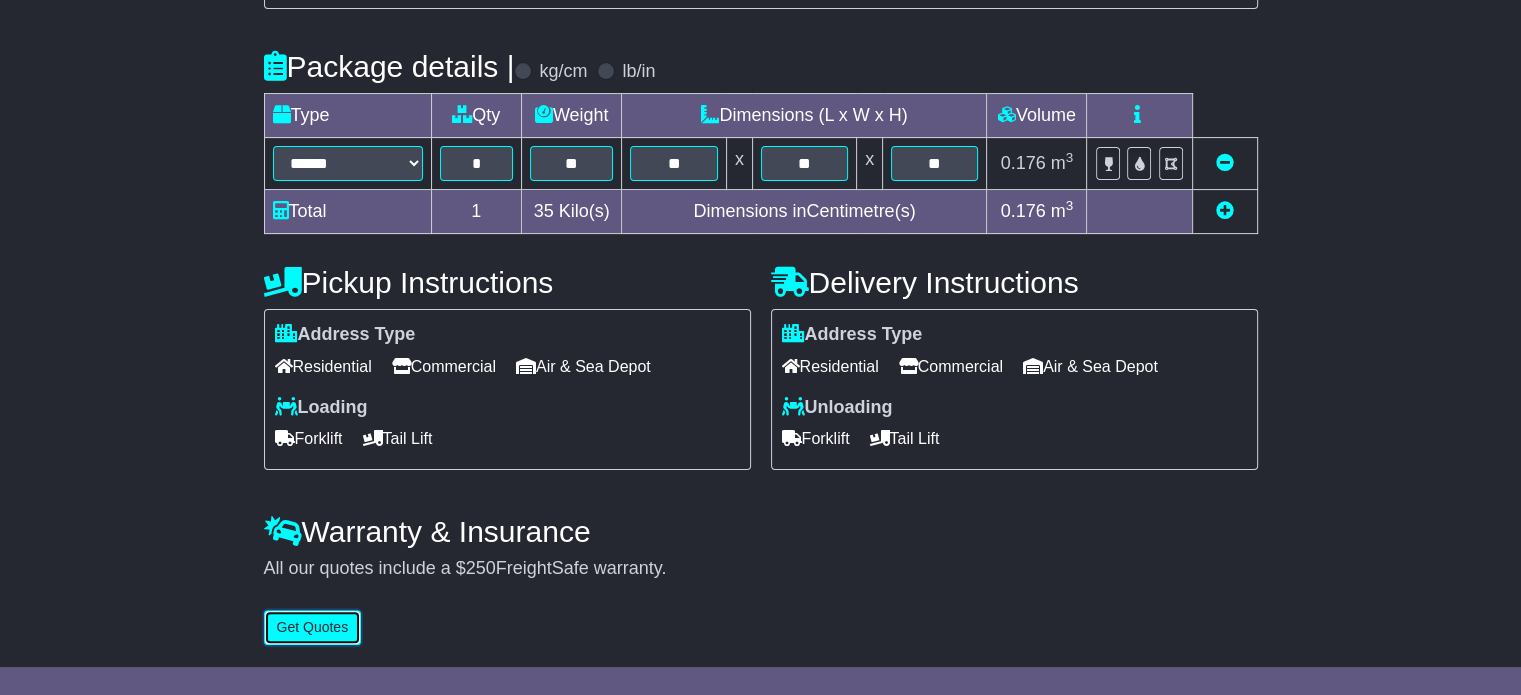 click on "Get Quotes" at bounding box center (313, 627) 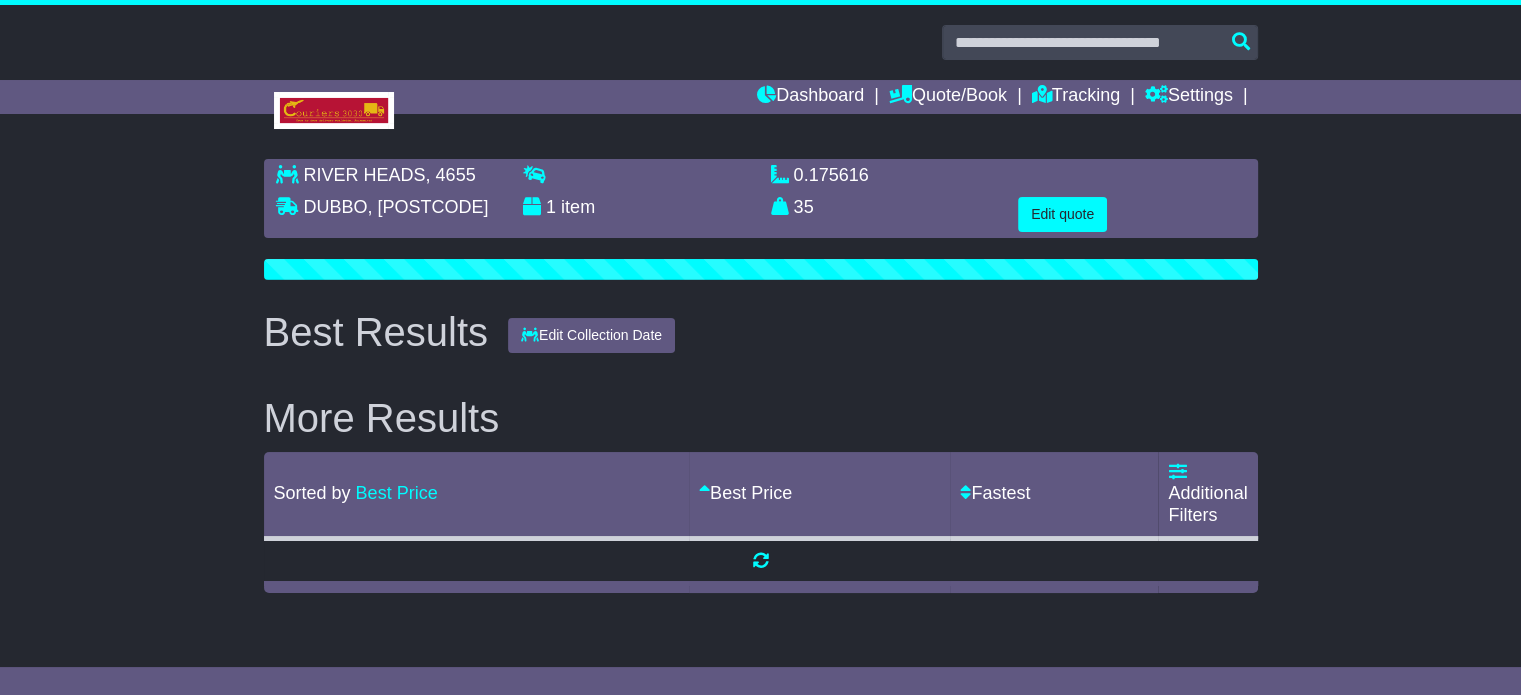 scroll, scrollTop: 0, scrollLeft: 0, axis: both 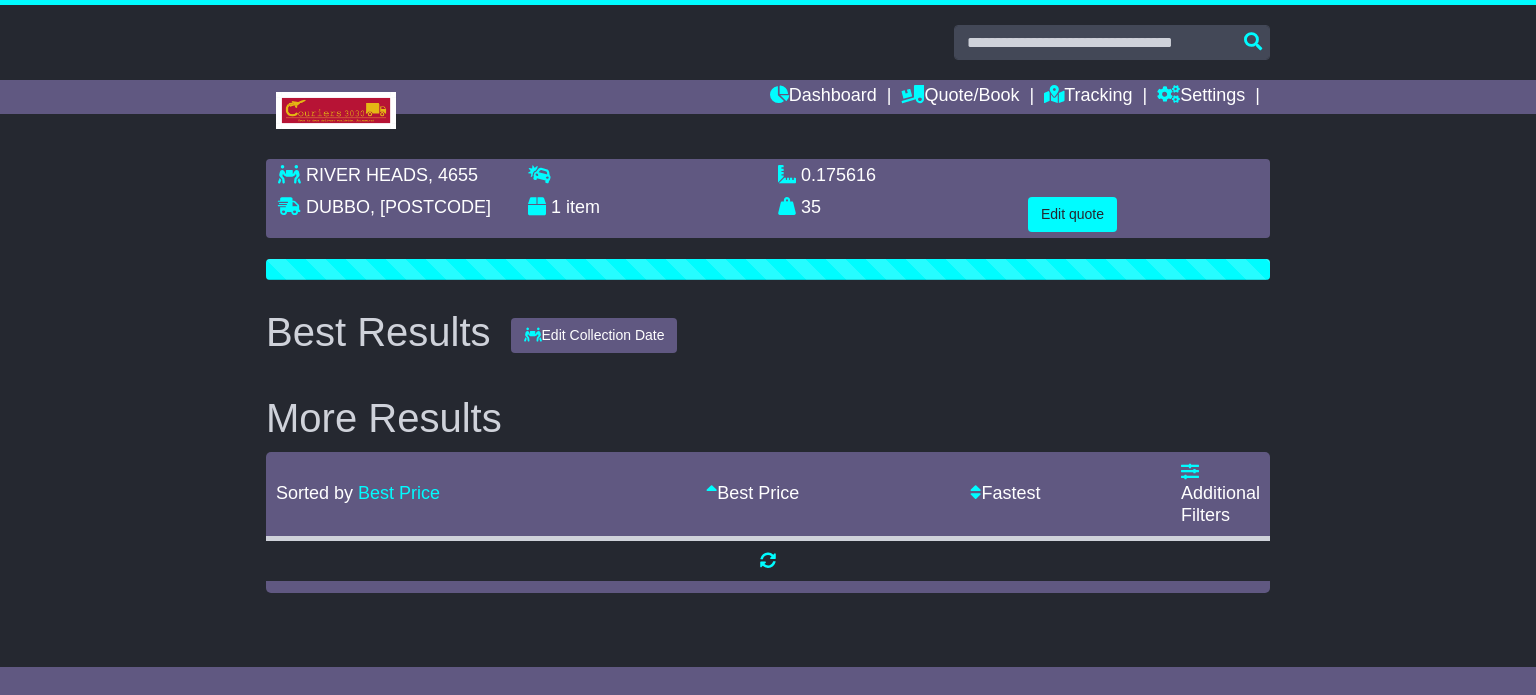 click on "**********" at bounding box center (768, 392) 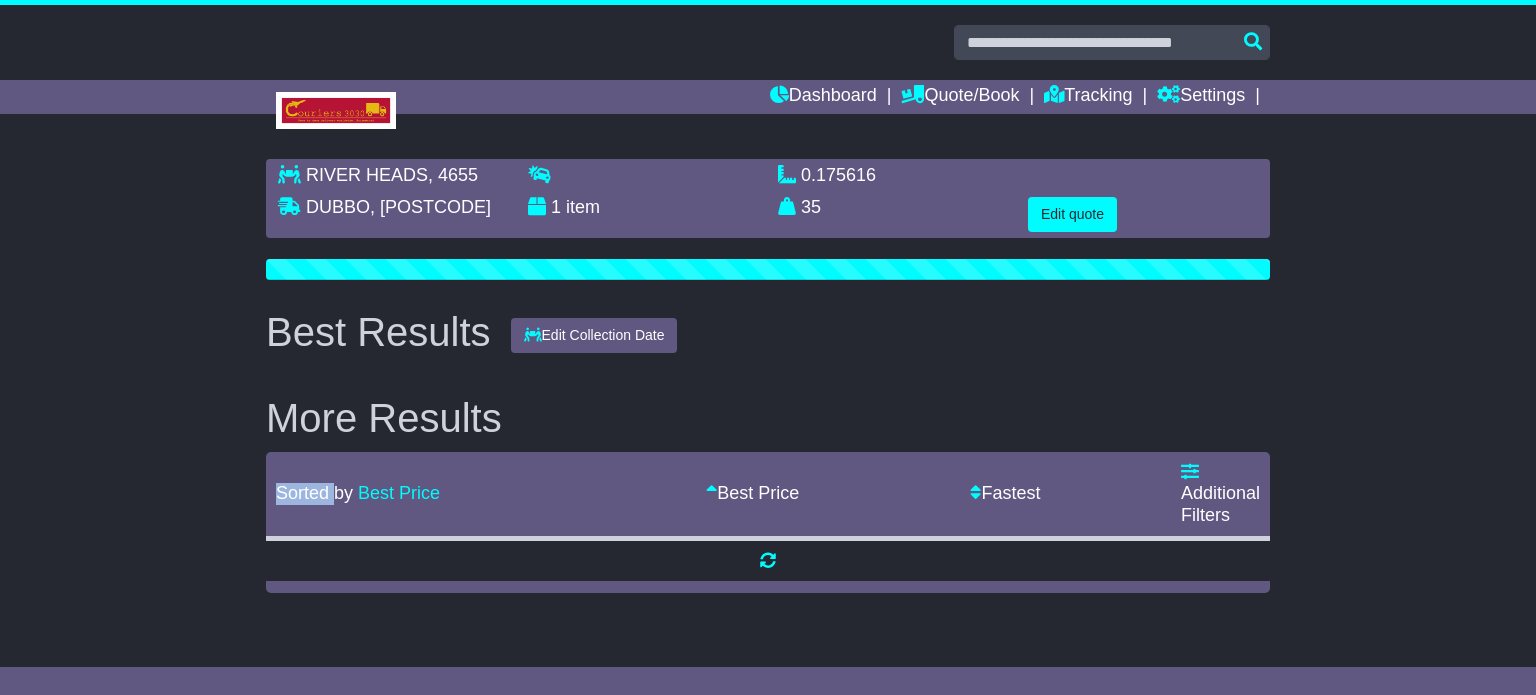 click on "**********" at bounding box center (768, 392) 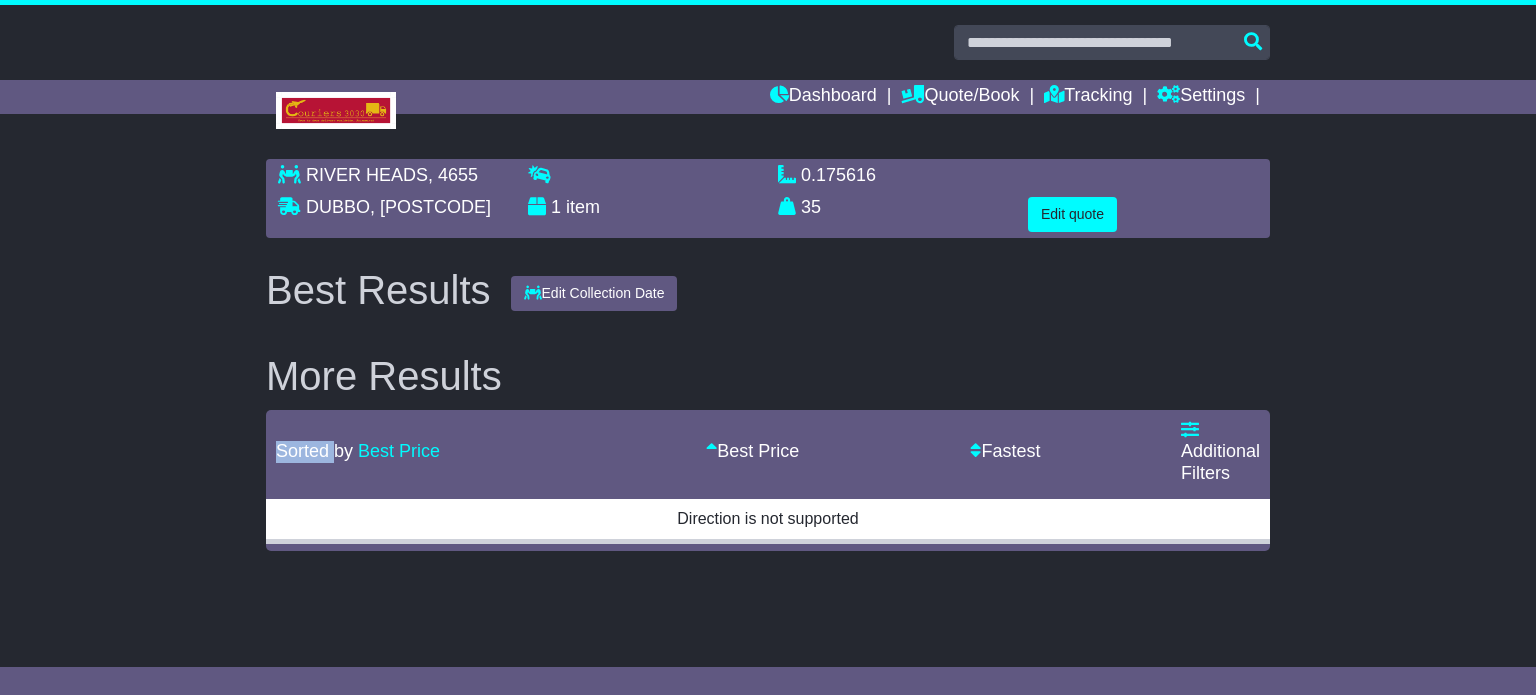 click on "**********" at bounding box center [768, 392] 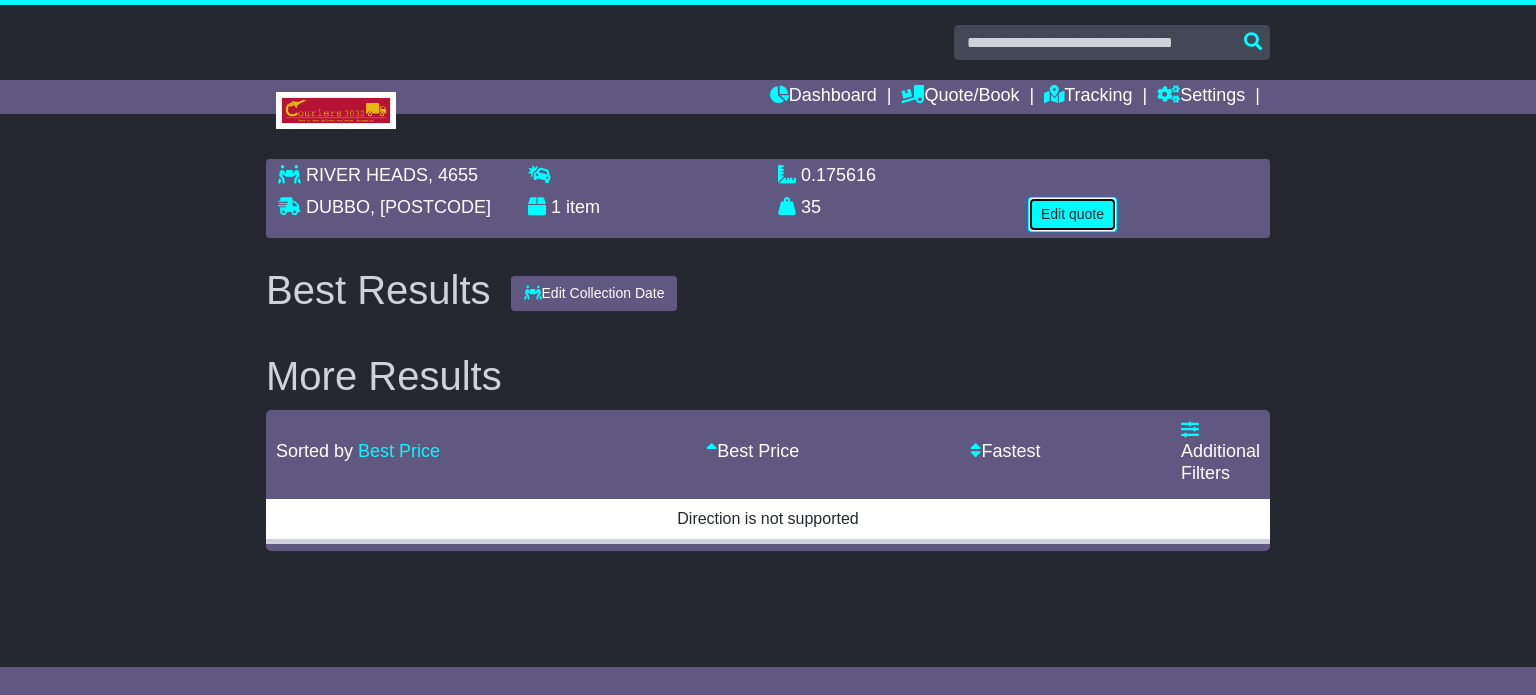click on "Edit quote" at bounding box center (1072, 214) 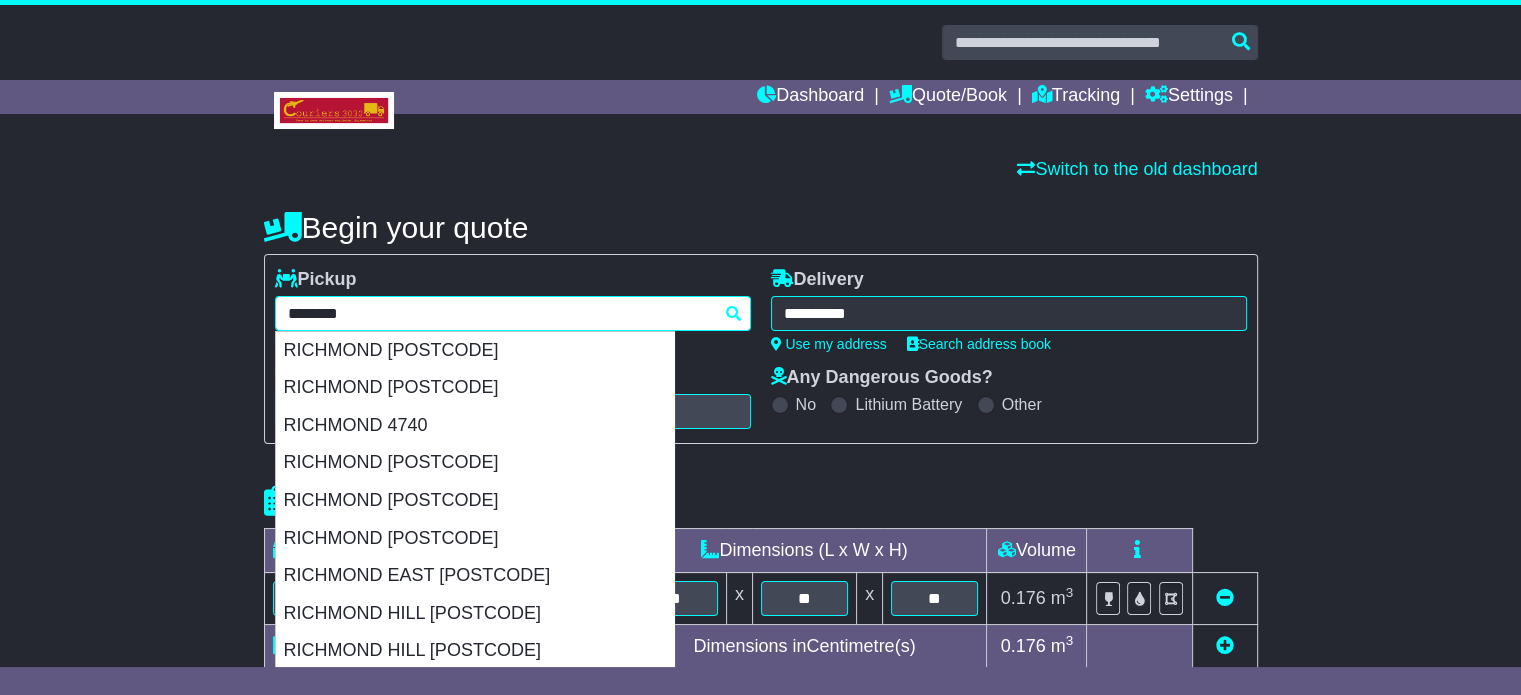 click on "**********" at bounding box center (513, 313) 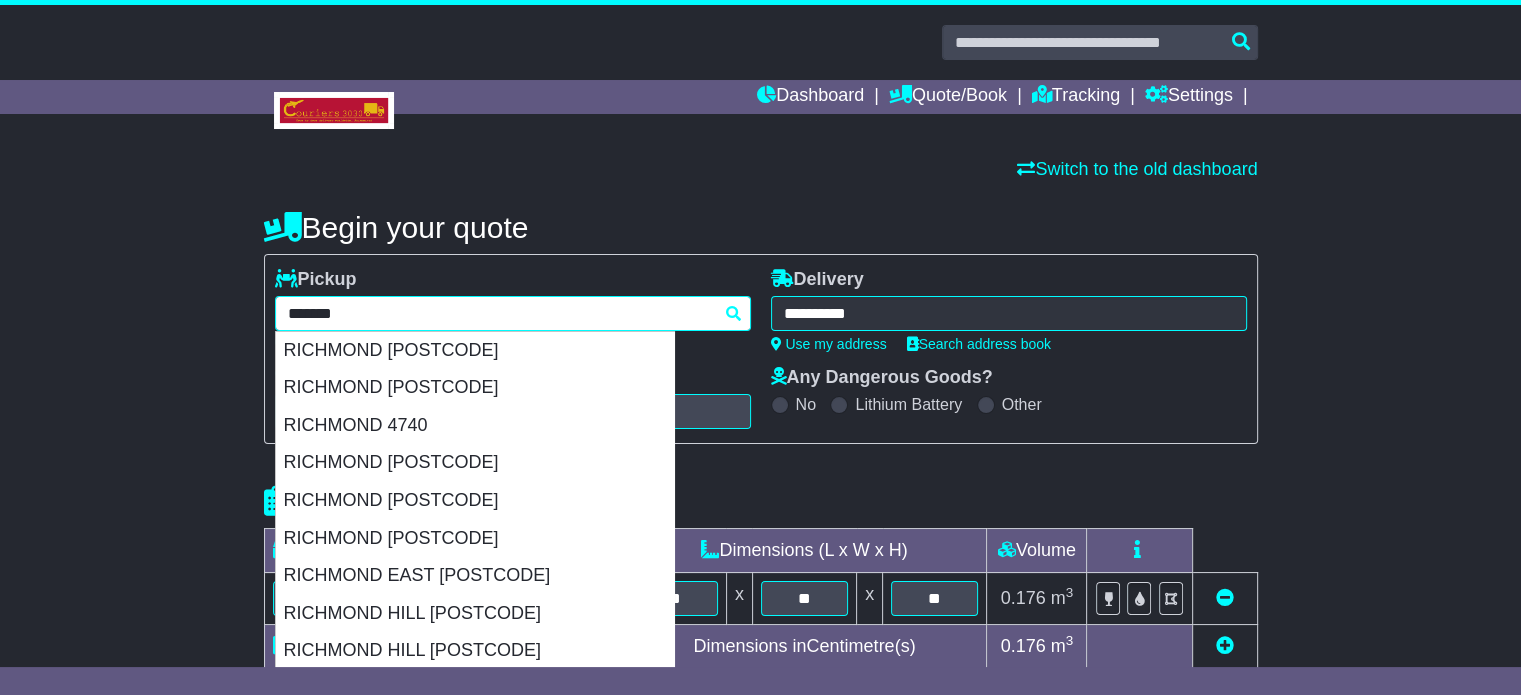 type 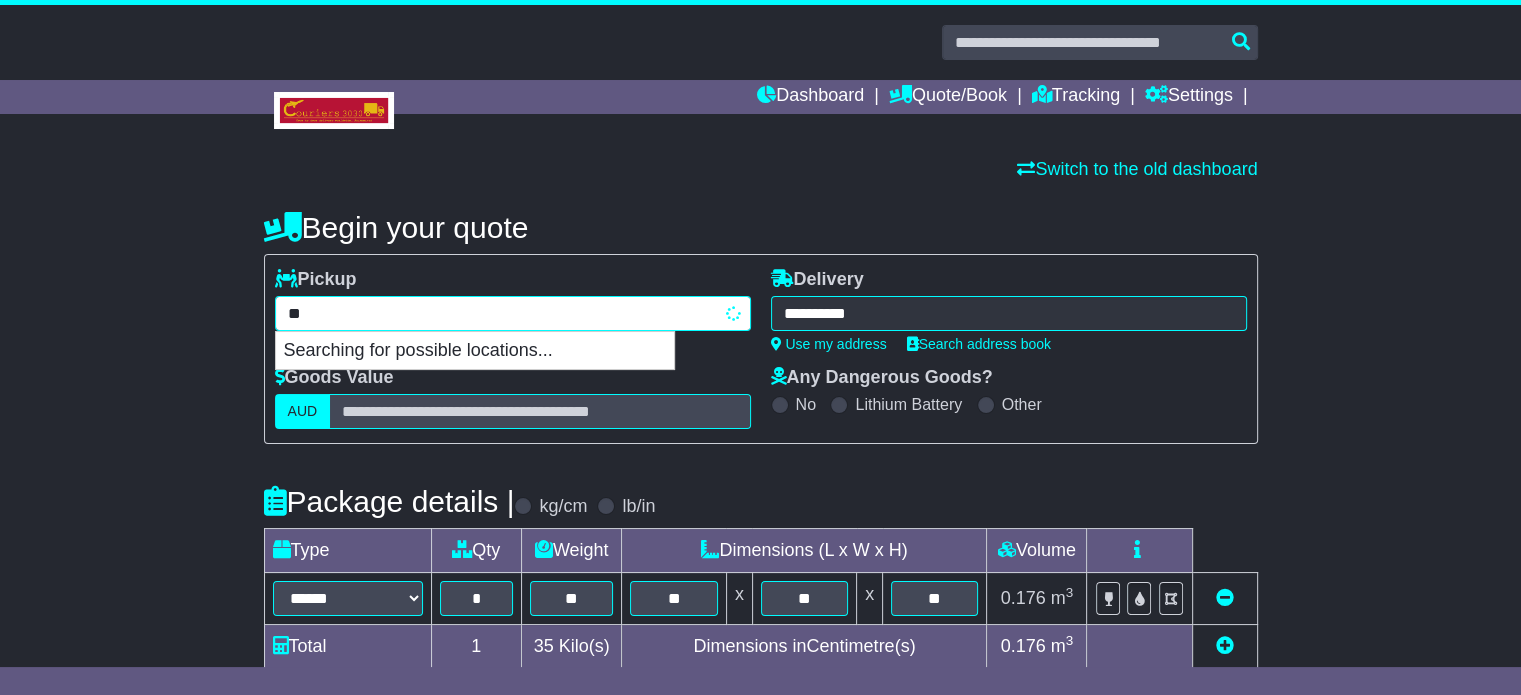 type on "*" 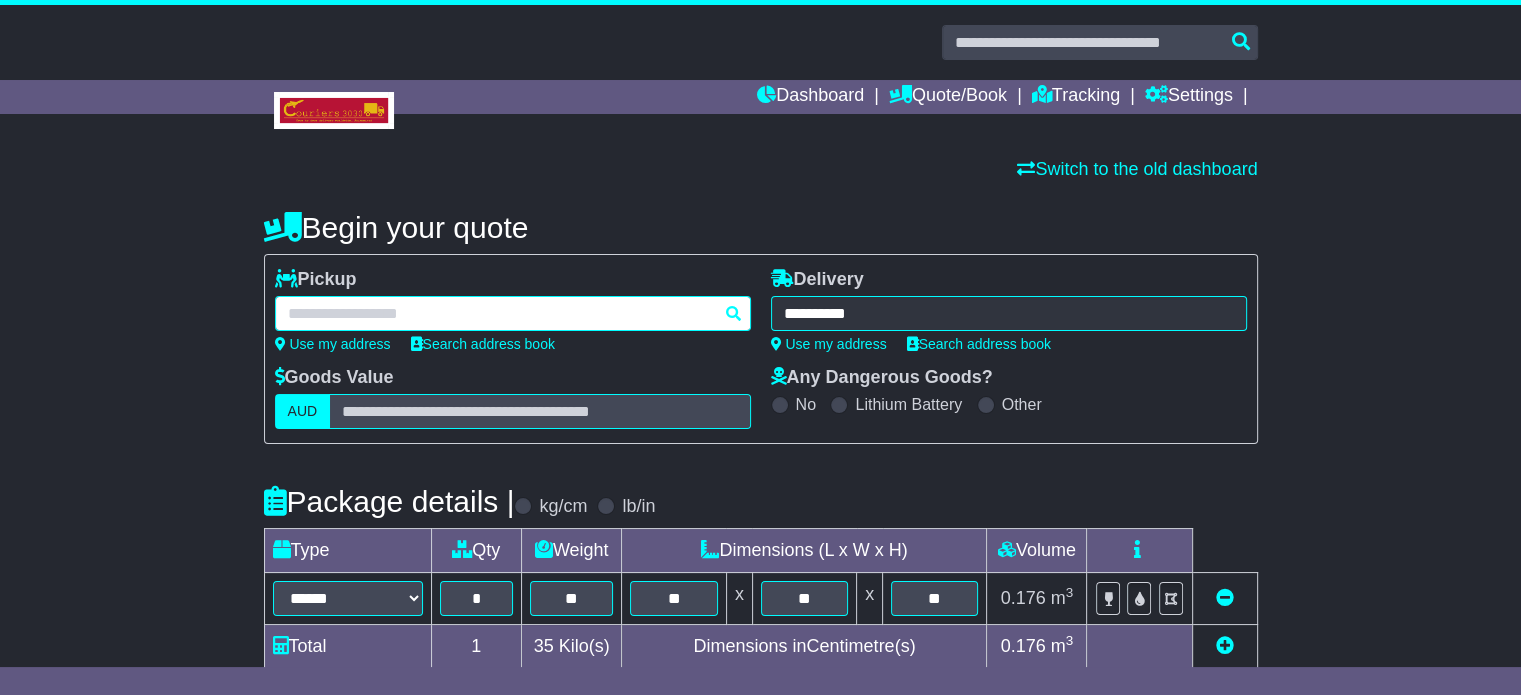 paste on "**********" 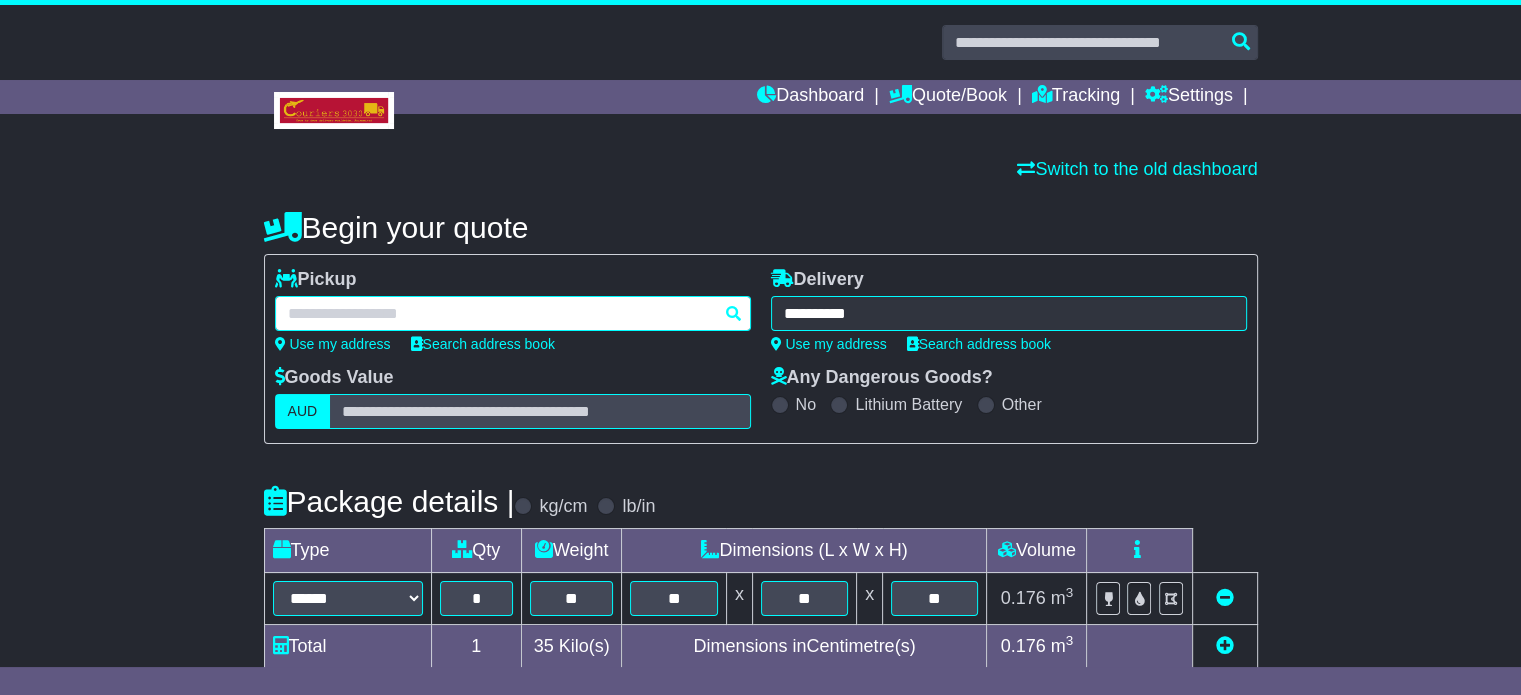 type on "**********" 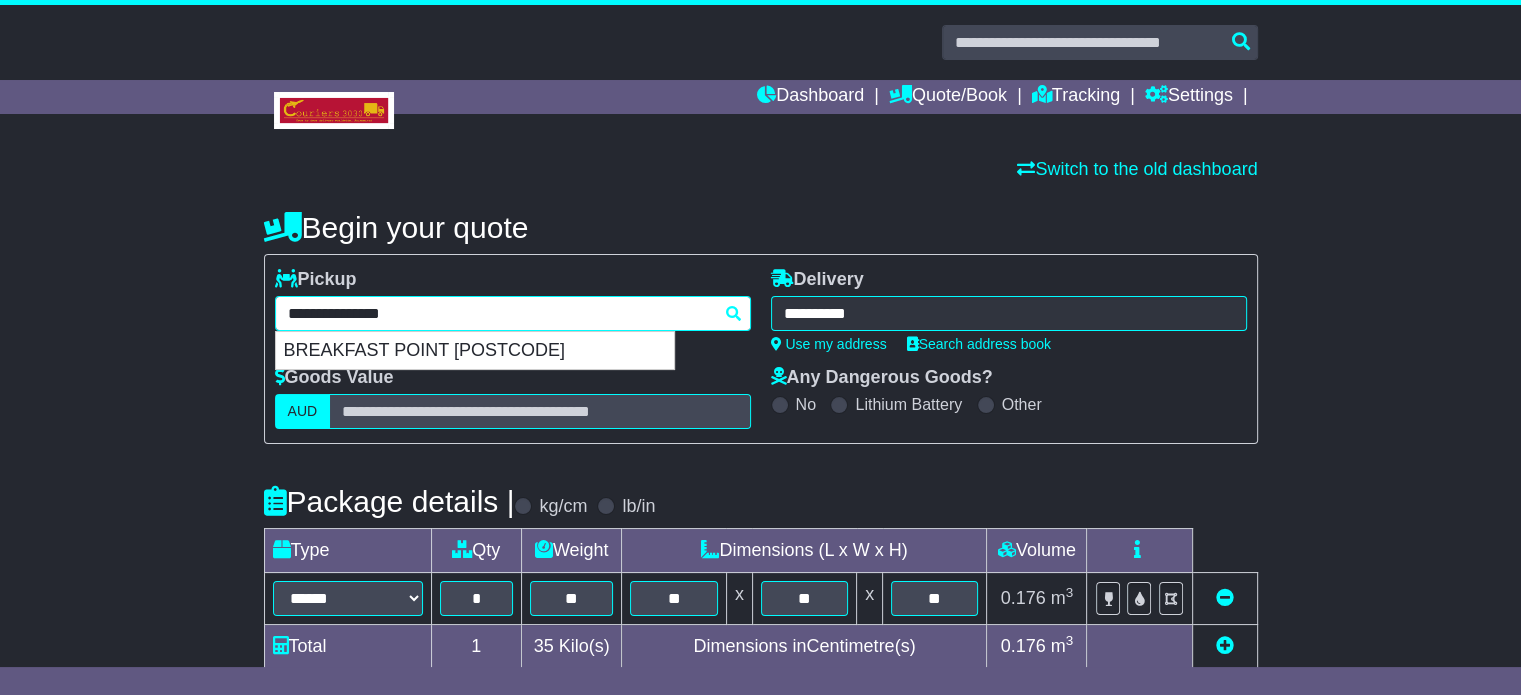 click on "BREAKFAST POINT [POSTCODE]" at bounding box center [475, 351] 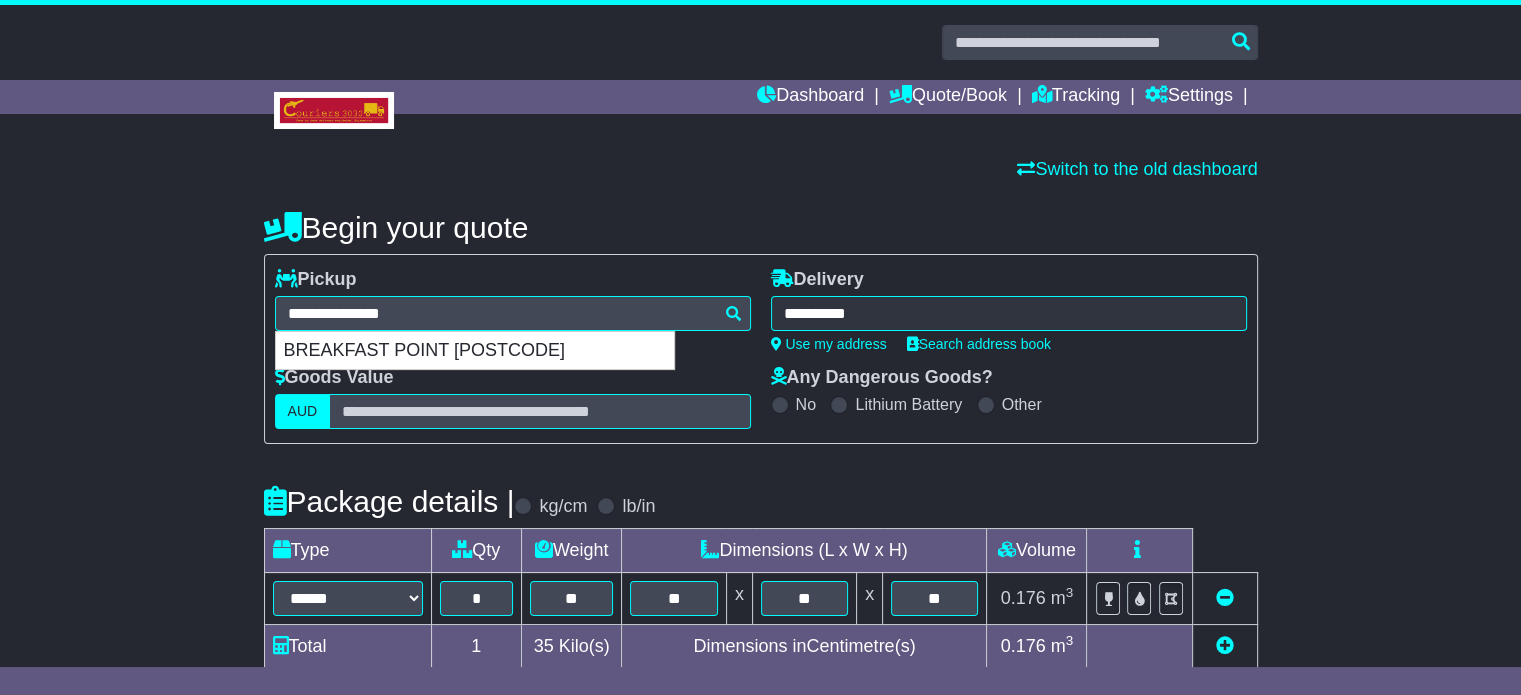 type on "**********" 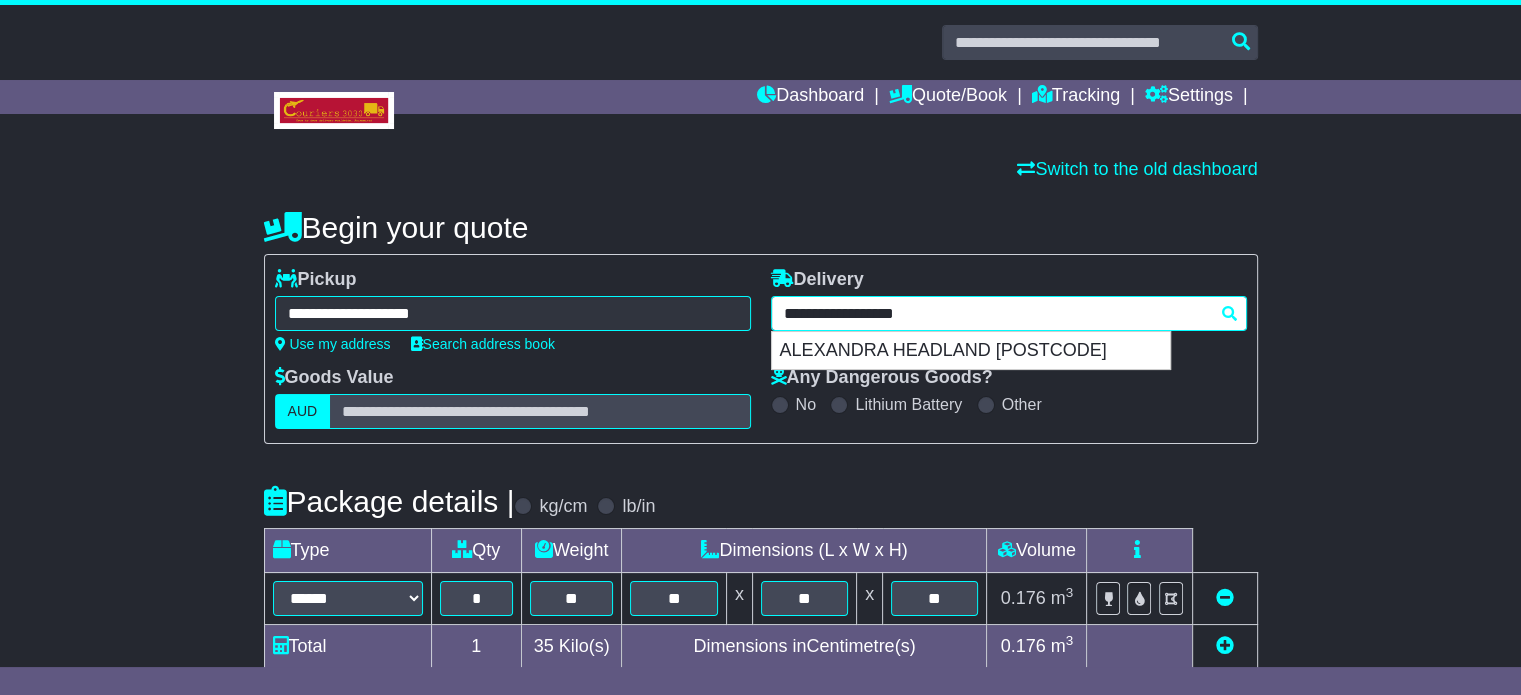 click on "**********" at bounding box center (1009, 313) 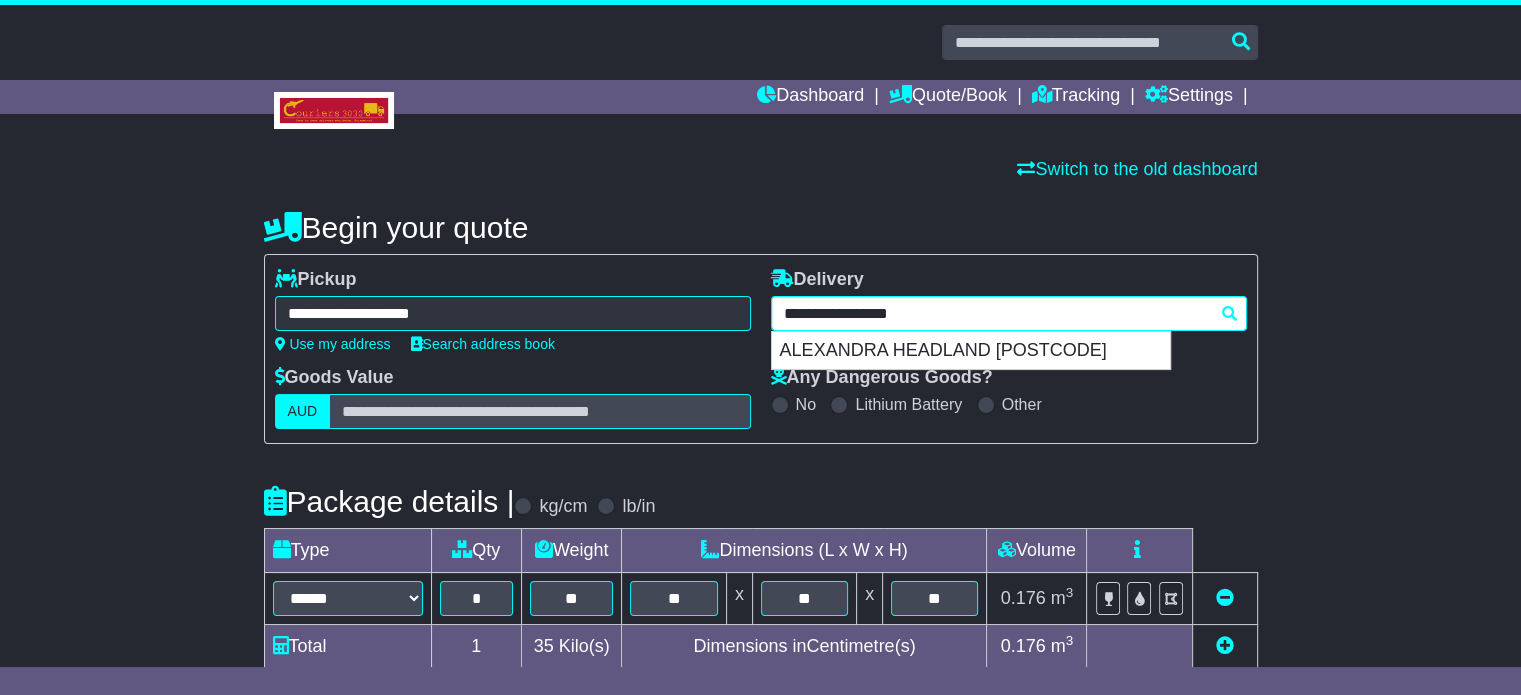 type 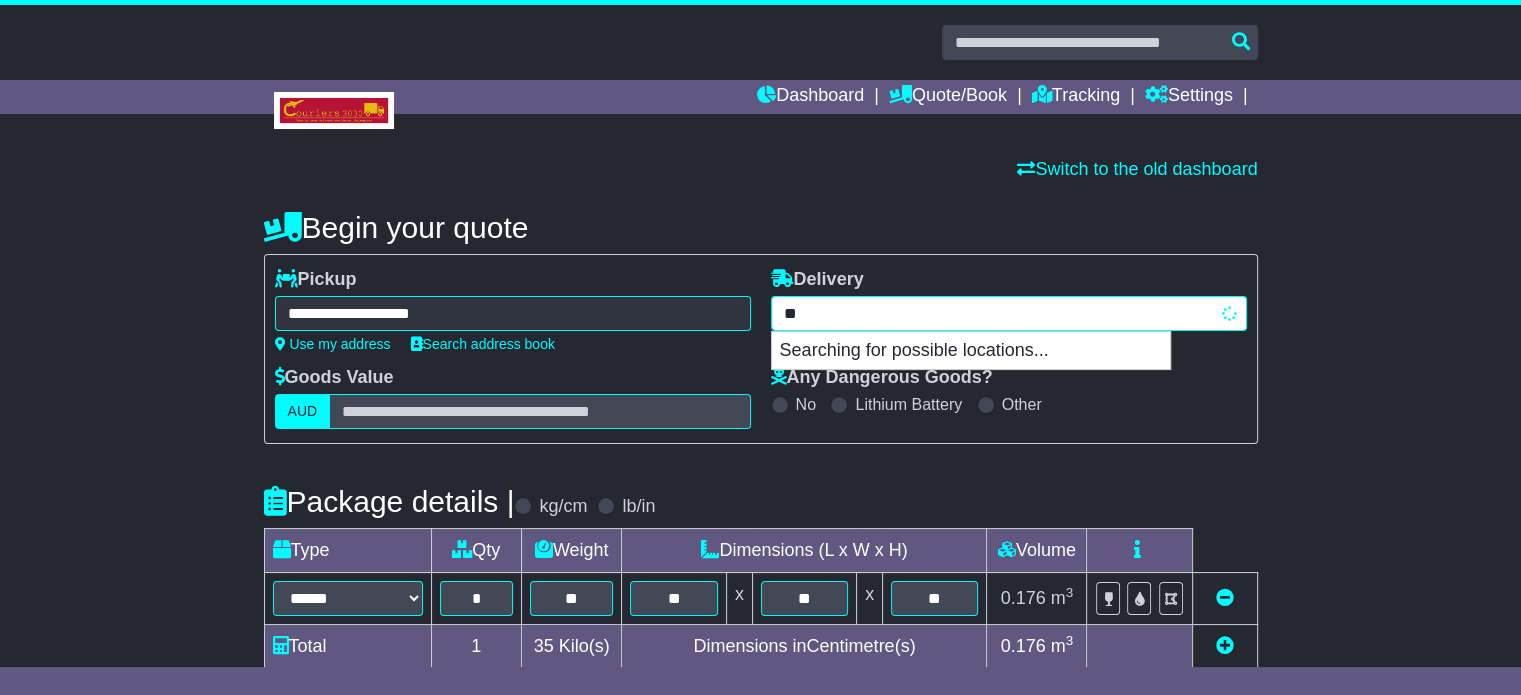 type on "*" 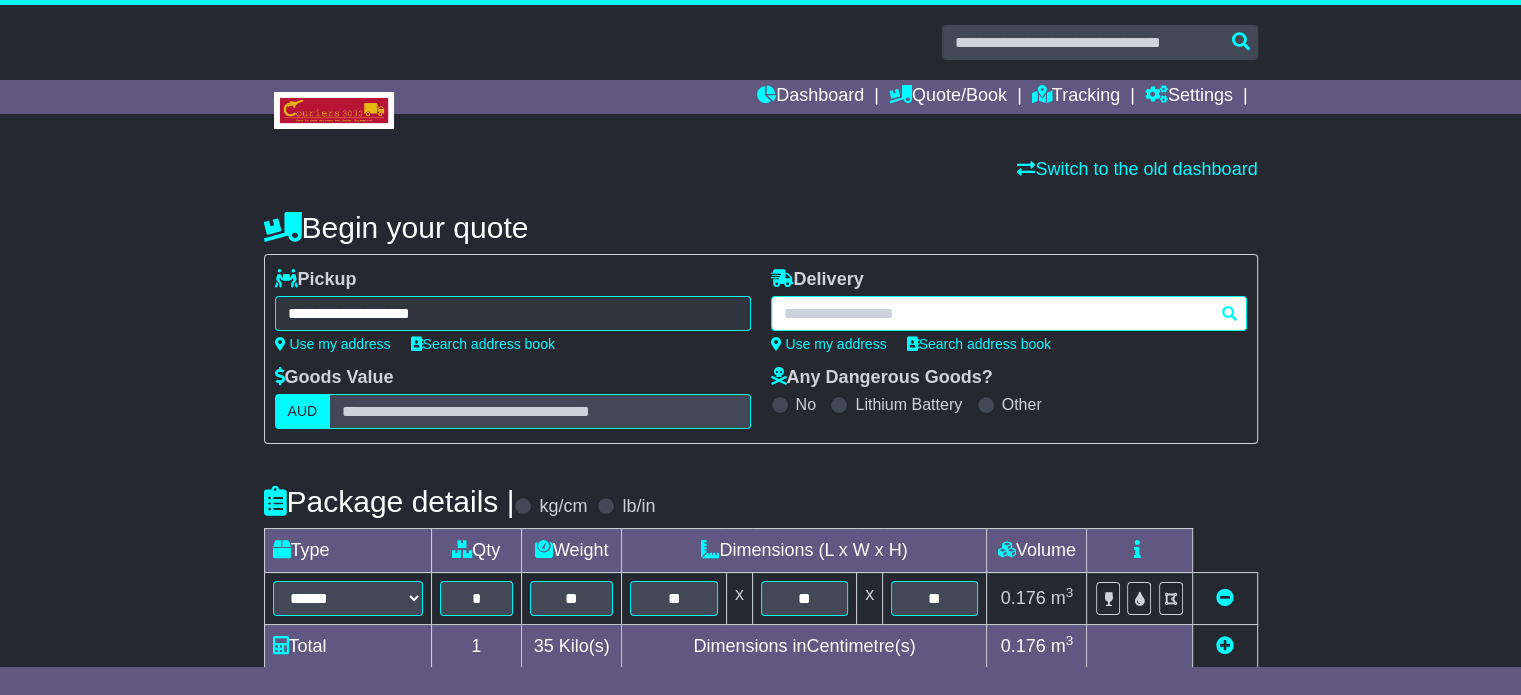 paste on "*********" 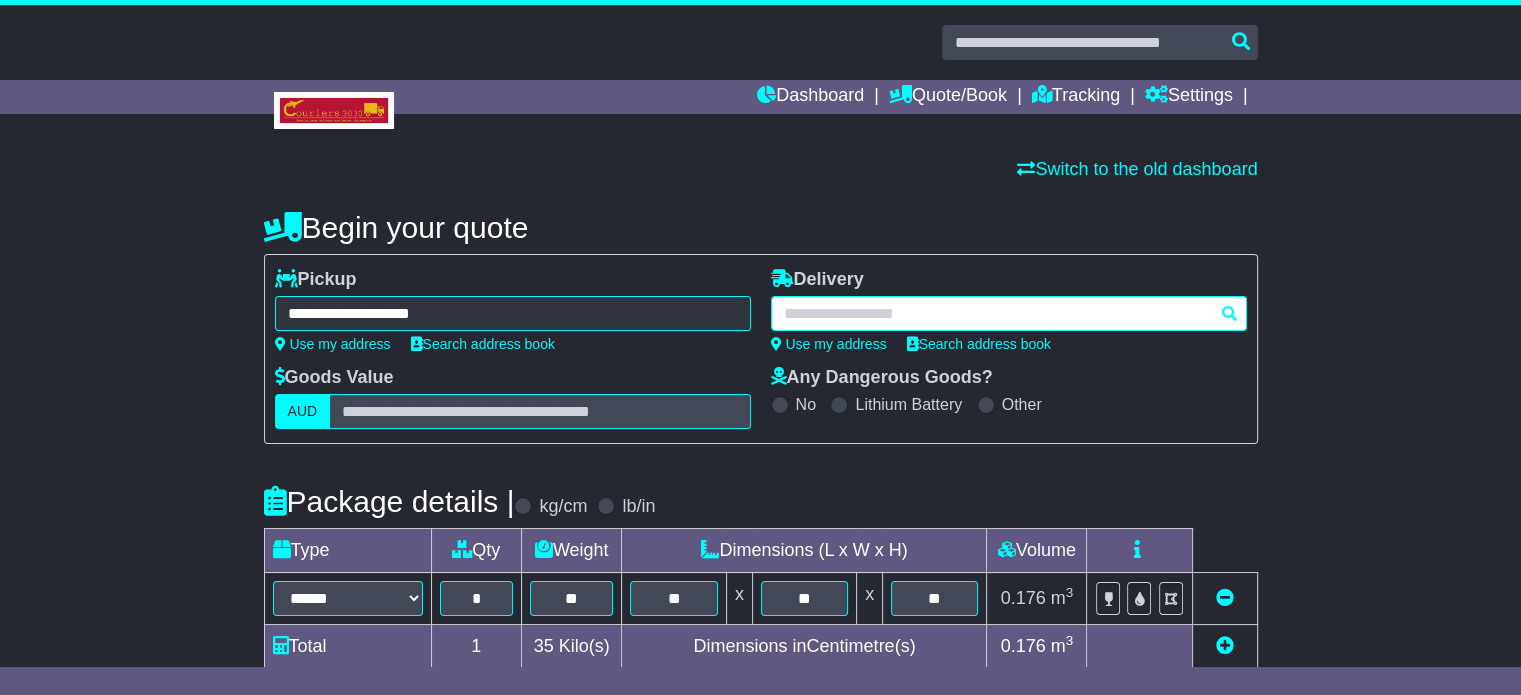 type on "*********" 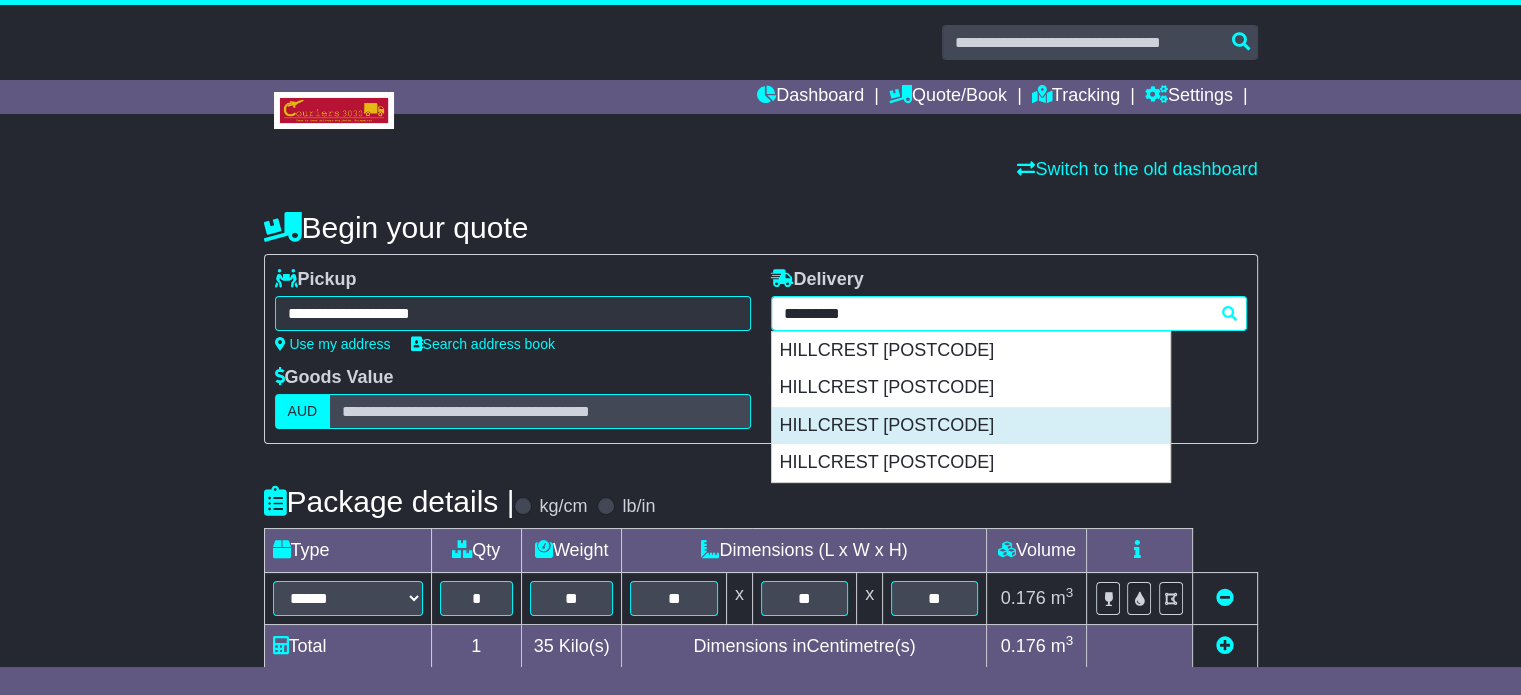 click on "HILLCREST [POSTCODE]" at bounding box center (971, 426) 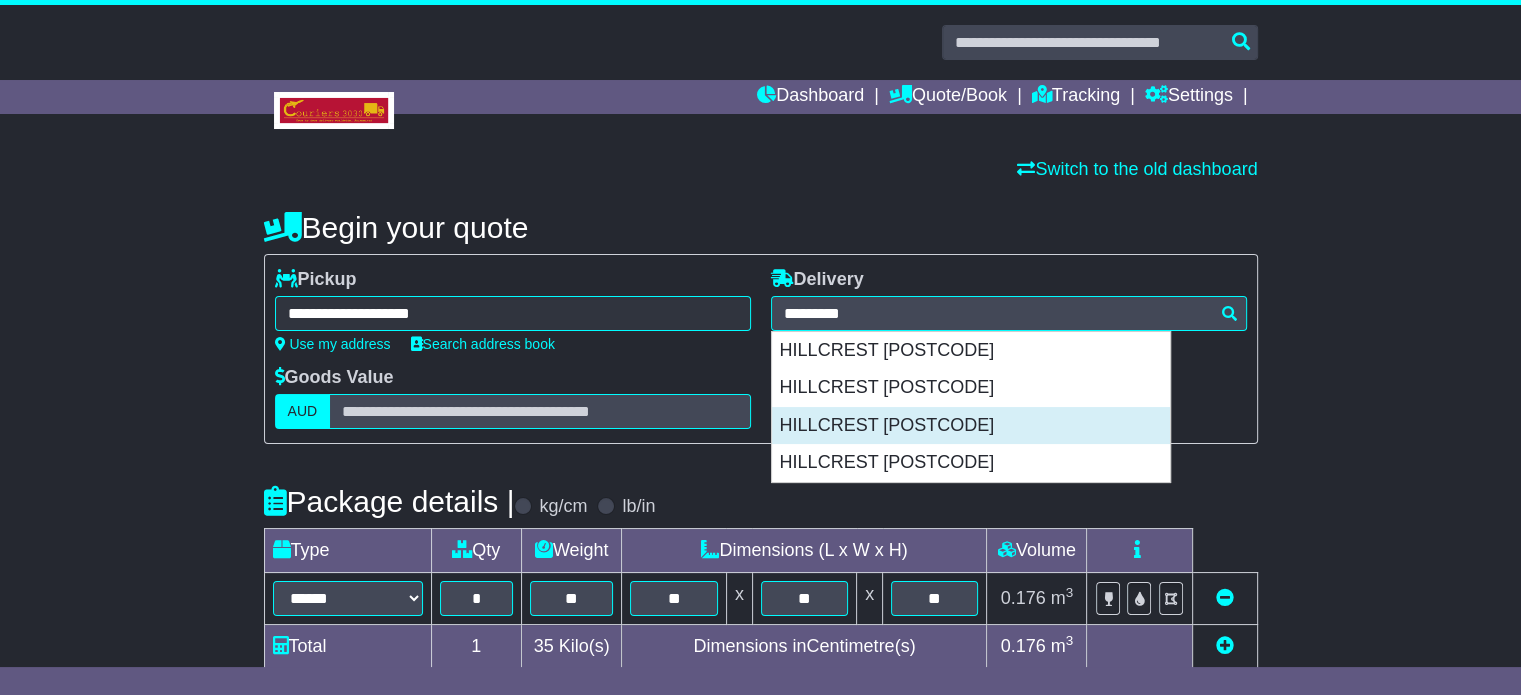 type on "**********" 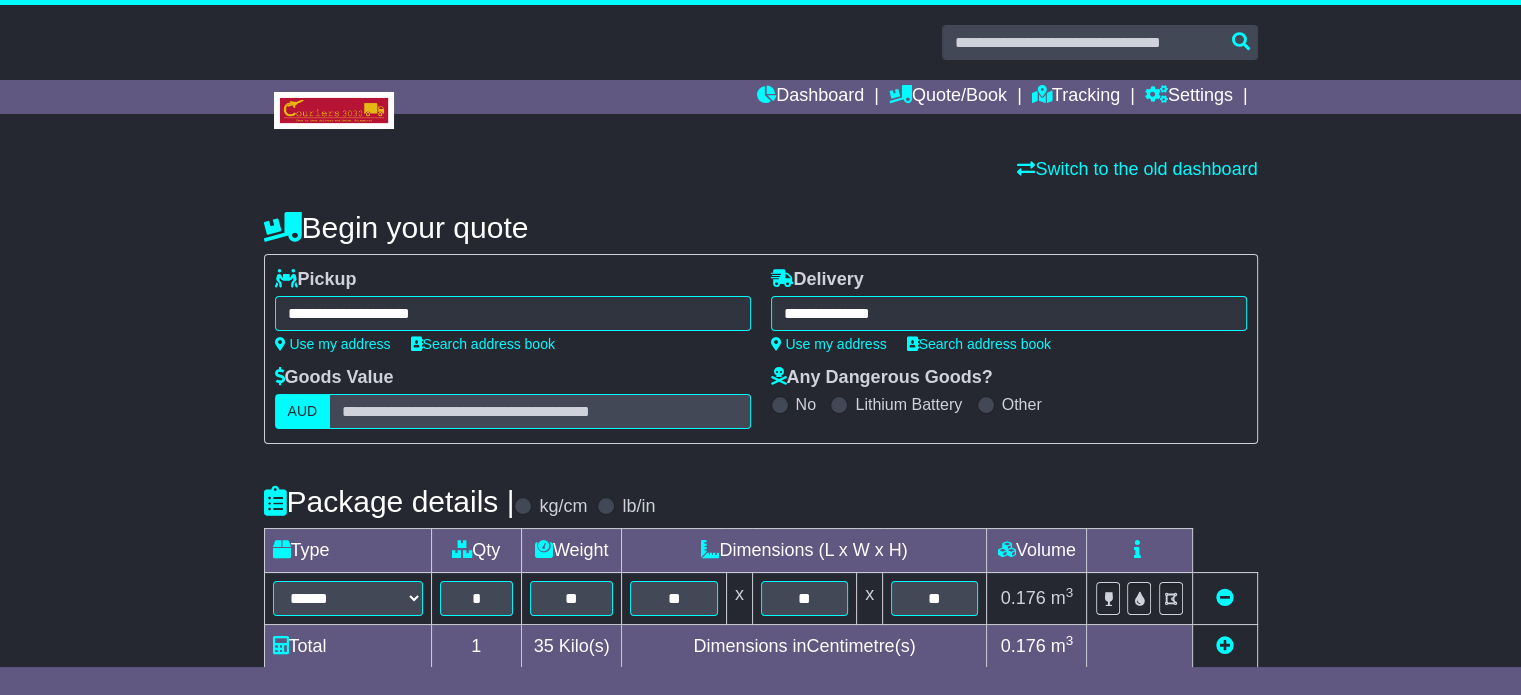 click on "**********" at bounding box center (761, 608) 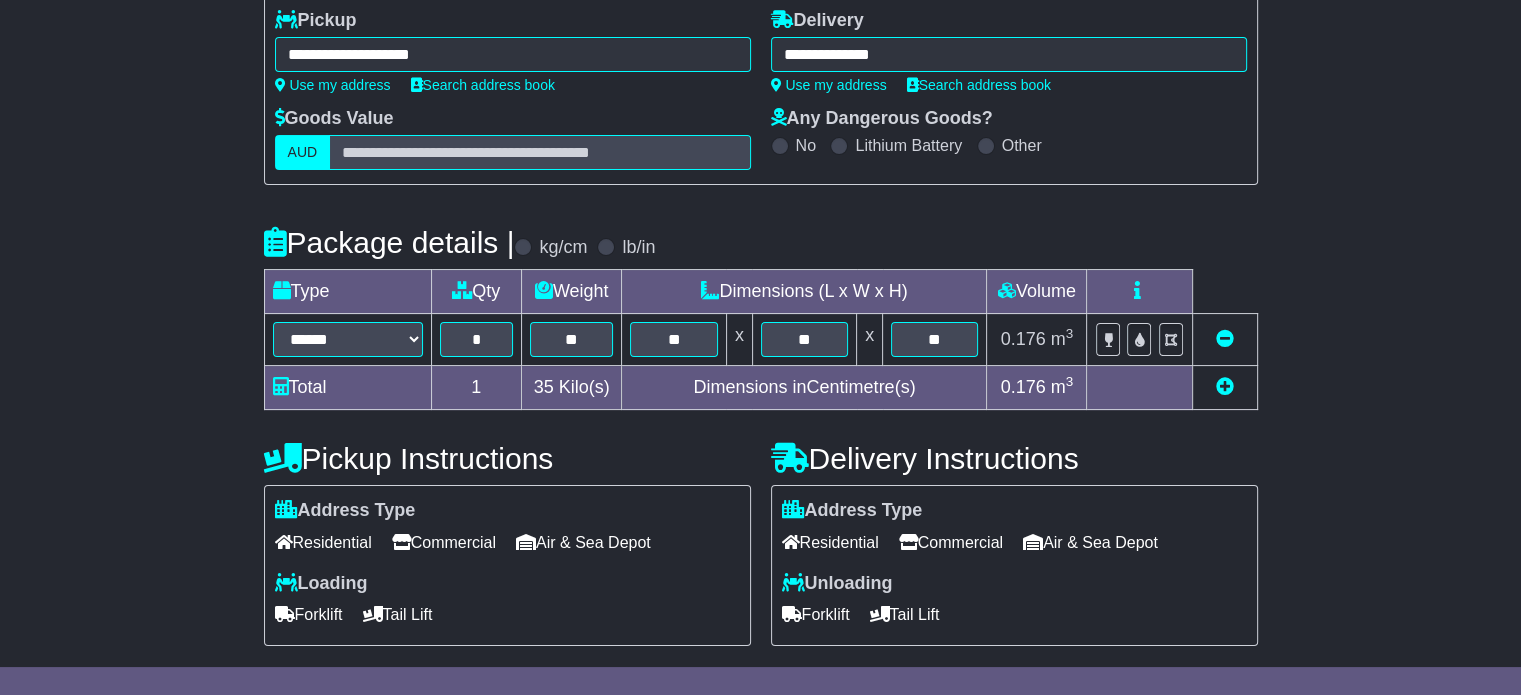 scroll, scrollTop: 400, scrollLeft: 0, axis: vertical 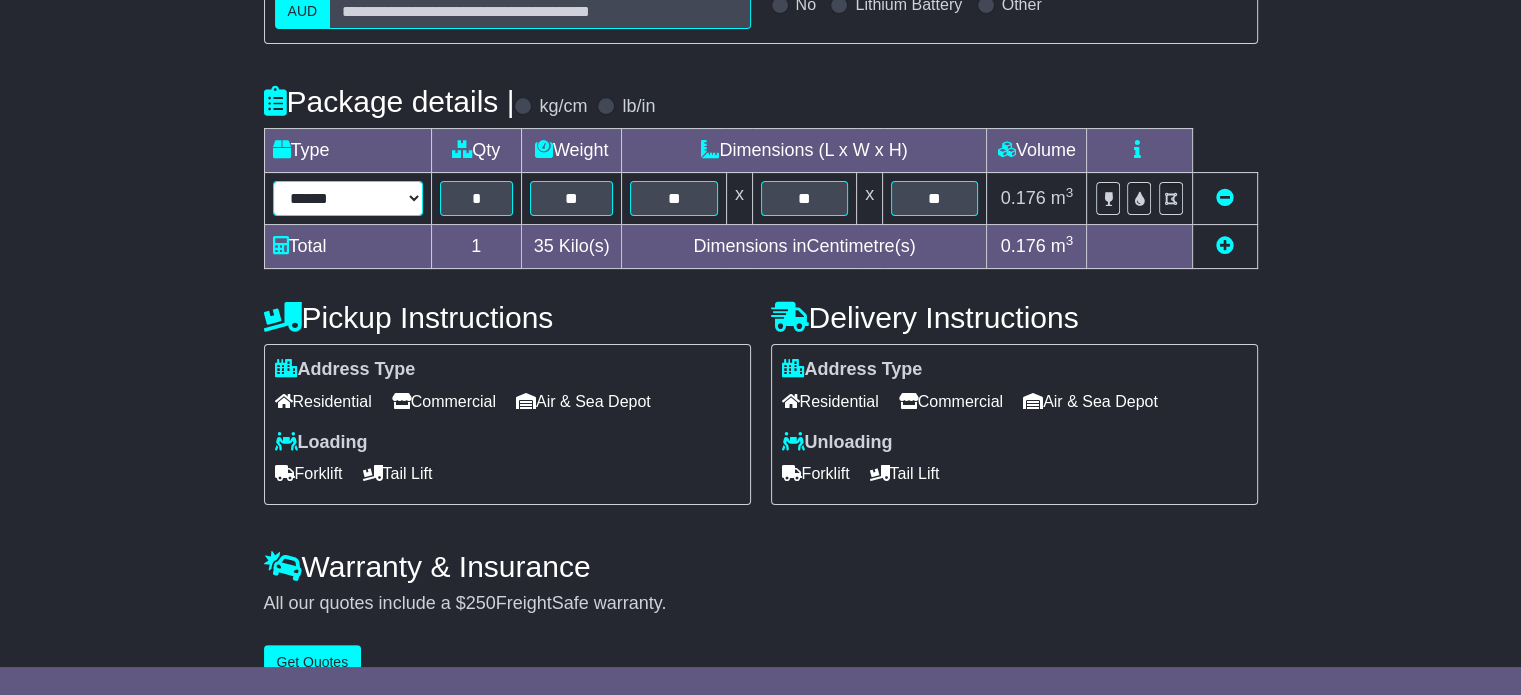 click on "****** ****** *** ******** ***** **** **** ****** *** *******" at bounding box center [348, 198] 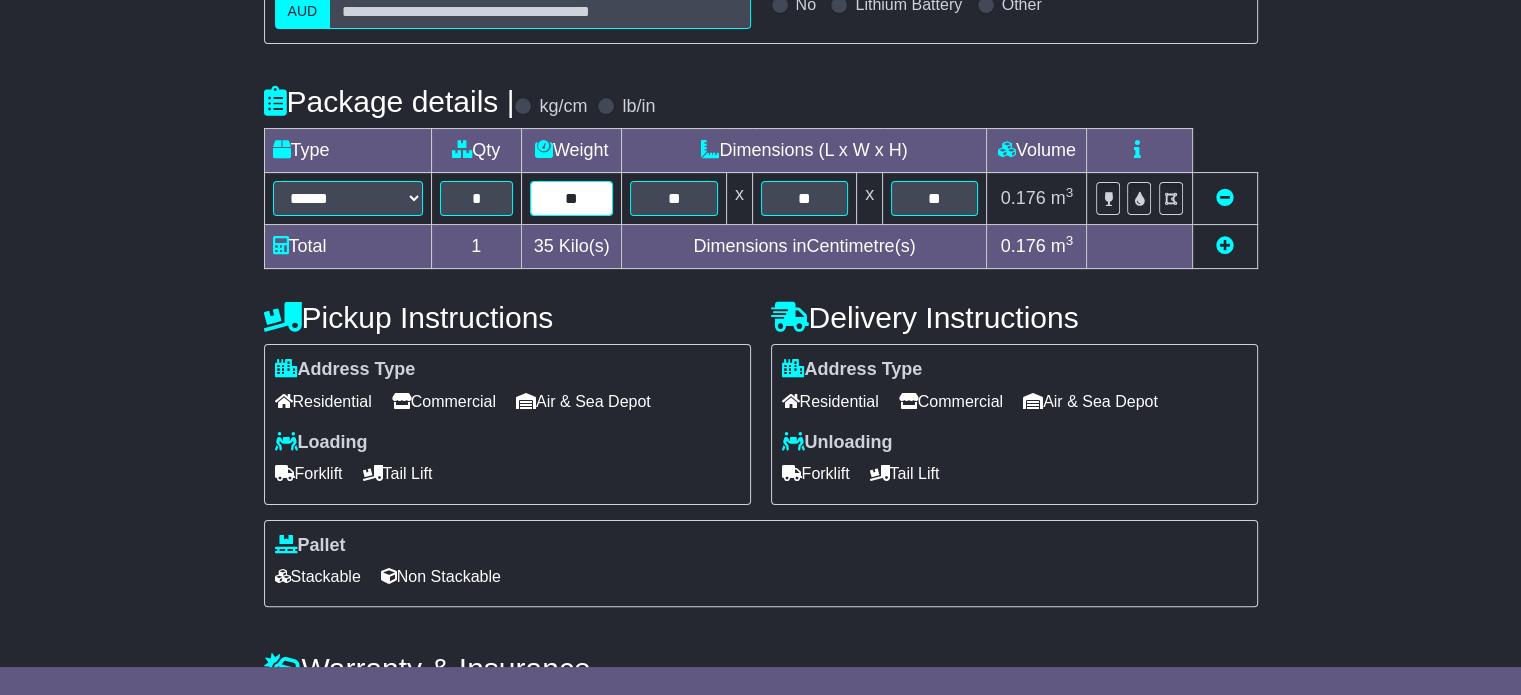 click on "**" at bounding box center [572, 198] 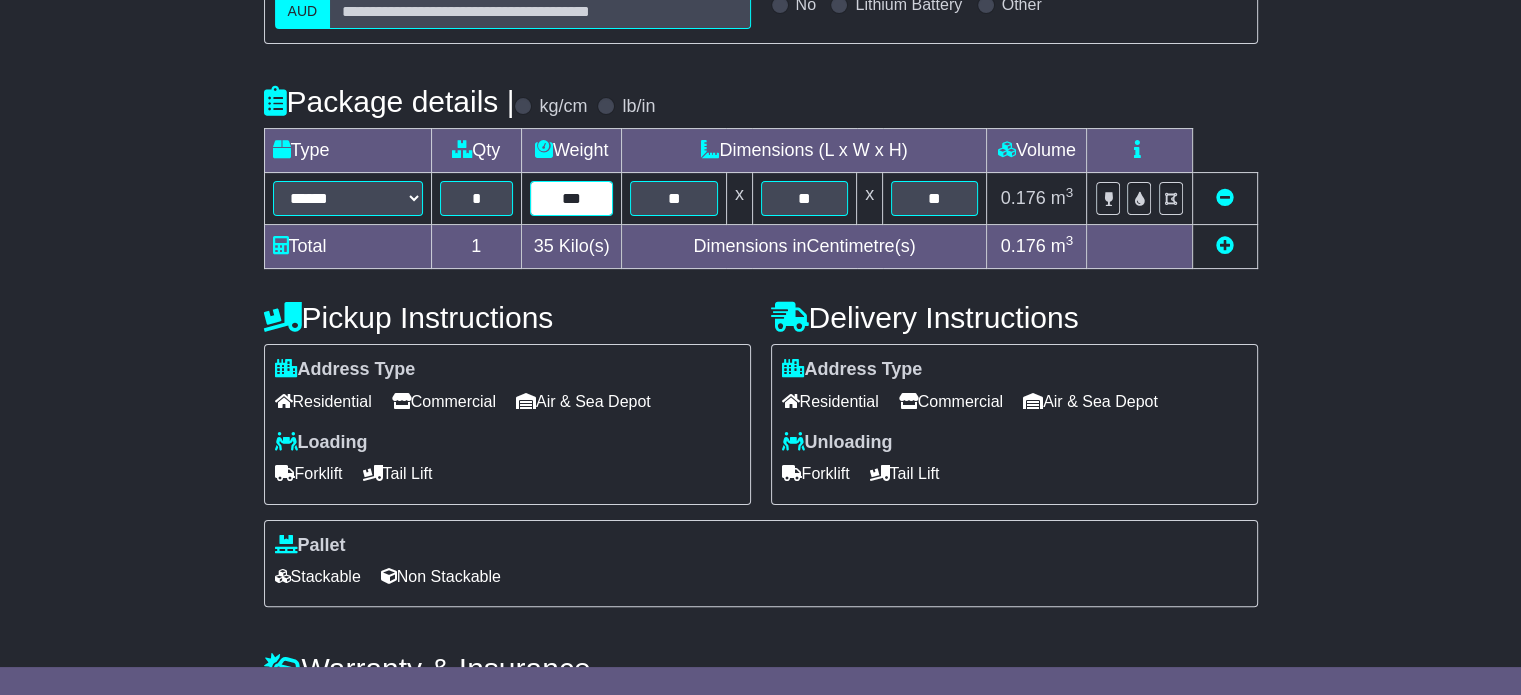 type on "***" 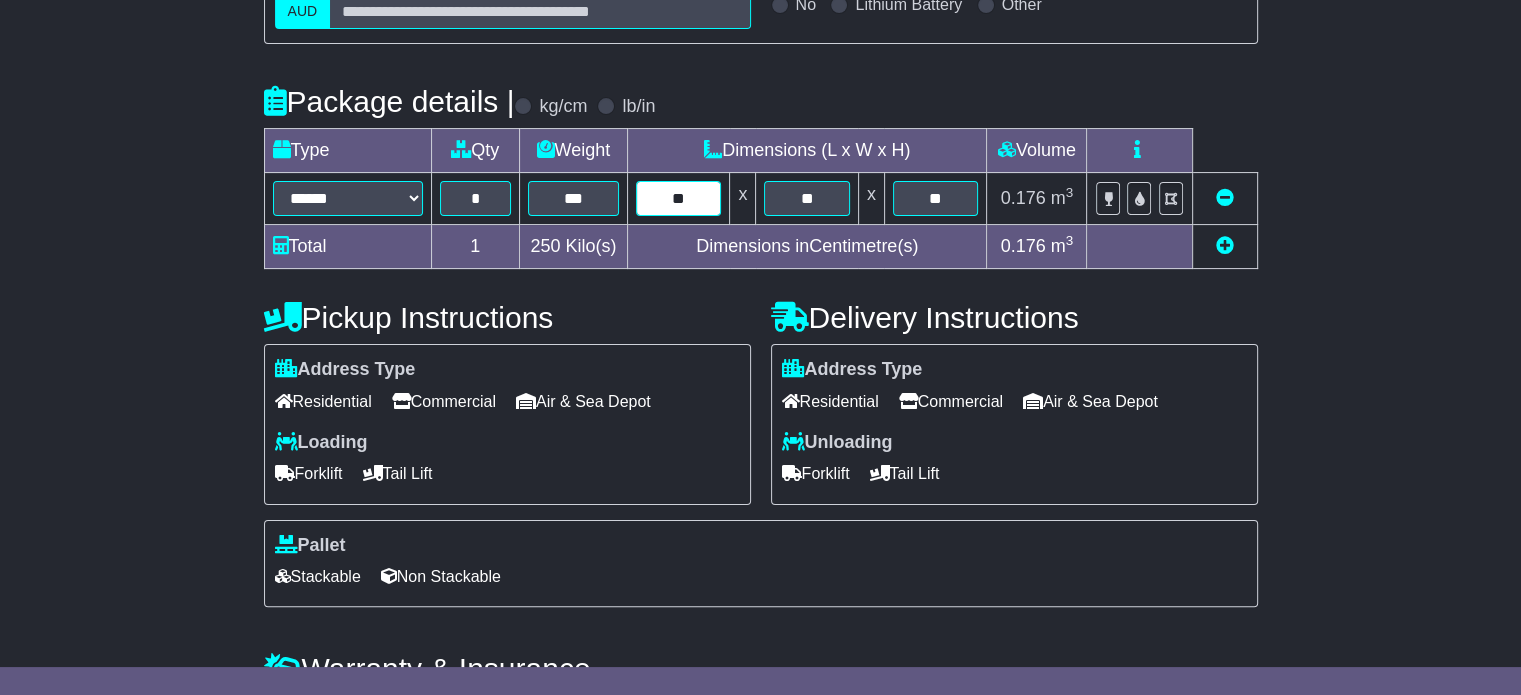 click on "**" at bounding box center (678, 198) 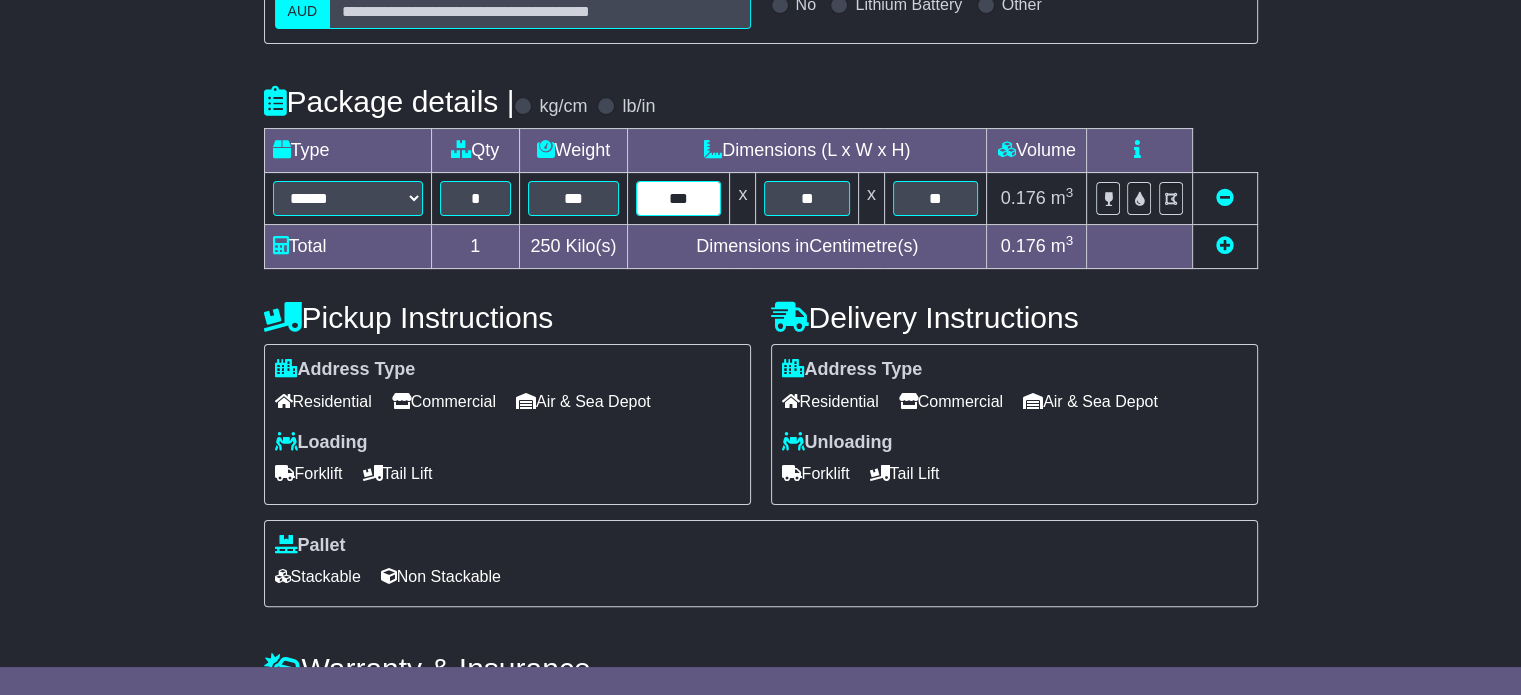 type on "***" 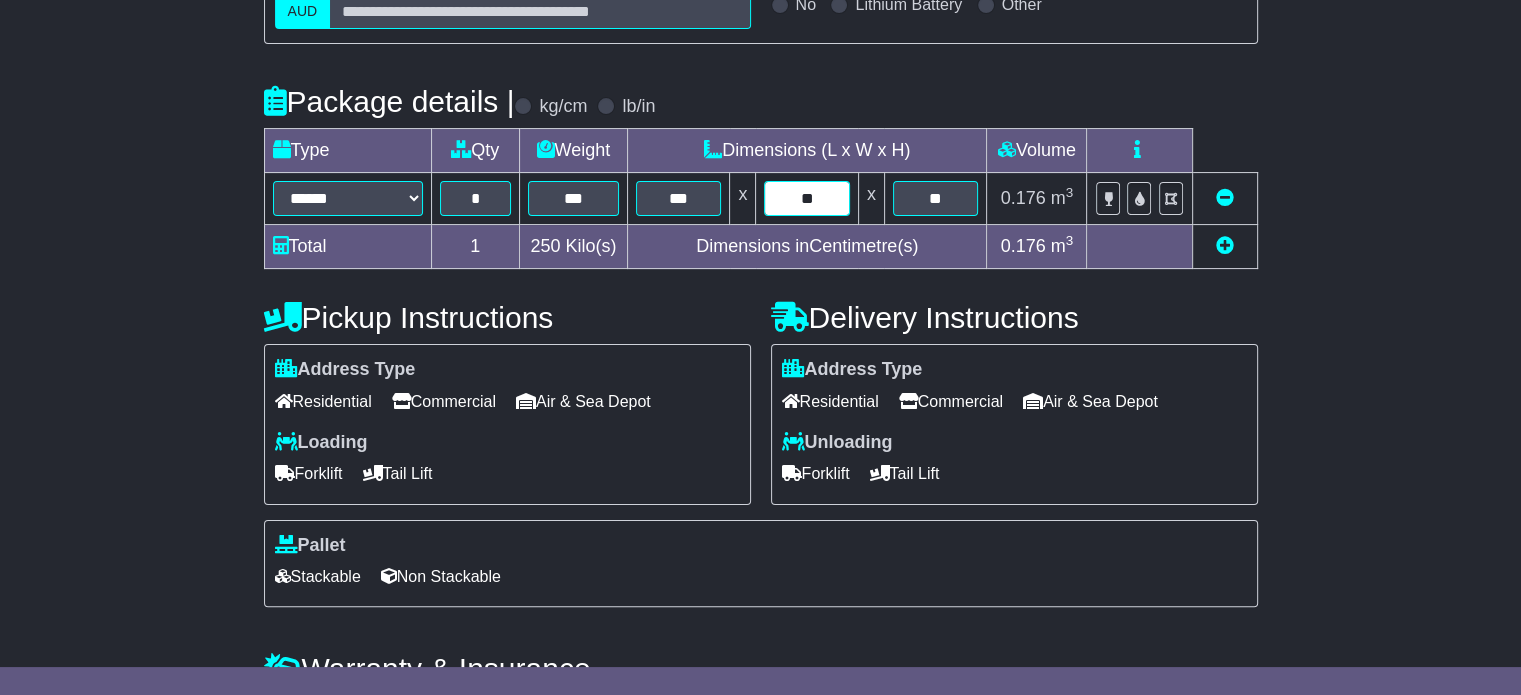 click on "**" at bounding box center (806, 198) 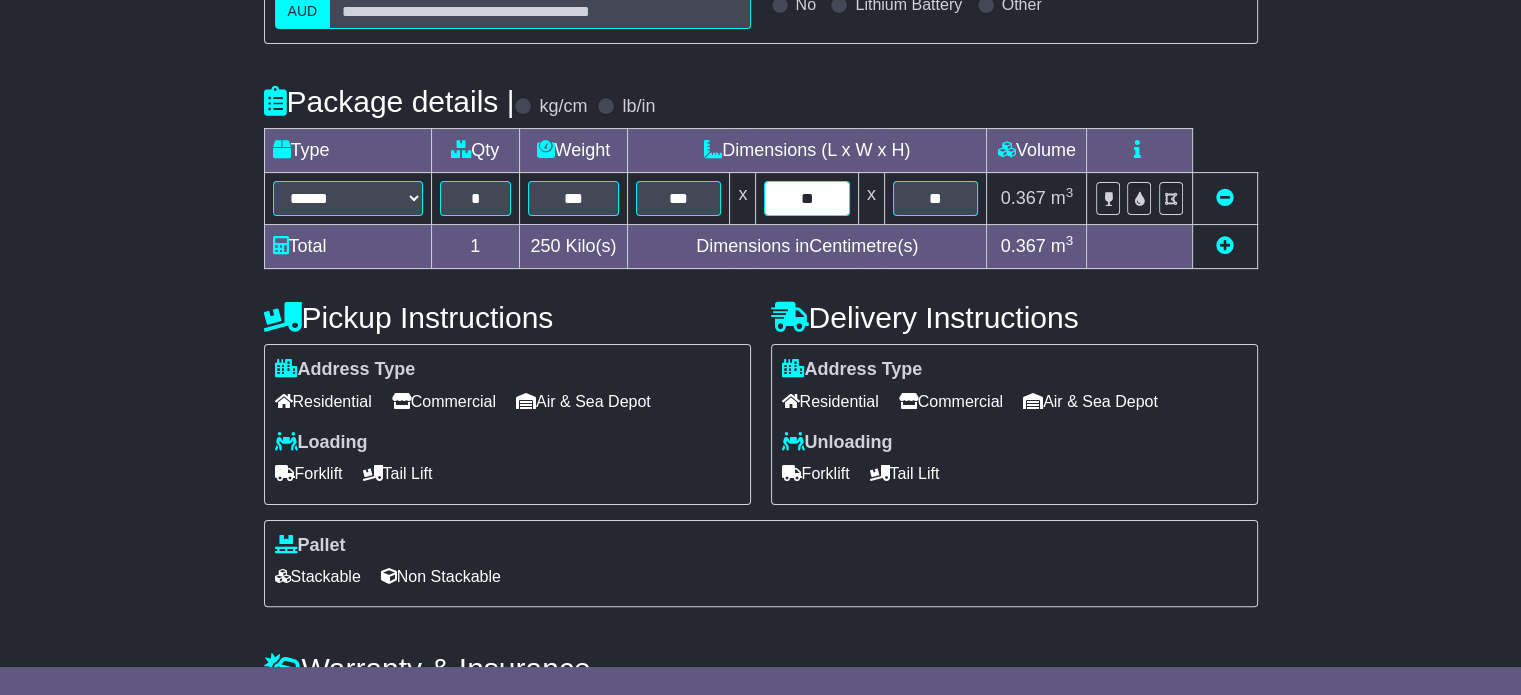 type on "*" 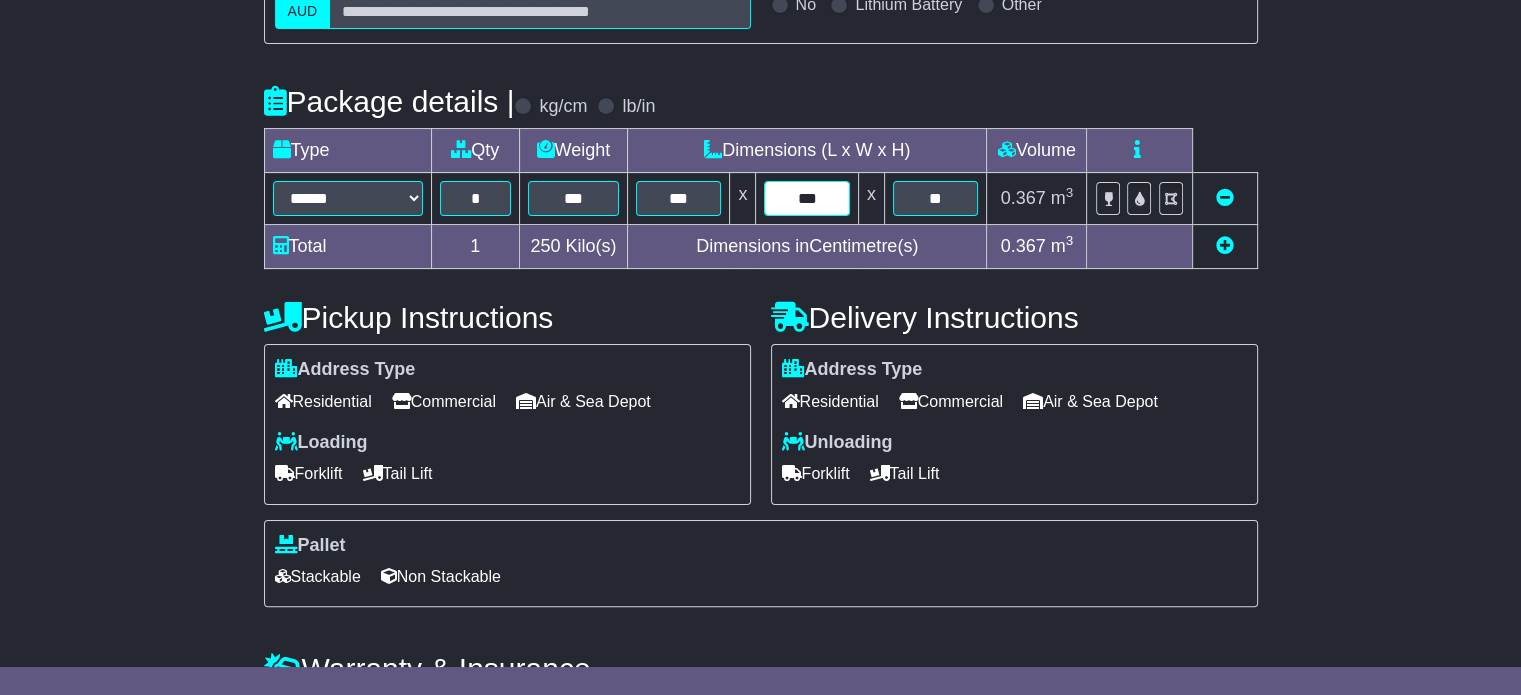 type on "***" 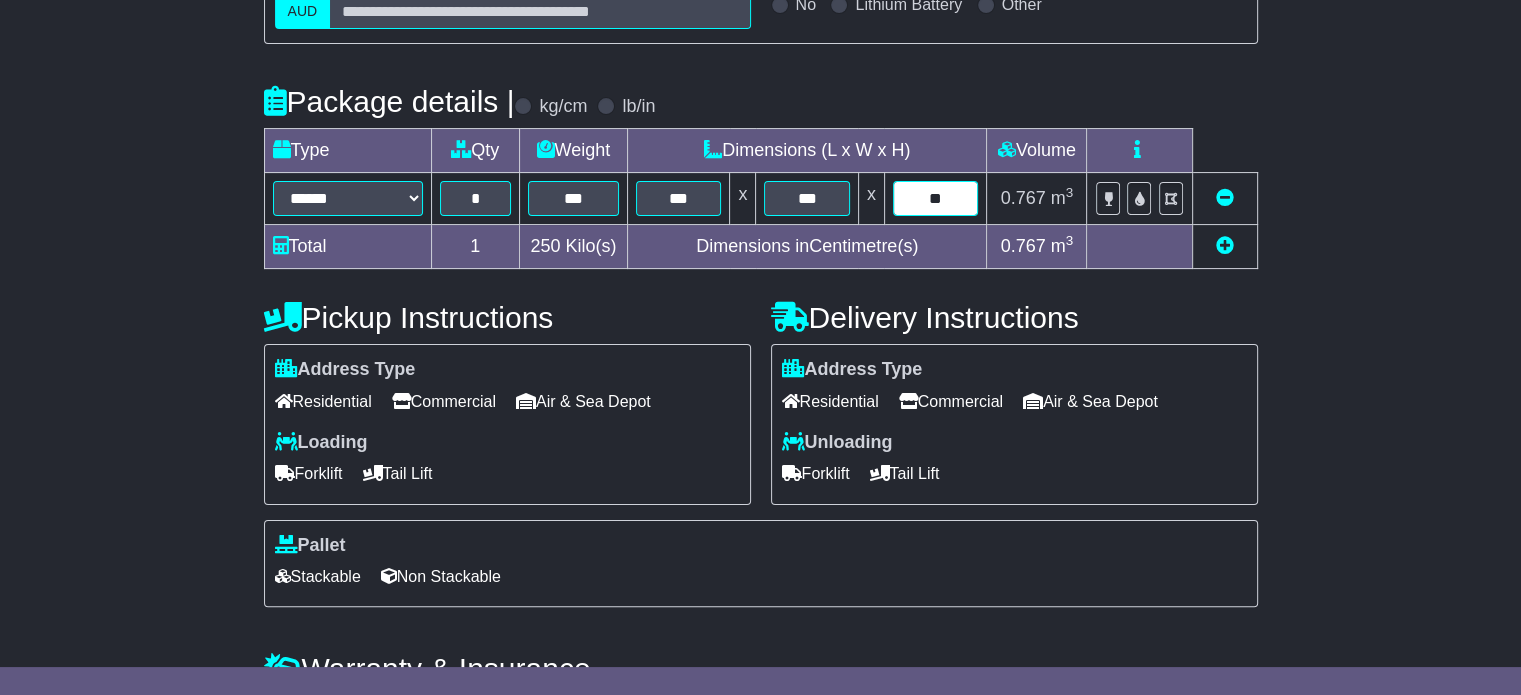 click on "**" at bounding box center [936, 198] 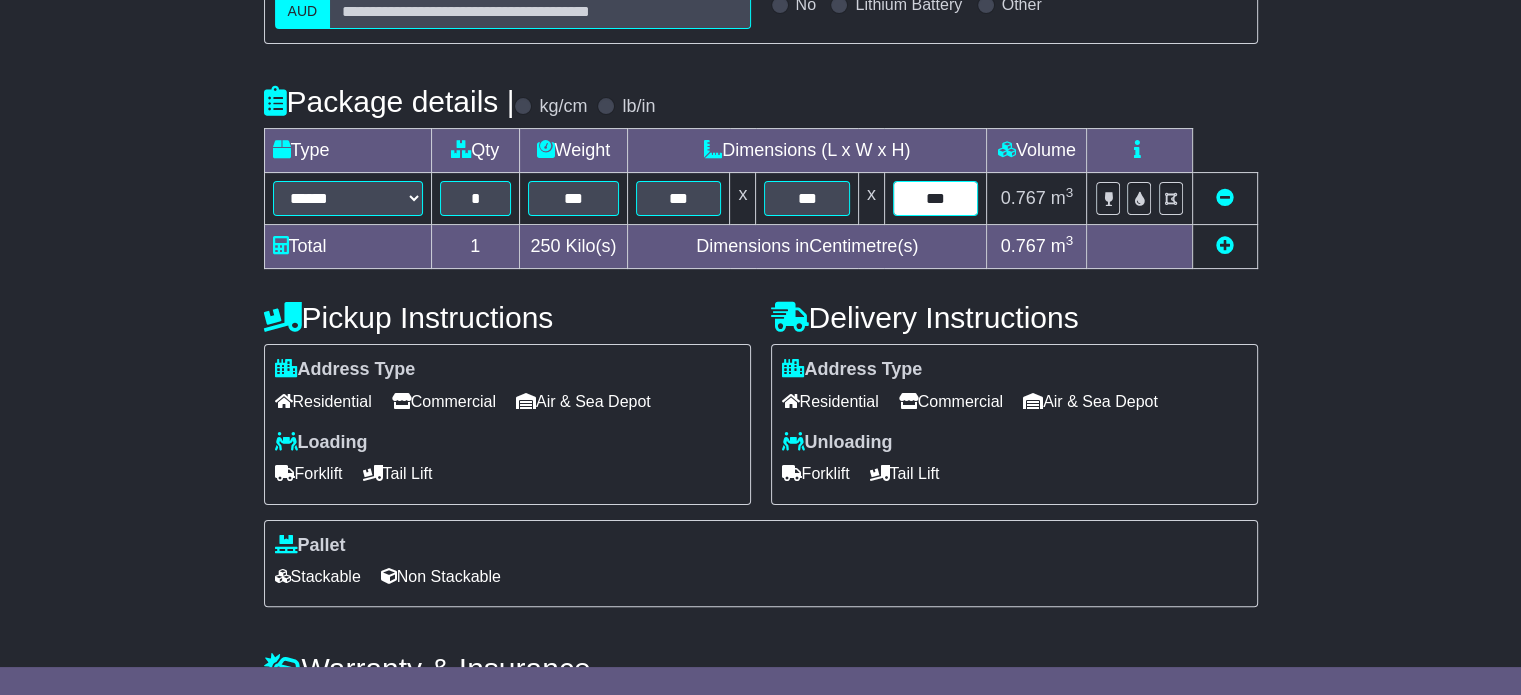 type on "***" 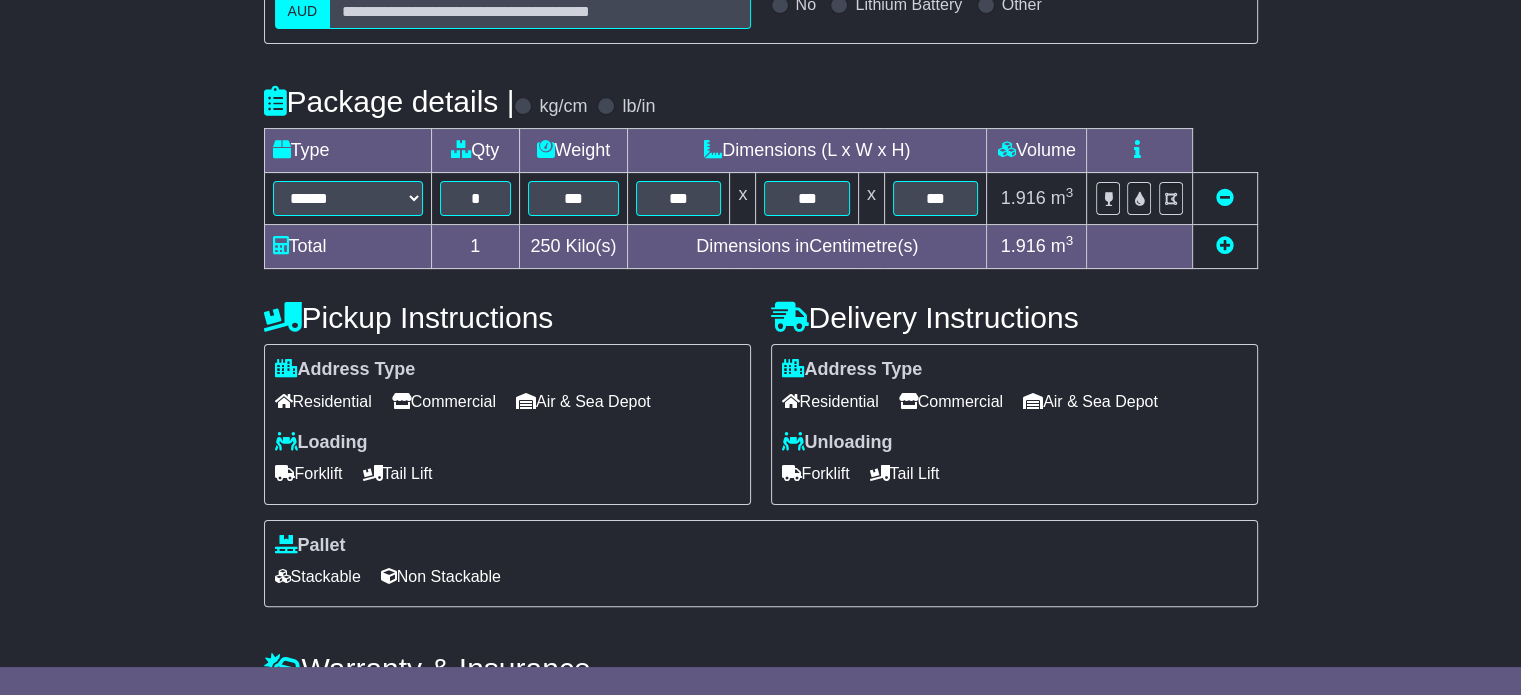 click on "Residential" at bounding box center (323, 401) 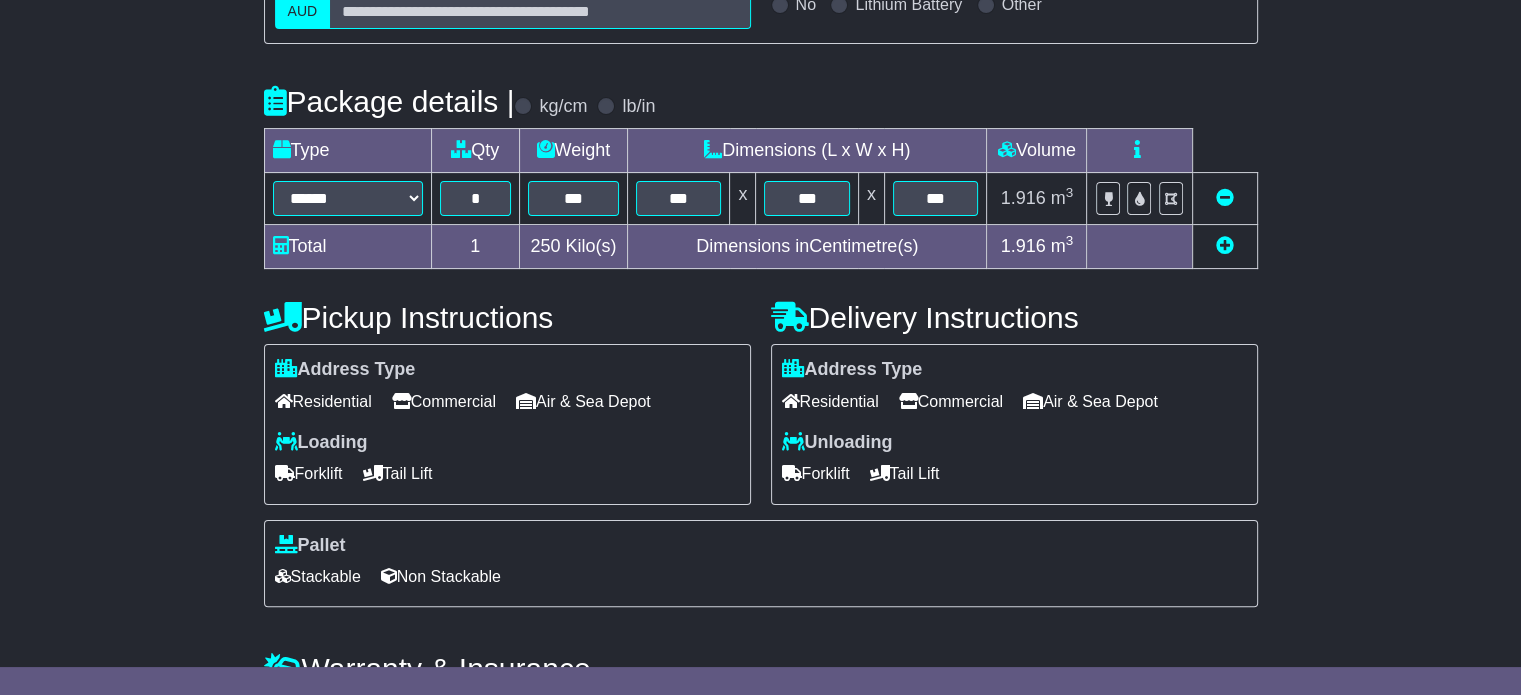 click on "Residential" at bounding box center (830, 401) 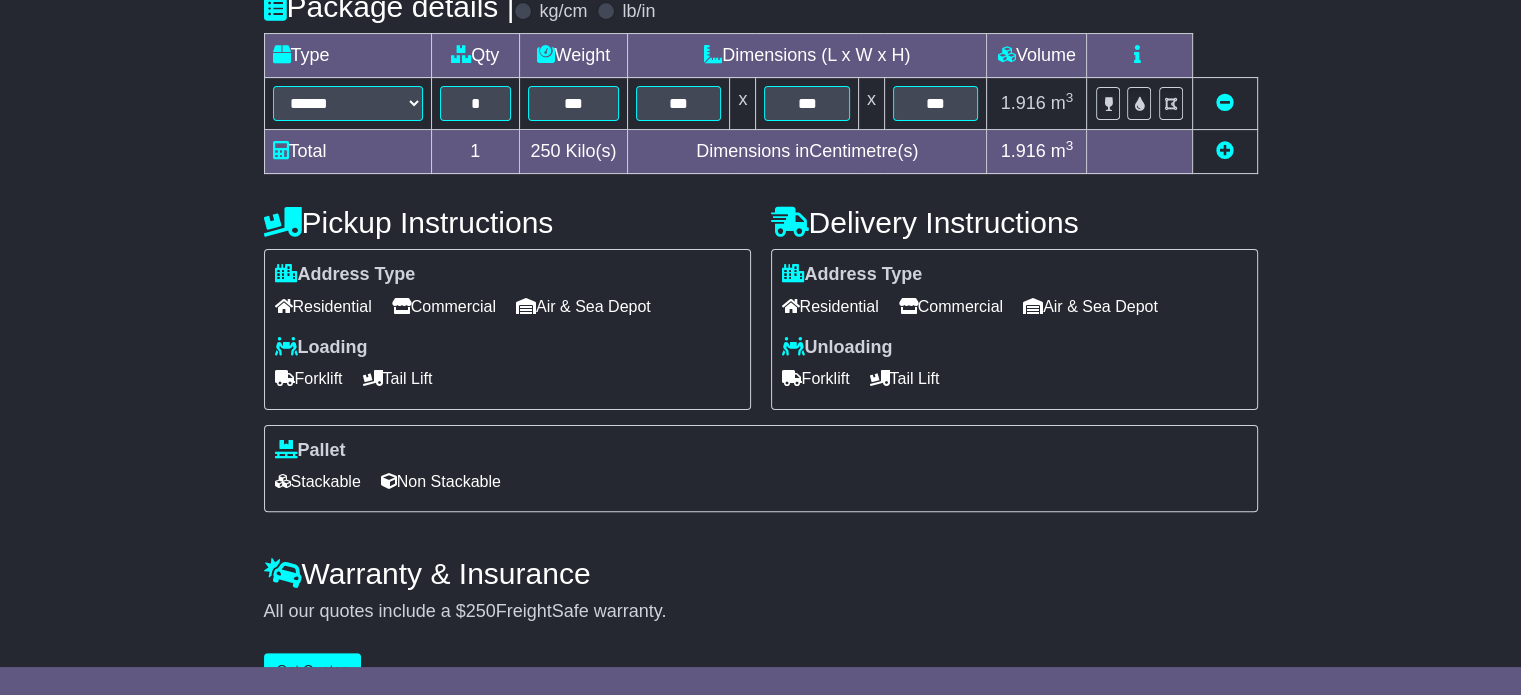 scroll, scrollTop: 540, scrollLeft: 0, axis: vertical 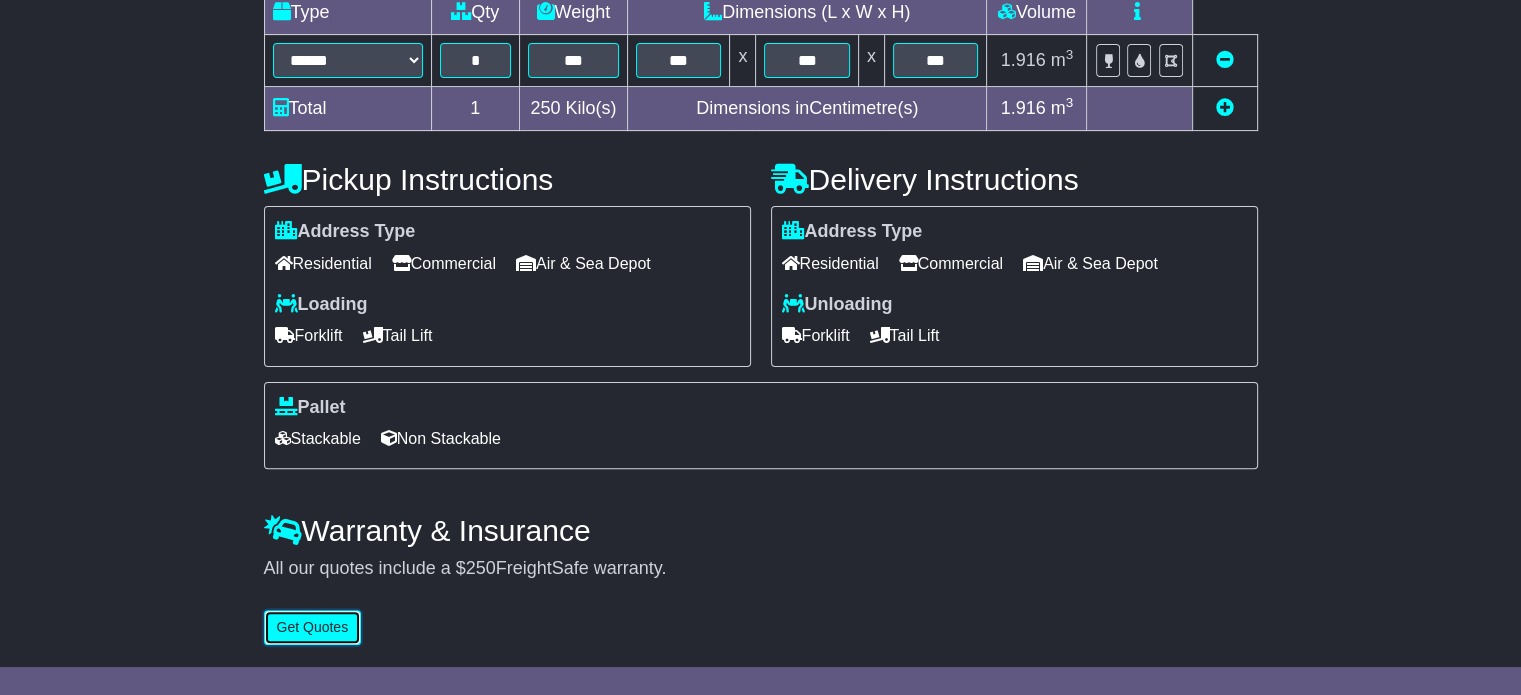 click on "Get Quotes" at bounding box center [313, 627] 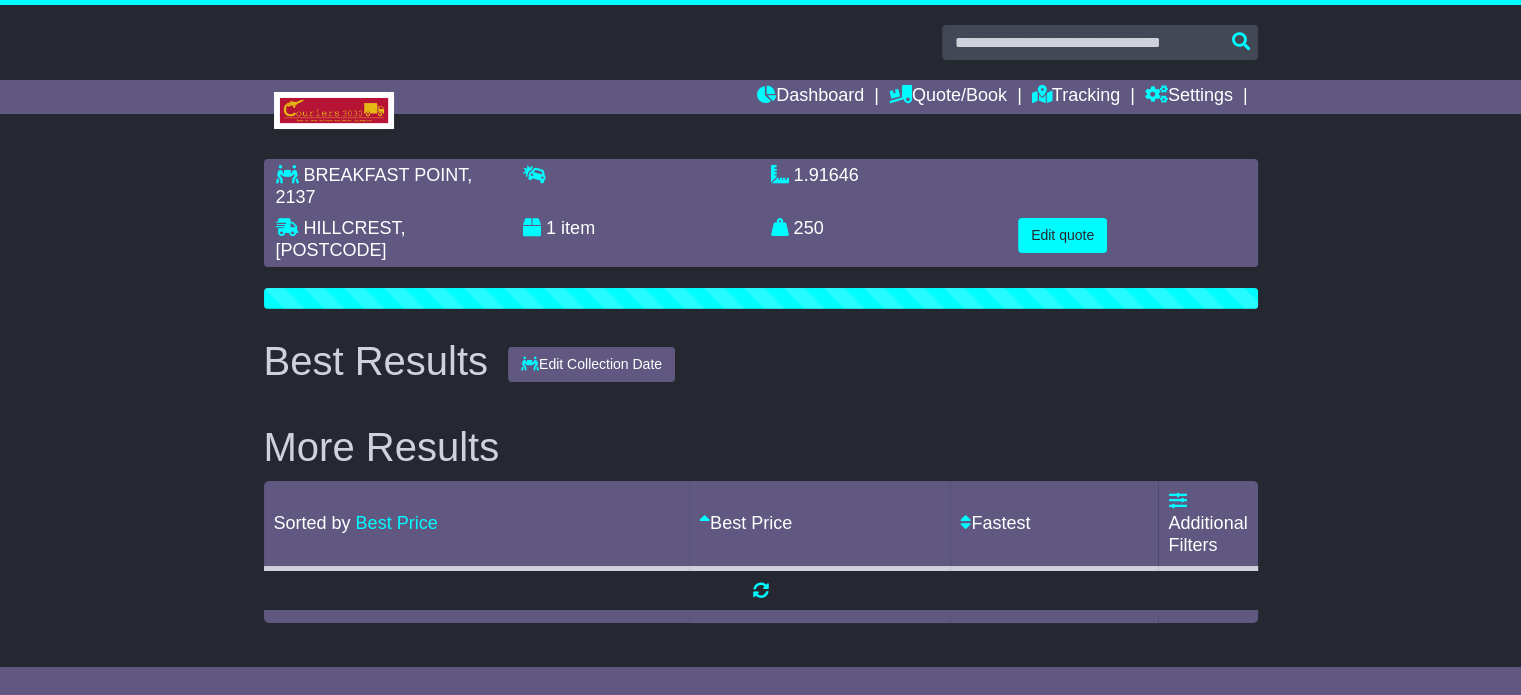 scroll, scrollTop: 0, scrollLeft: 0, axis: both 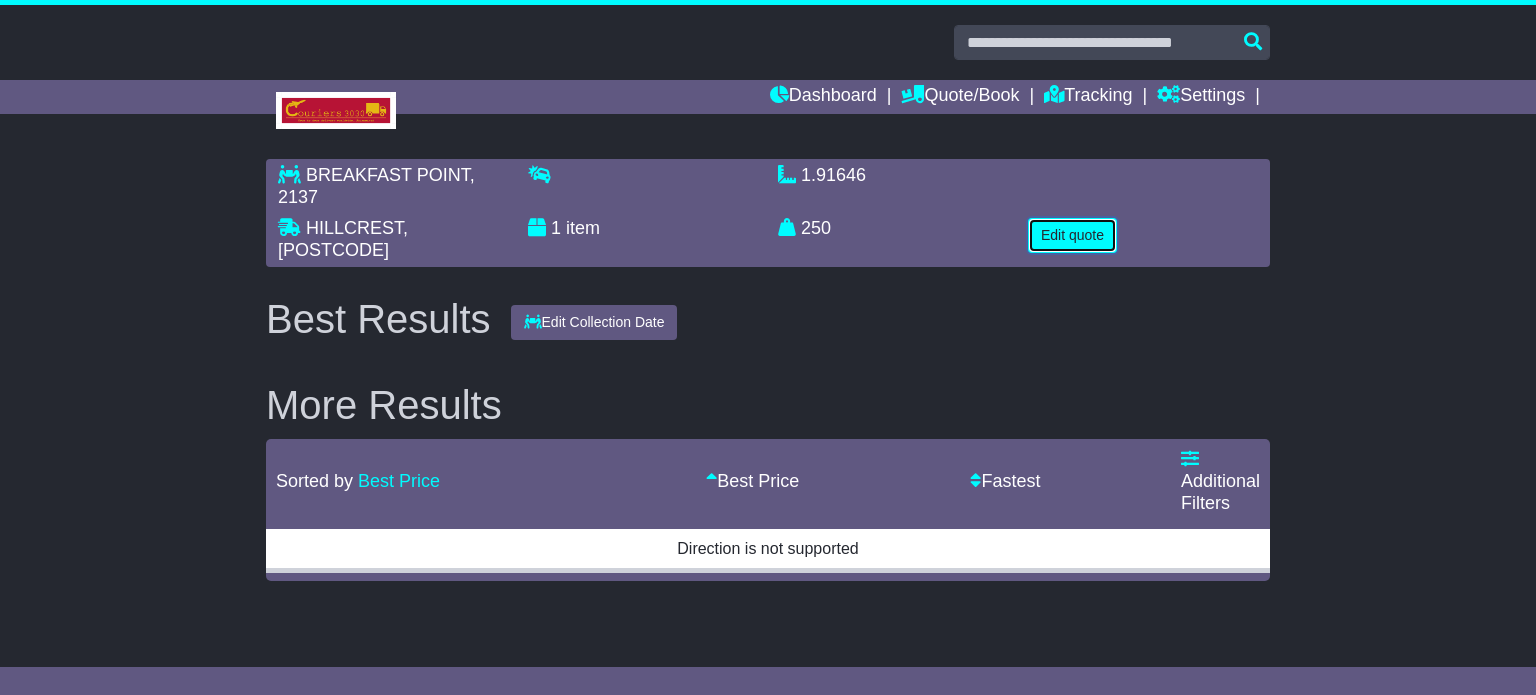 click on "Edit quote" at bounding box center (1072, 235) 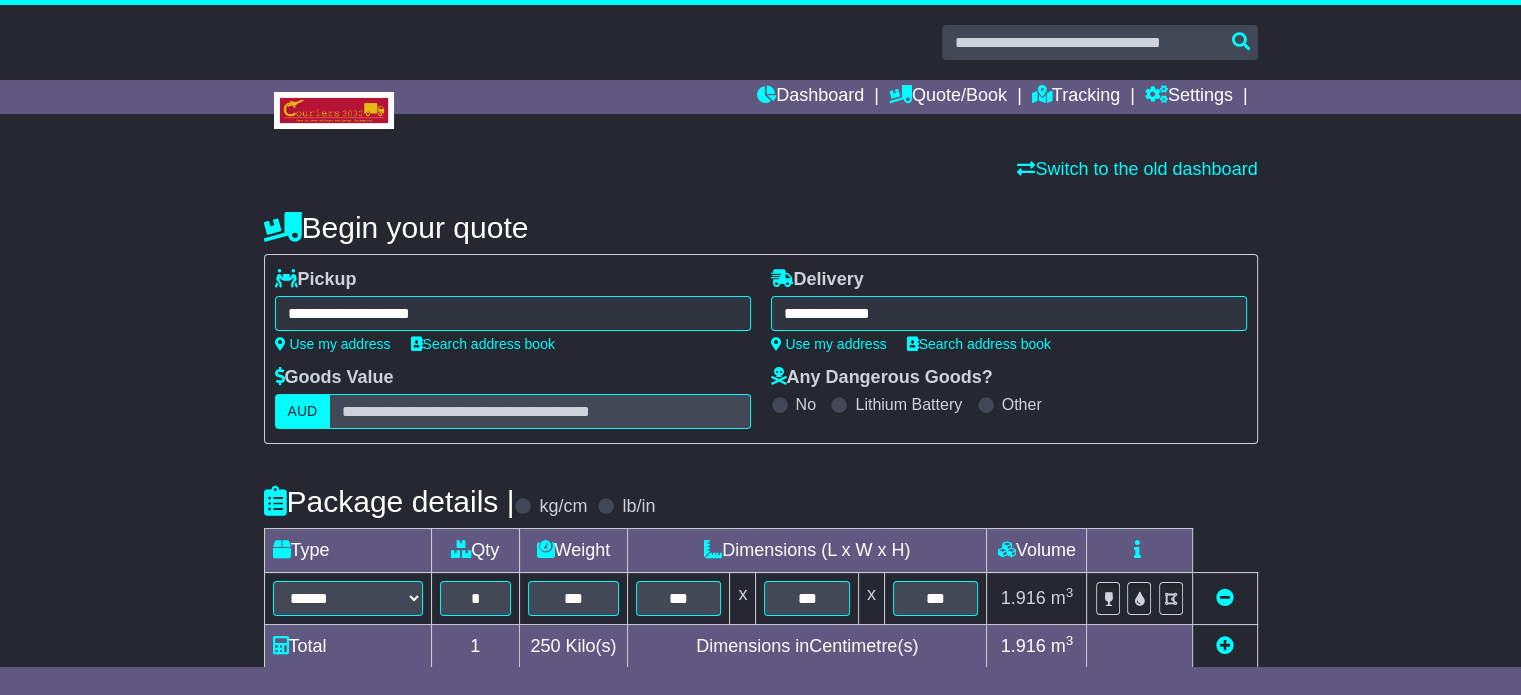 click on "**********" at bounding box center [513, 313] 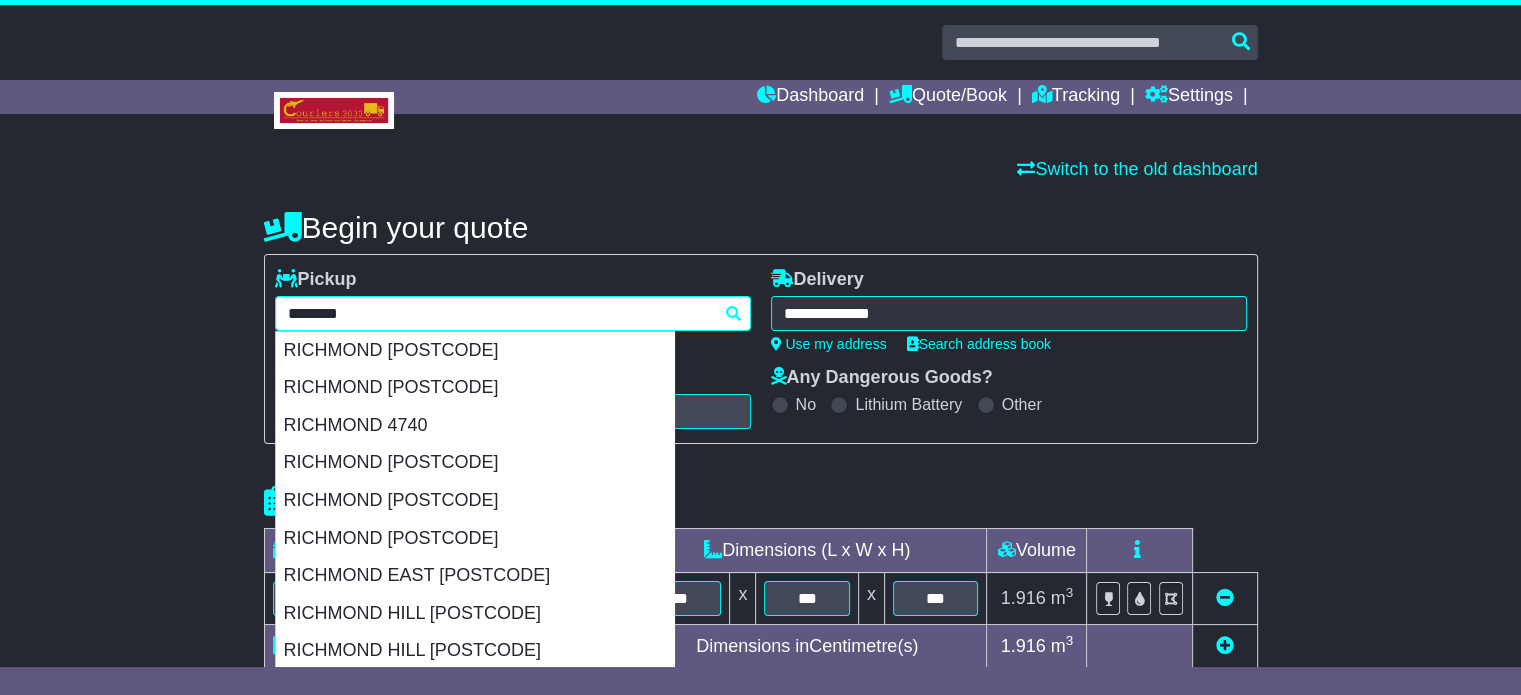 type on "********" 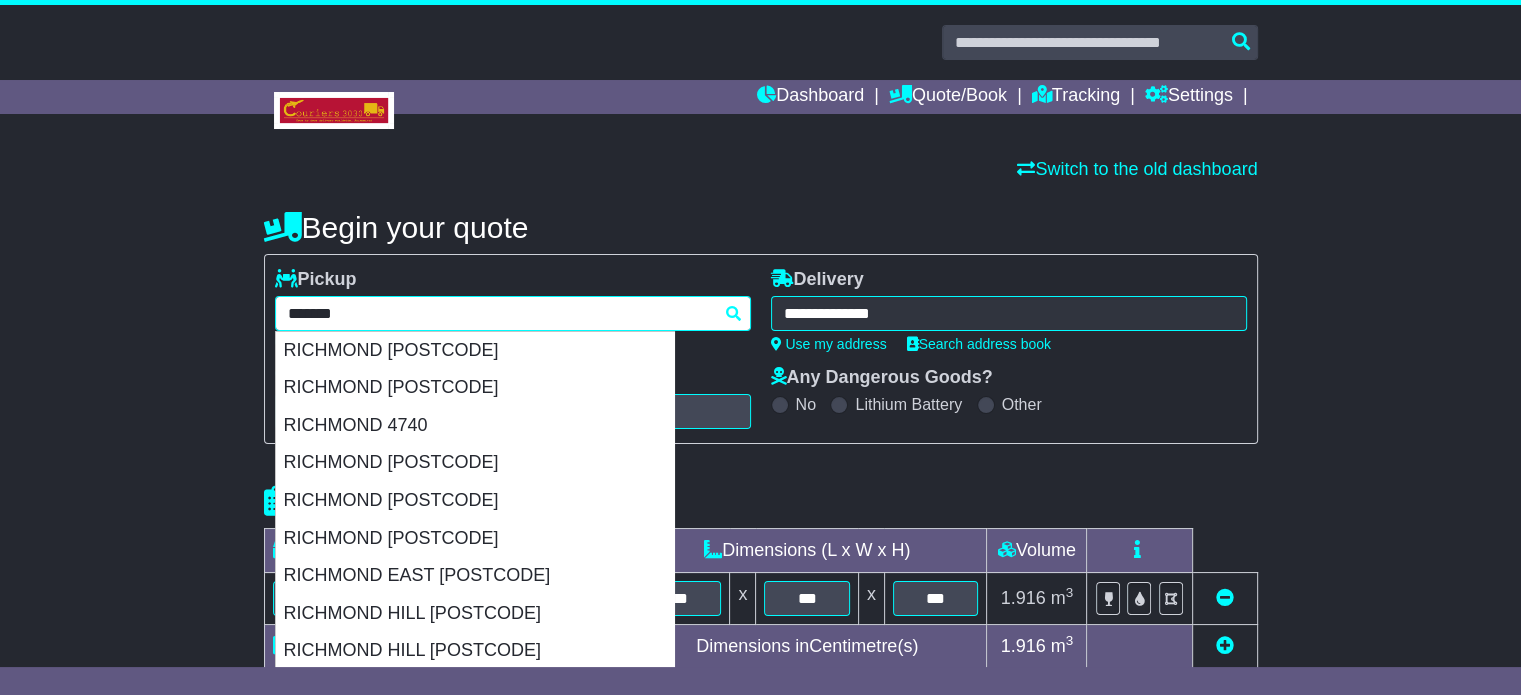 type 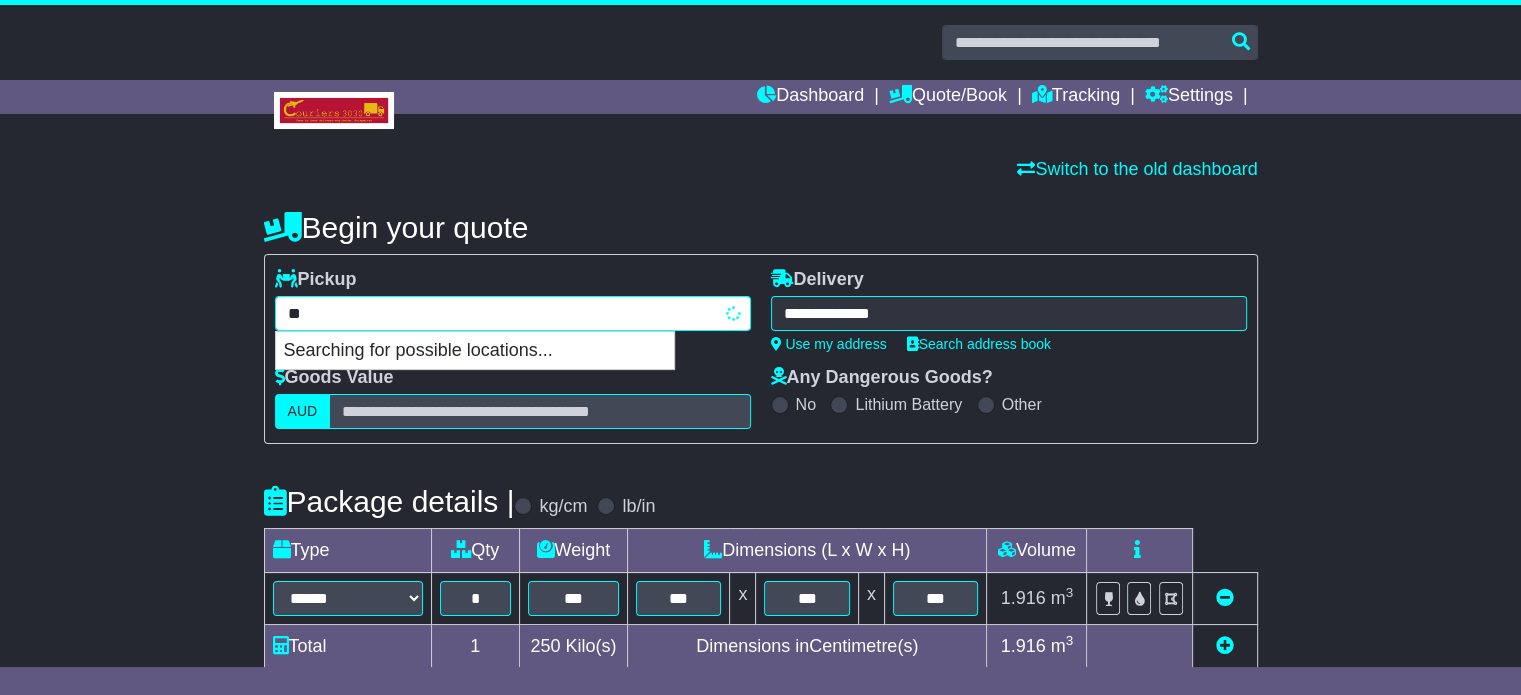 type on "*" 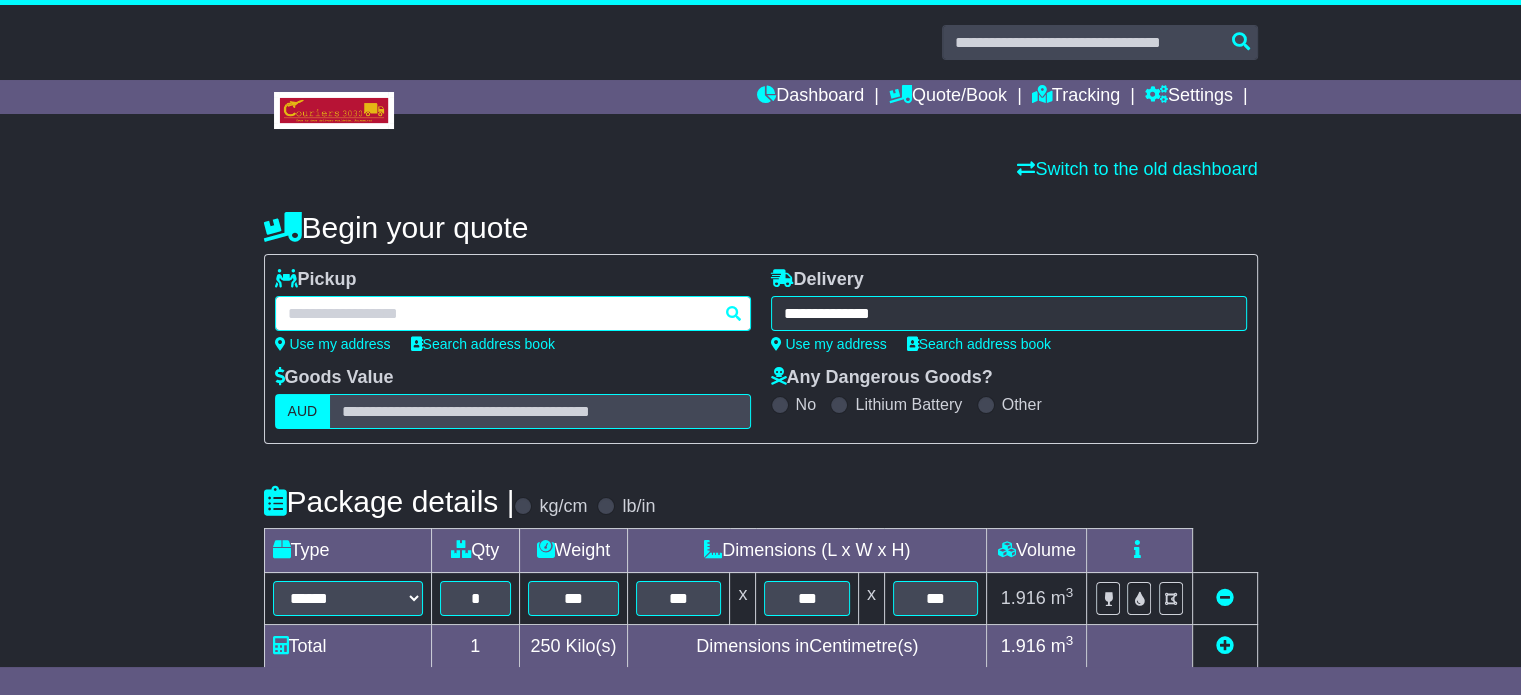 paste on "*********" 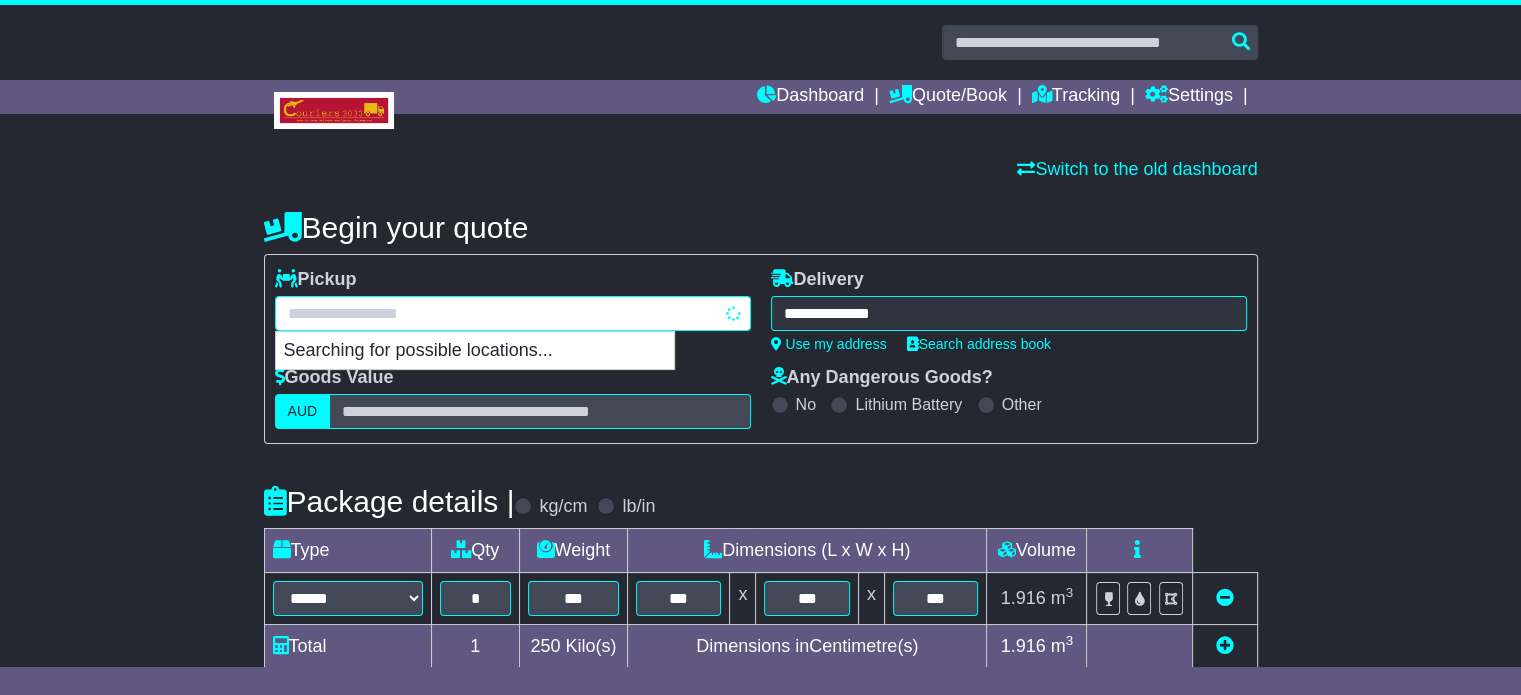 type on "*********" 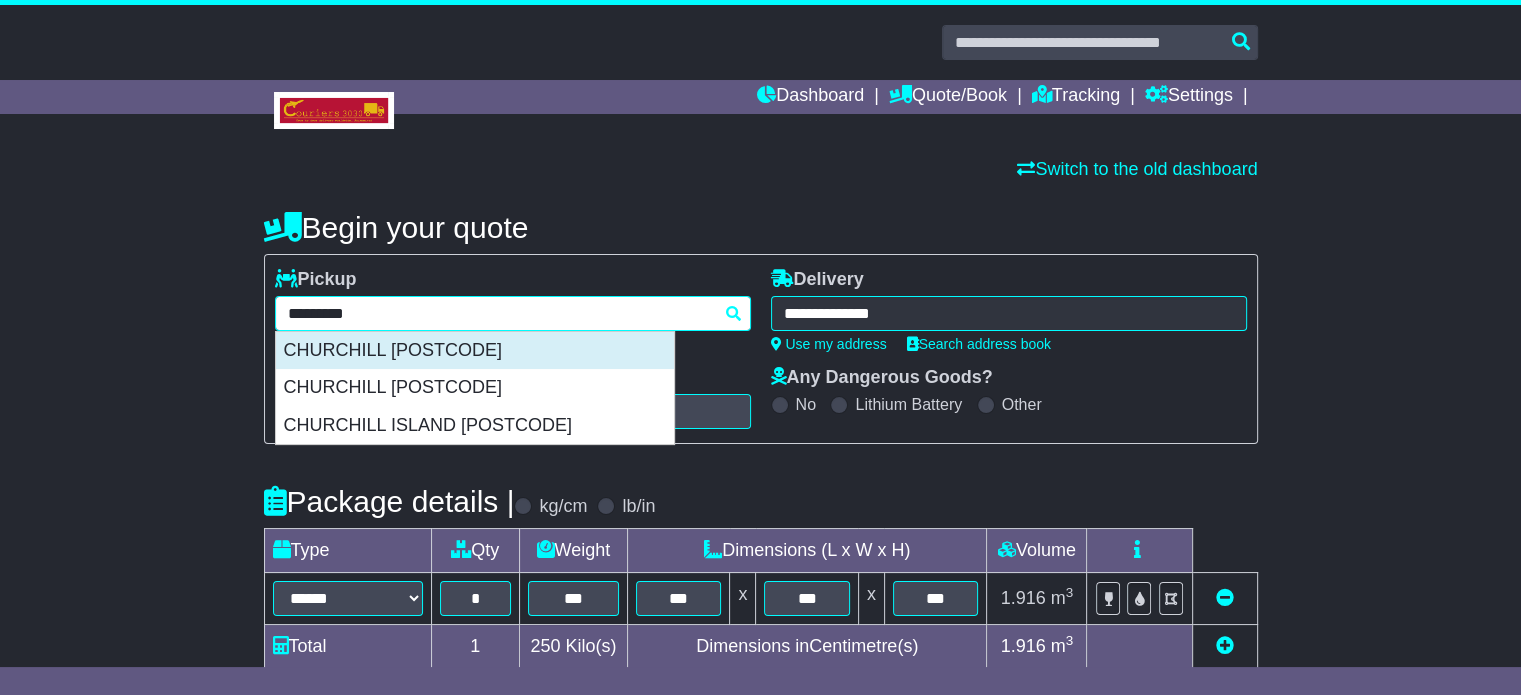 click on "CHURCHILL [POSTCODE]" at bounding box center [475, 351] 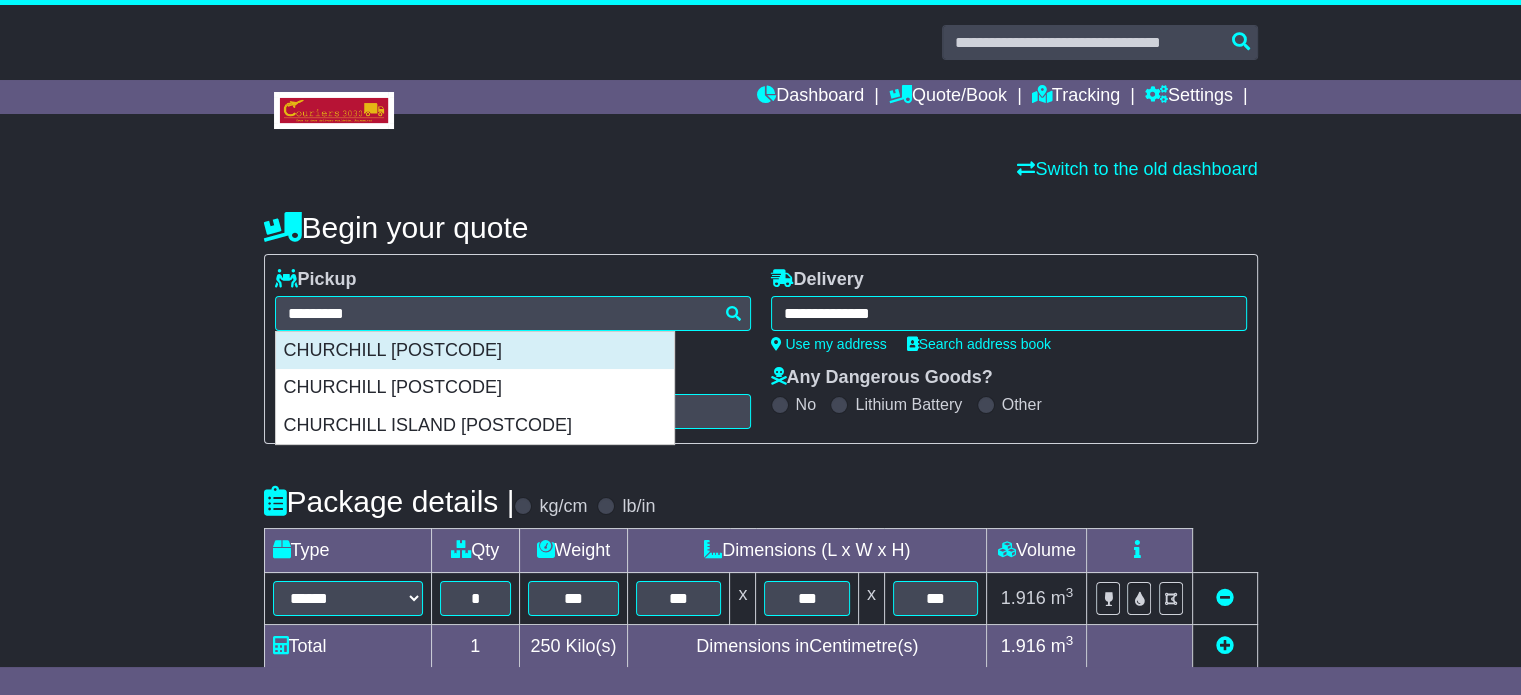type on "**********" 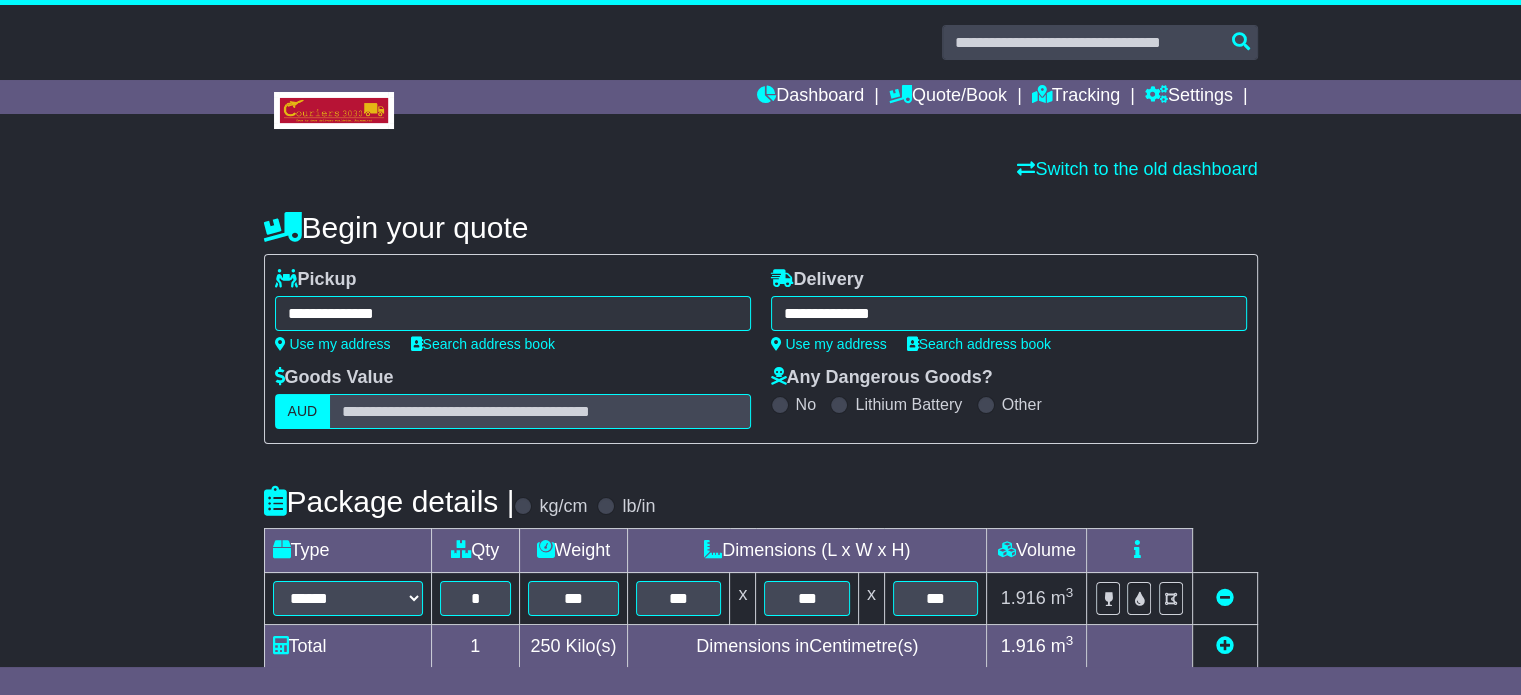 click on "**********" at bounding box center (1009, 313) 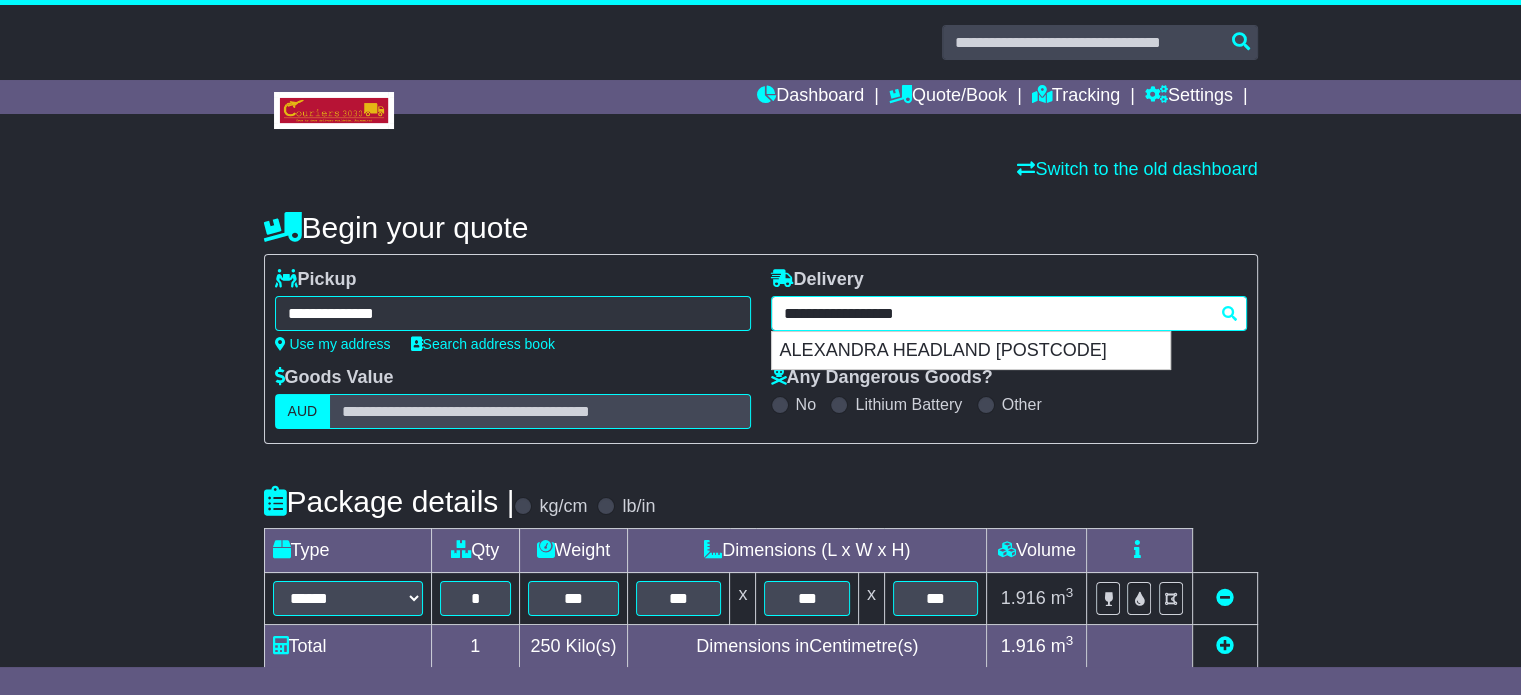type on "**********" 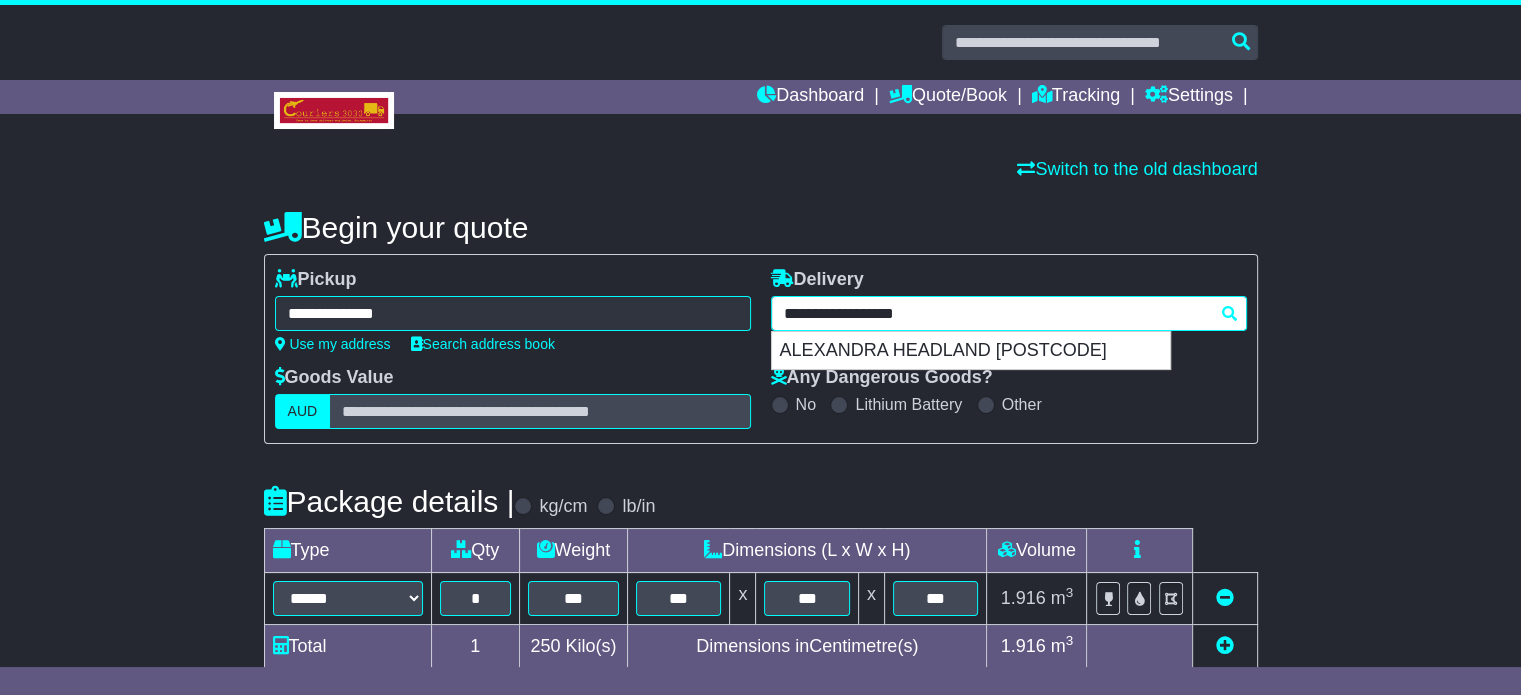 type on "**********" 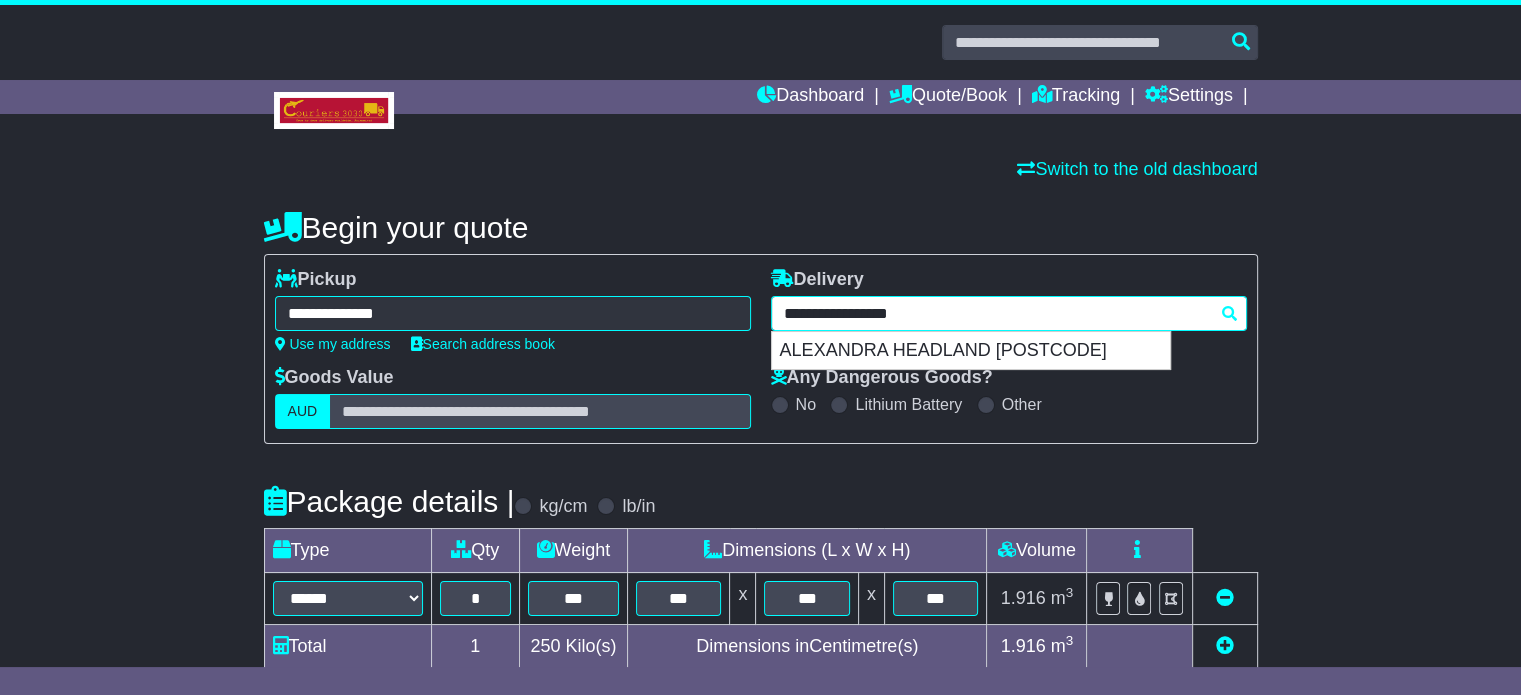 type 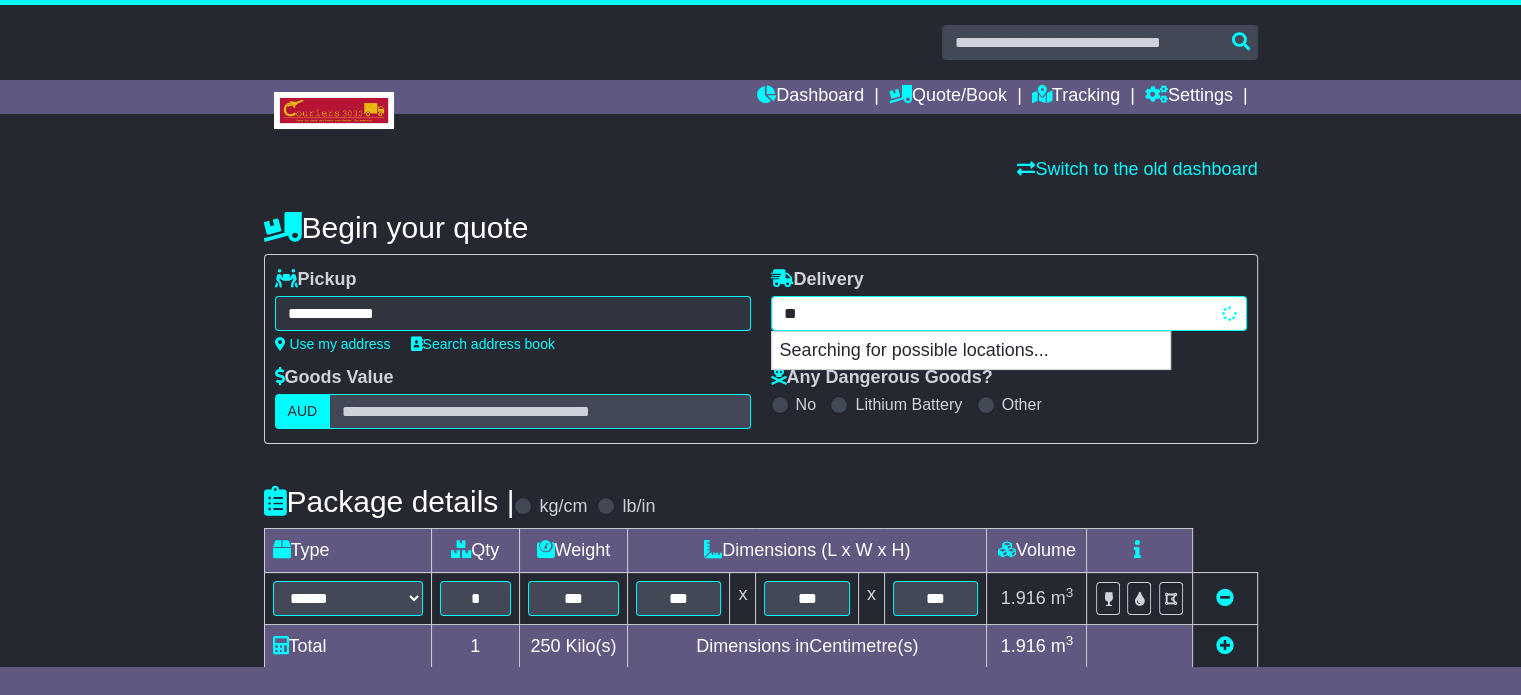 type on "*" 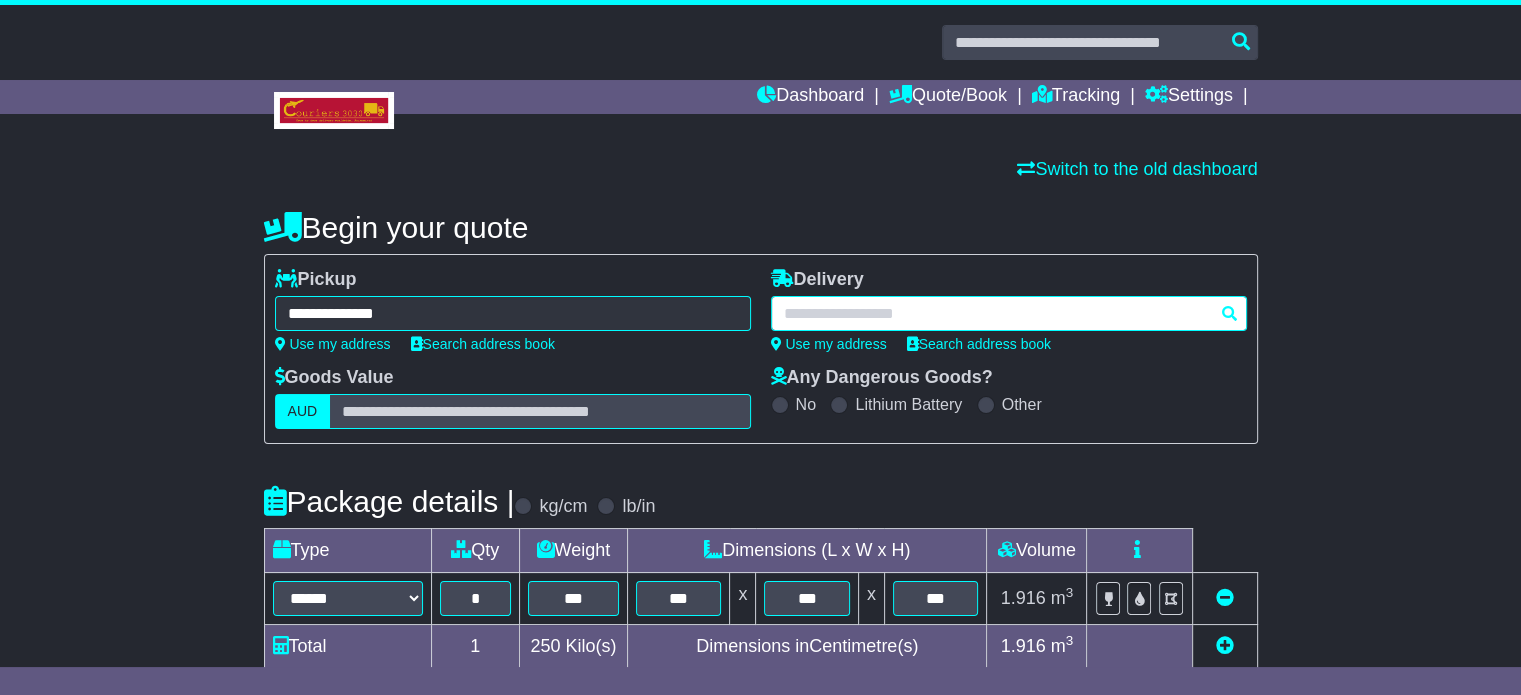 paste on "********" 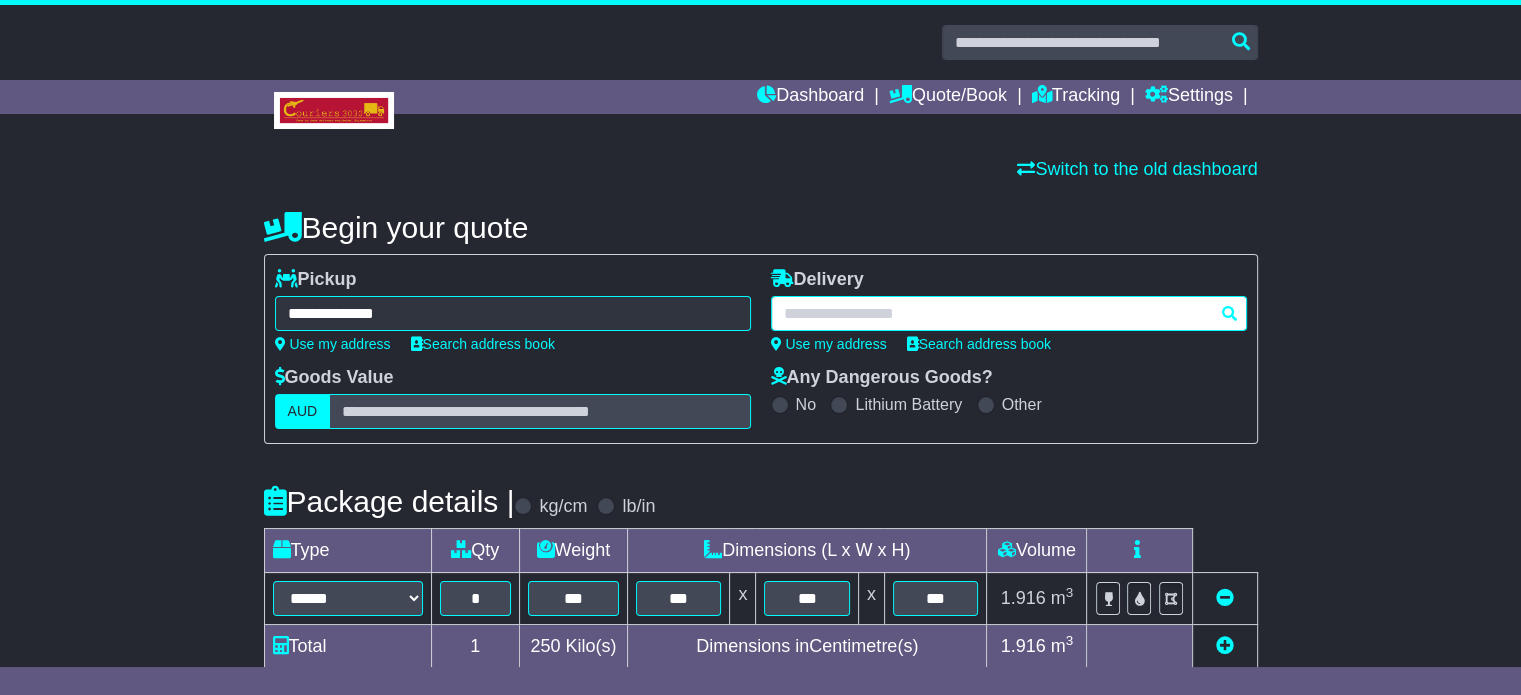 type on "********" 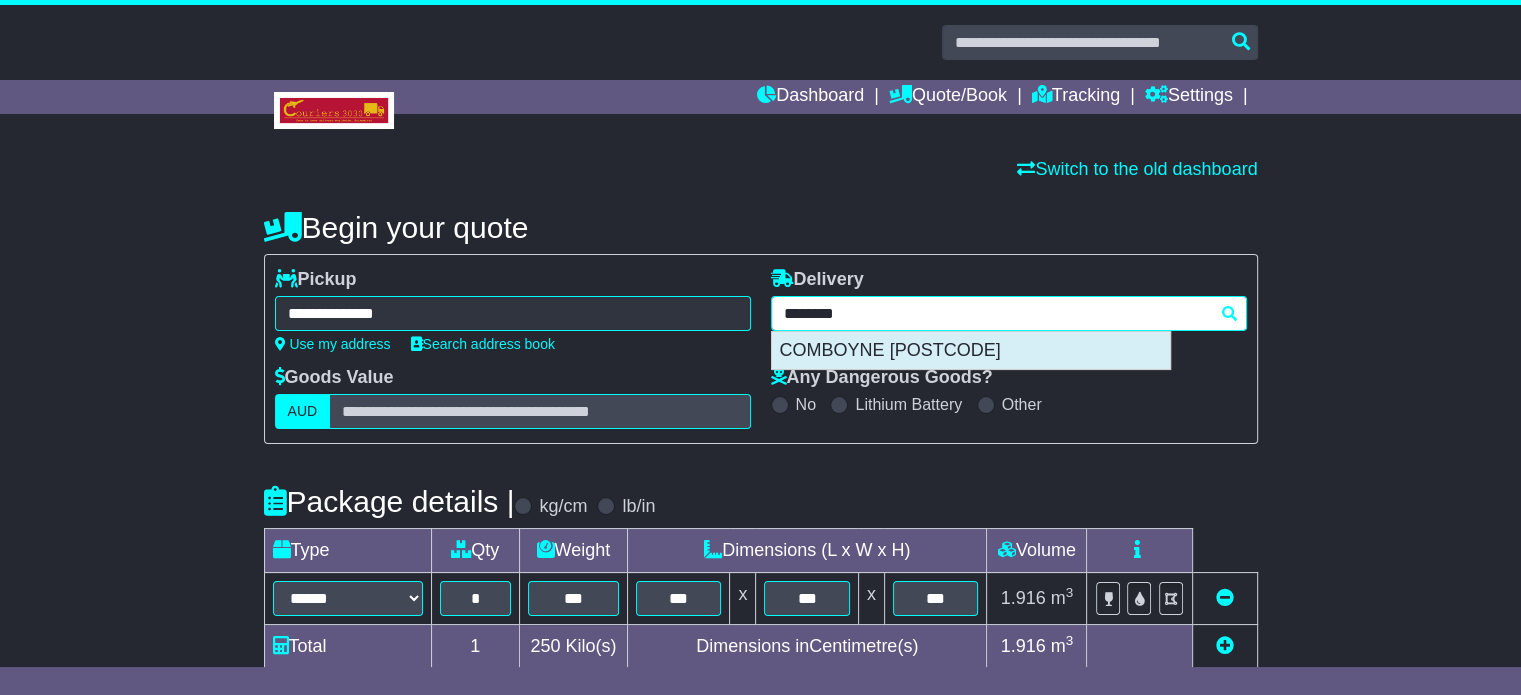 click on "COMBOYNE [POSTCODE]" at bounding box center (971, 351) 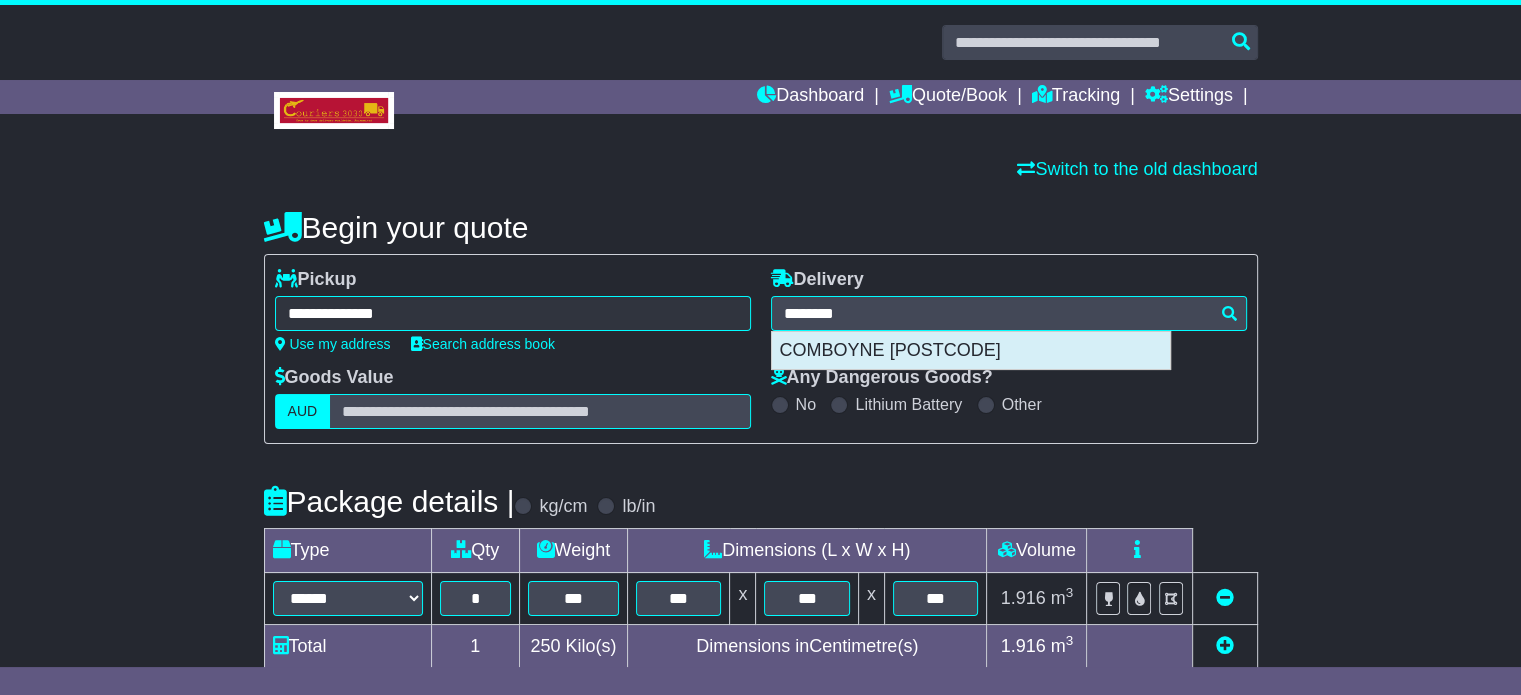 type on "**********" 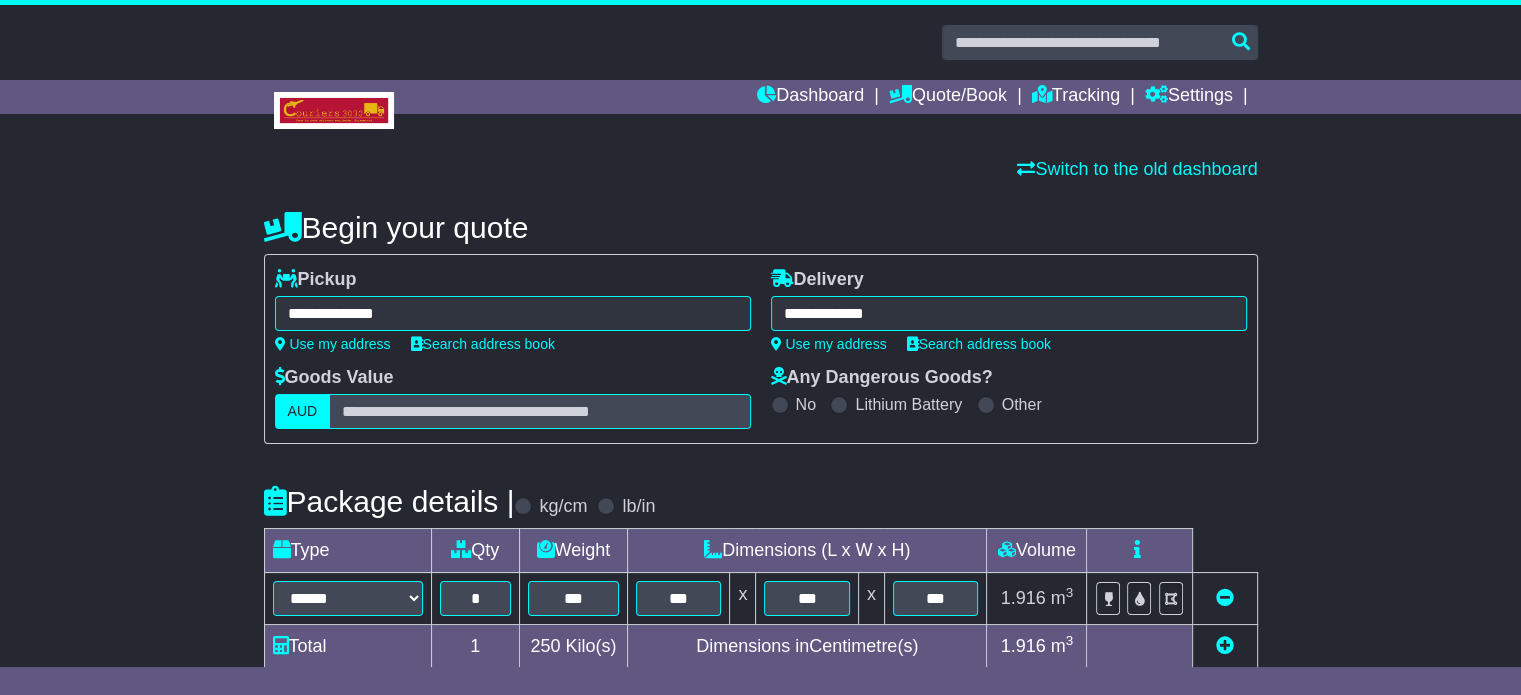 click on "**********" at bounding box center (761, 692) 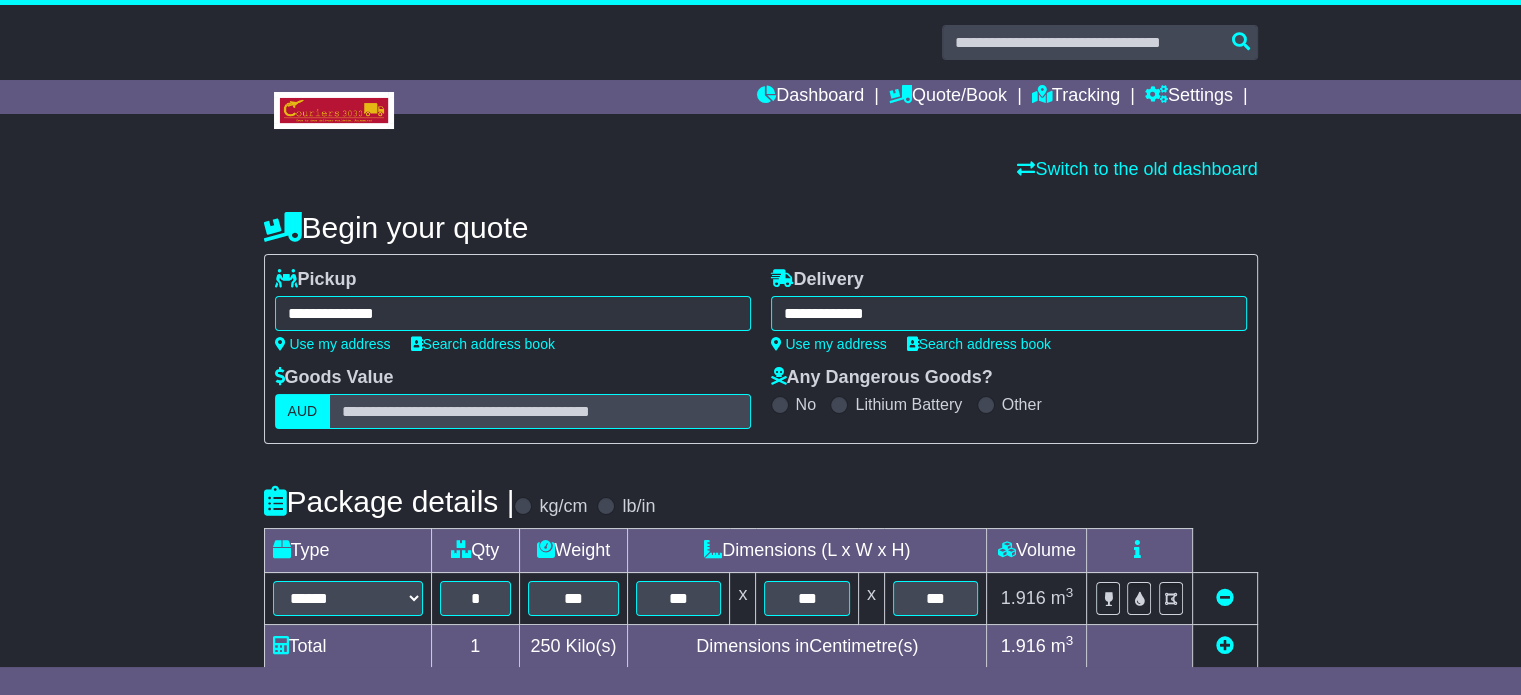 click on "Package details |
kg/cm
lb/in" at bounding box center (761, 501) 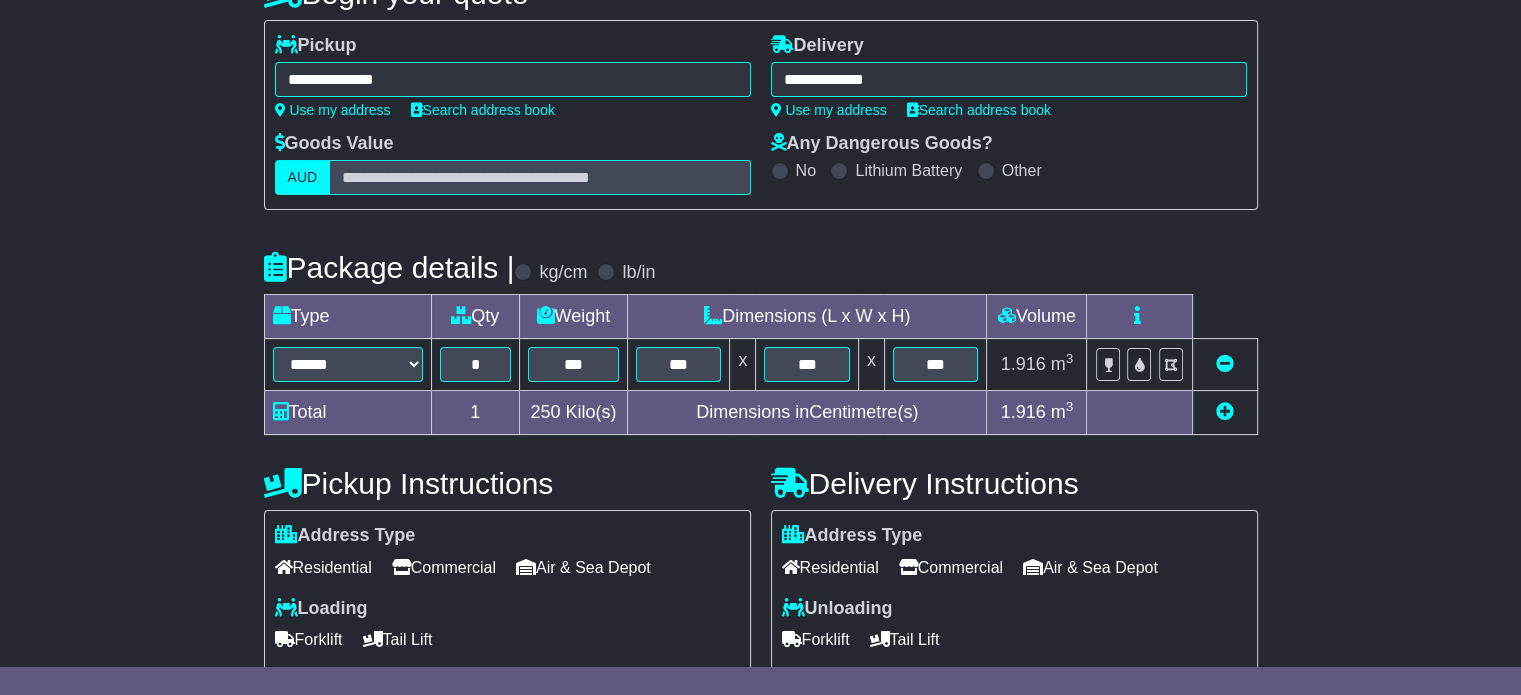 scroll, scrollTop: 280, scrollLeft: 0, axis: vertical 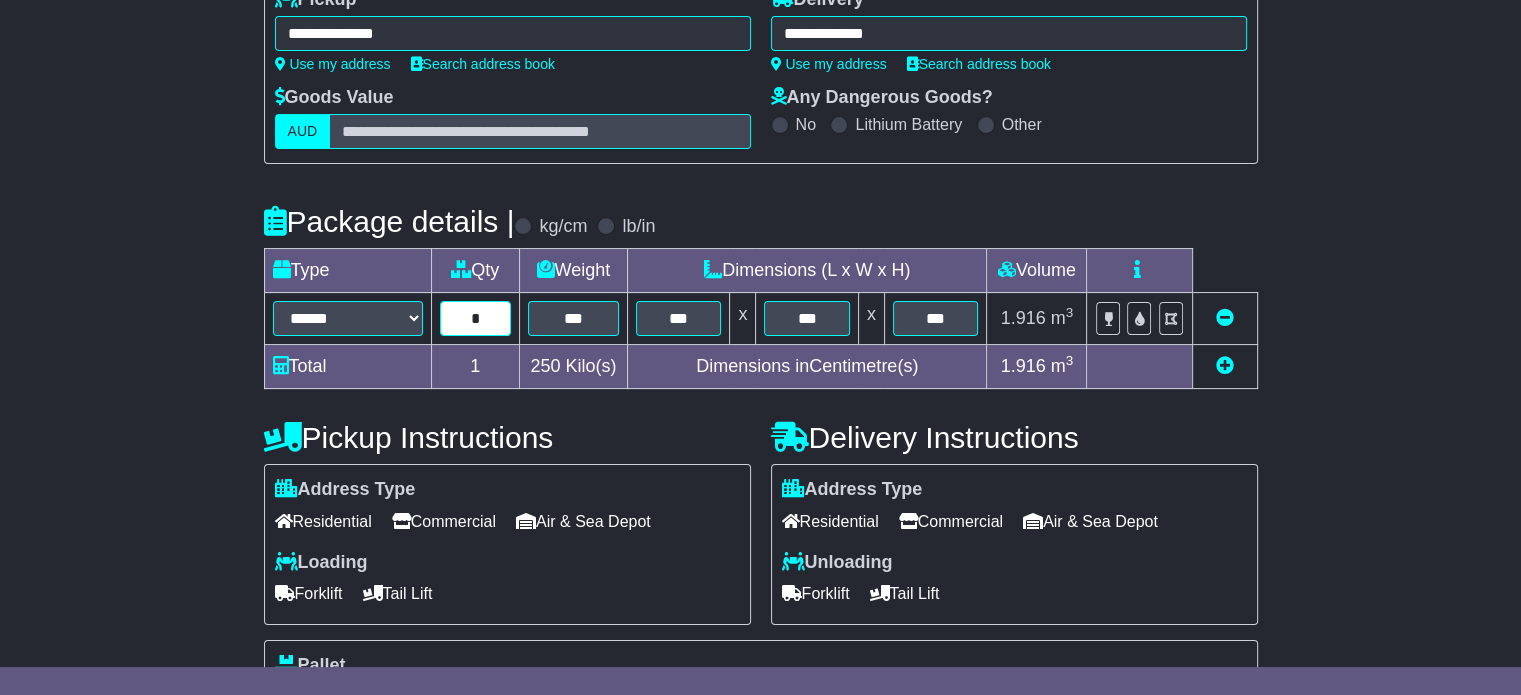 click on "*" at bounding box center (475, 318) 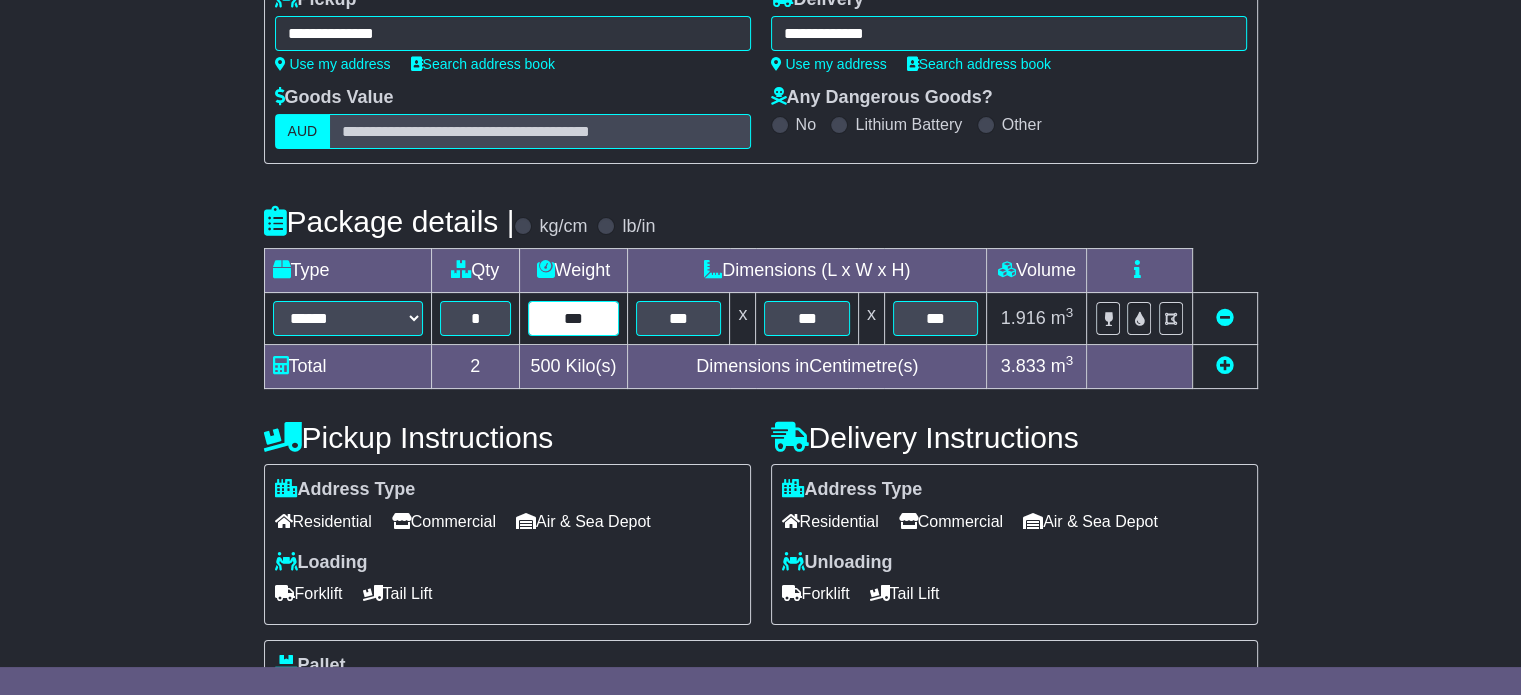 click on "***" at bounding box center [573, 318] 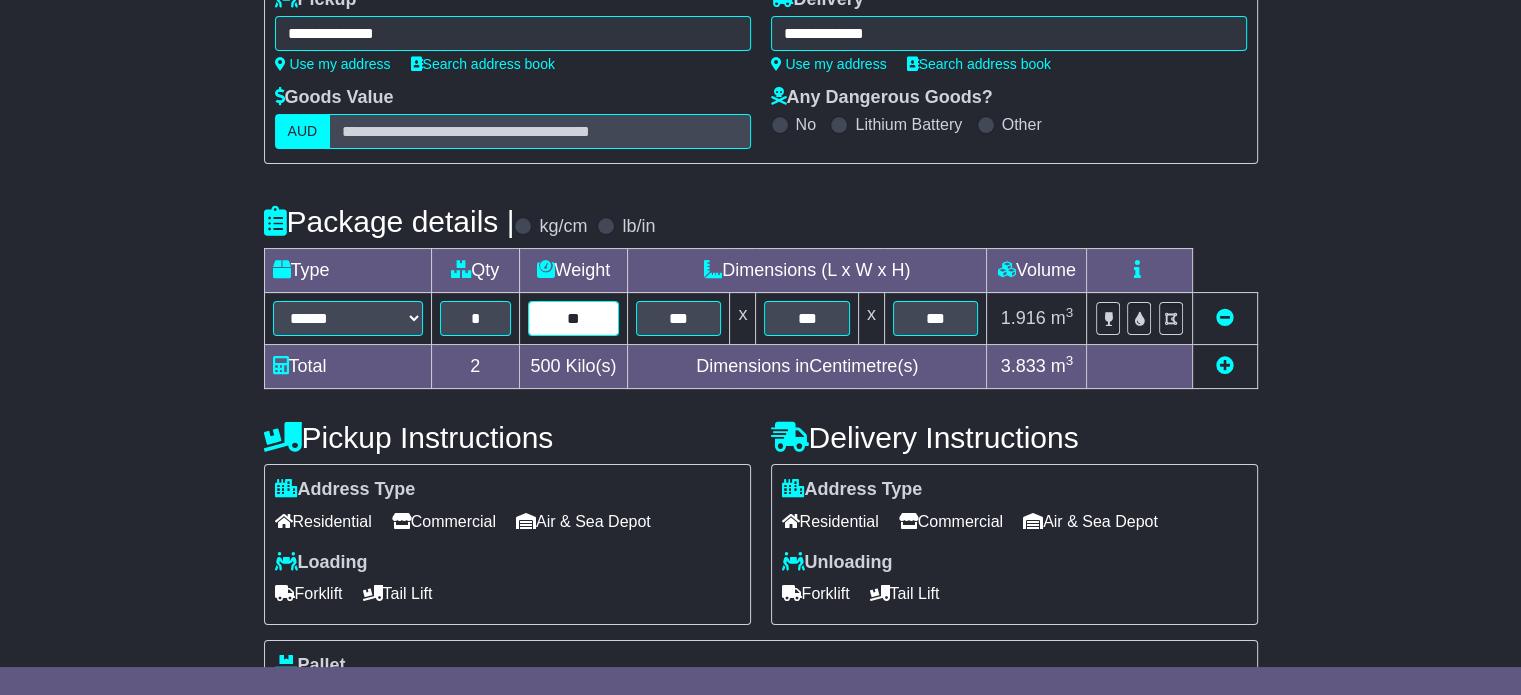 type on "*" 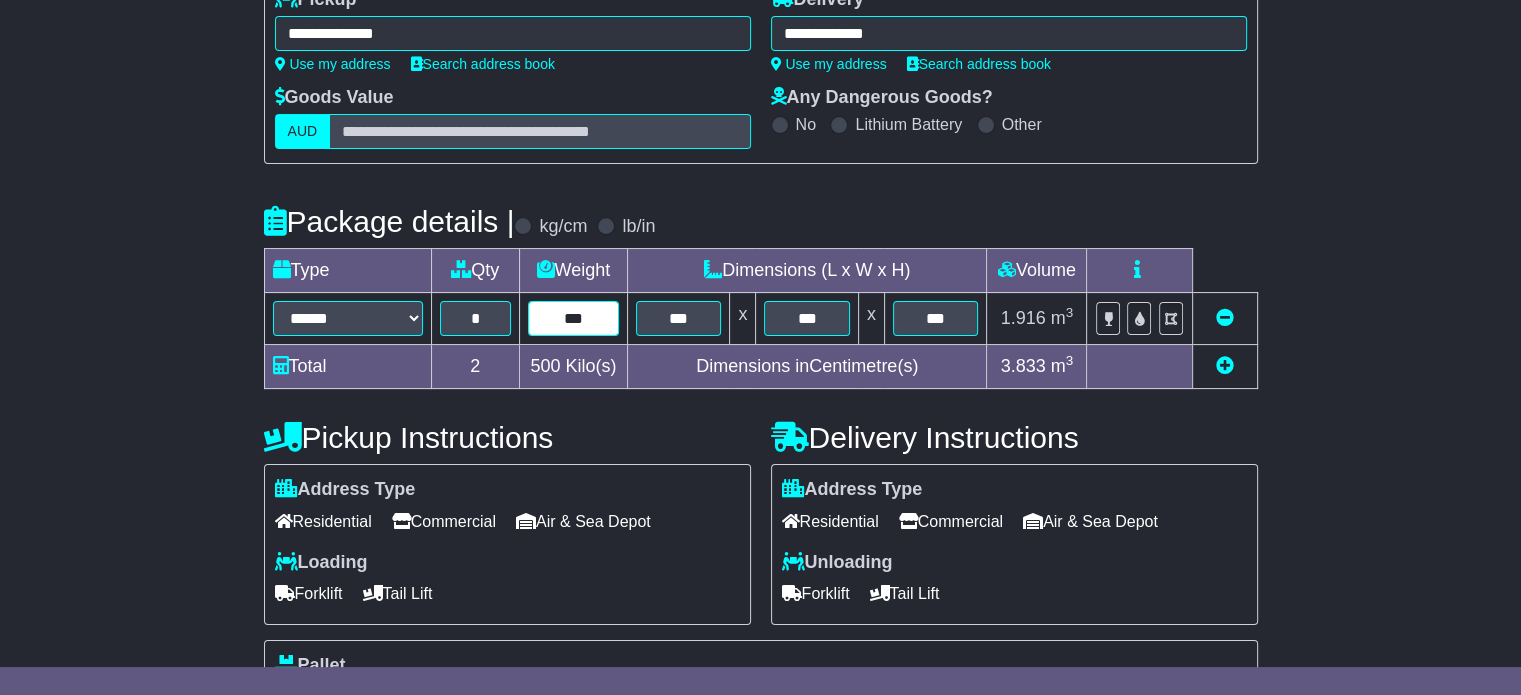 type on "***" 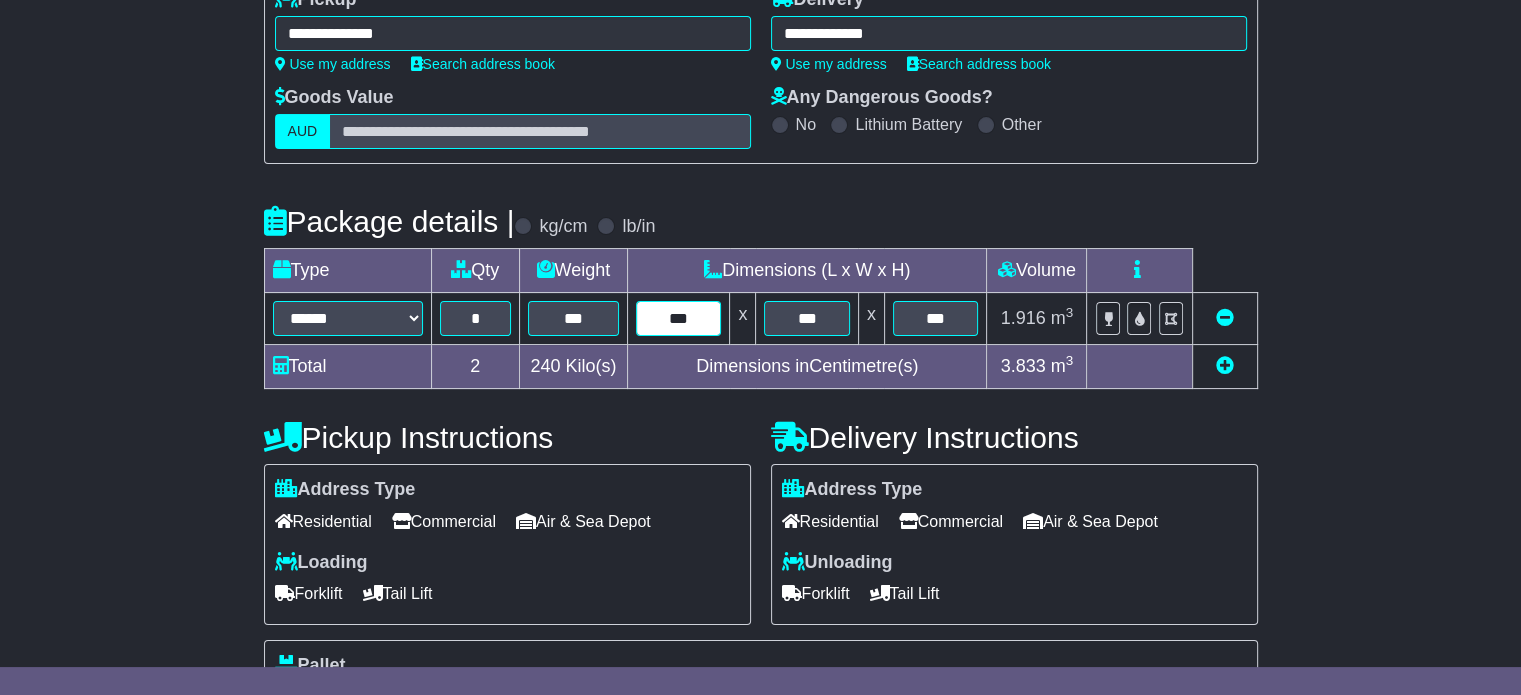 click on "***" at bounding box center (678, 318) 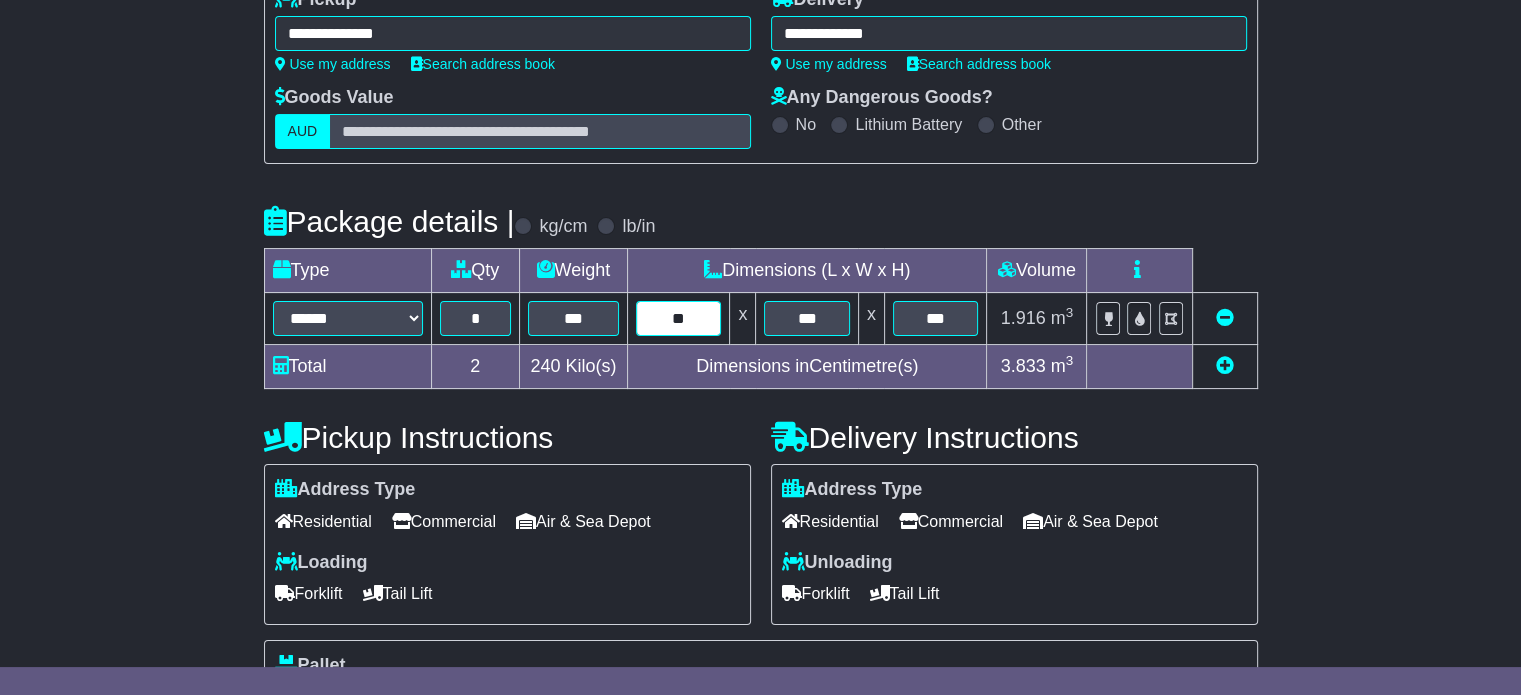 type on "*" 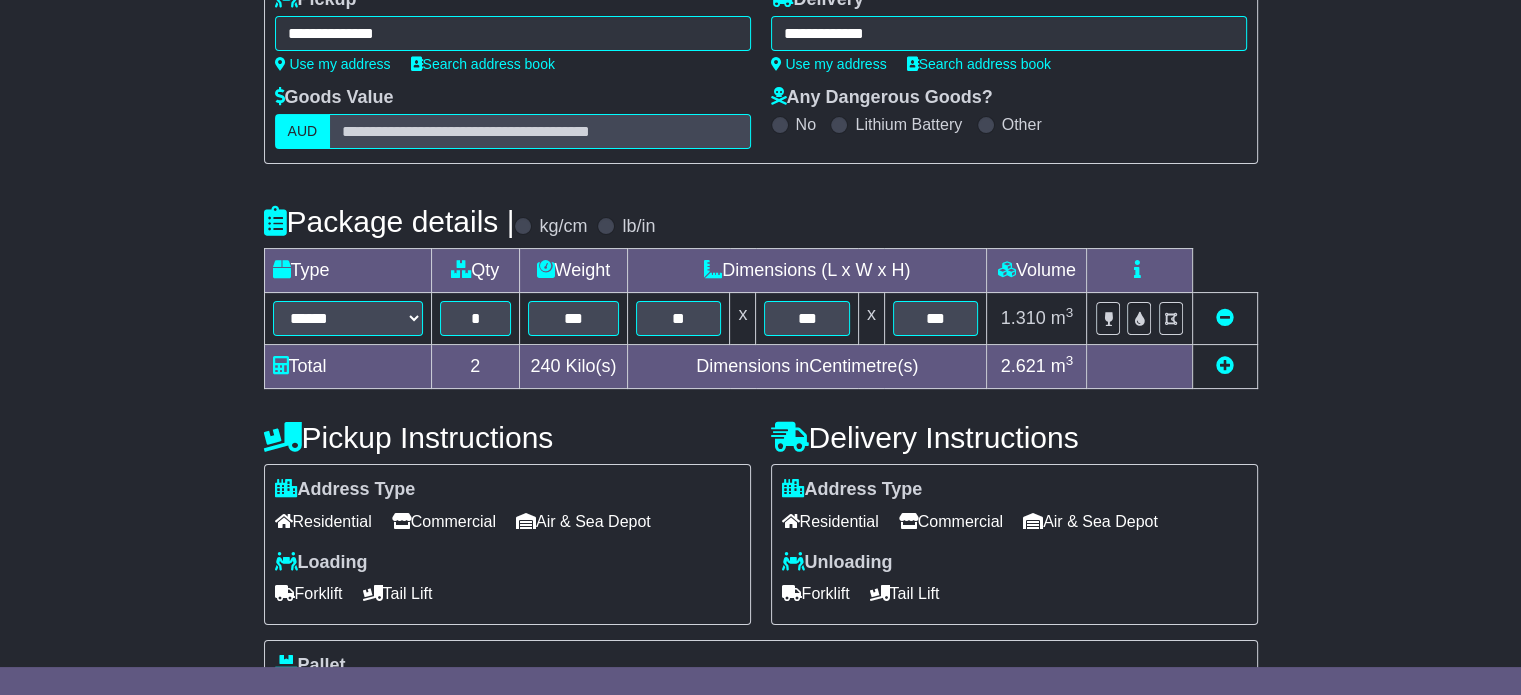 click on "***" at bounding box center [807, 319] 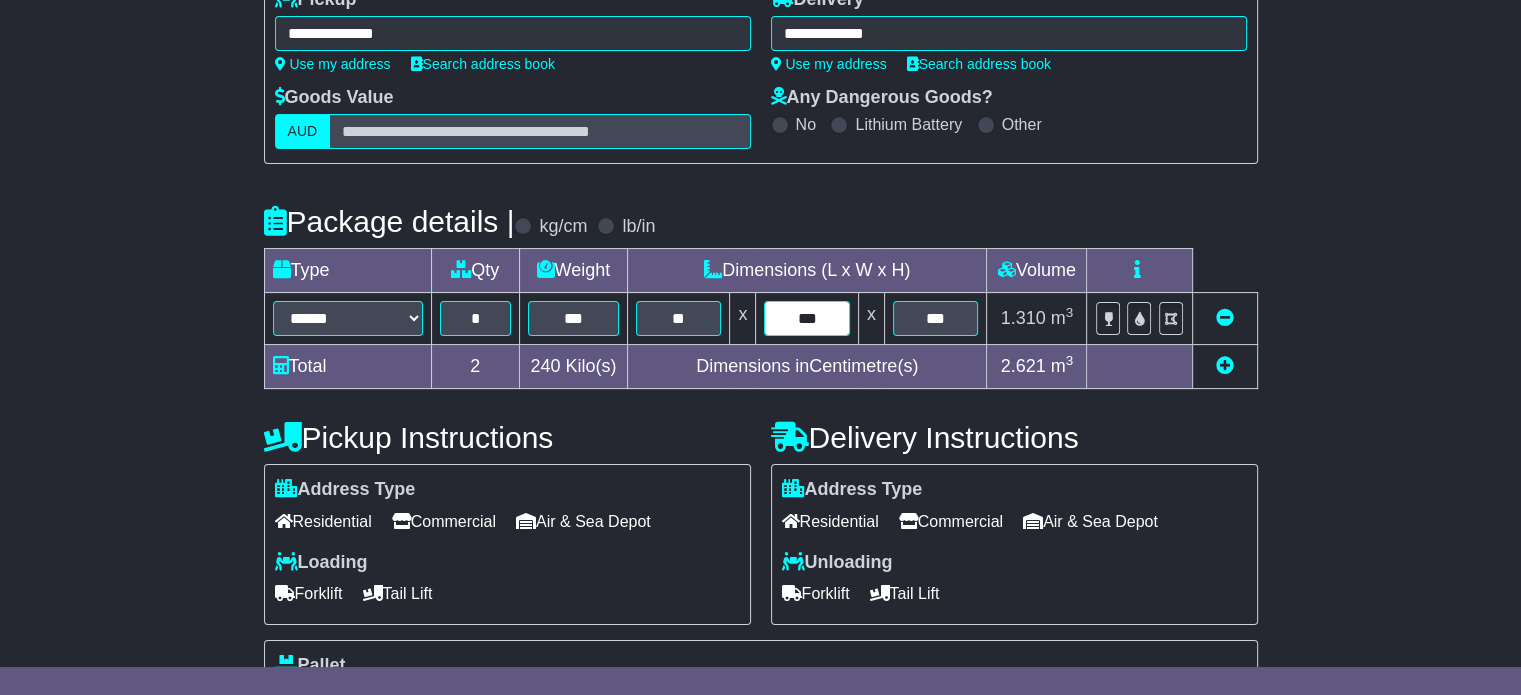 click on "***" at bounding box center (806, 318) 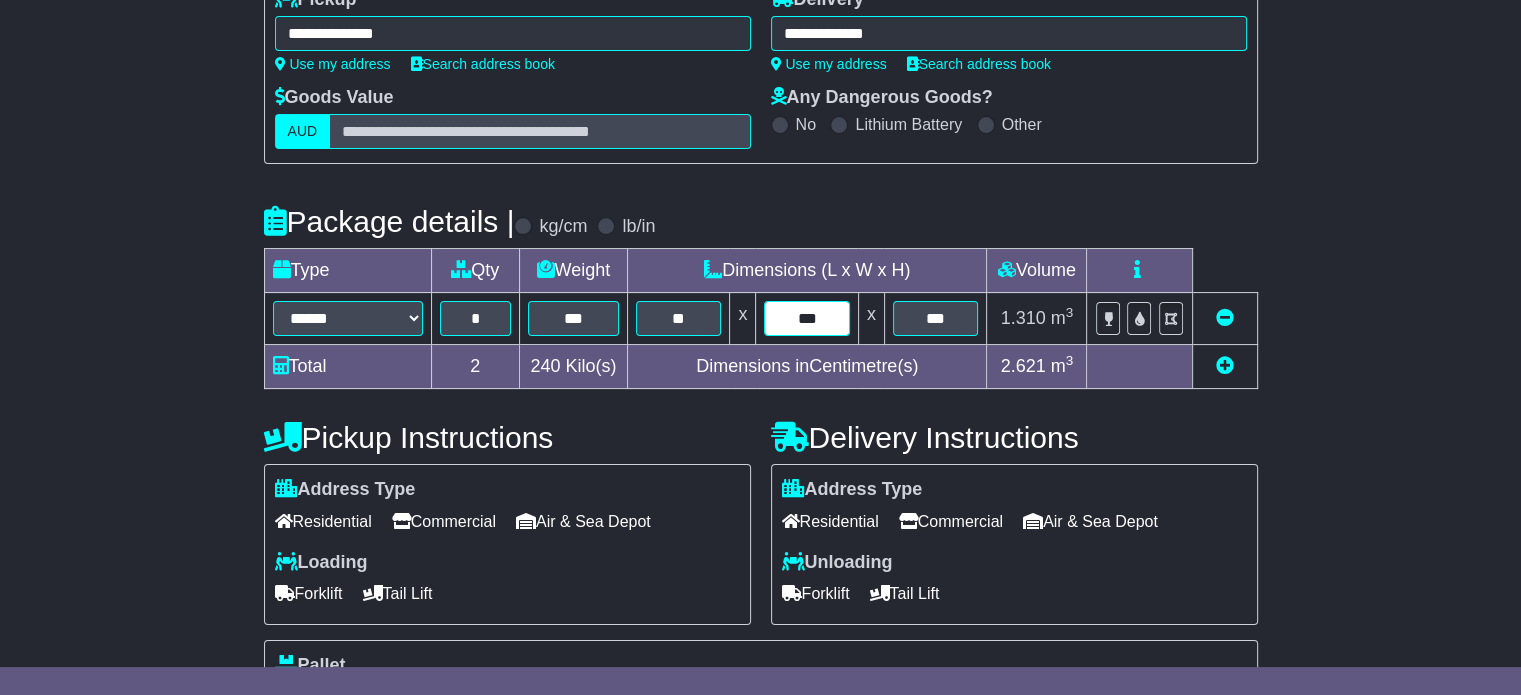 type on "***" 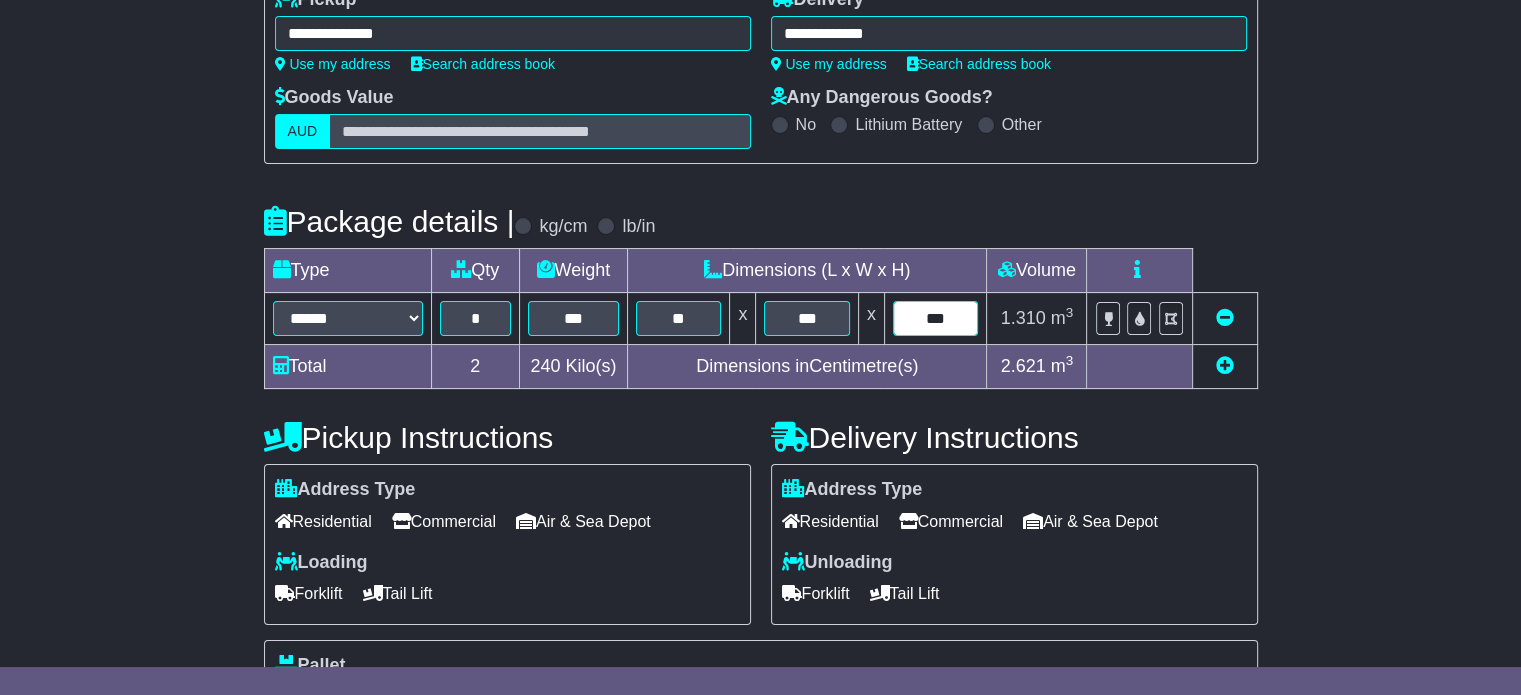 click on "***" at bounding box center (936, 318) 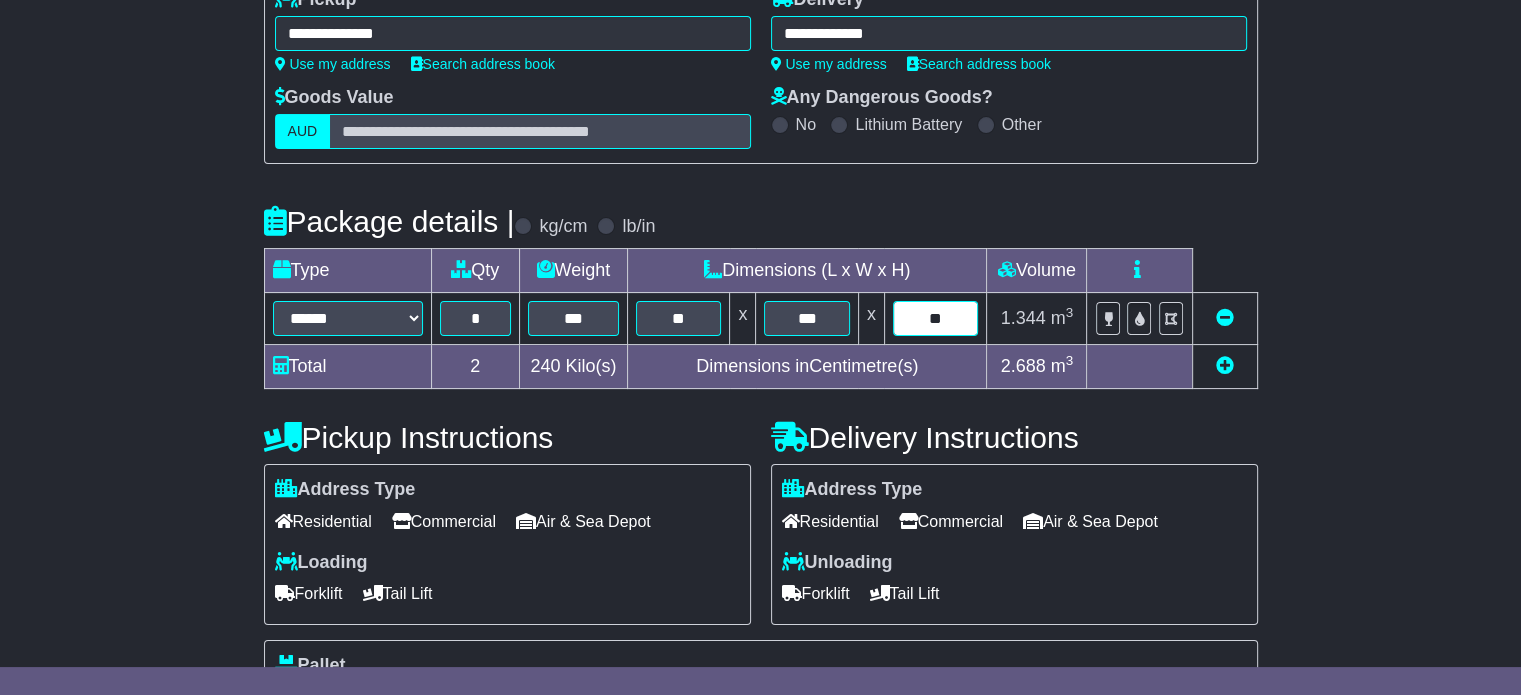 type on "*" 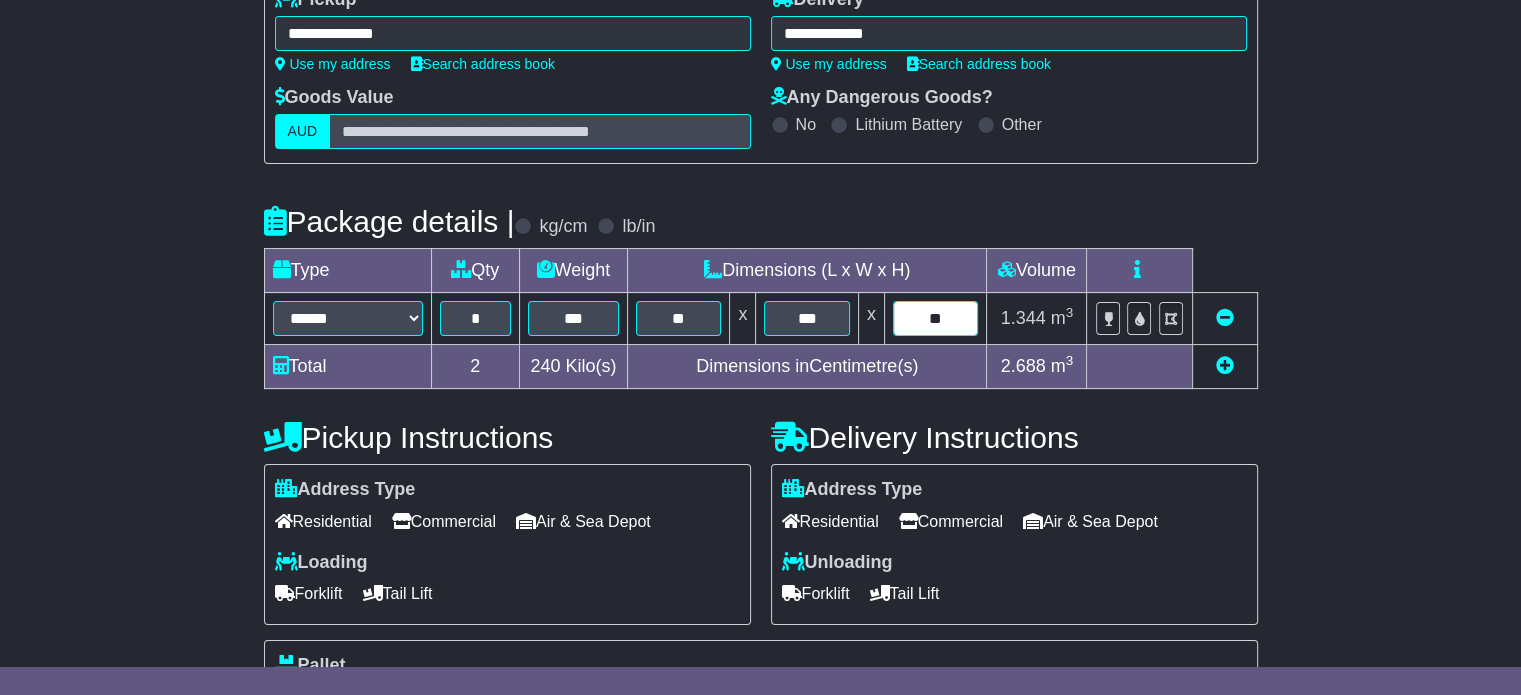 type on "**" 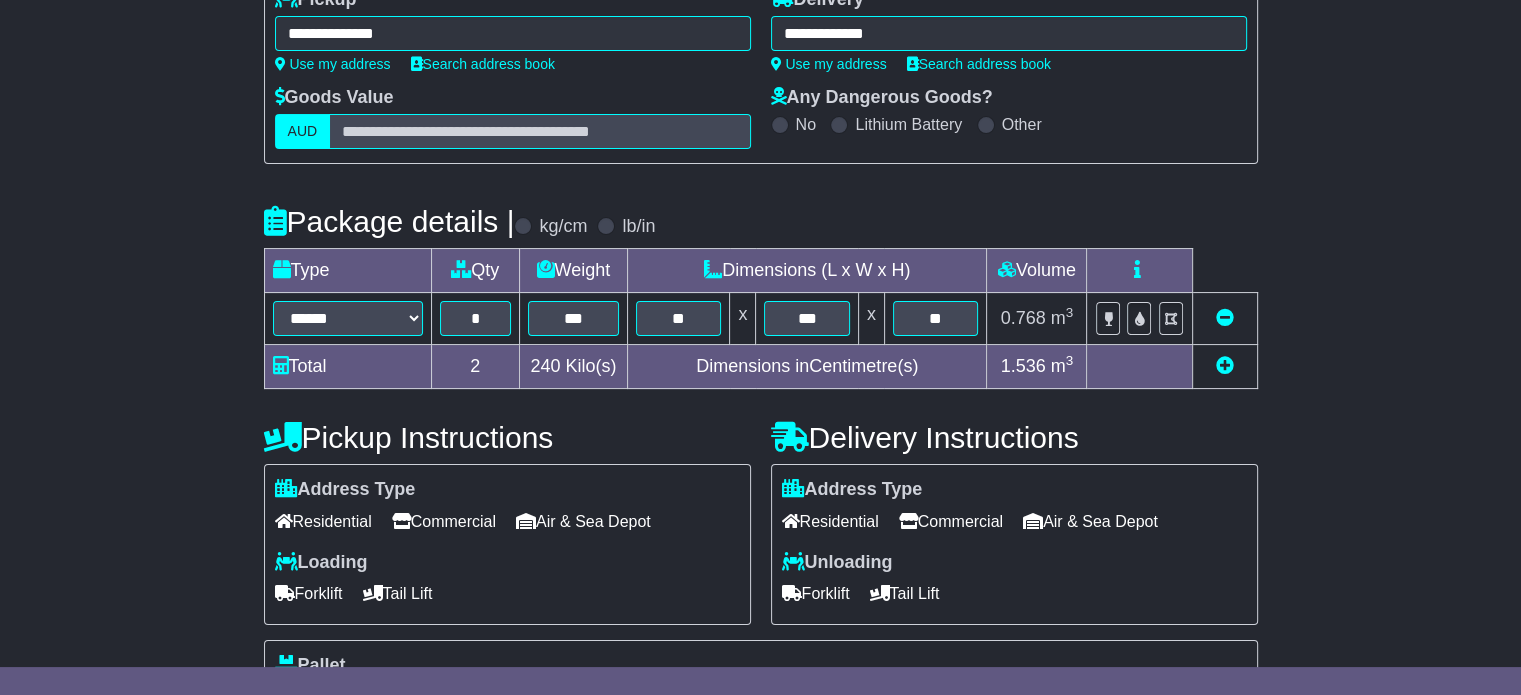 click on "Commercial" at bounding box center (444, 521) 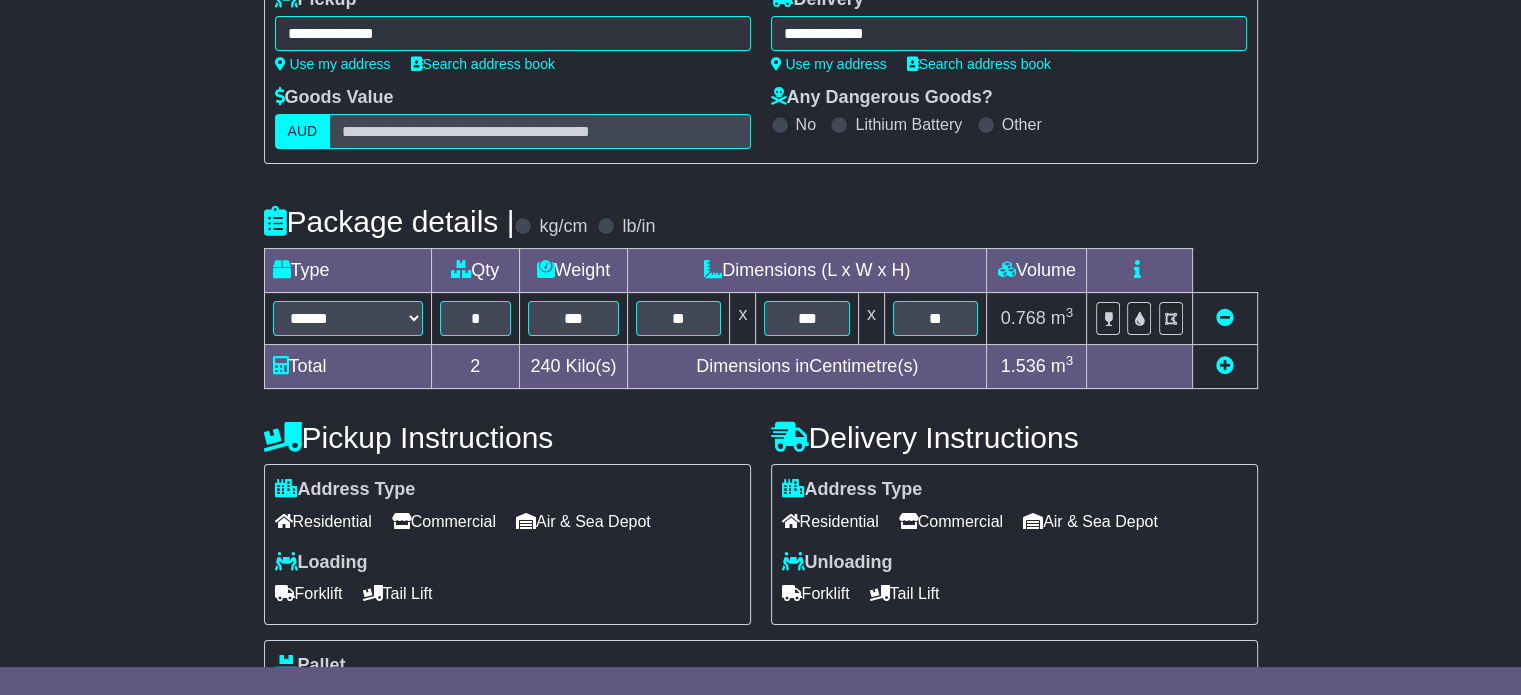 click on "Commercial" at bounding box center (951, 521) 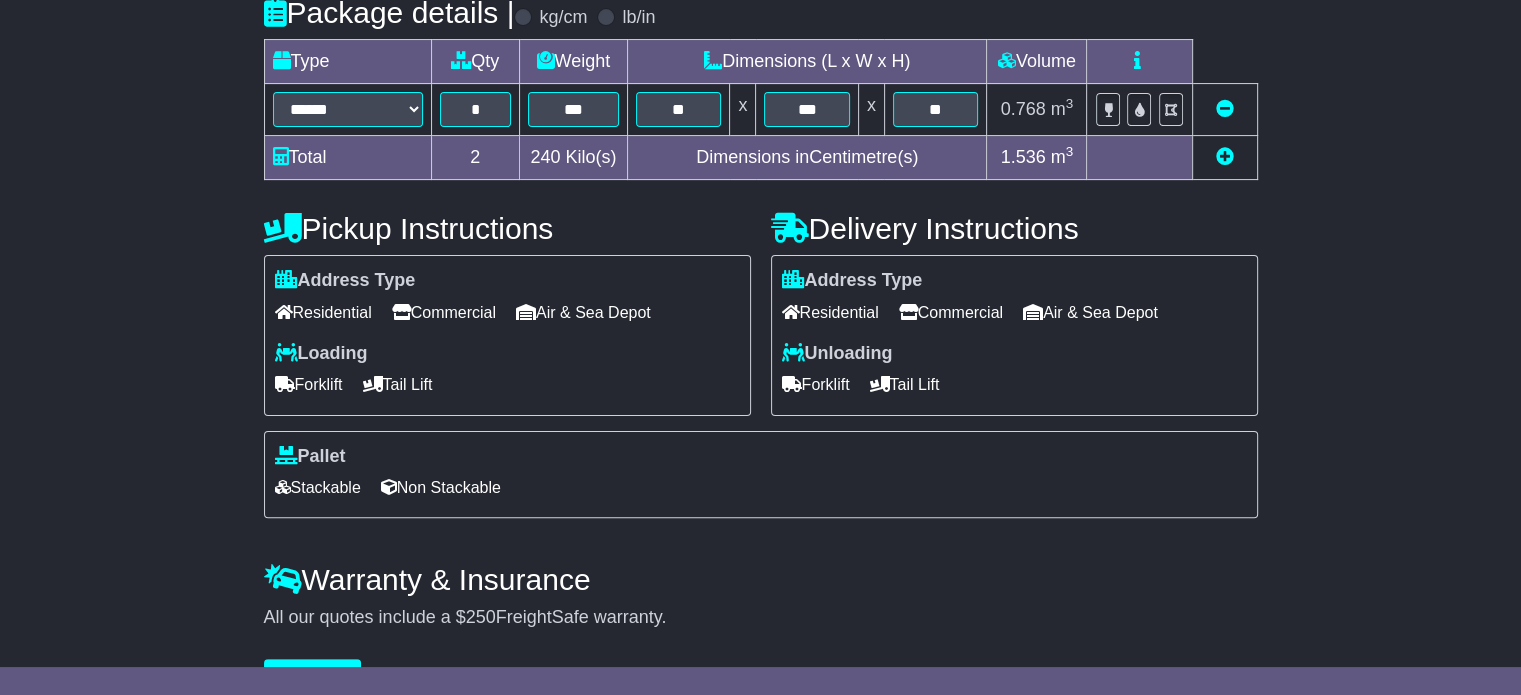 scroll, scrollTop: 540, scrollLeft: 0, axis: vertical 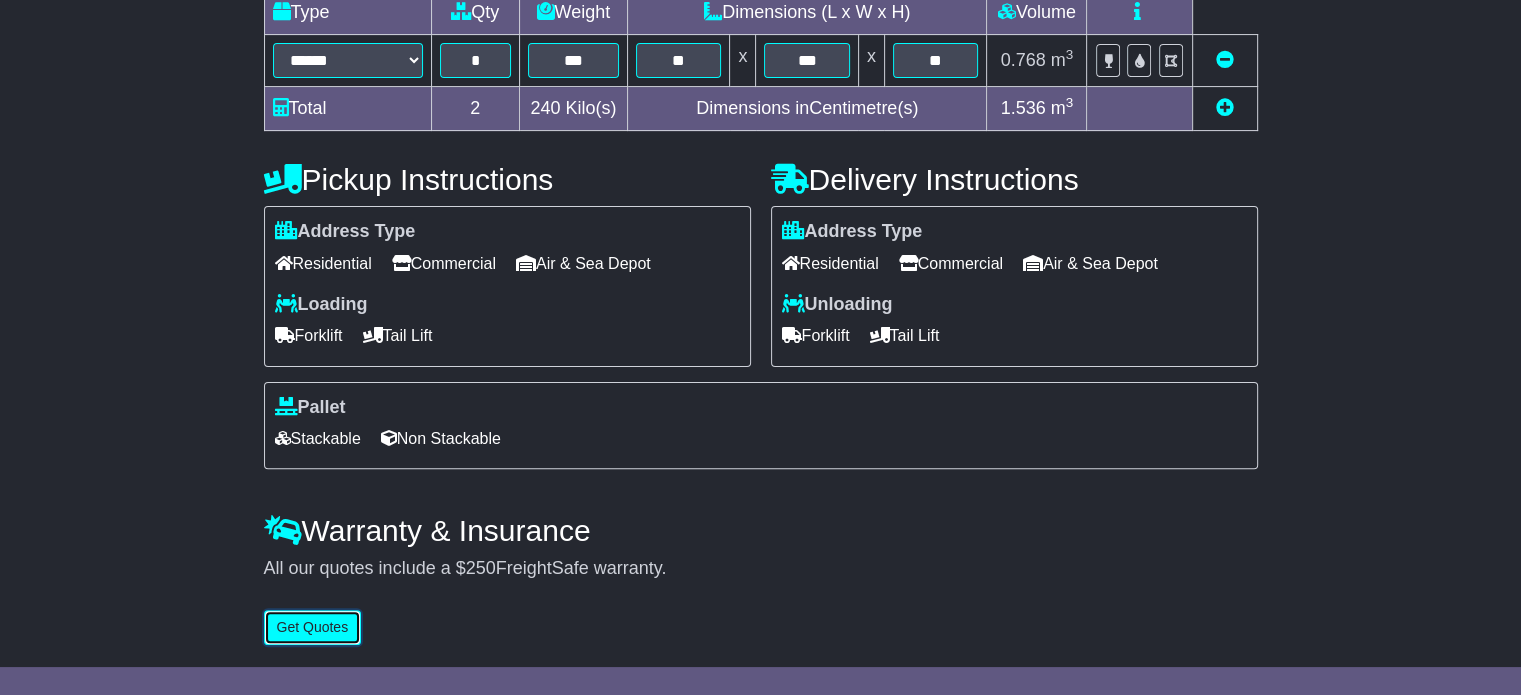 click on "Get Quotes" at bounding box center [313, 627] 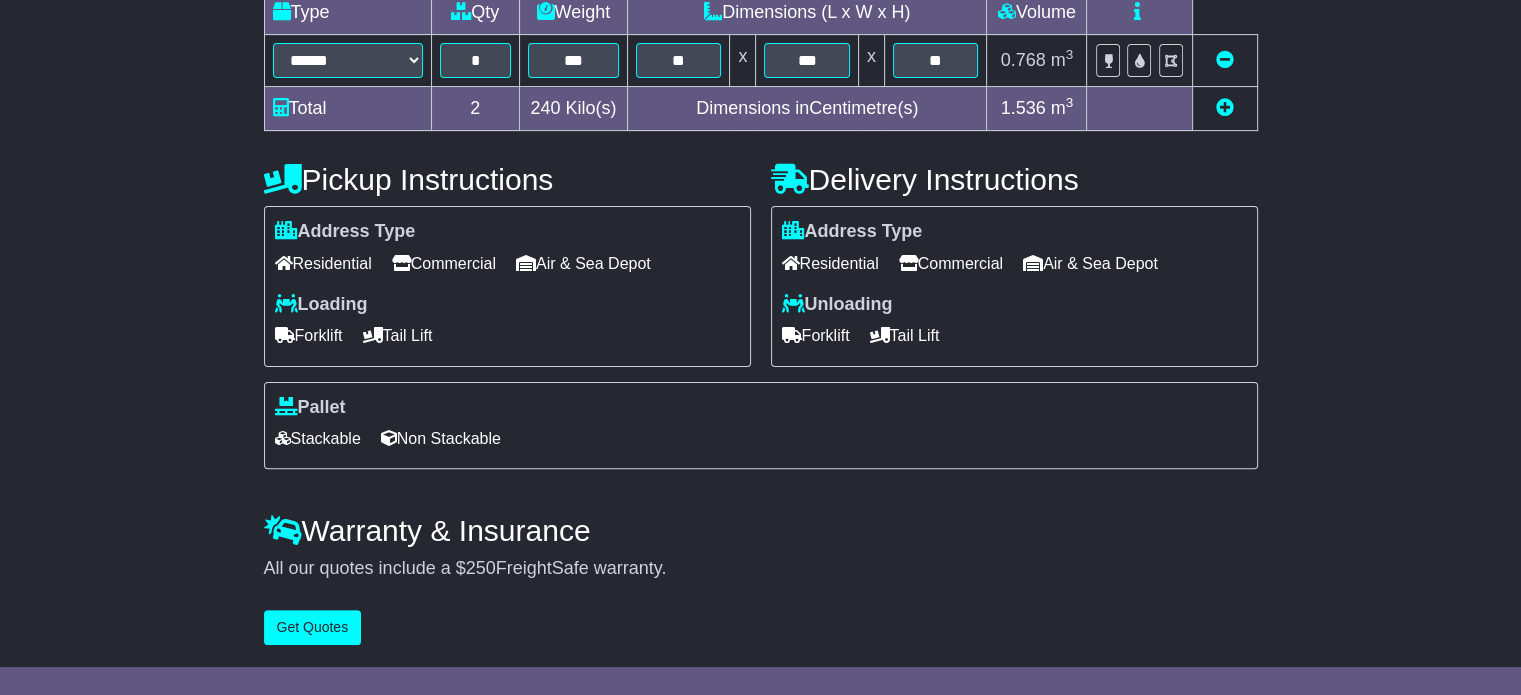 scroll, scrollTop: 0, scrollLeft: 0, axis: both 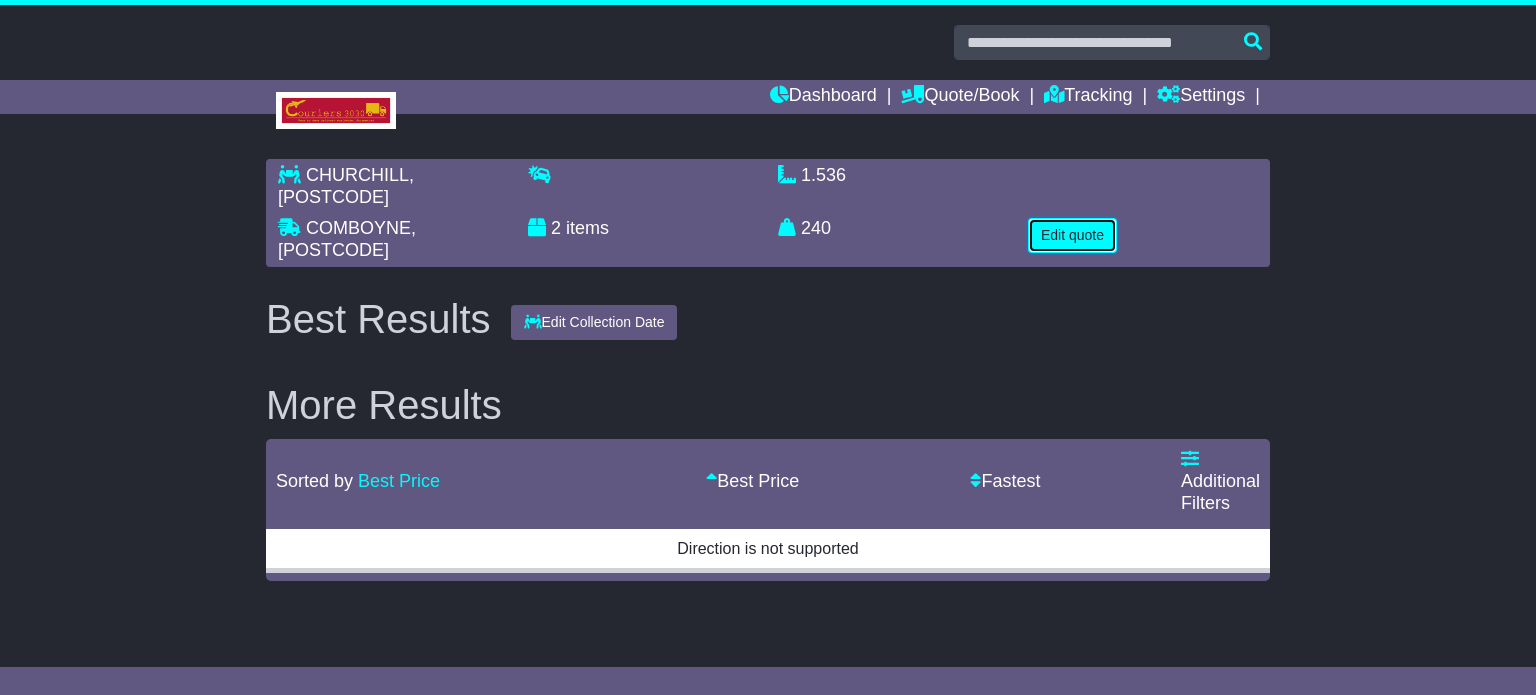 click on "Edit quote" at bounding box center [1072, 235] 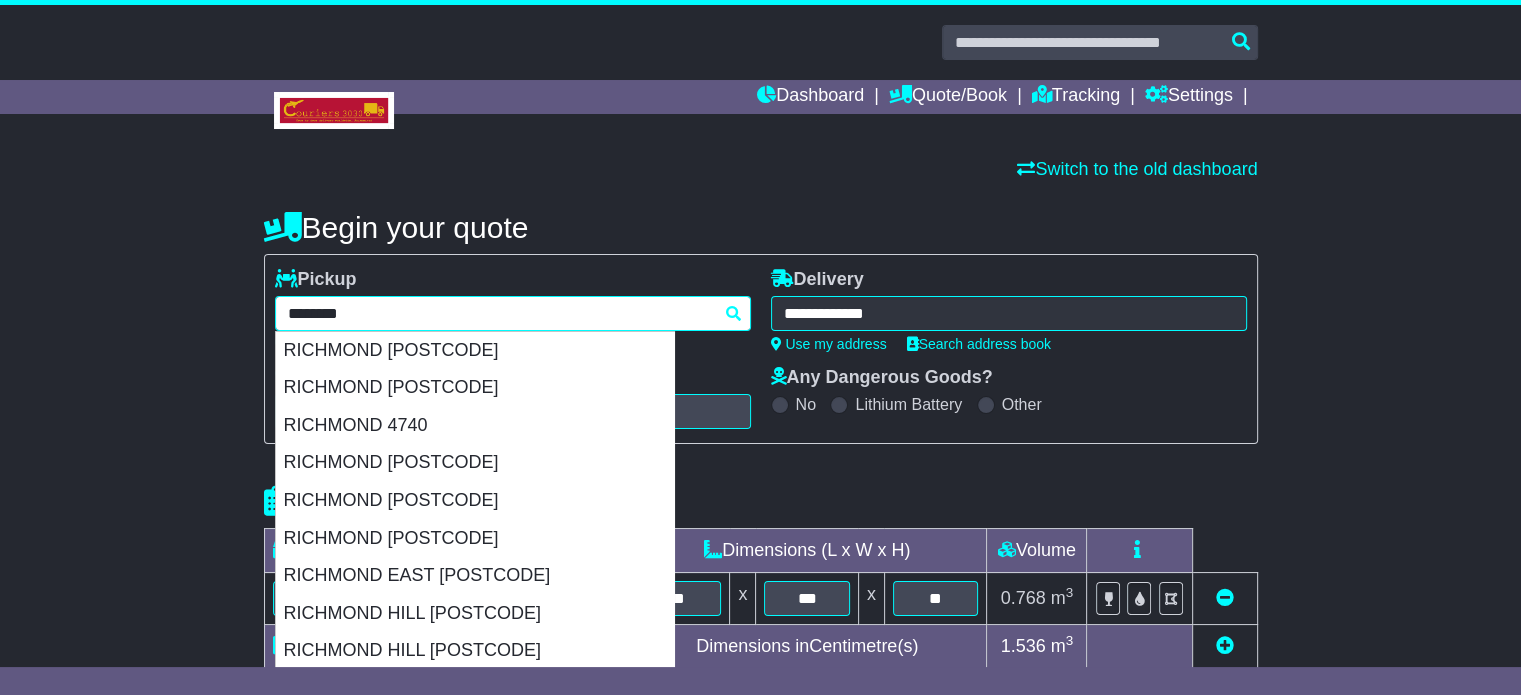 click on "**********" at bounding box center [513, 313] 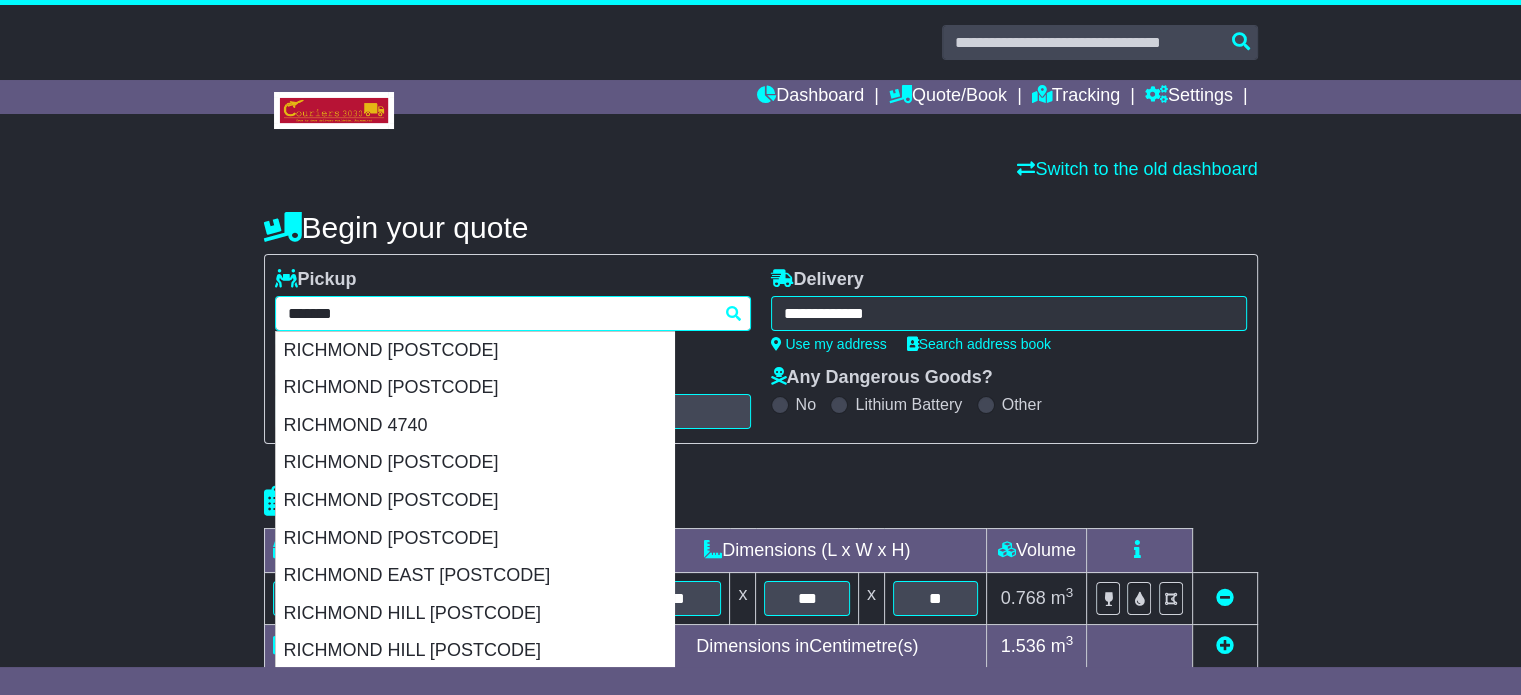 type 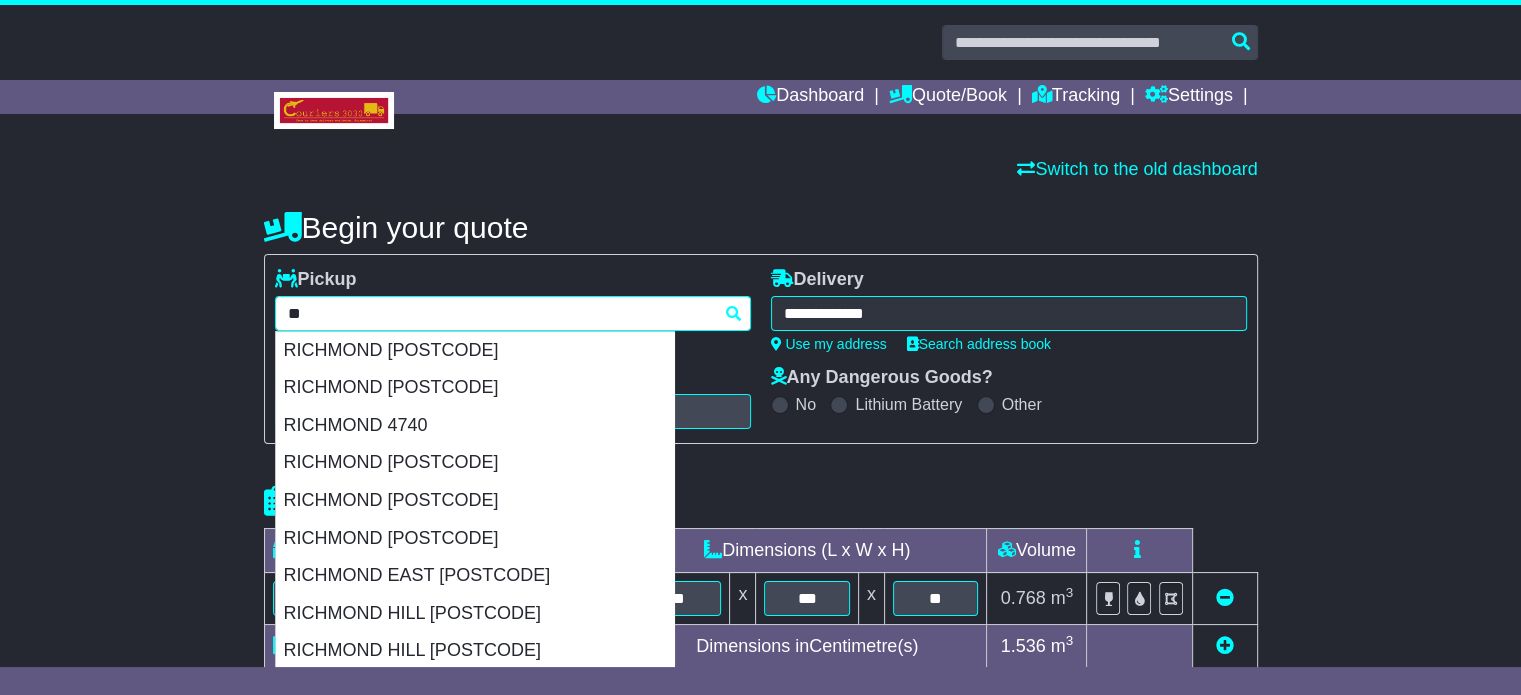 type on "*" 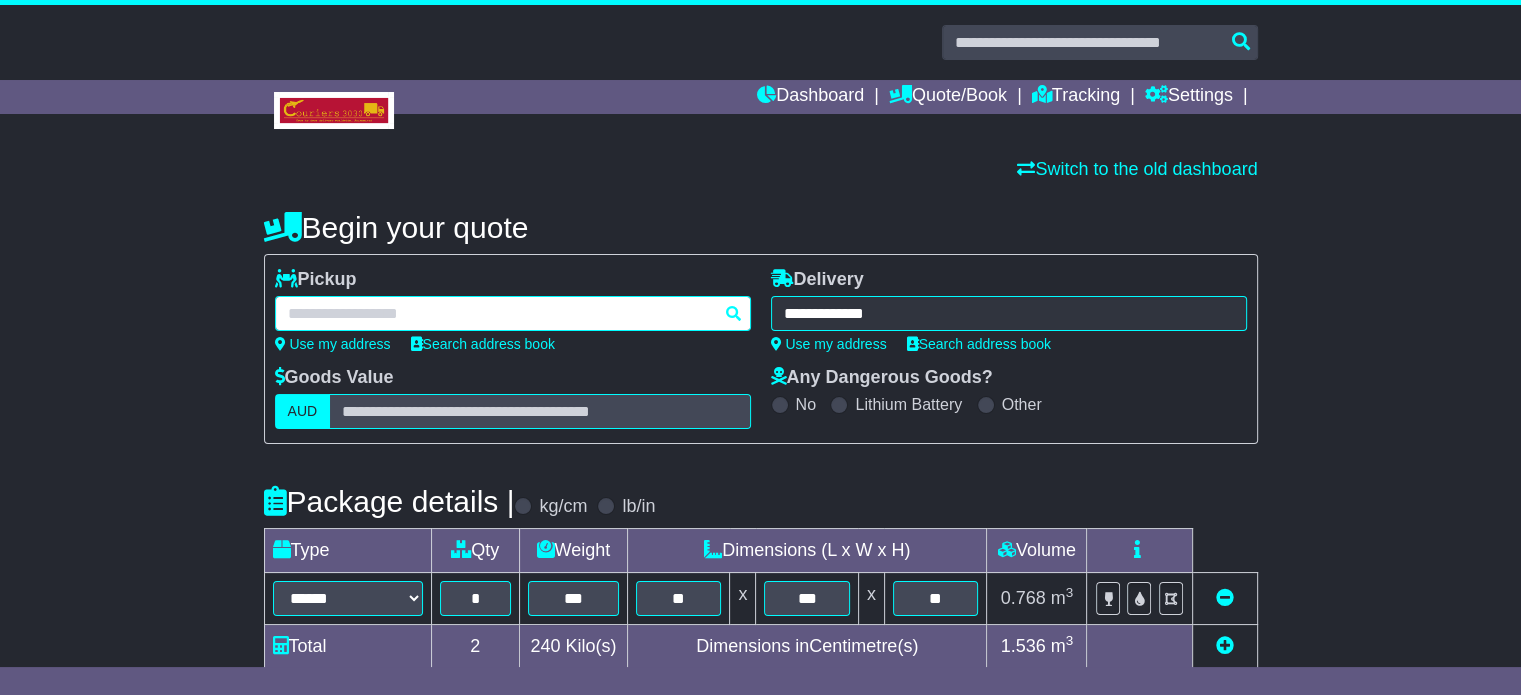 paste on "*********" 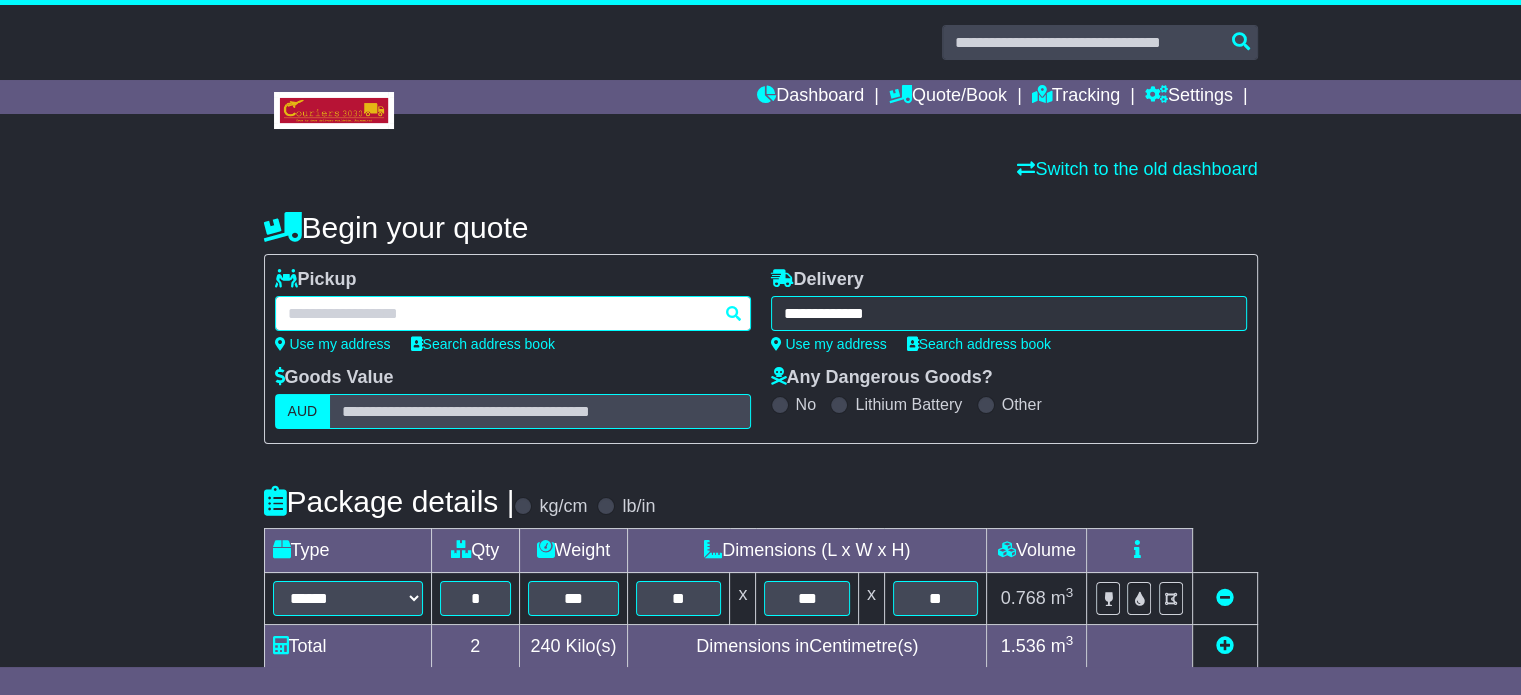 type on "*********" 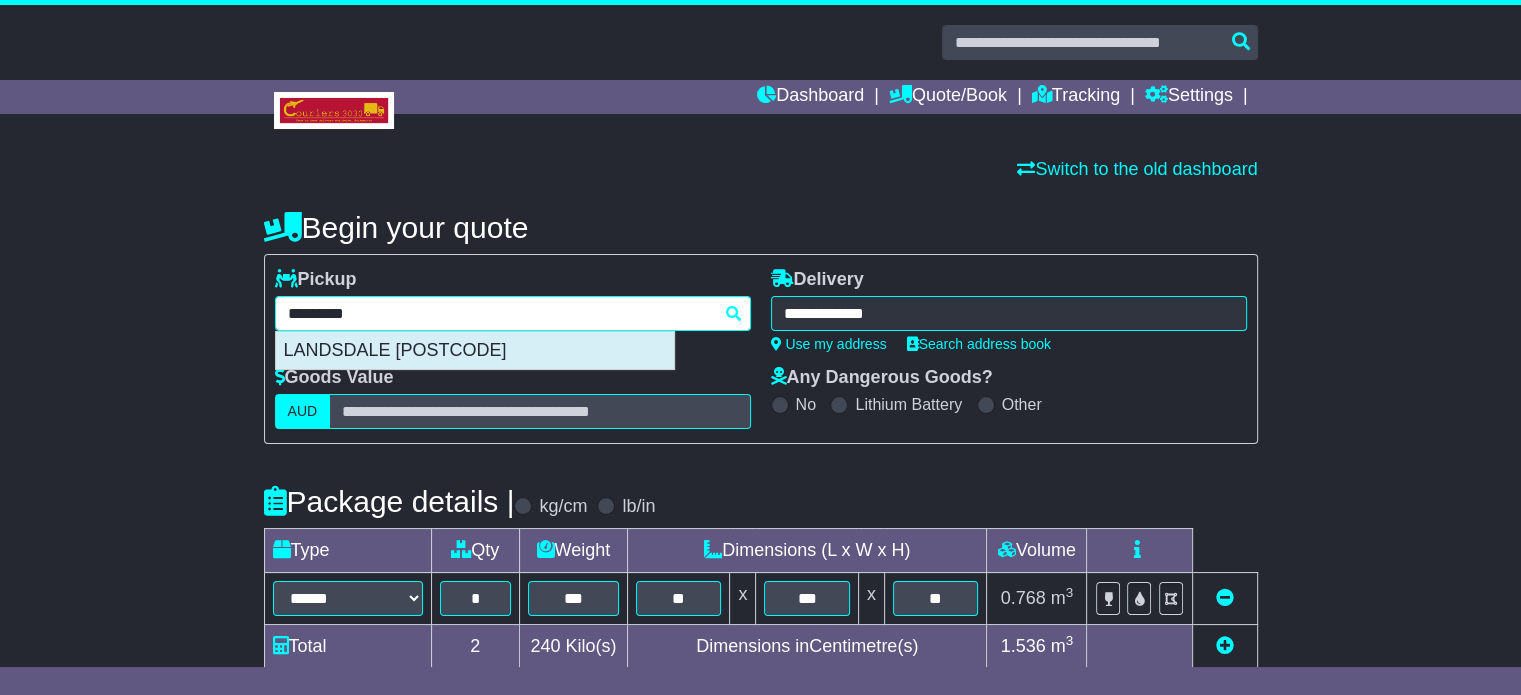 click on "LANDSDALE [POSTCODE]" at bounding box center (475, 351) 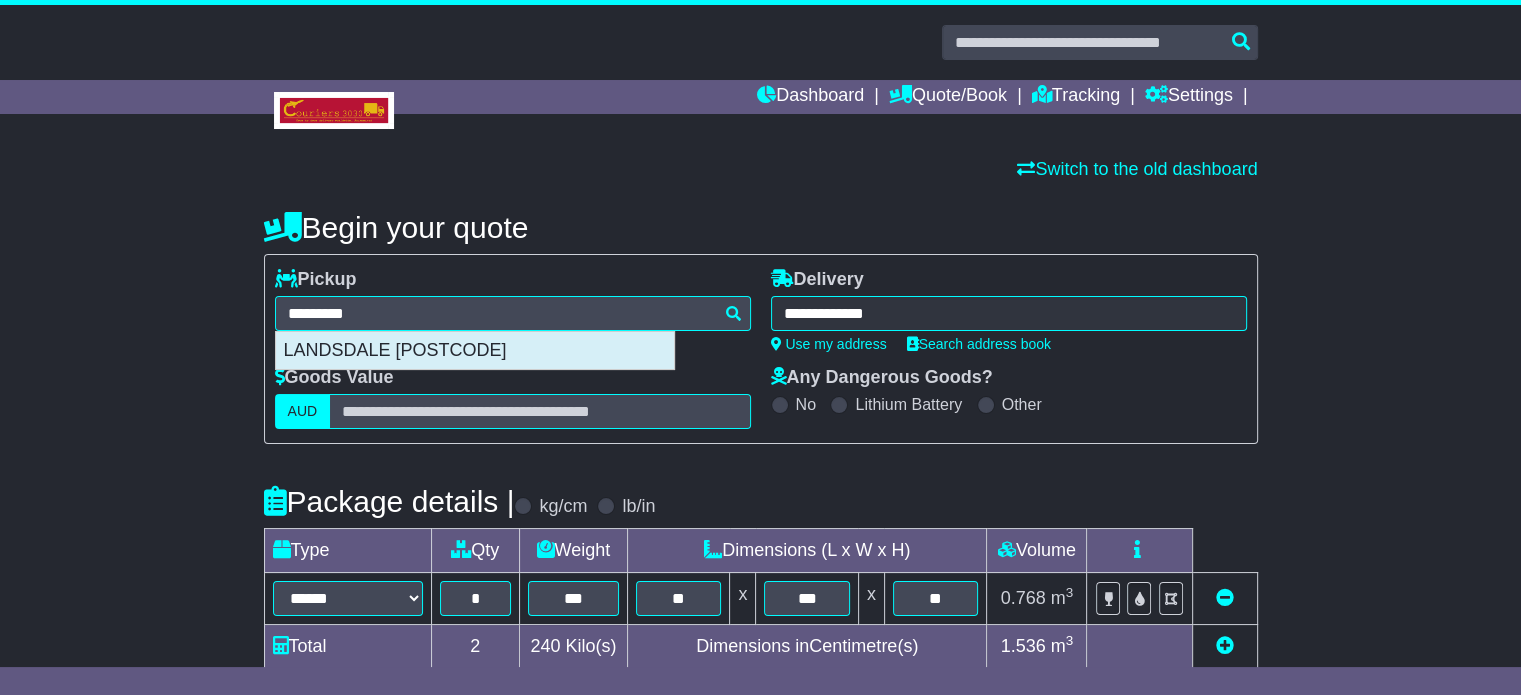 type on "**********" 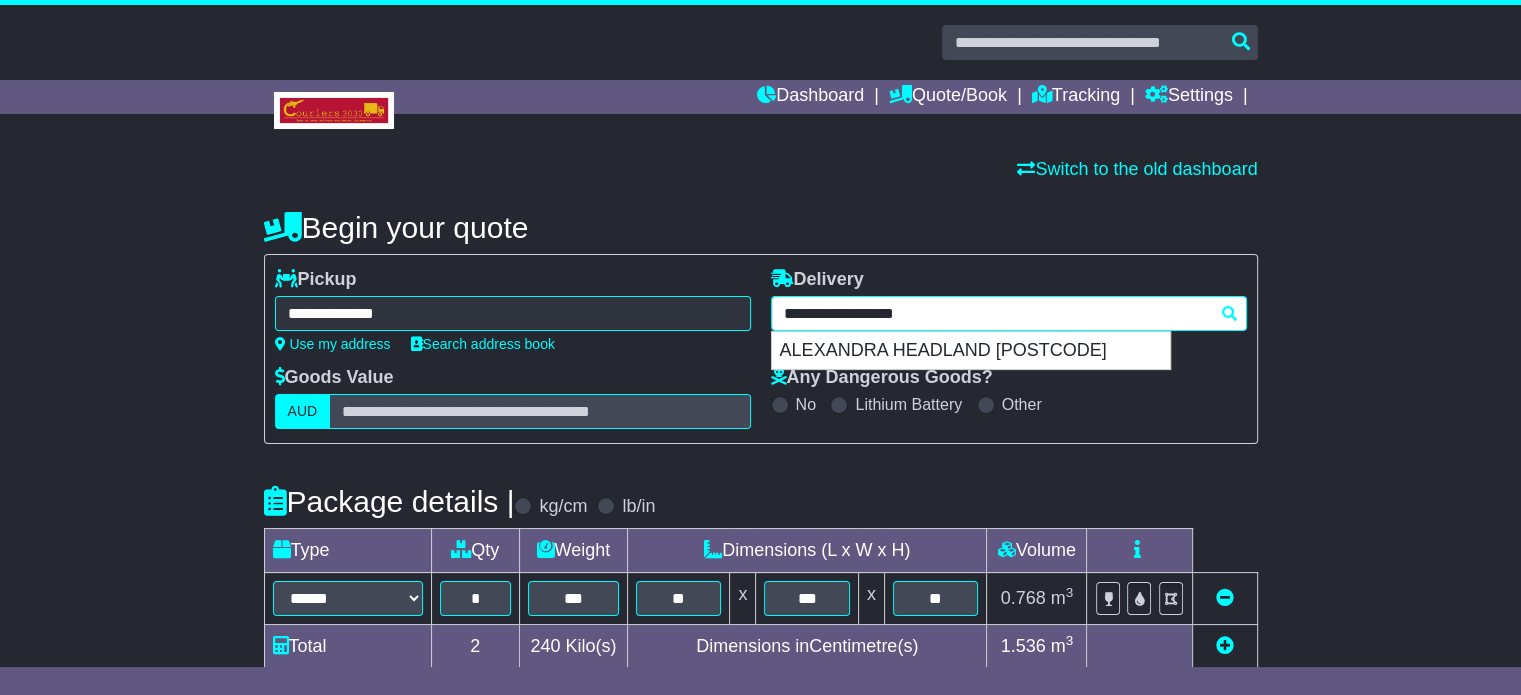 click on "**********" at bounding box center [1009, 313] 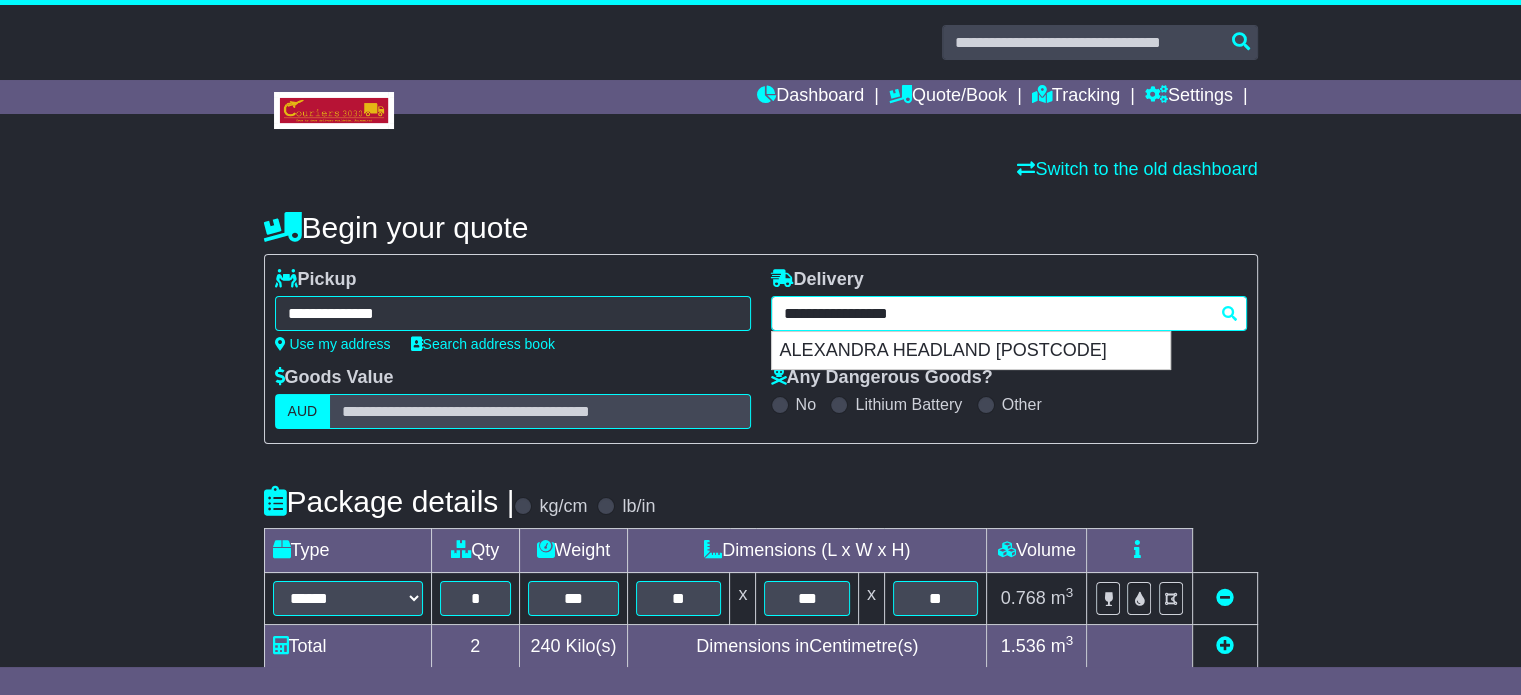 type 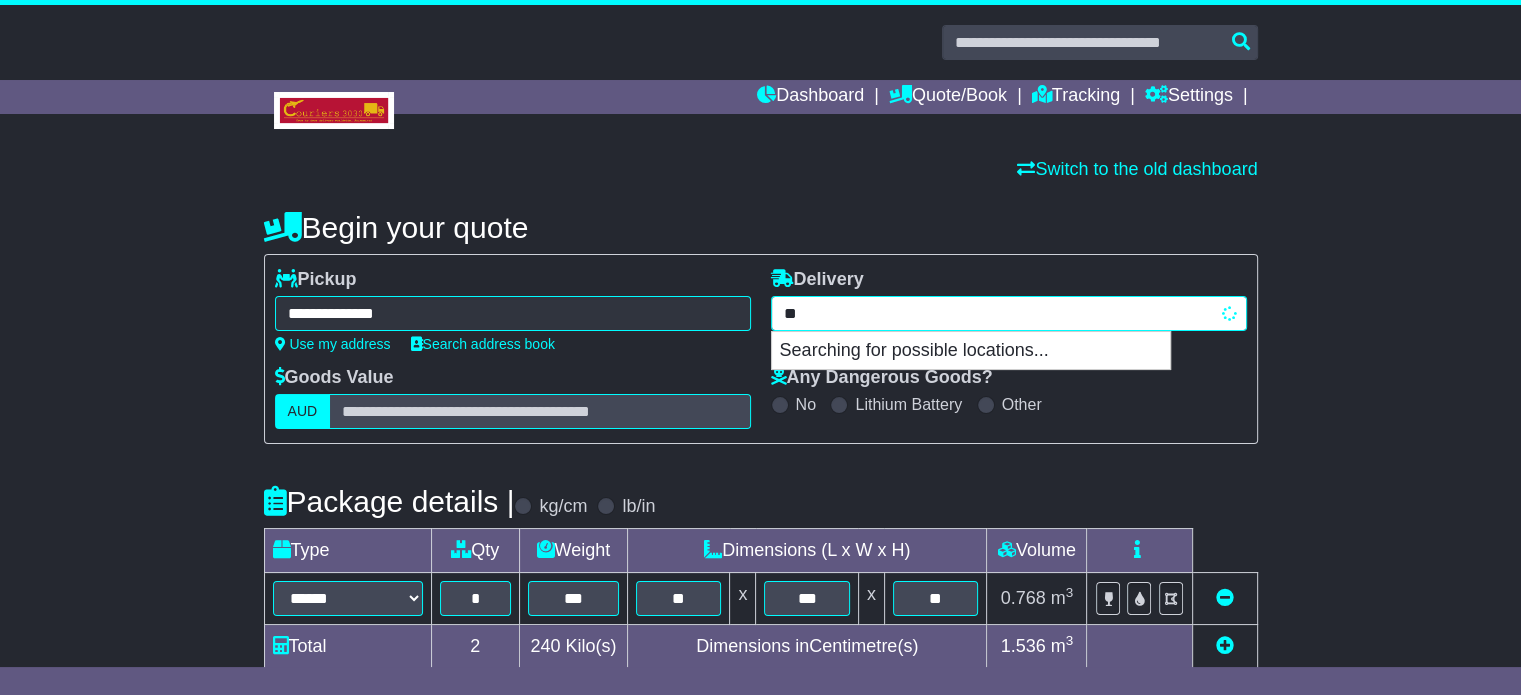 type on "*" 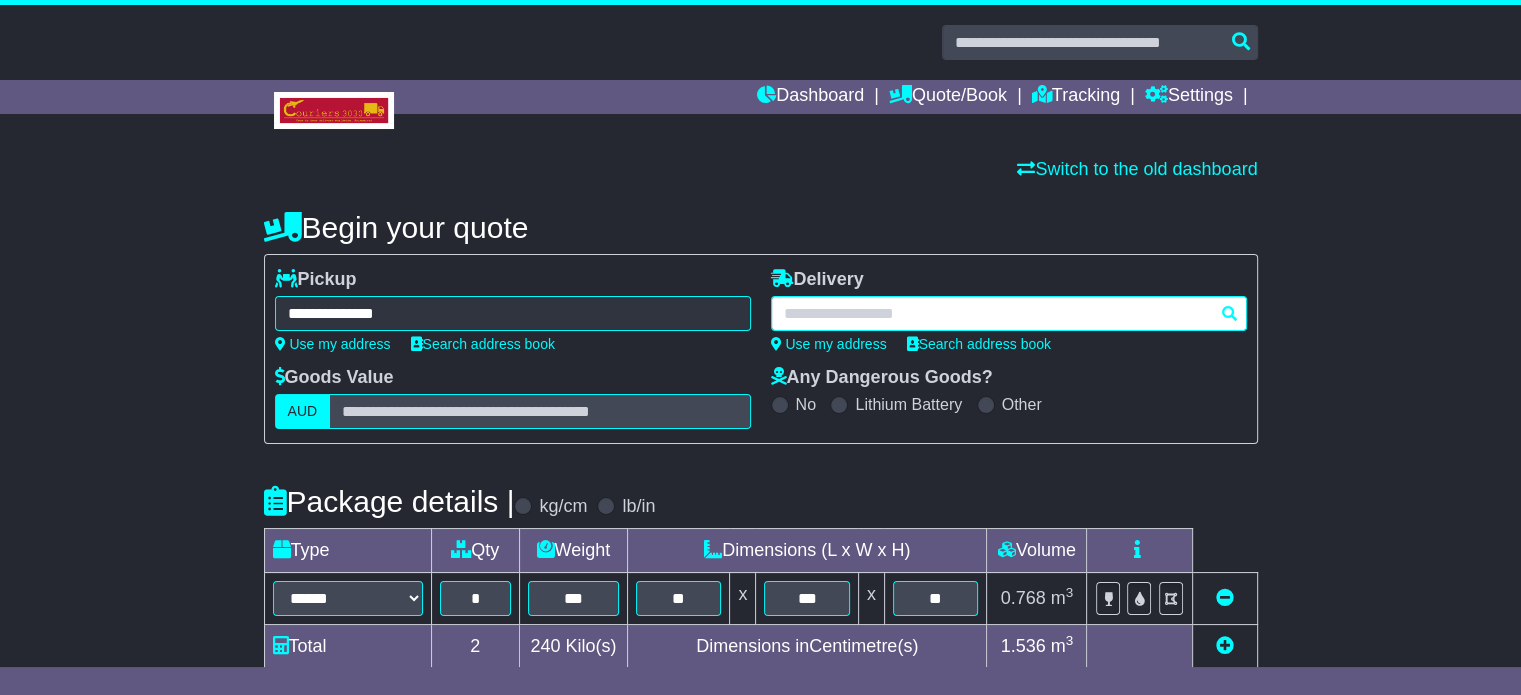 paste on "**********" 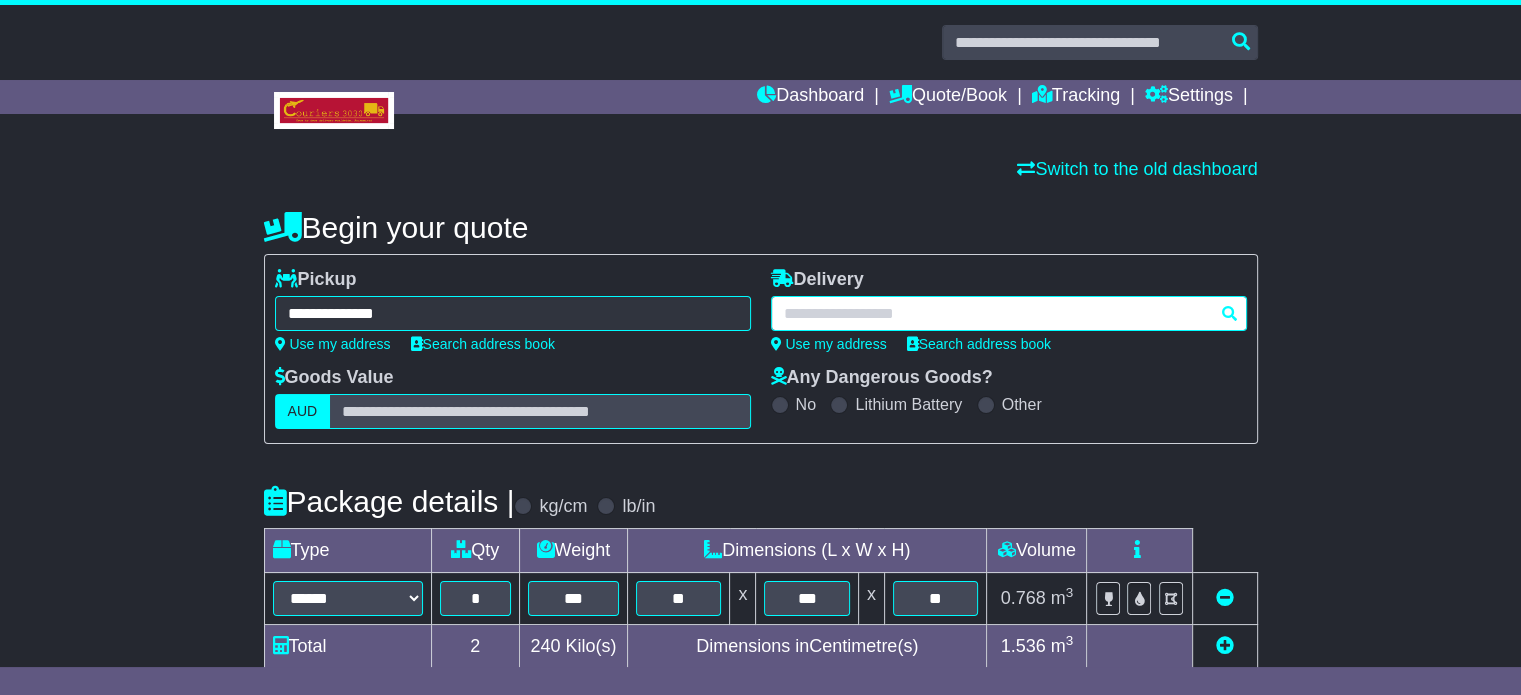 type on "**********" 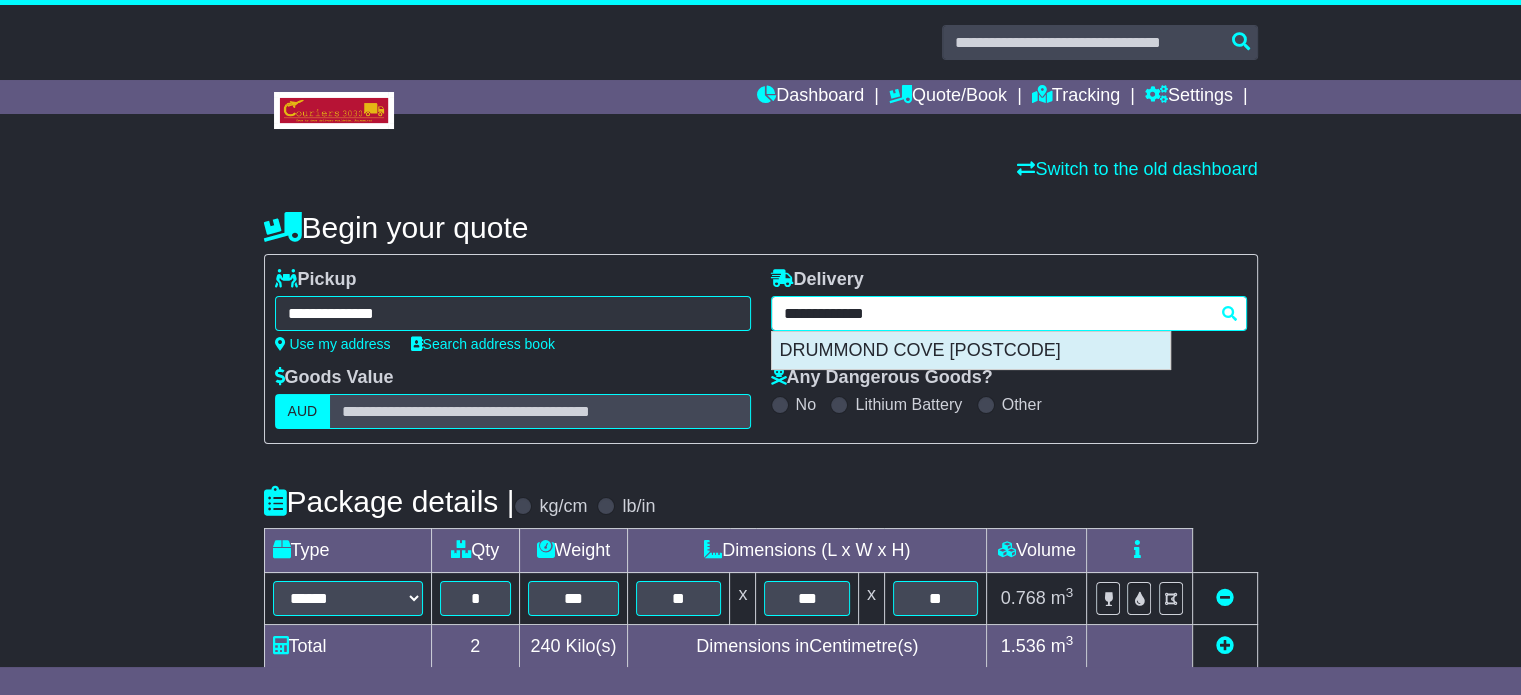 click on "DRUMMOND COVE [POSTCODE]" at bounding box center [971, 351] 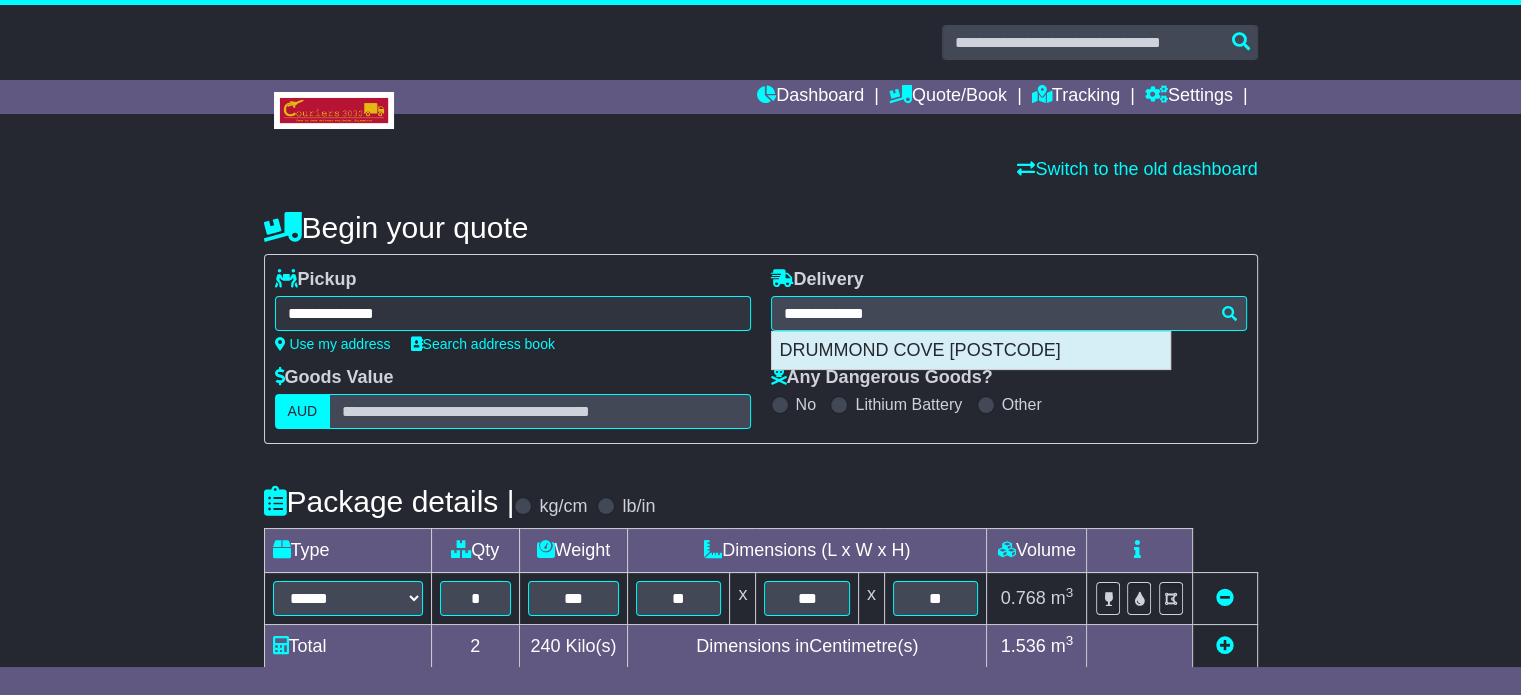 type on "**********" 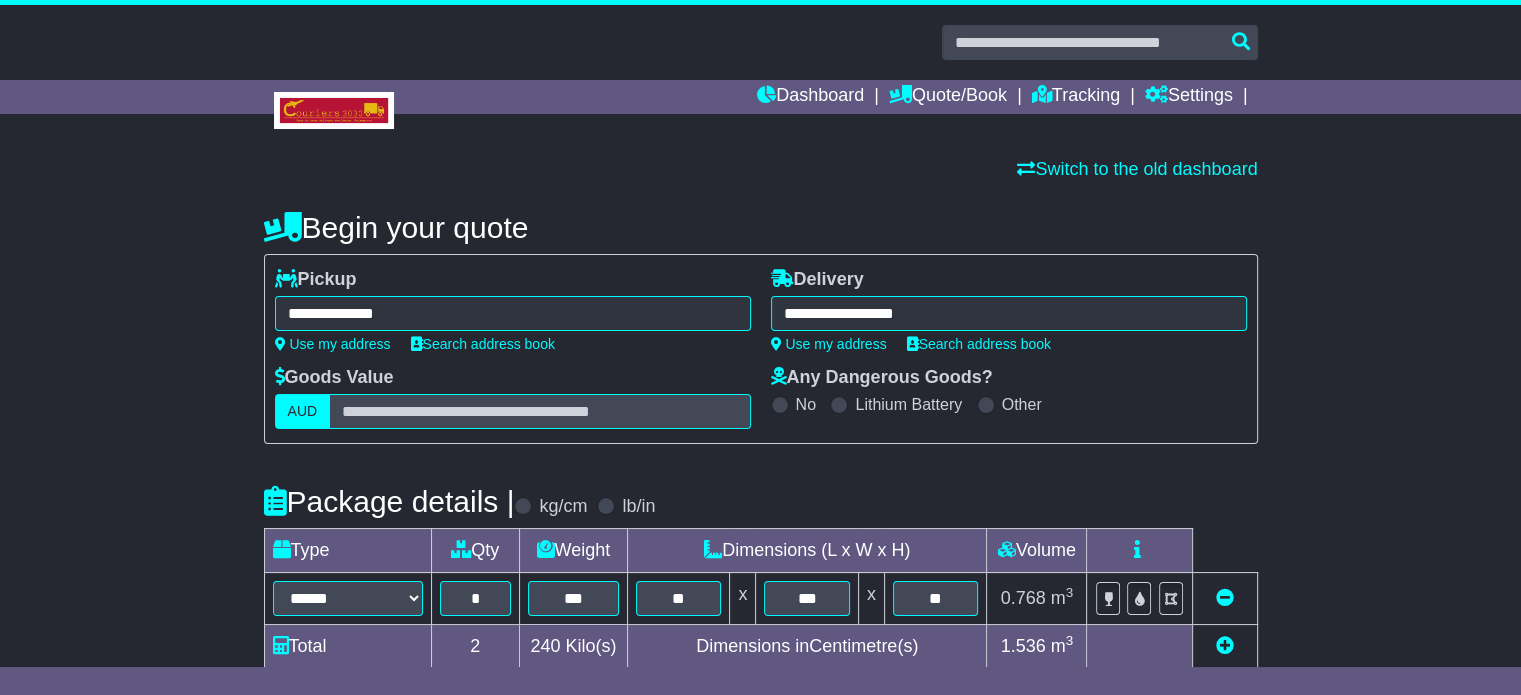 click on "Package details |
kg/cm
lb/in" at bounding box center [761, 501] 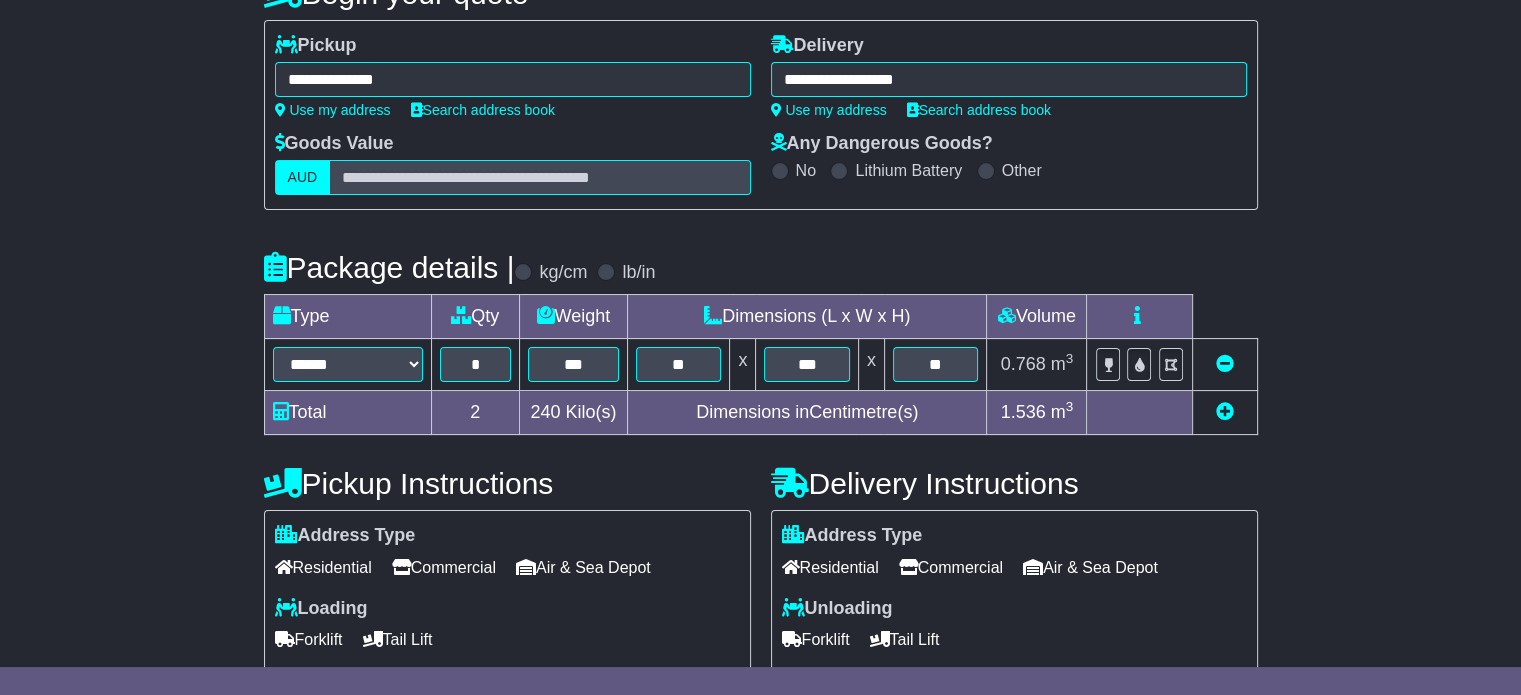 scroll, scrollTop: 280, scrollLeft: 0, axis: vertical 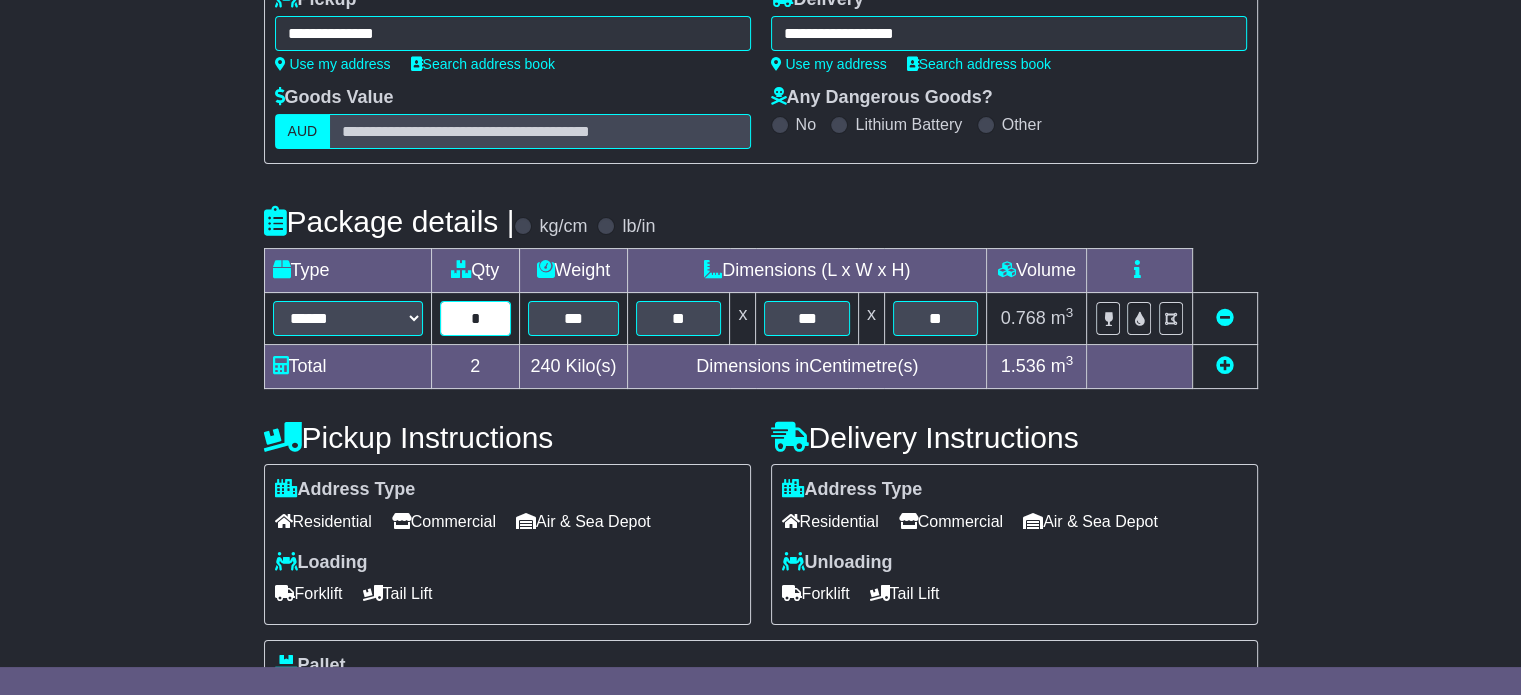 click on "*" at bounding box center (475, 318) 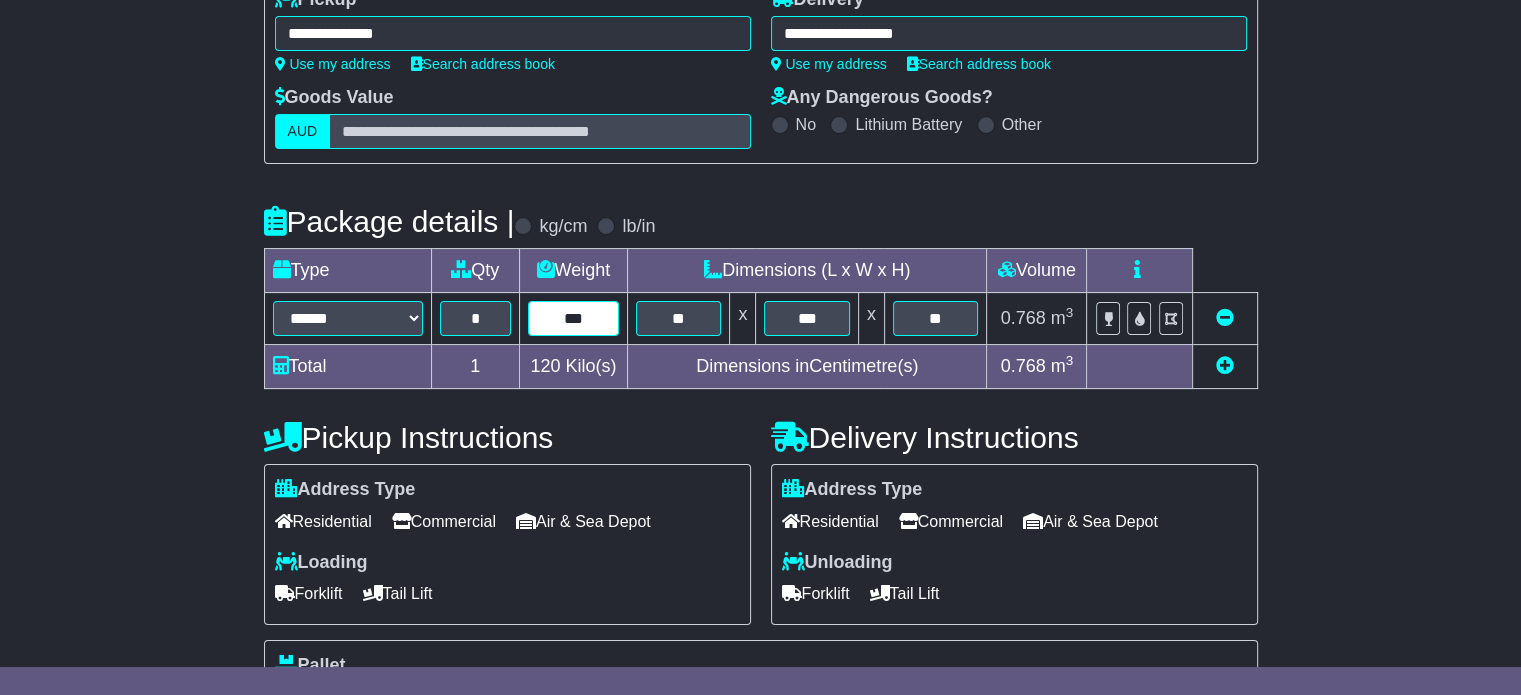 click on "***" at bounding box center [573, 318] 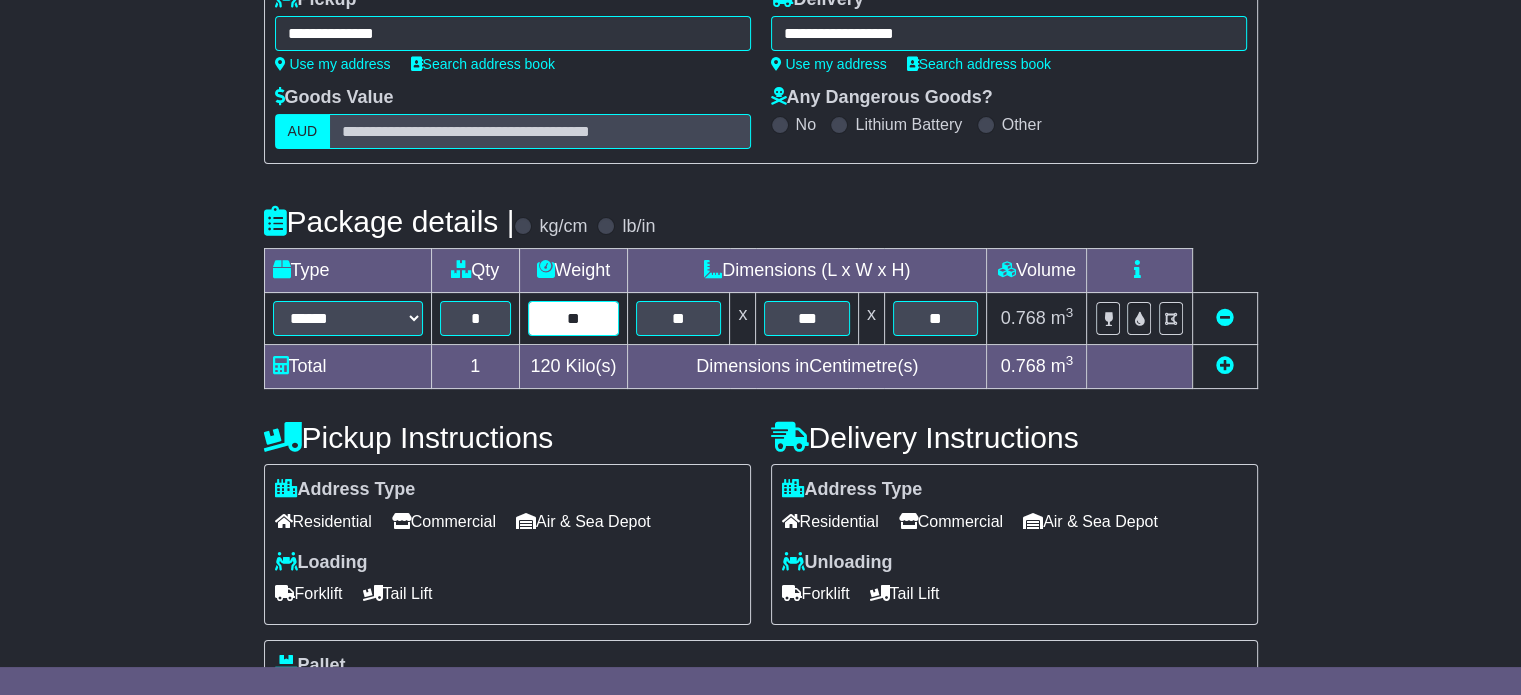 type on "*" 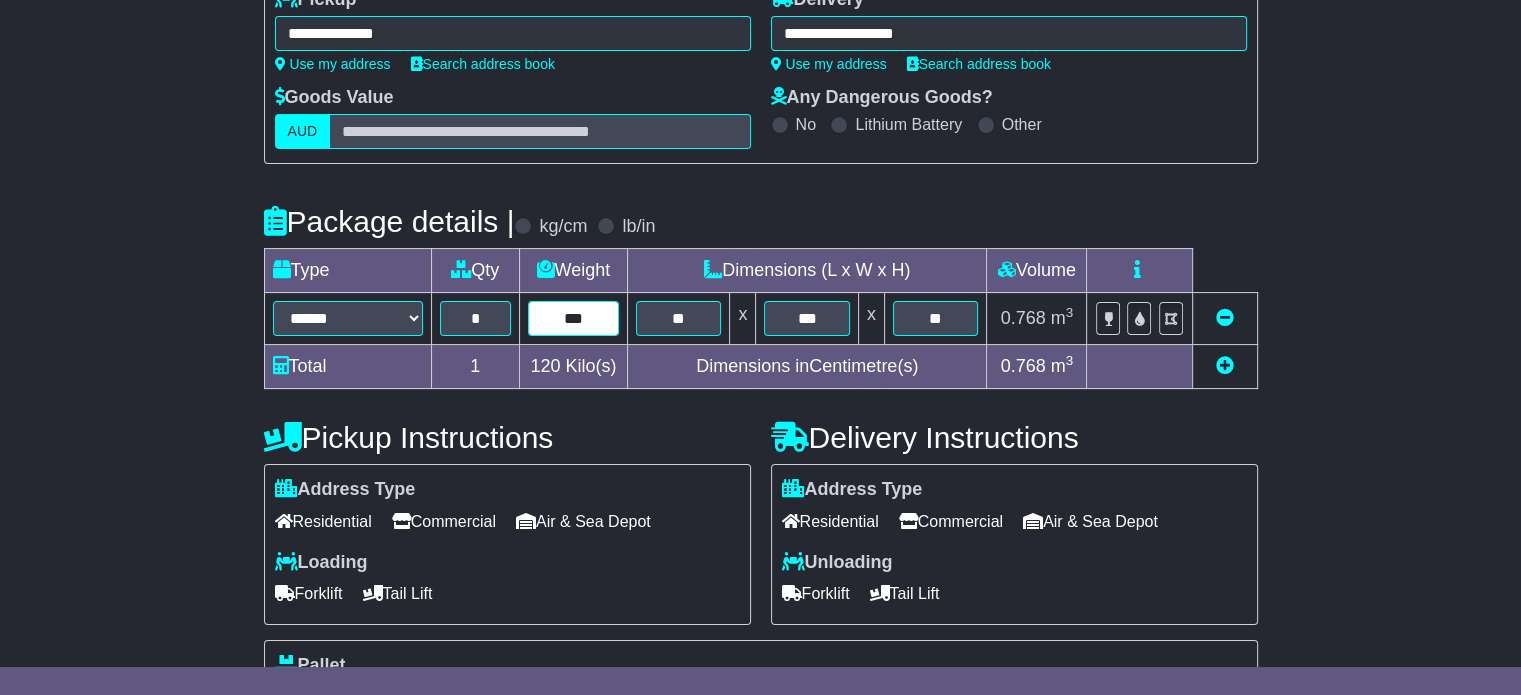 type on "***" 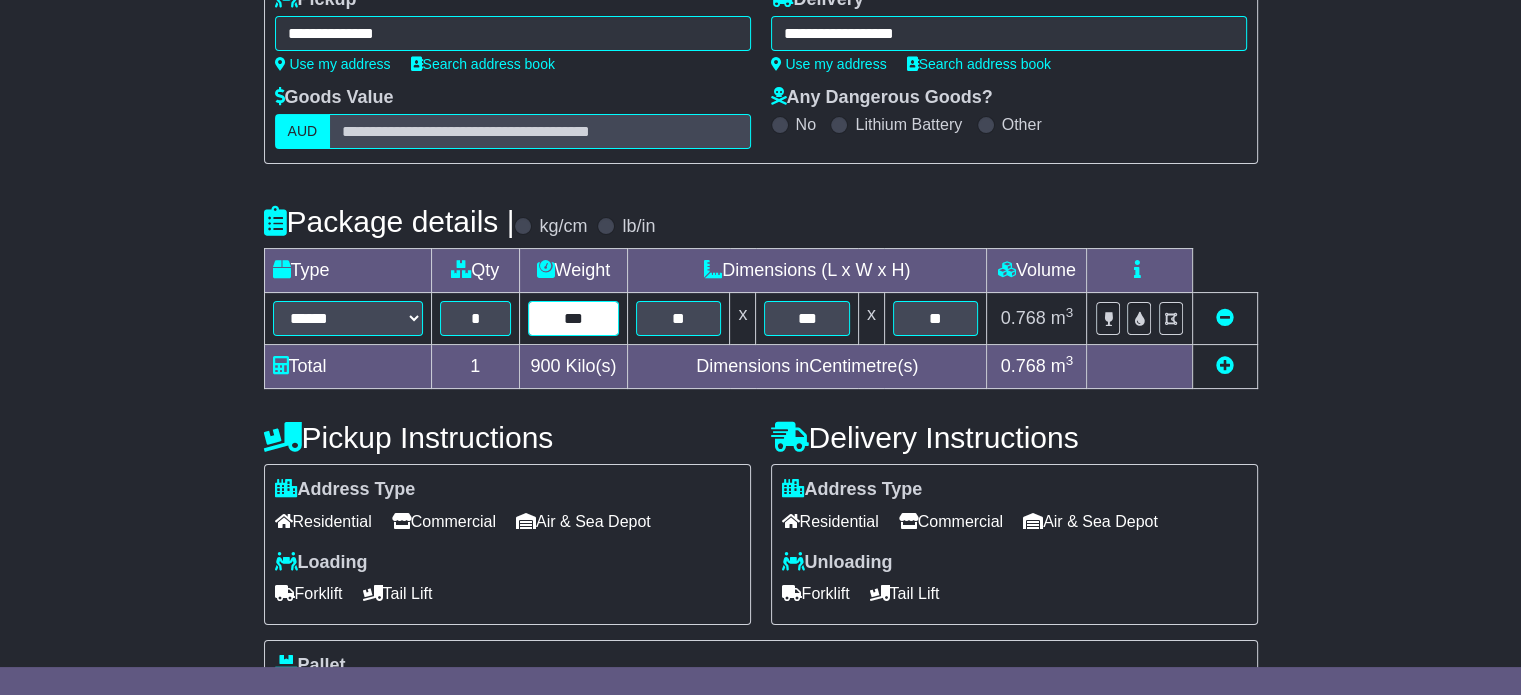 click on "***" at bounding box center (573, 318) 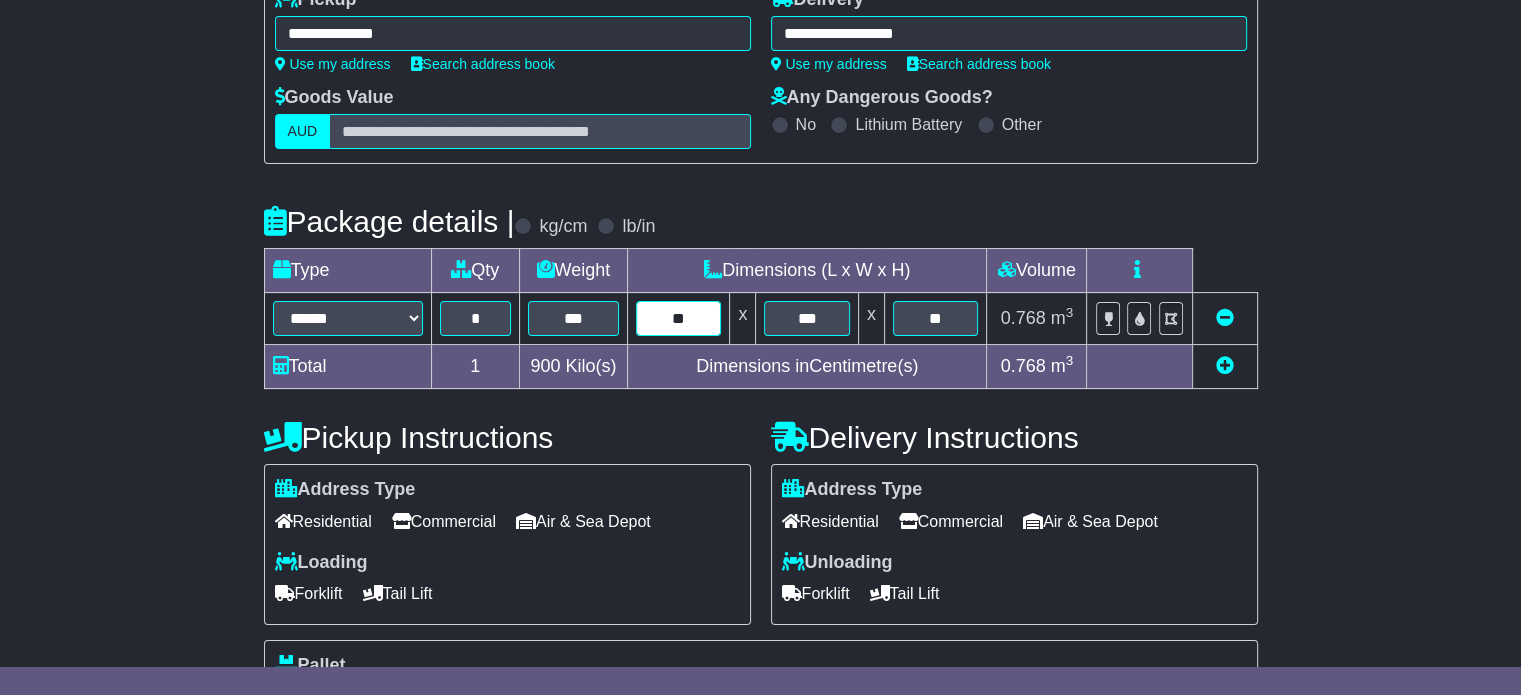 click on "**" at bounding box center (678, 318) 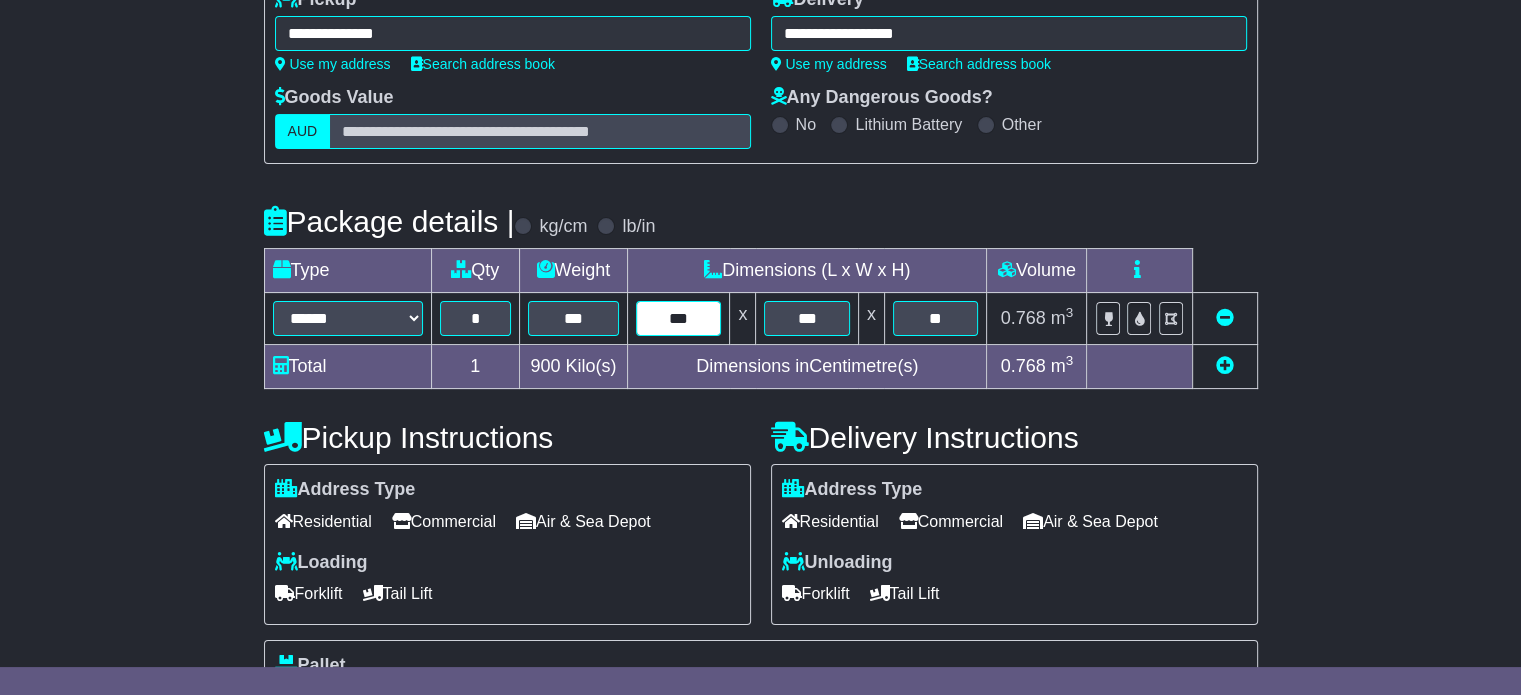 type on "***" 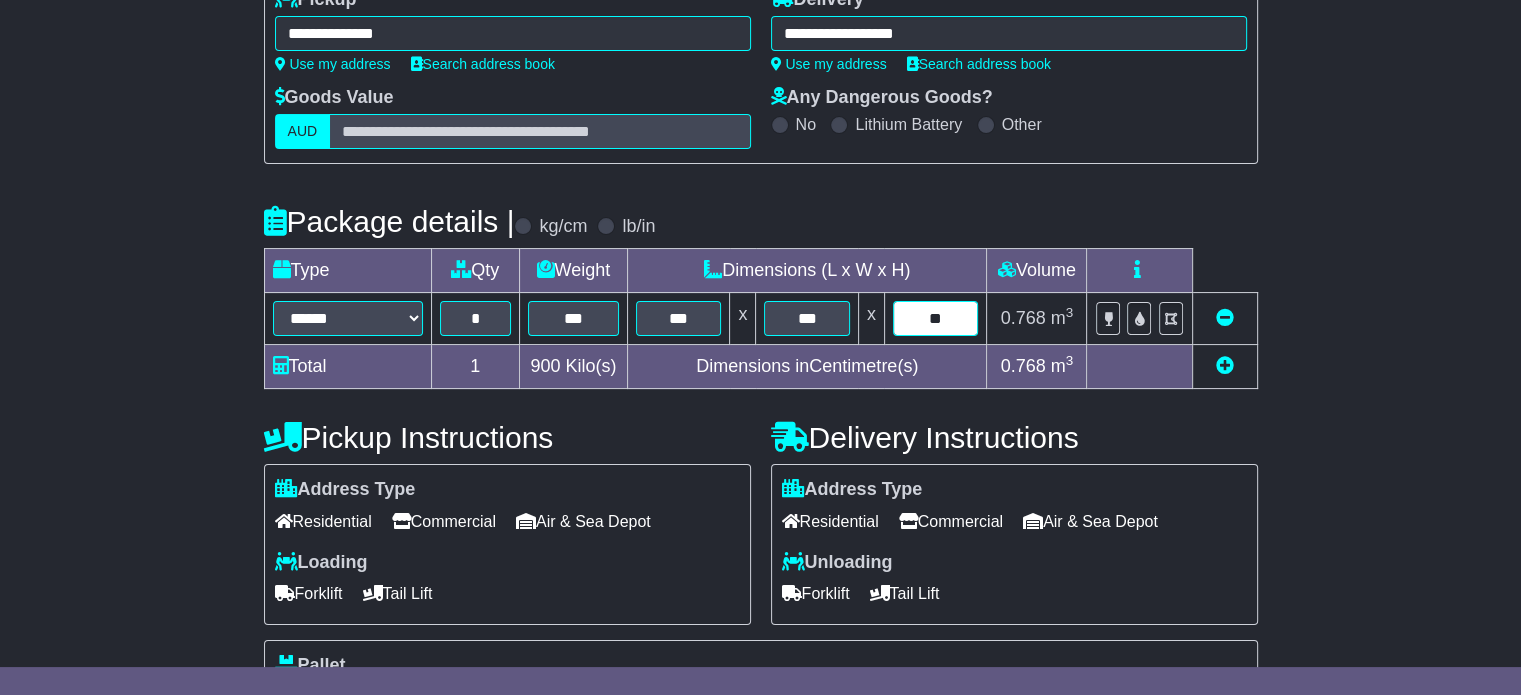 click on "**" at bounding box center [936, 318] 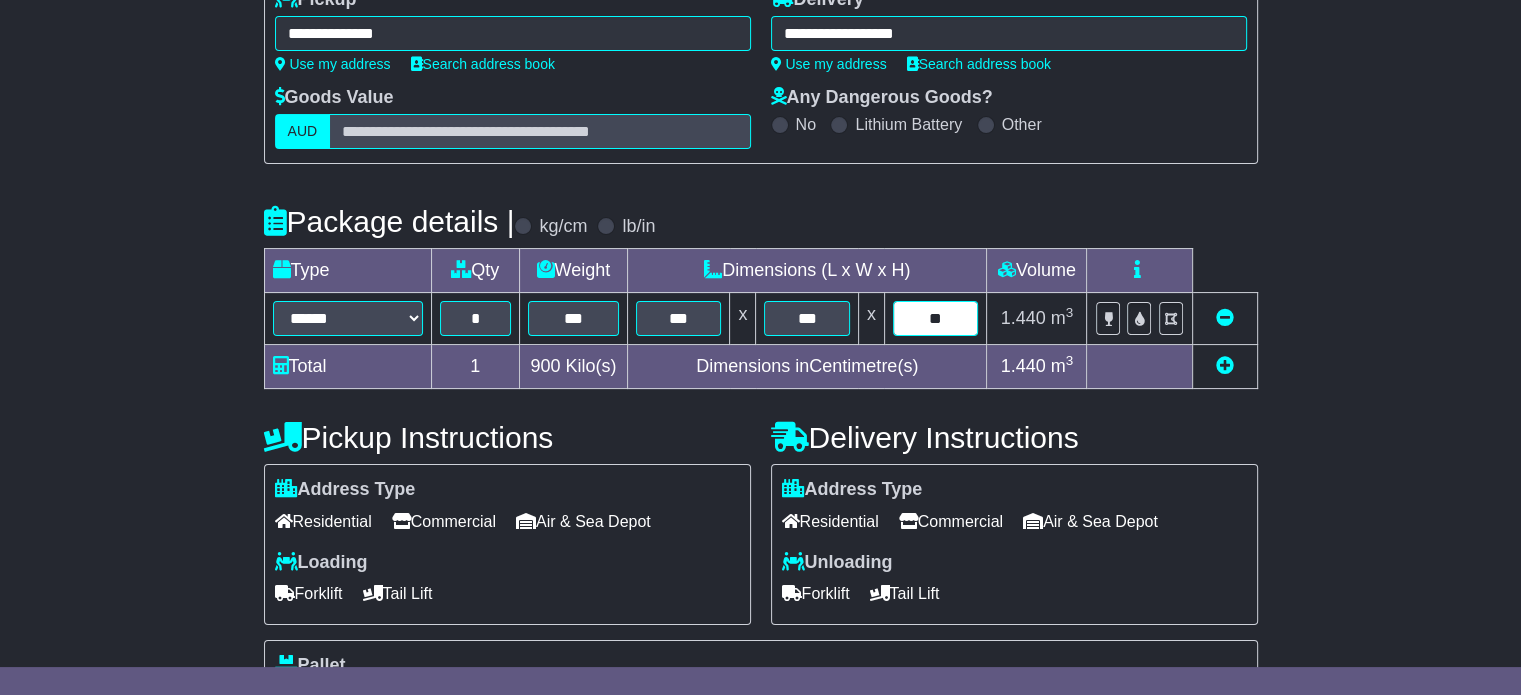 type on "*" 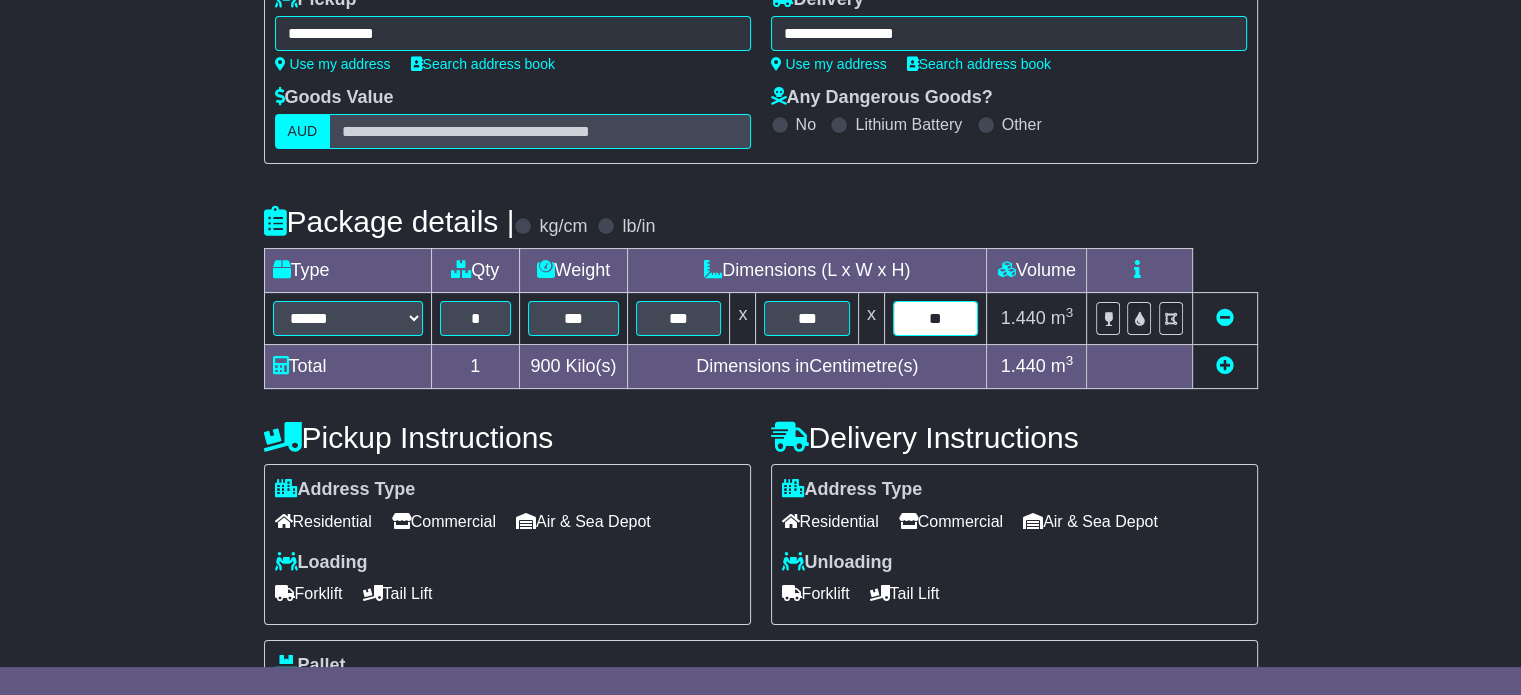 type on "**" 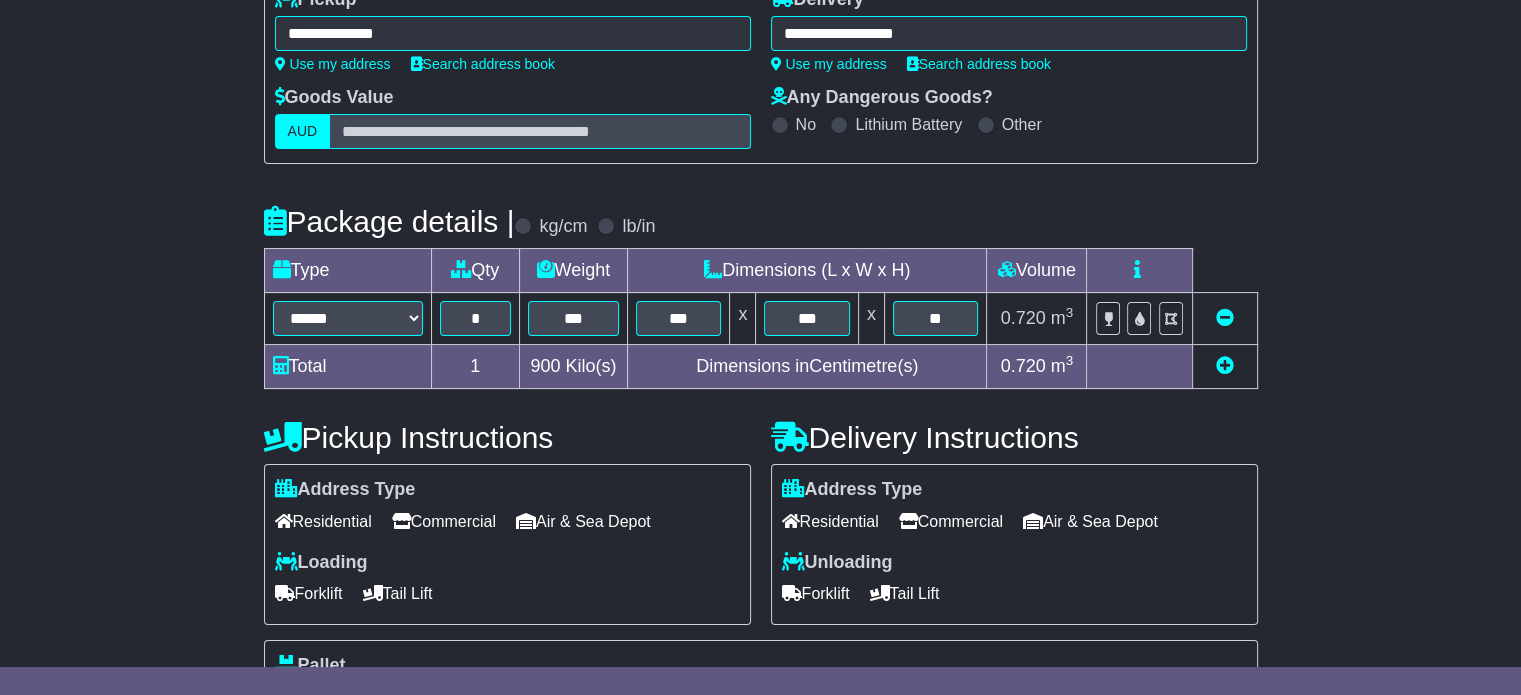 click at bounding box center [1225, 365] 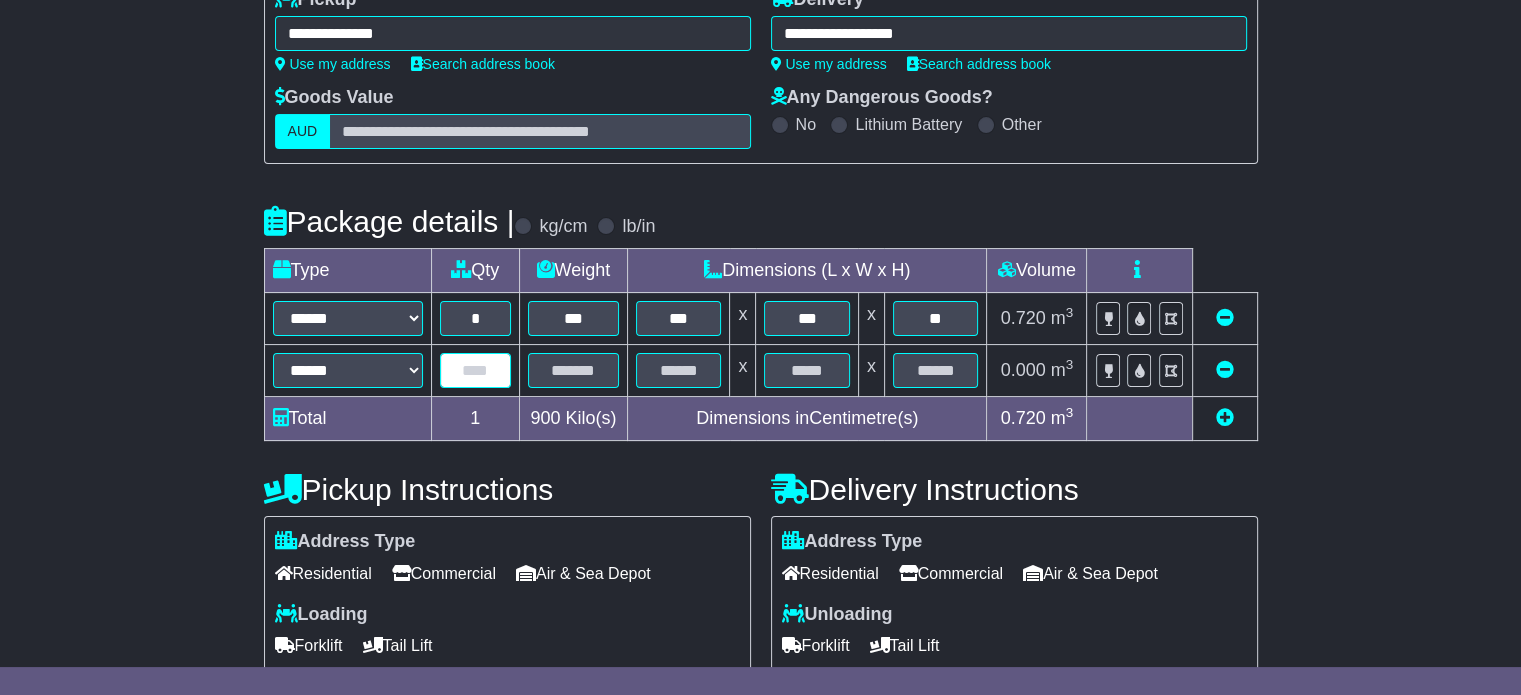 click at bounding box center (475, 370) 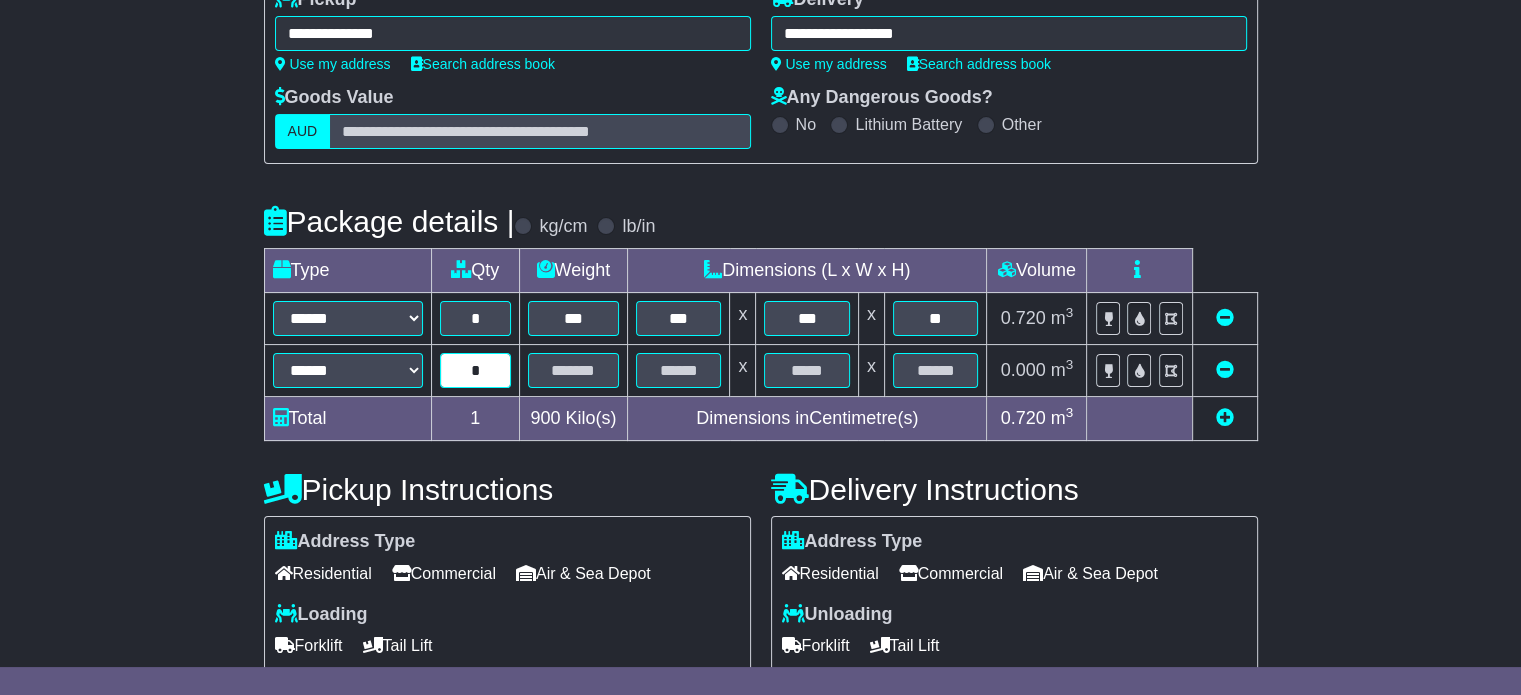 type on "*" 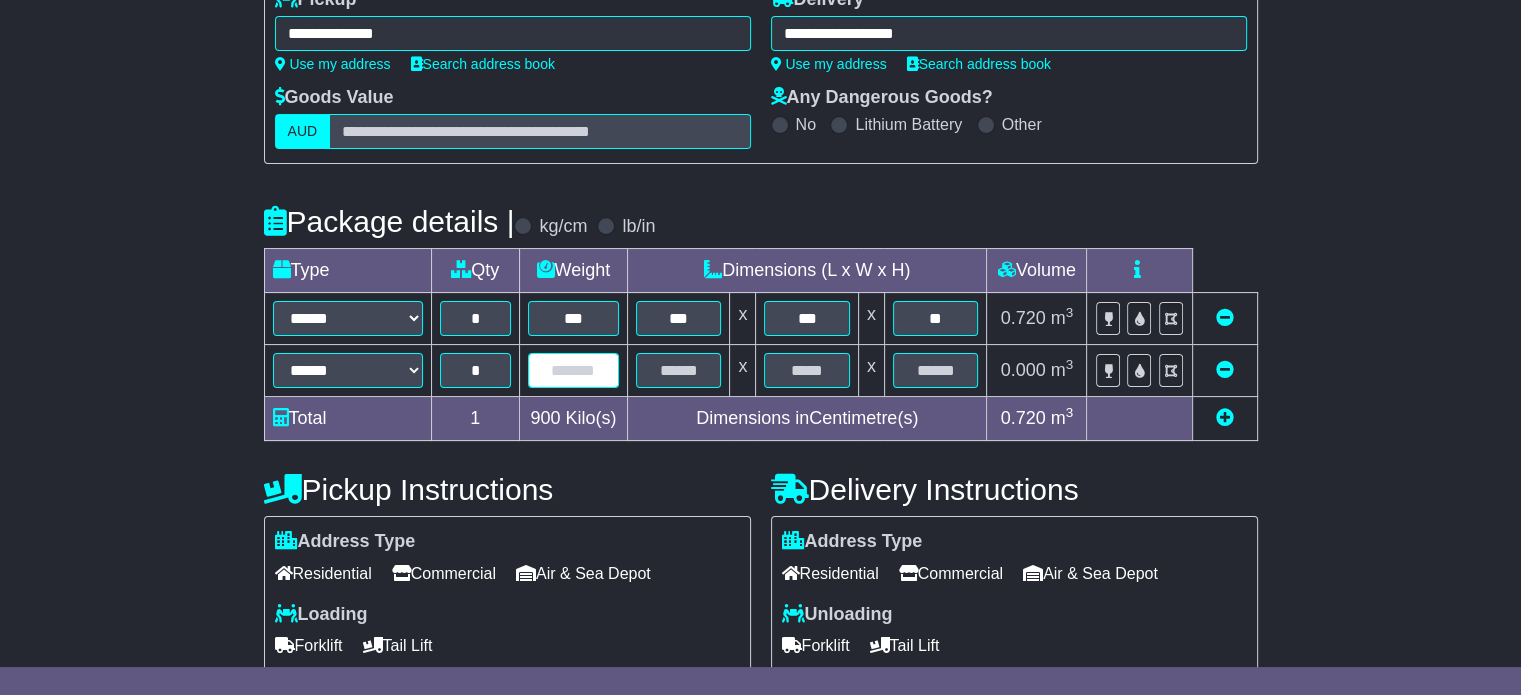 click at bounding box center (573, 370) 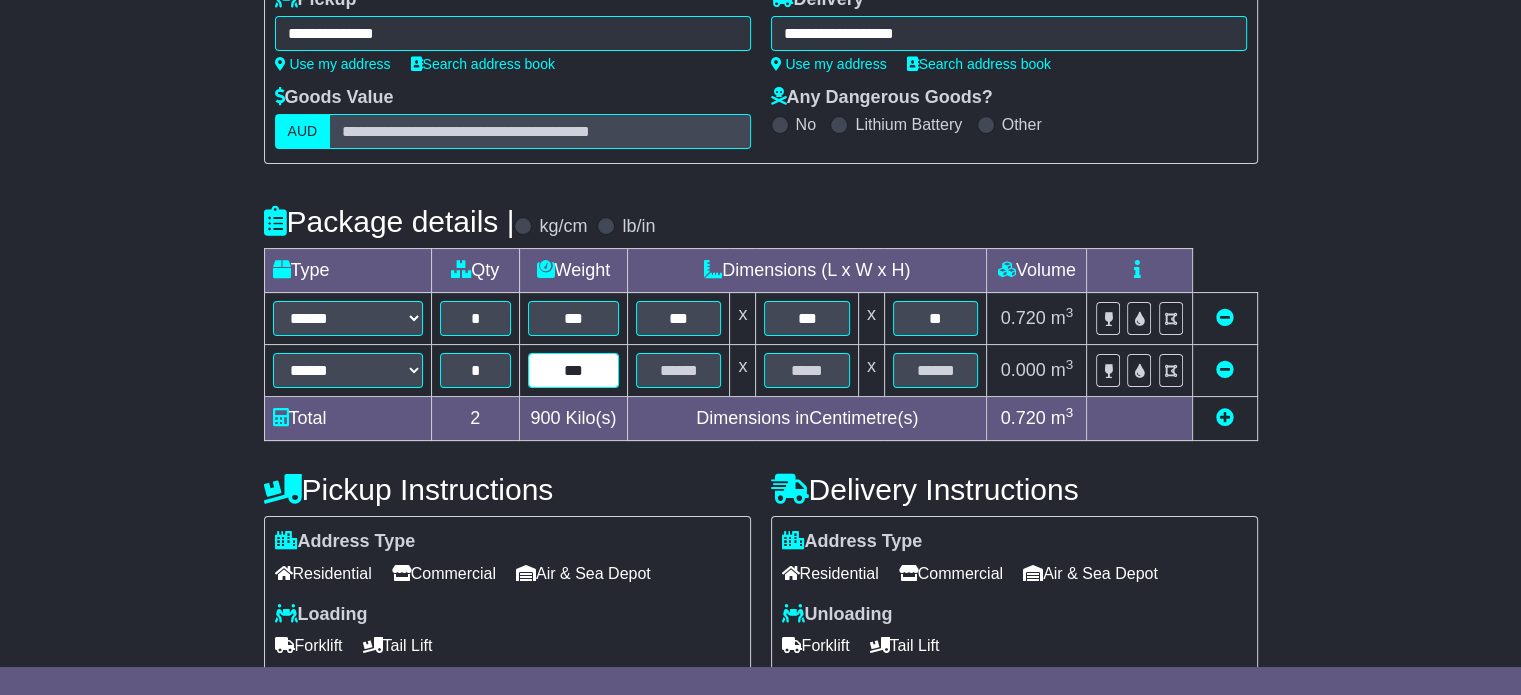 type on "***" 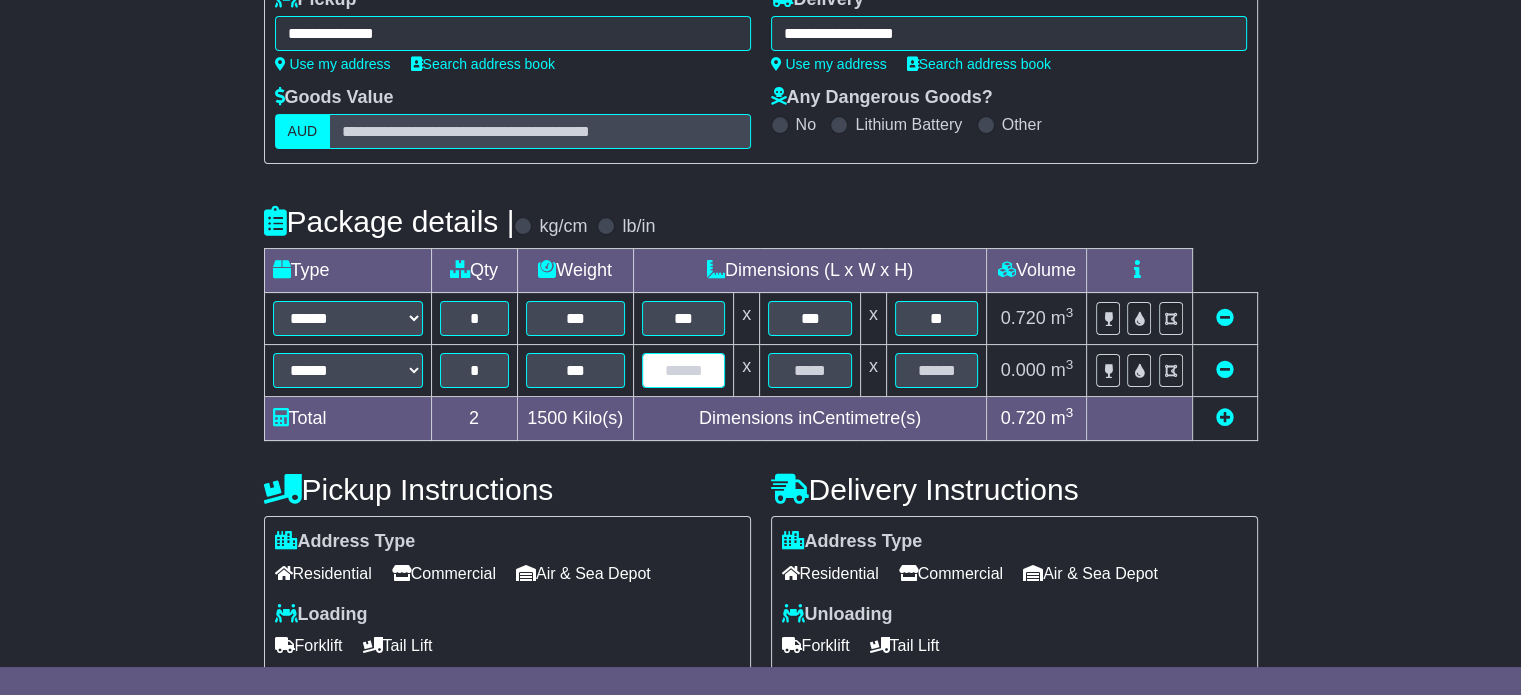 click at bounding box center [684, 370] 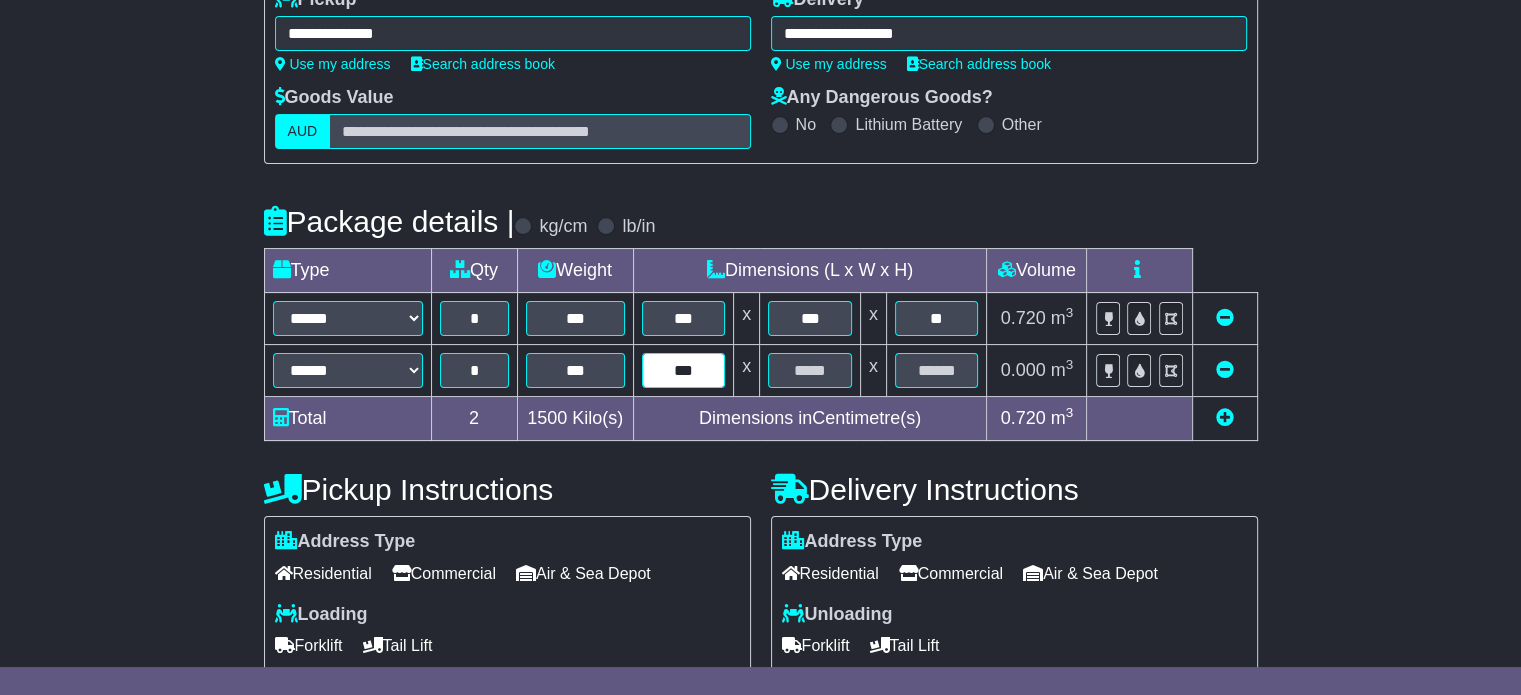 type on "***" 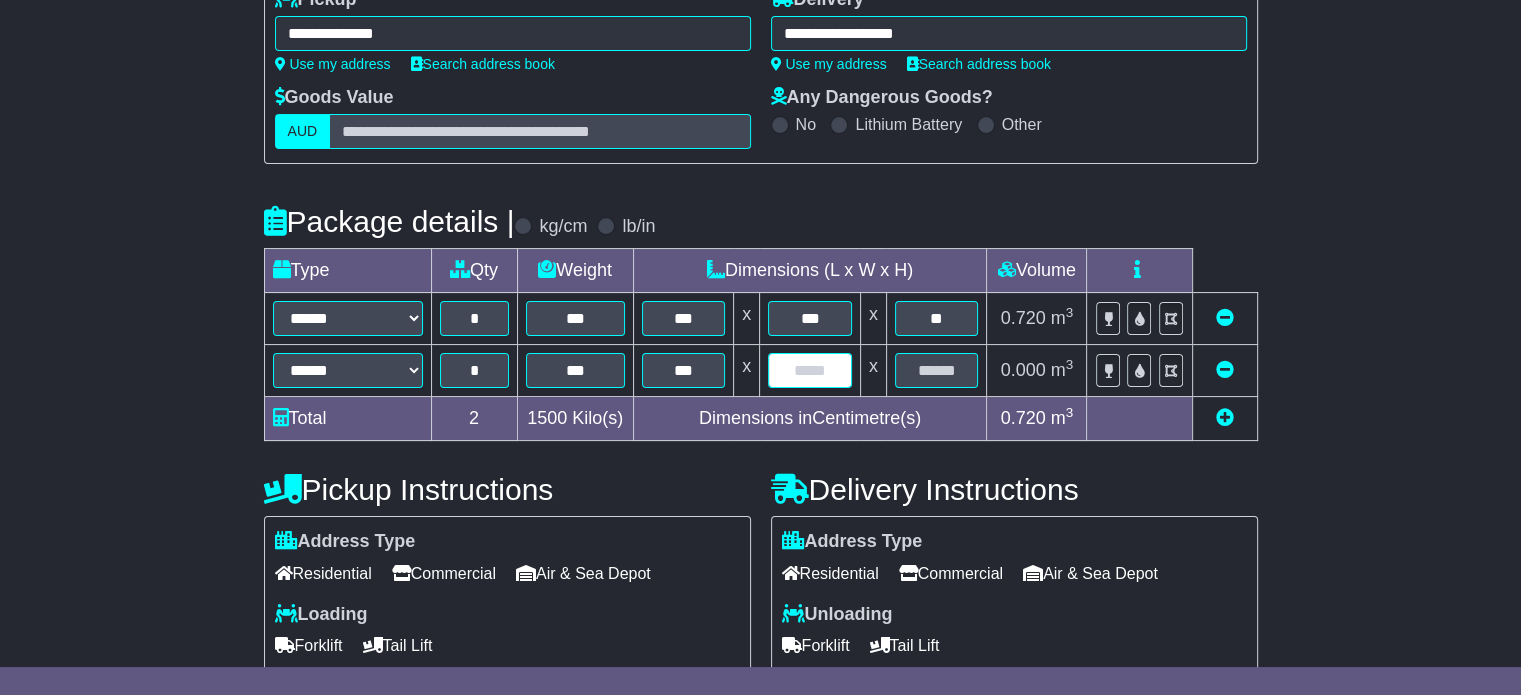 click at bounding box center [810, 370] 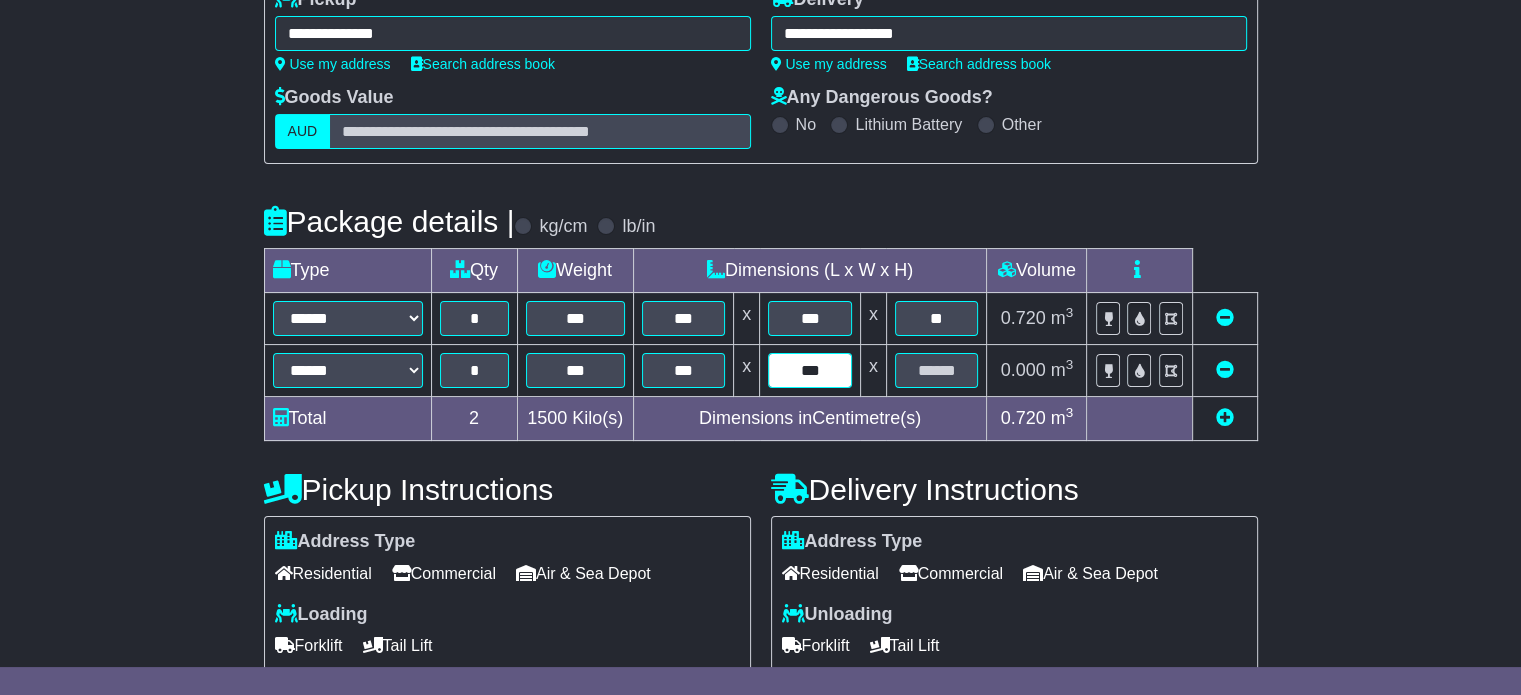 type on "***" 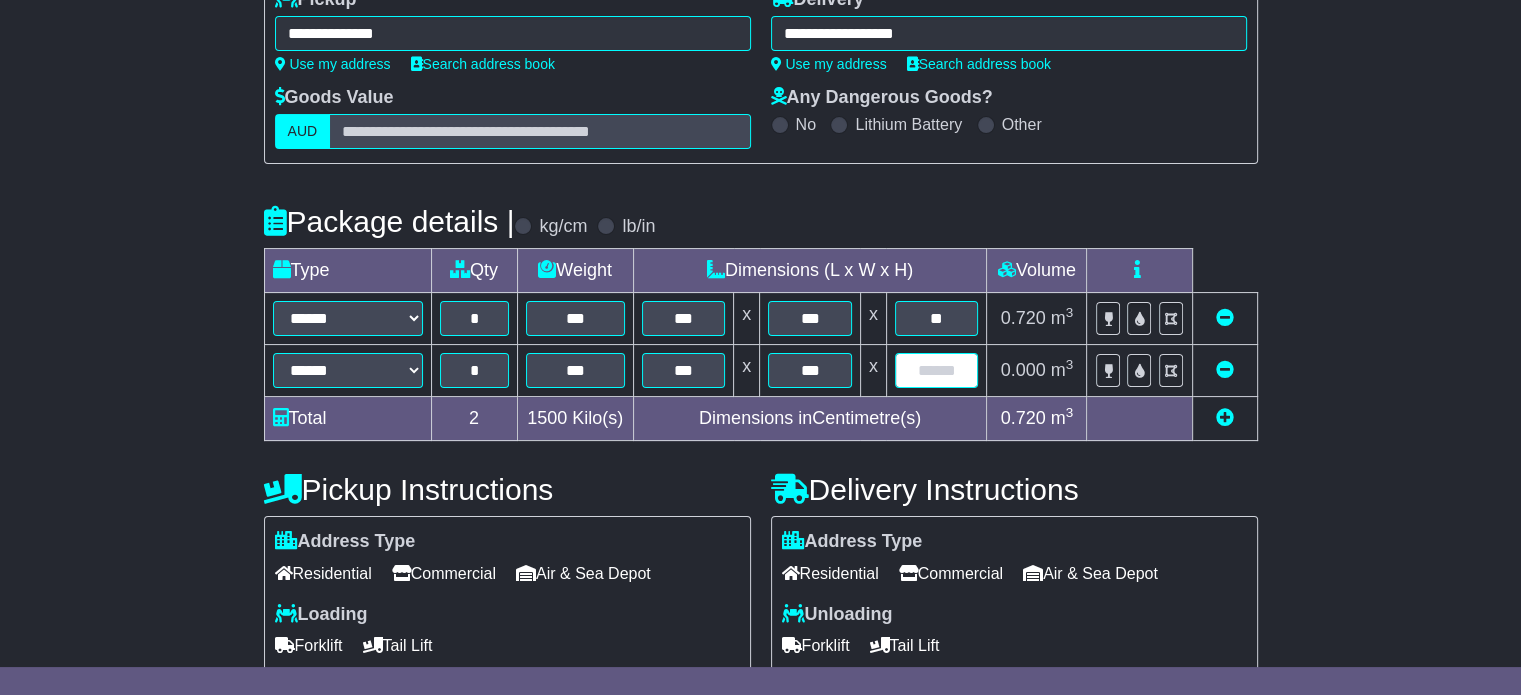click at bounding box center (937, 370) 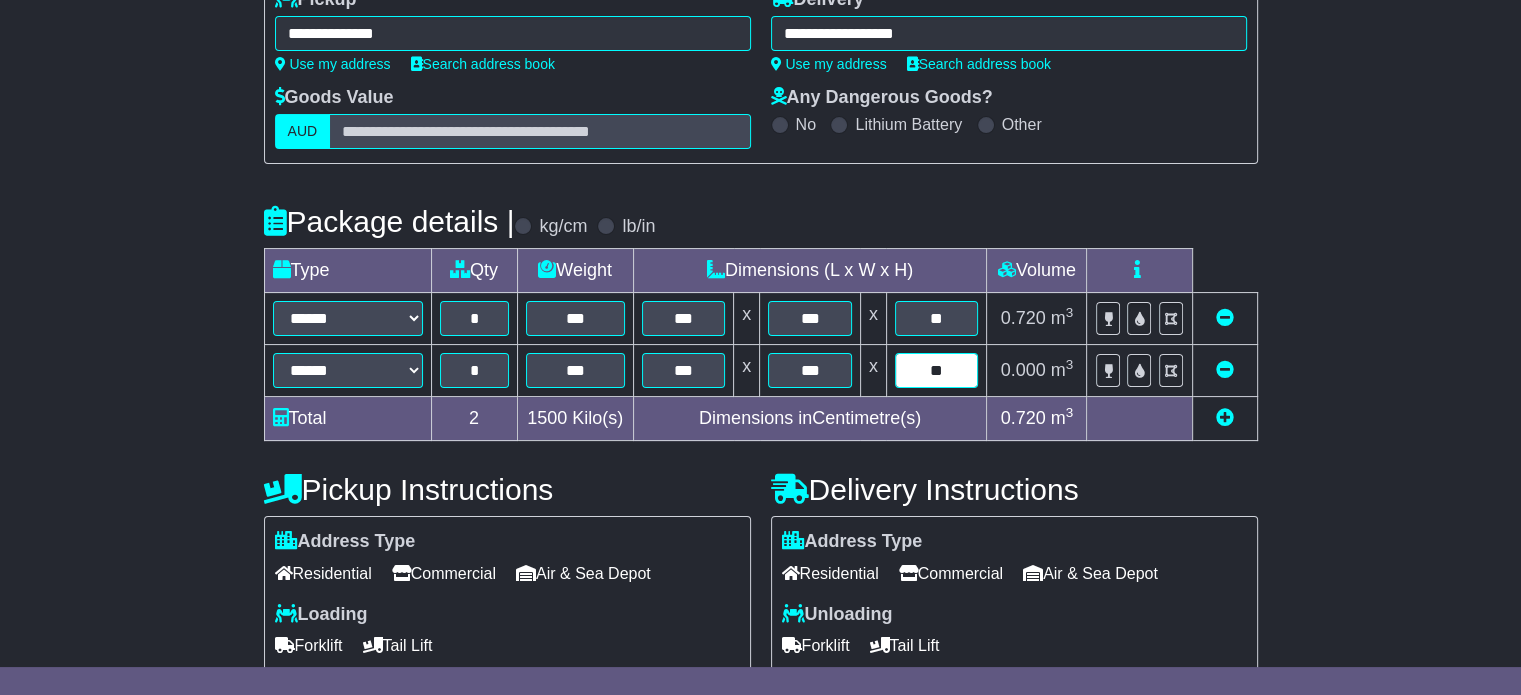 type on "**" 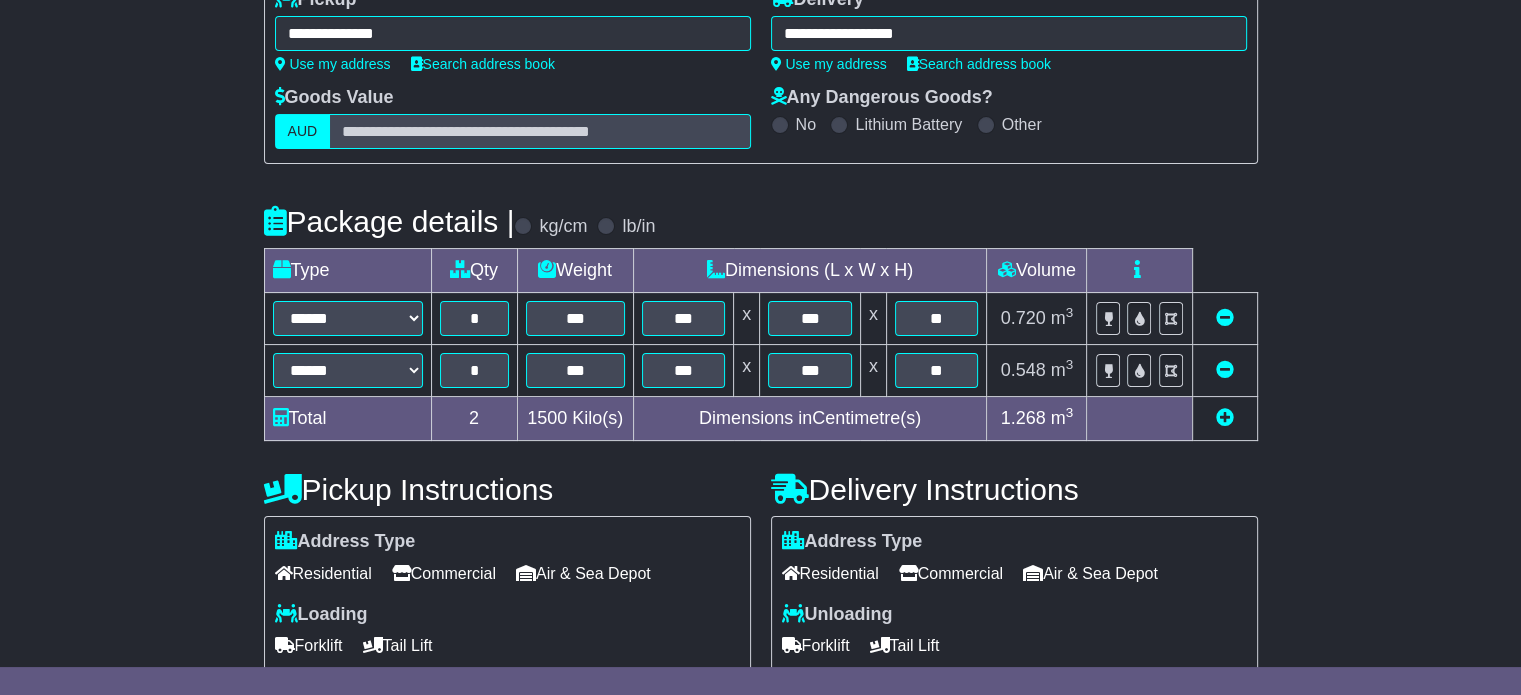 click on "Residential" at bounding box center [830, 573] 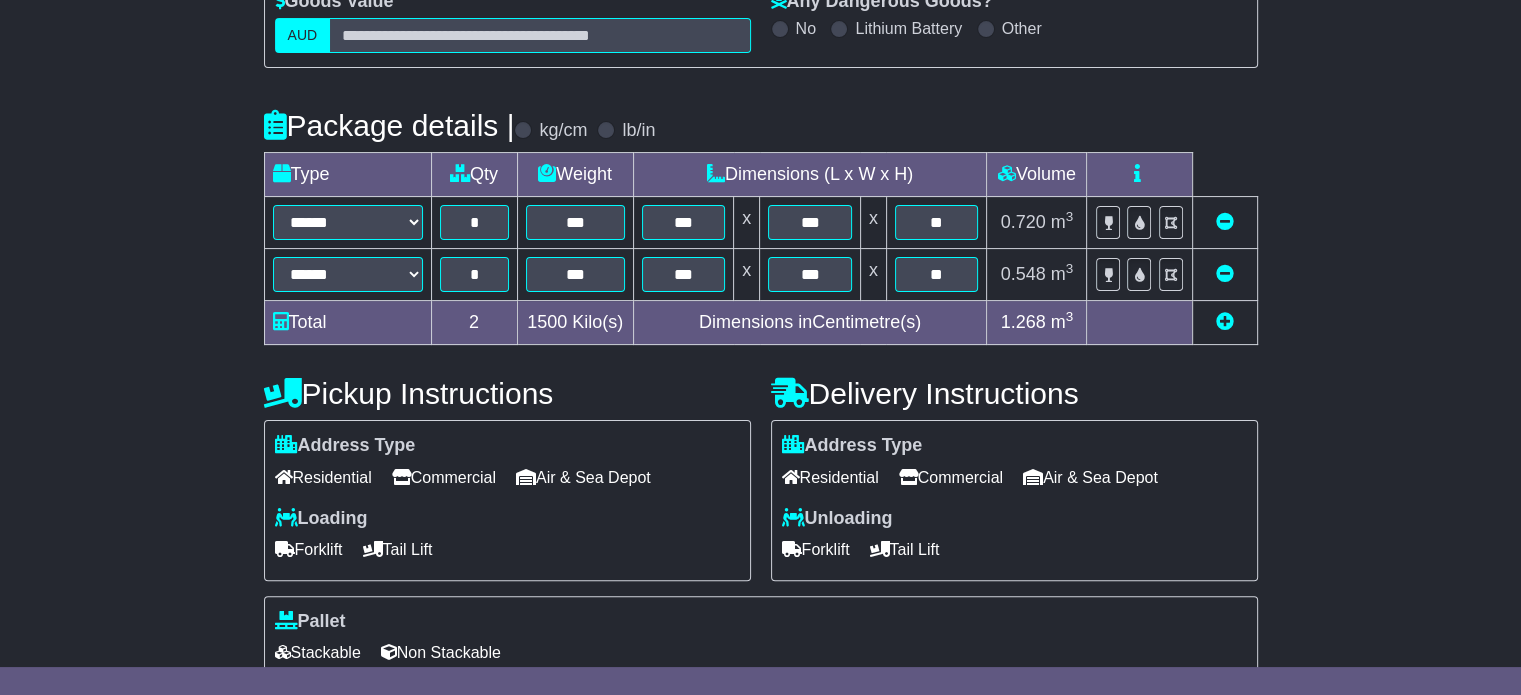scroll, scrollTop: 591, scrollLeft: 0, axis: vertical 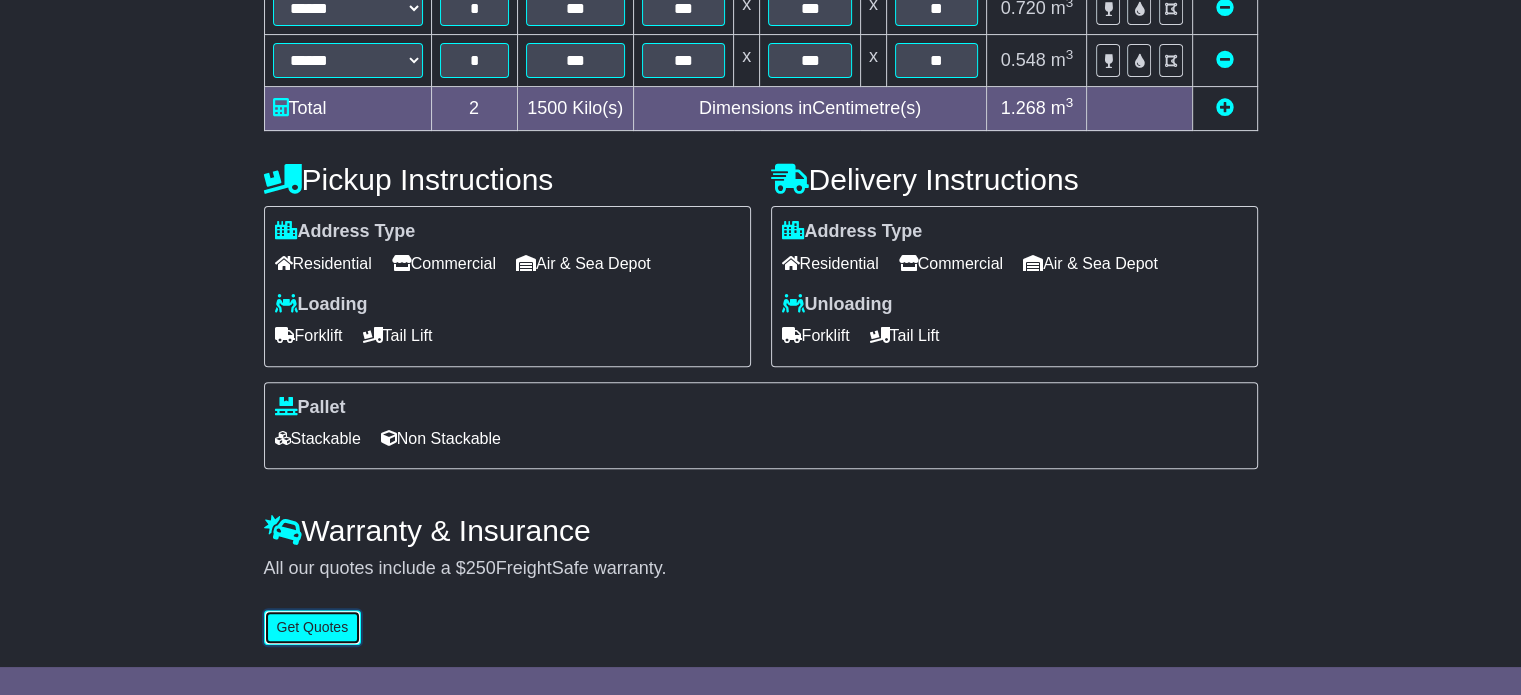 click on "Get Quotes" at bounding box center (313, 627) 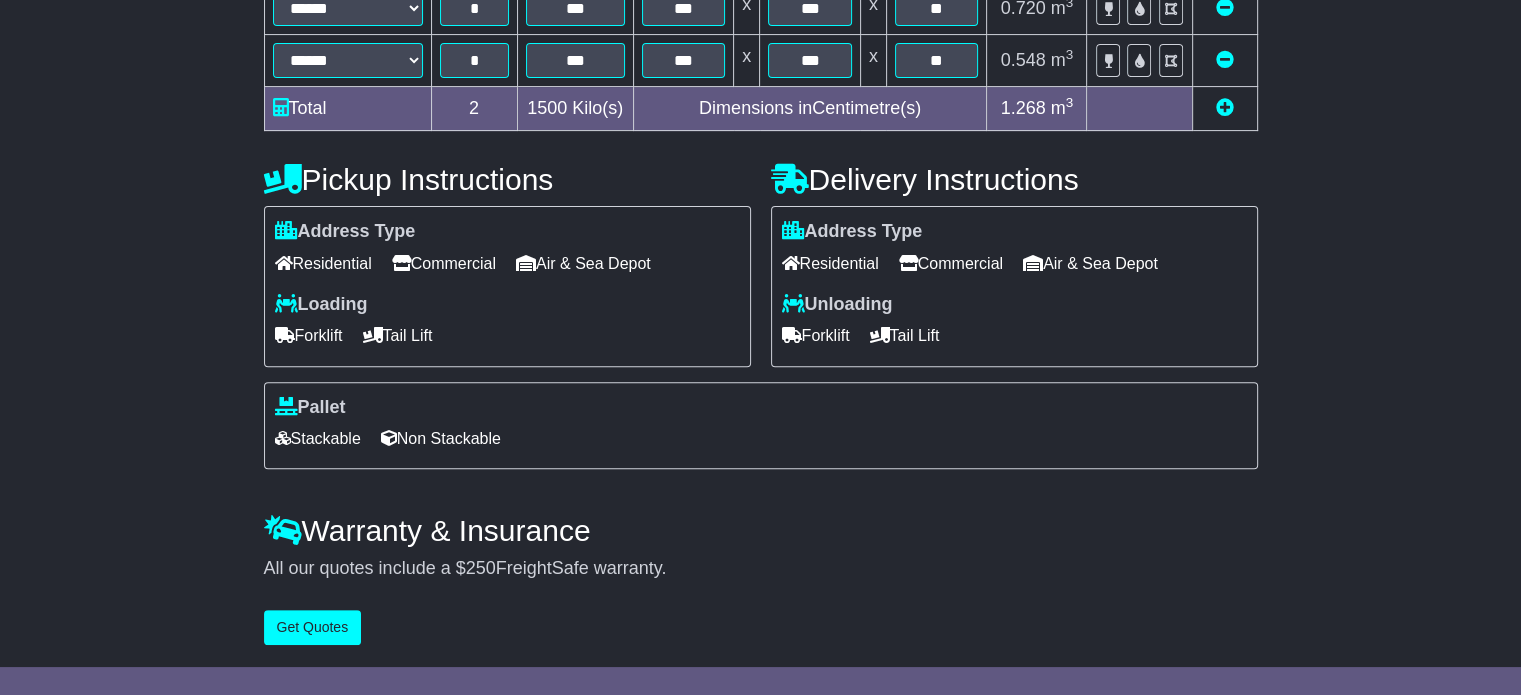 scroll, scrollTop: 0, scrollLeft: 0, axis: both 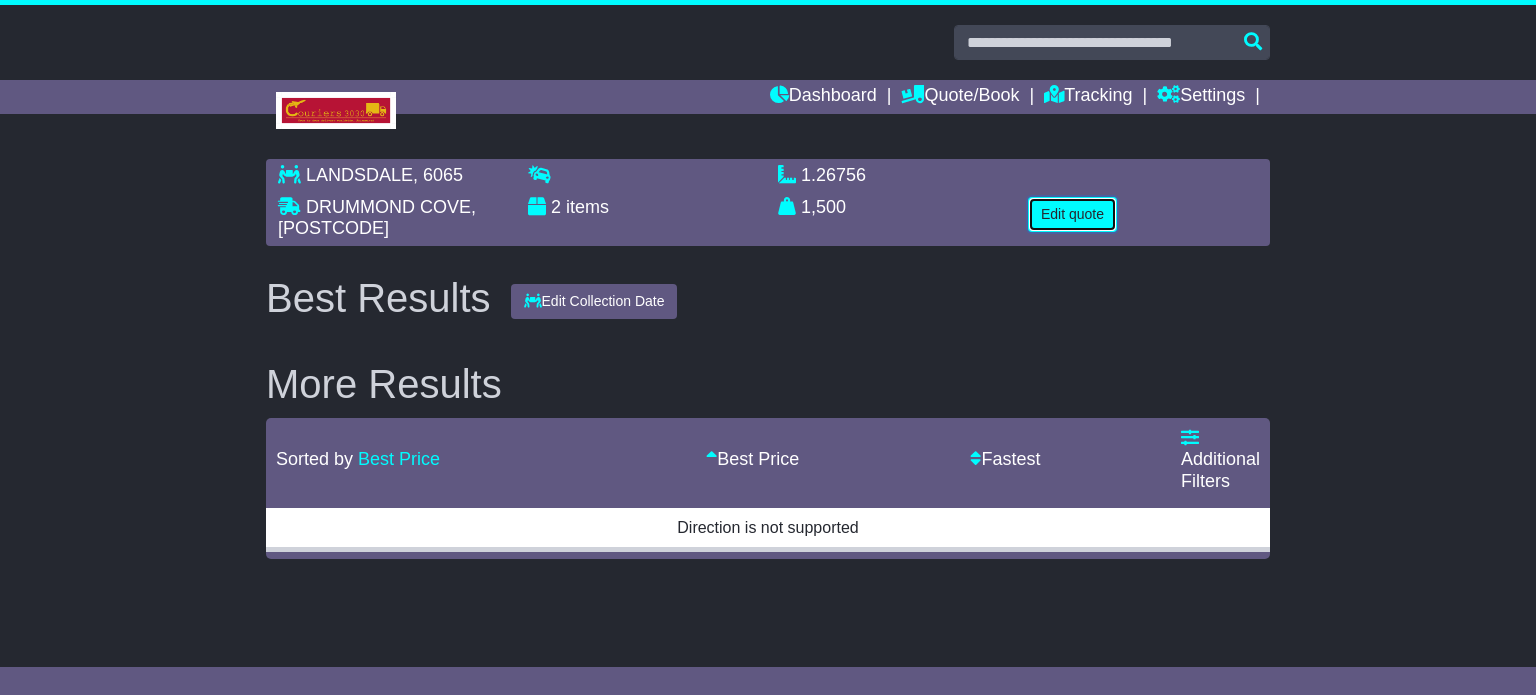 click on "Edit quote" at bounding box center (1072, 214) 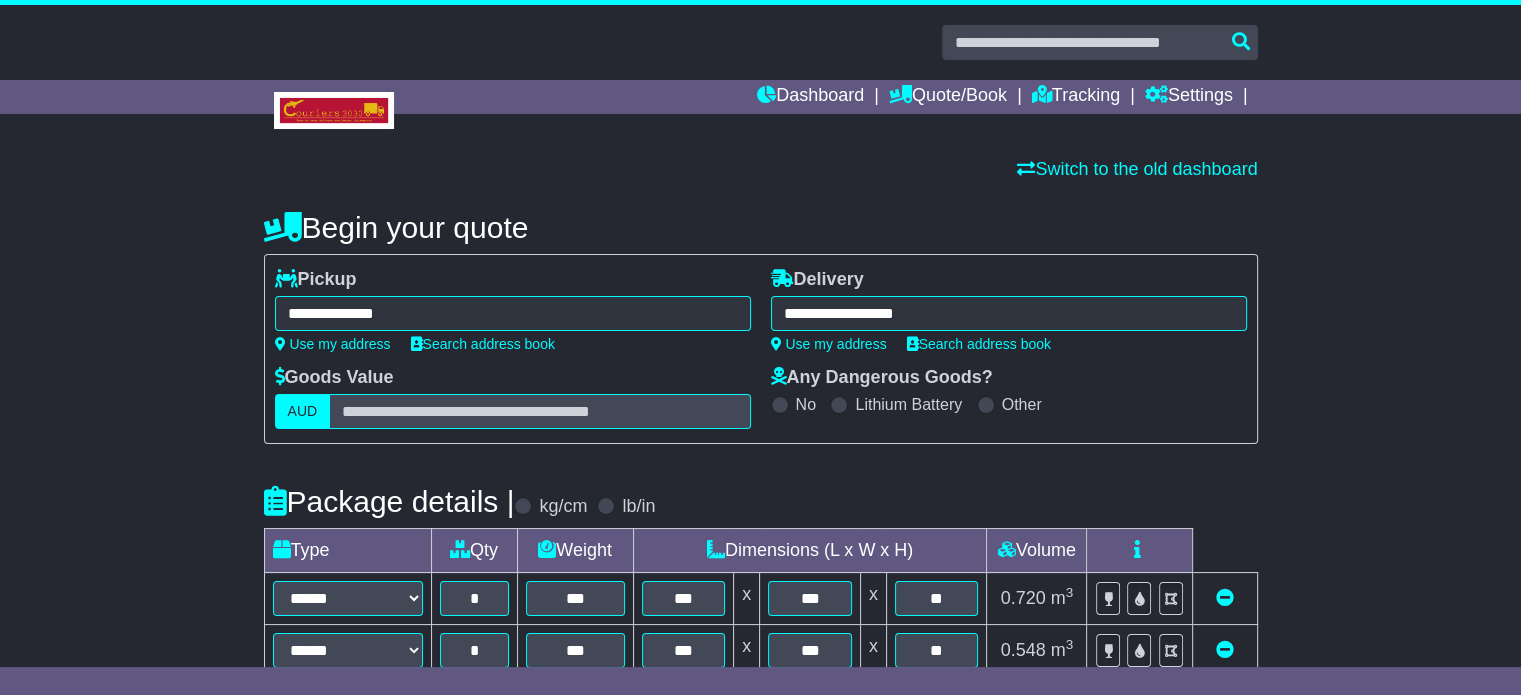 click on "**********" at bounding box center (513, 313) 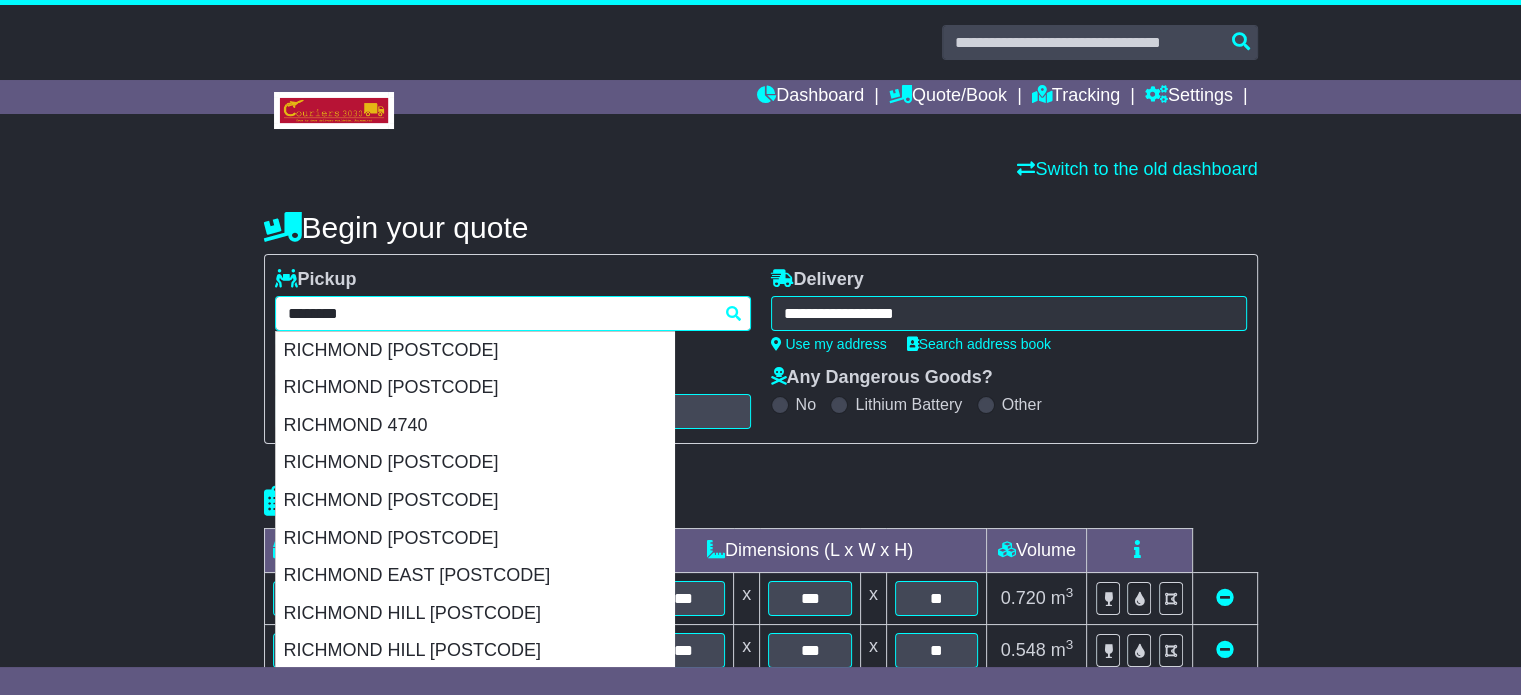 type on "********" 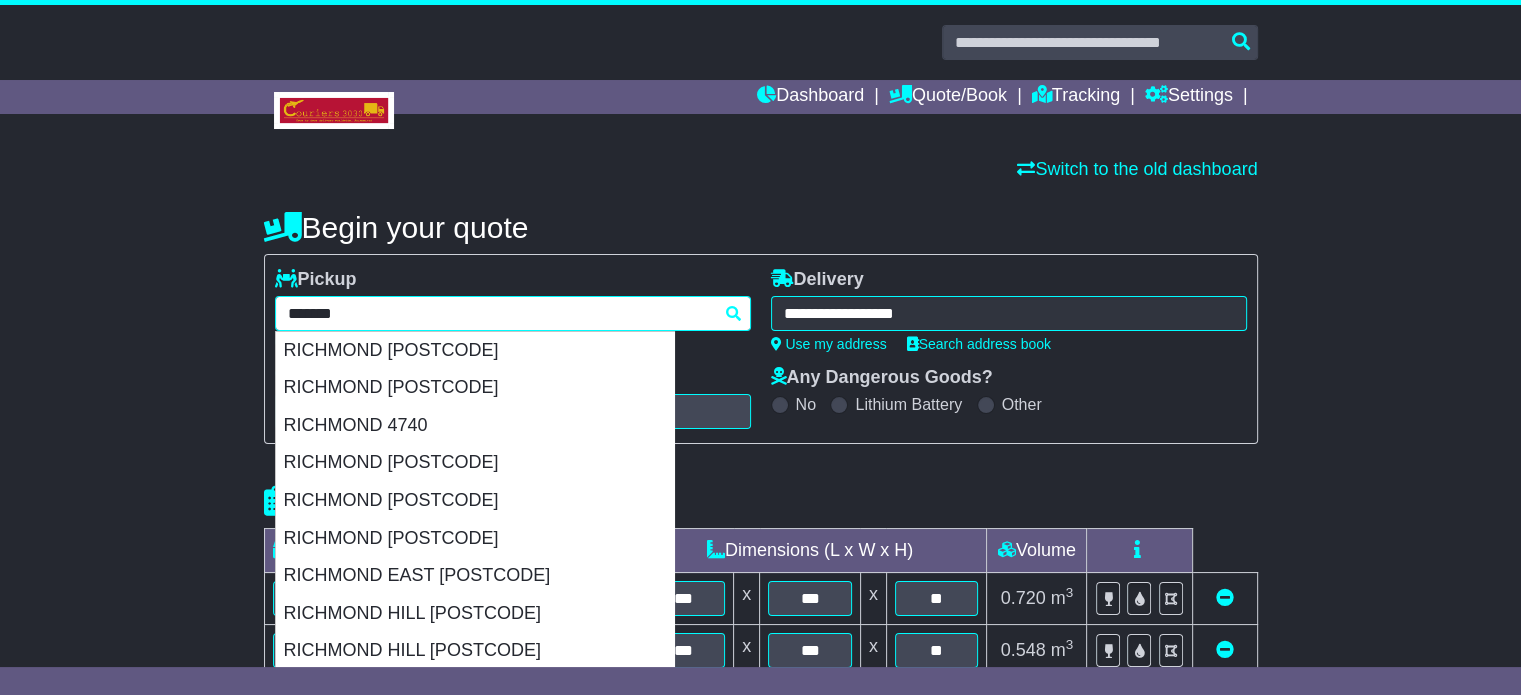 type 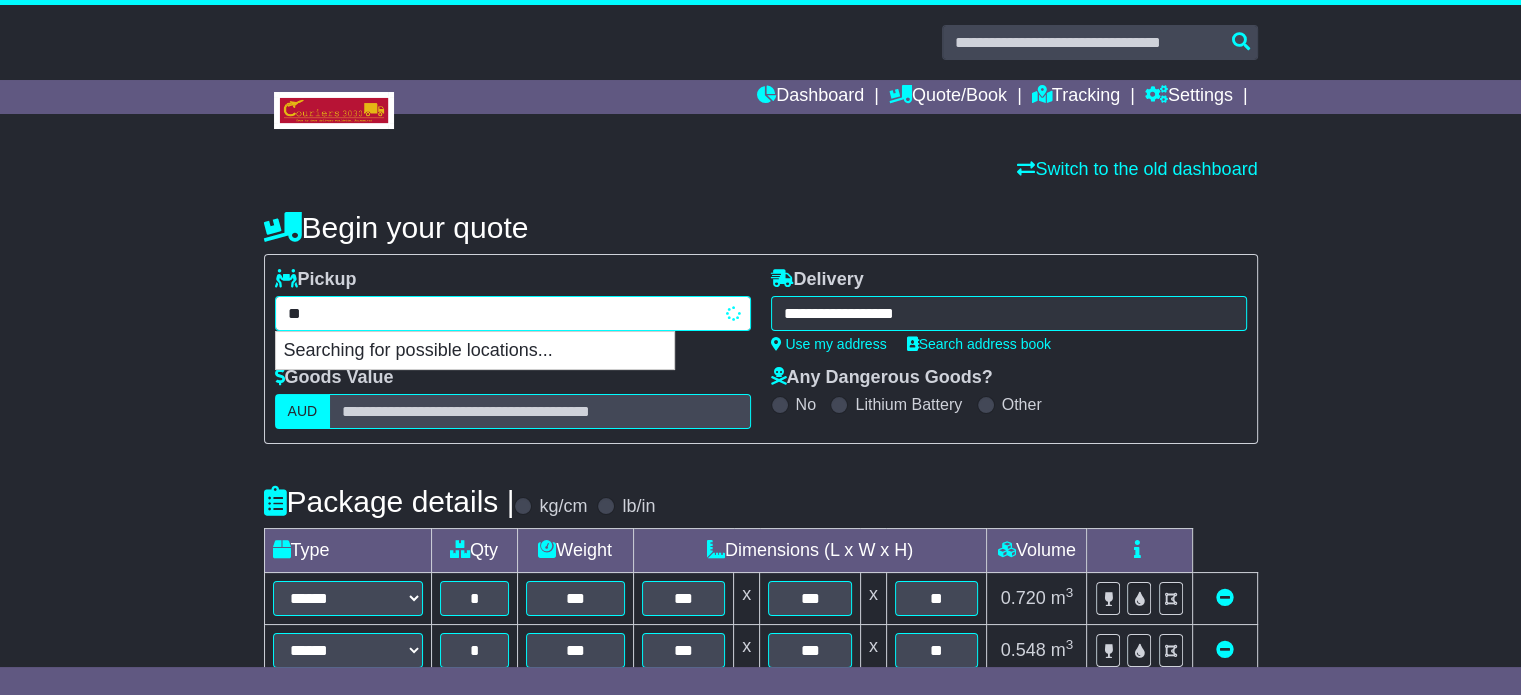 type on "*" 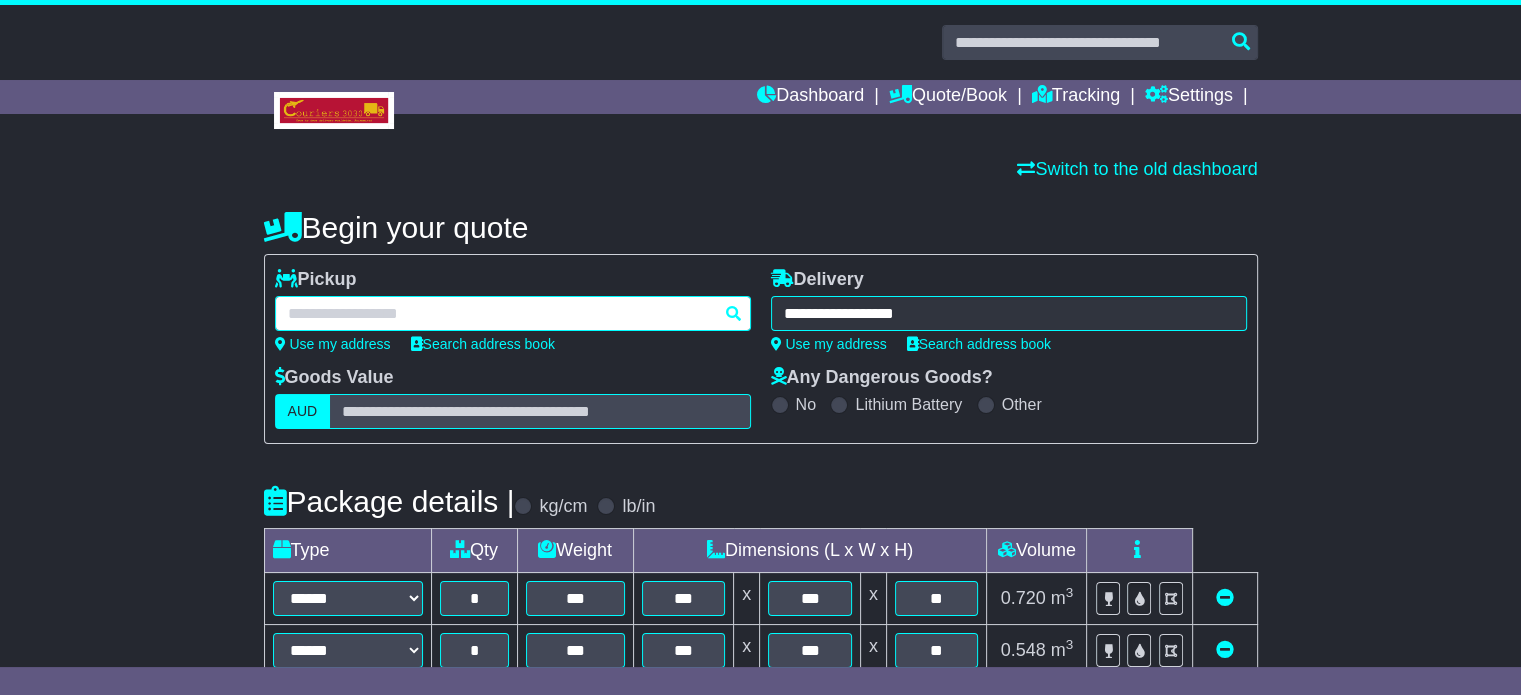 paste on "**********" 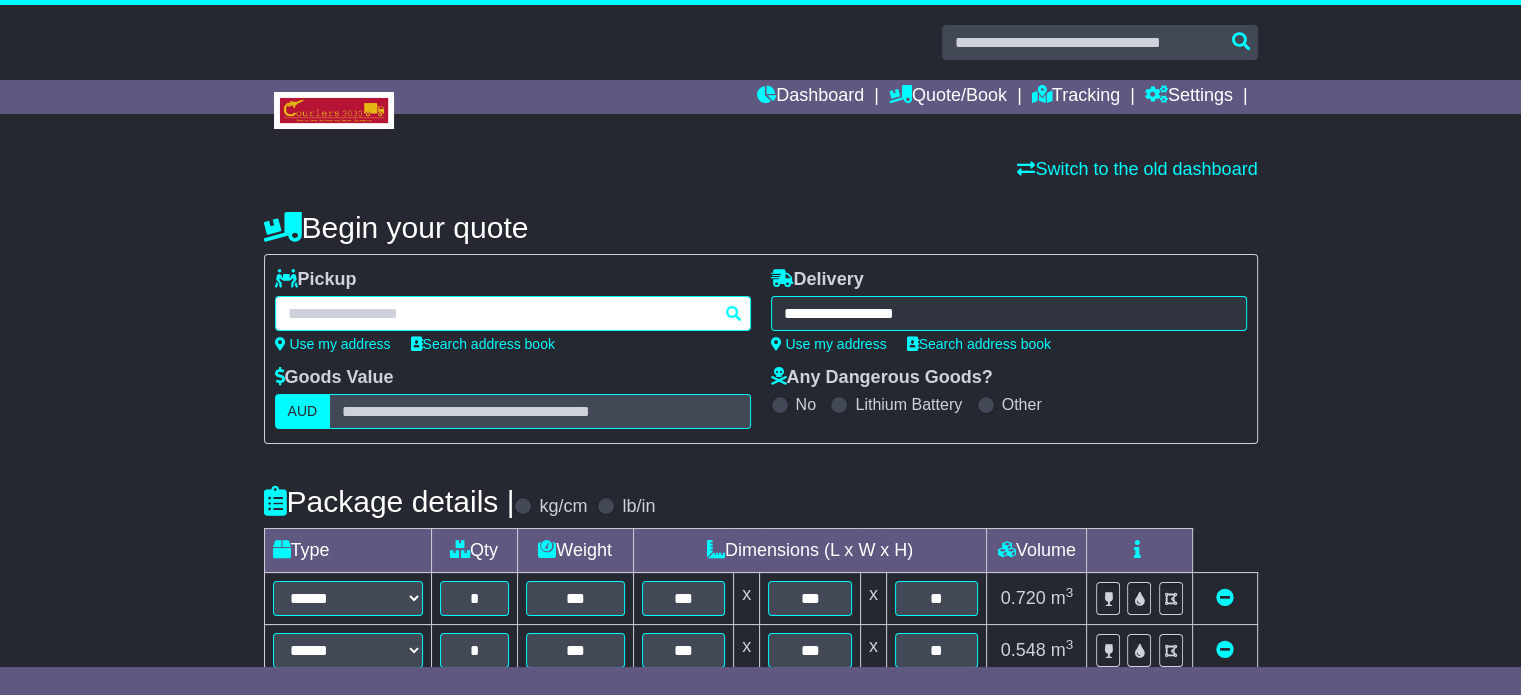 type on "**********" 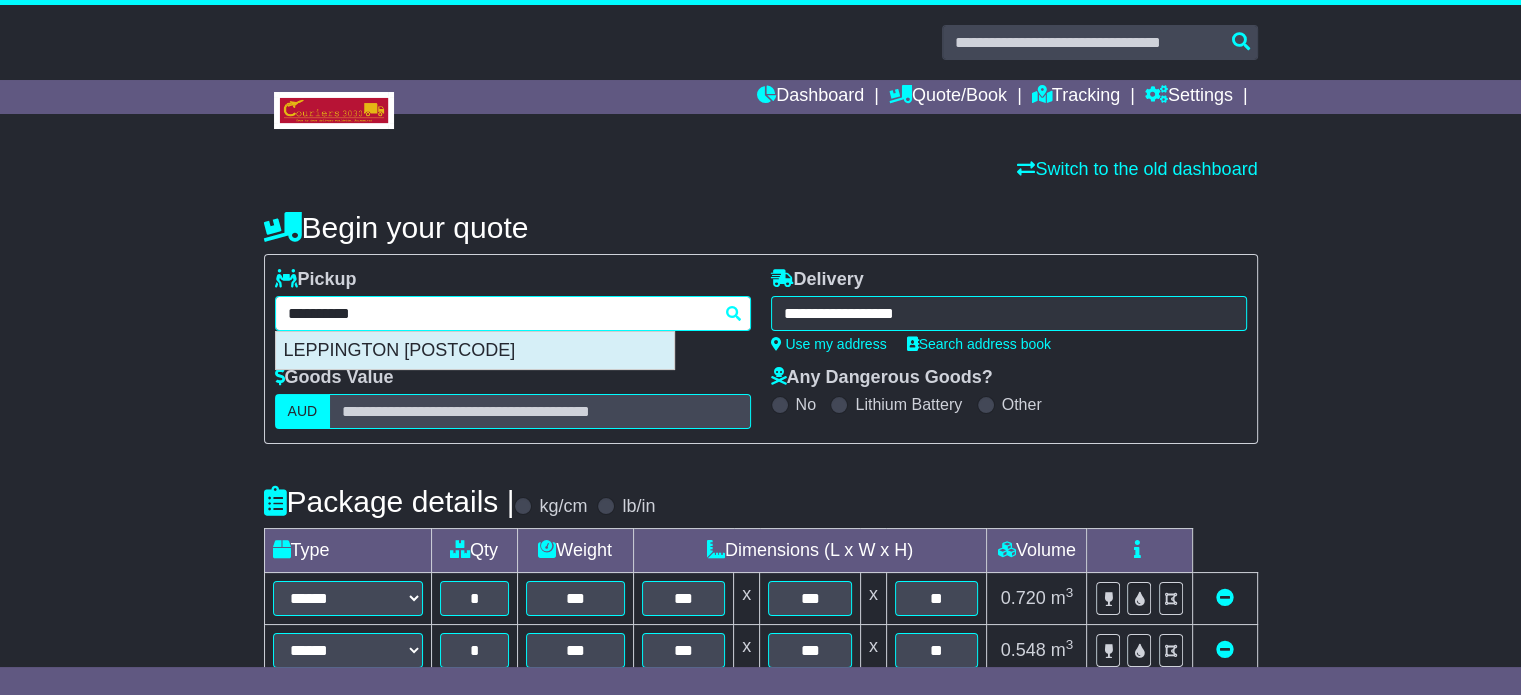 click on "LEPPINGTON [POSTCODE]" at bounding box center (475, 351) 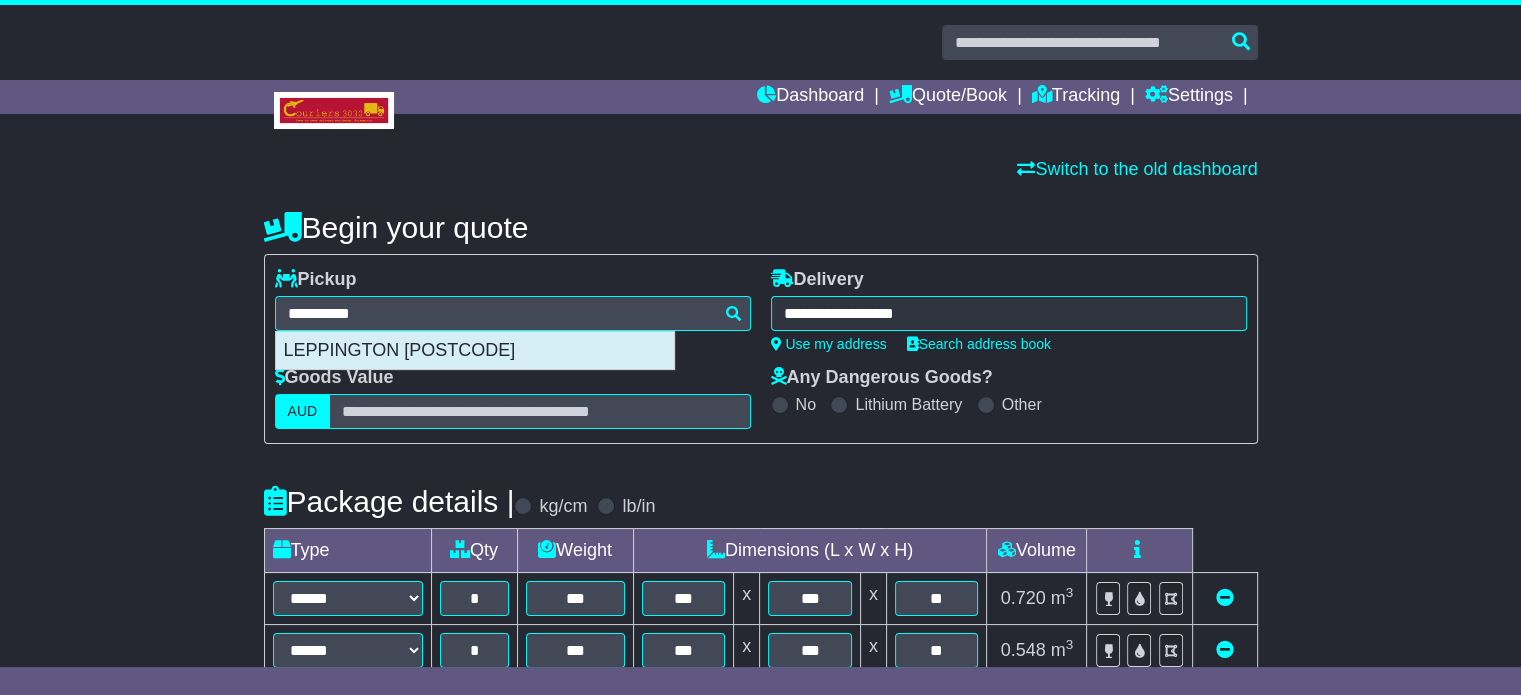 type on "**********" 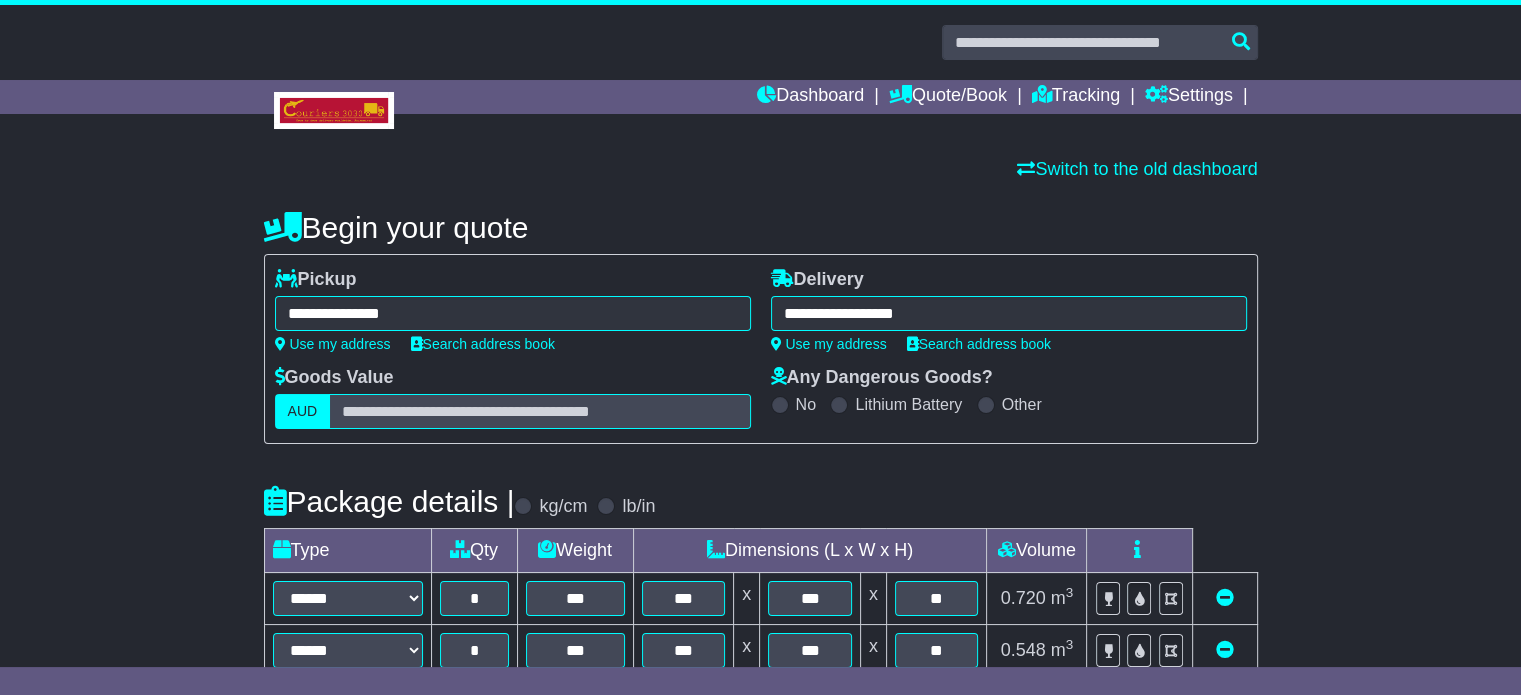 click on "**********" at bounding box center [1009, 310] 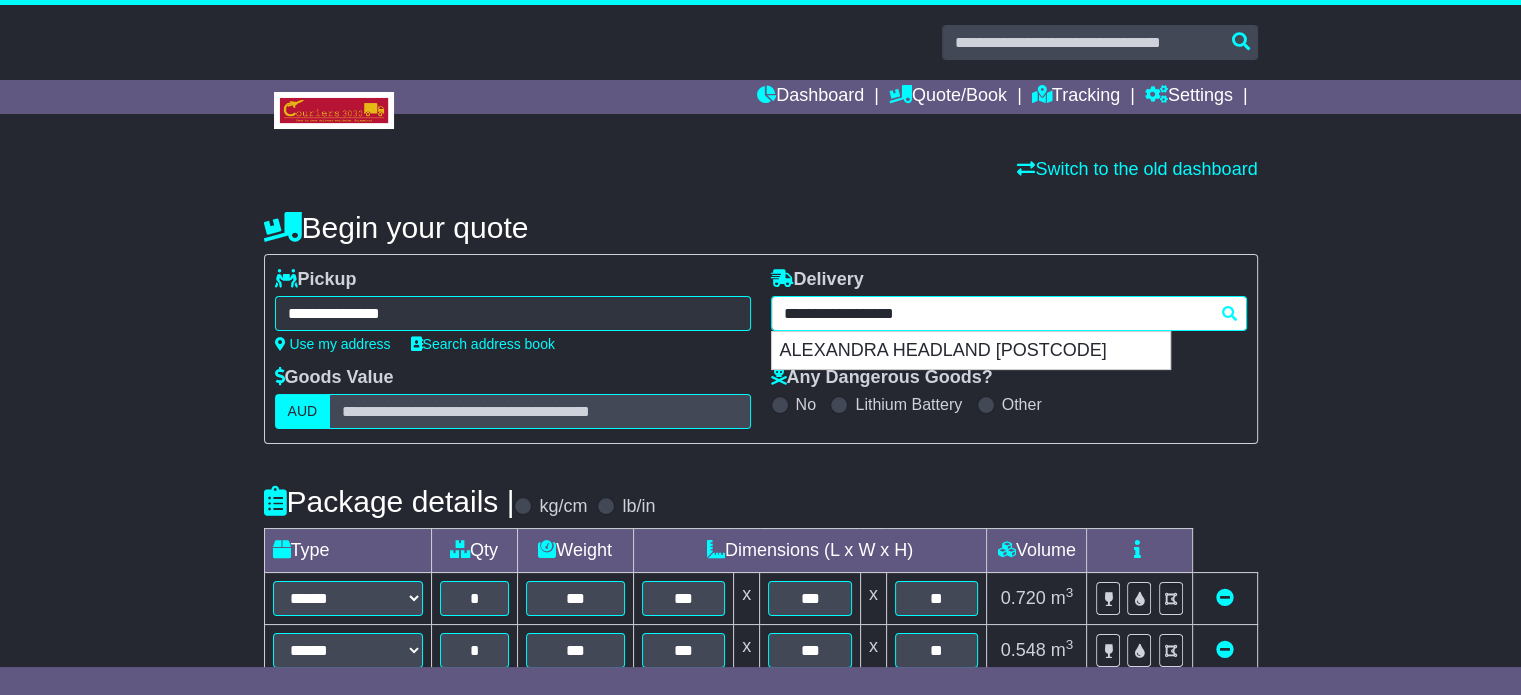 type on "**********" 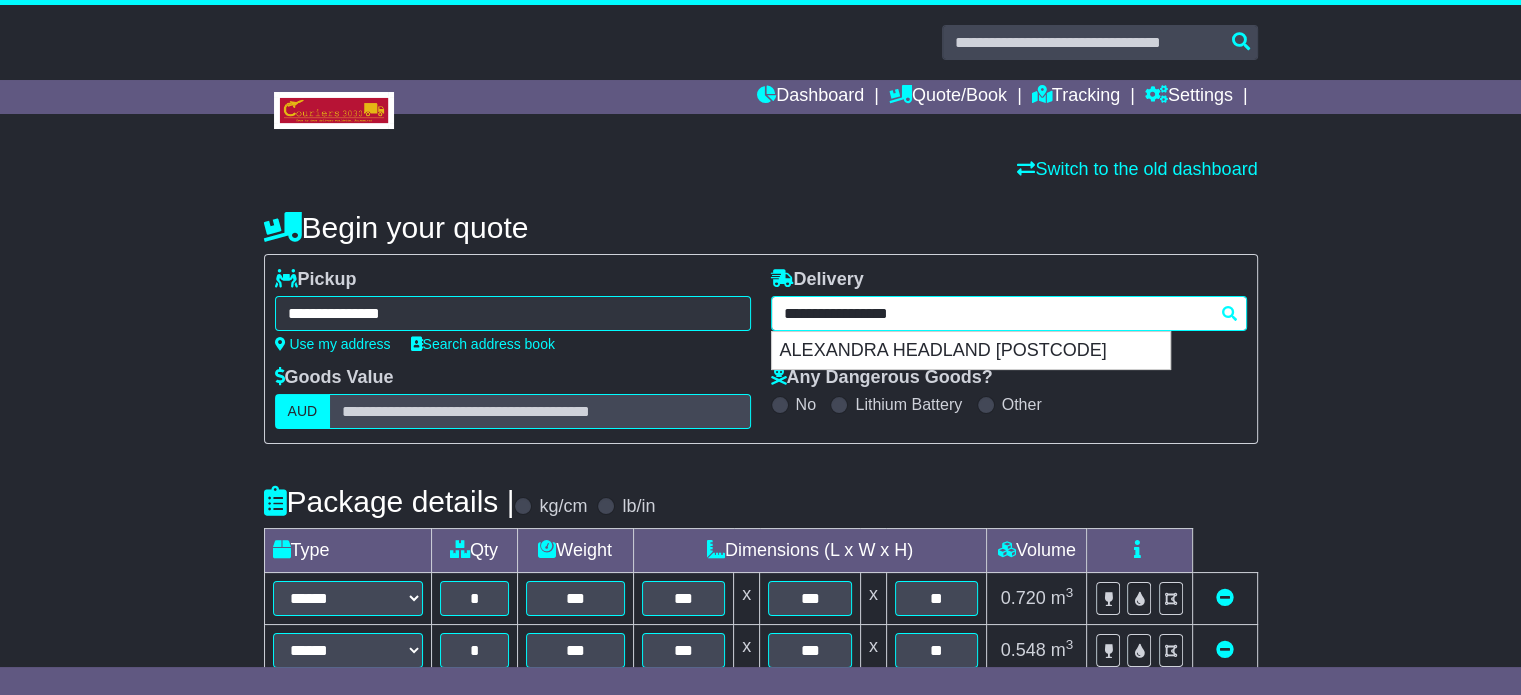 type 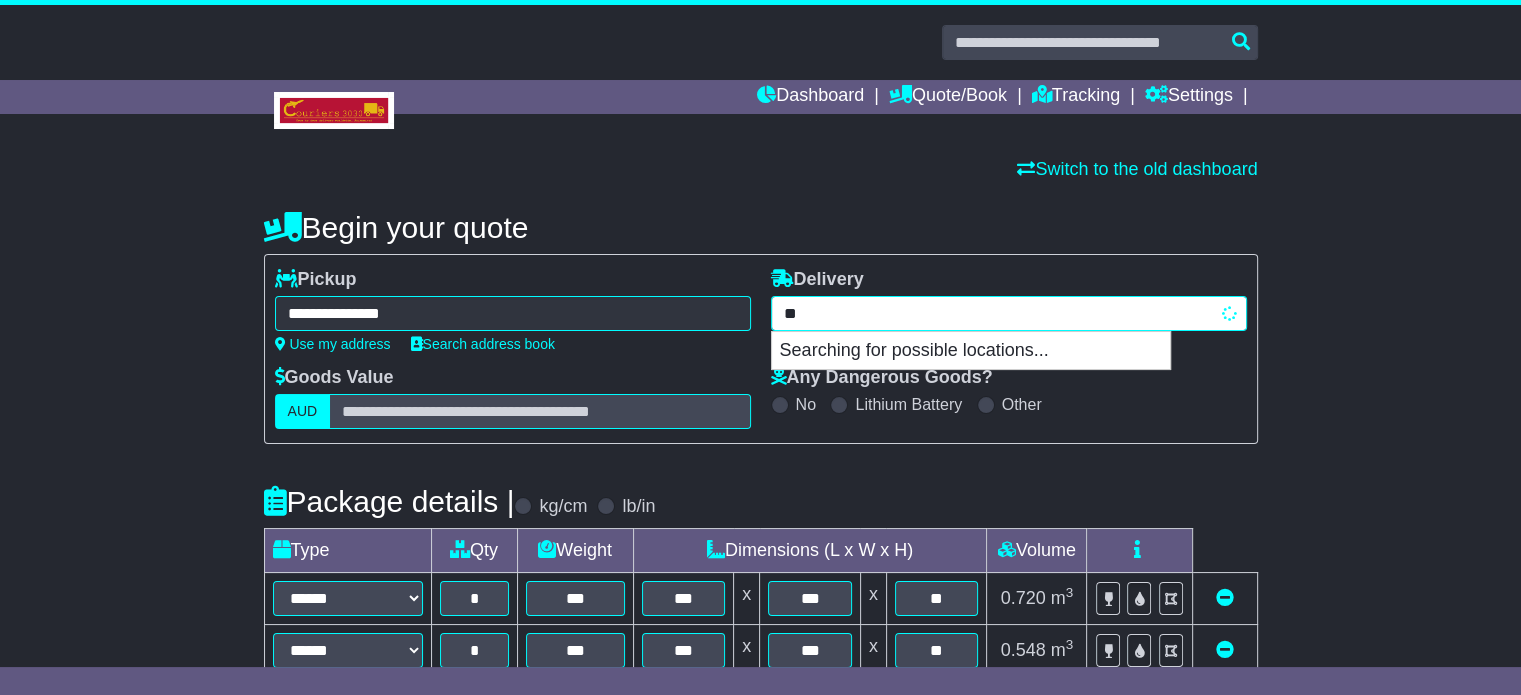 type on "*" 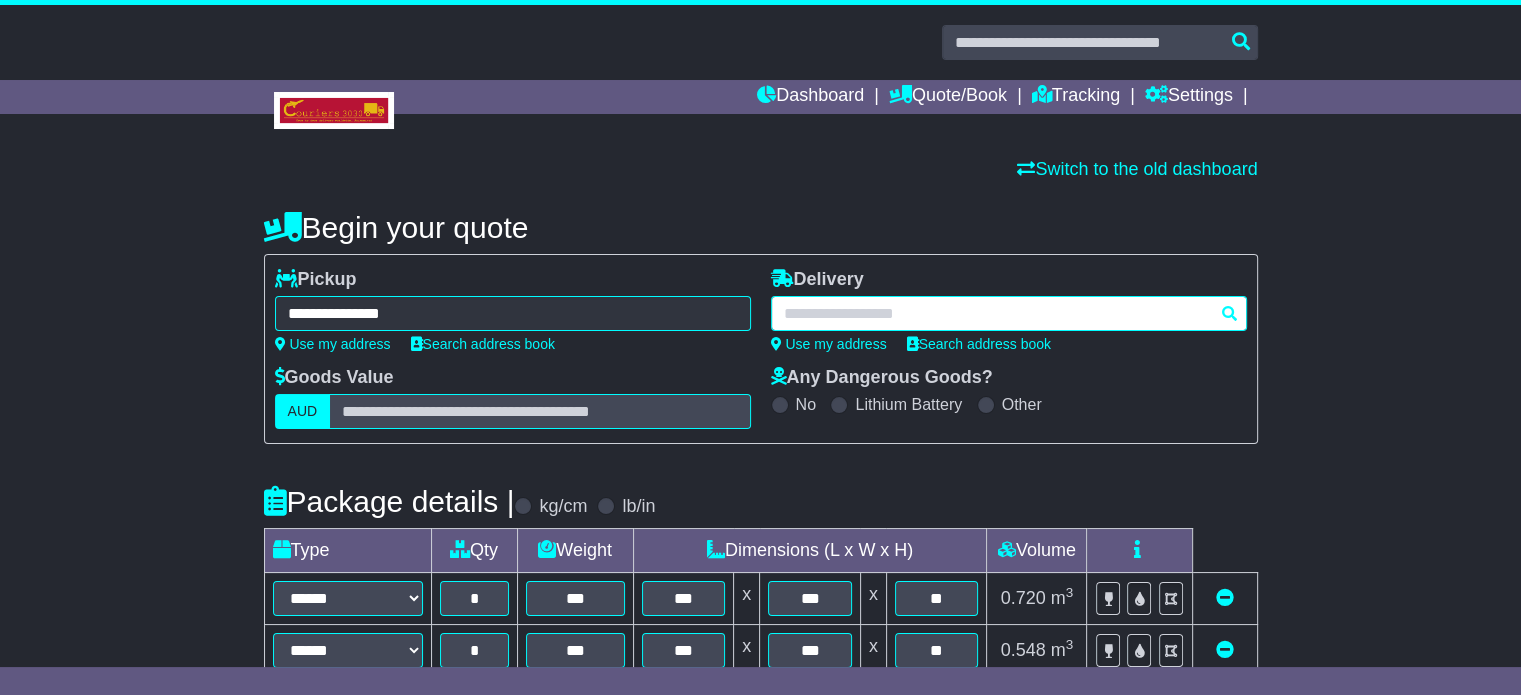 paste on "********" 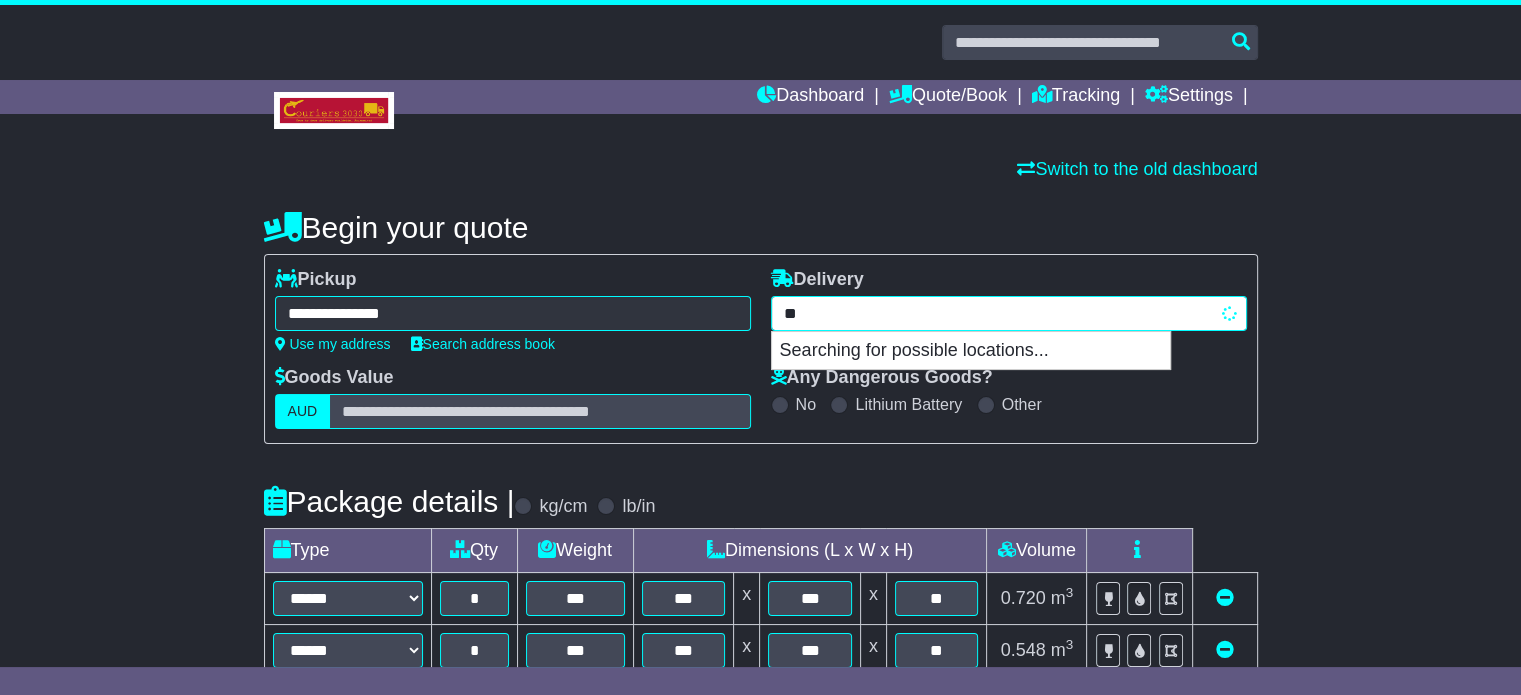 type on "*" 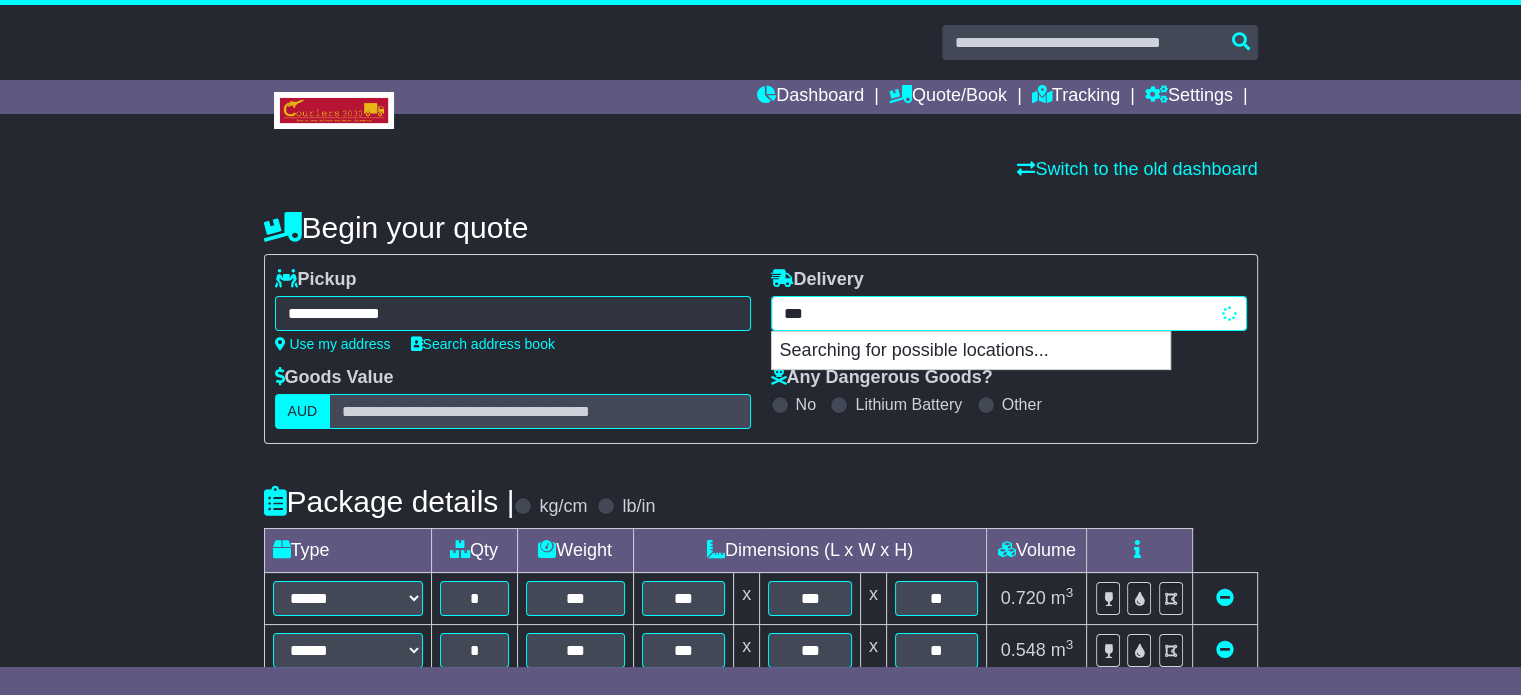 type on "****" 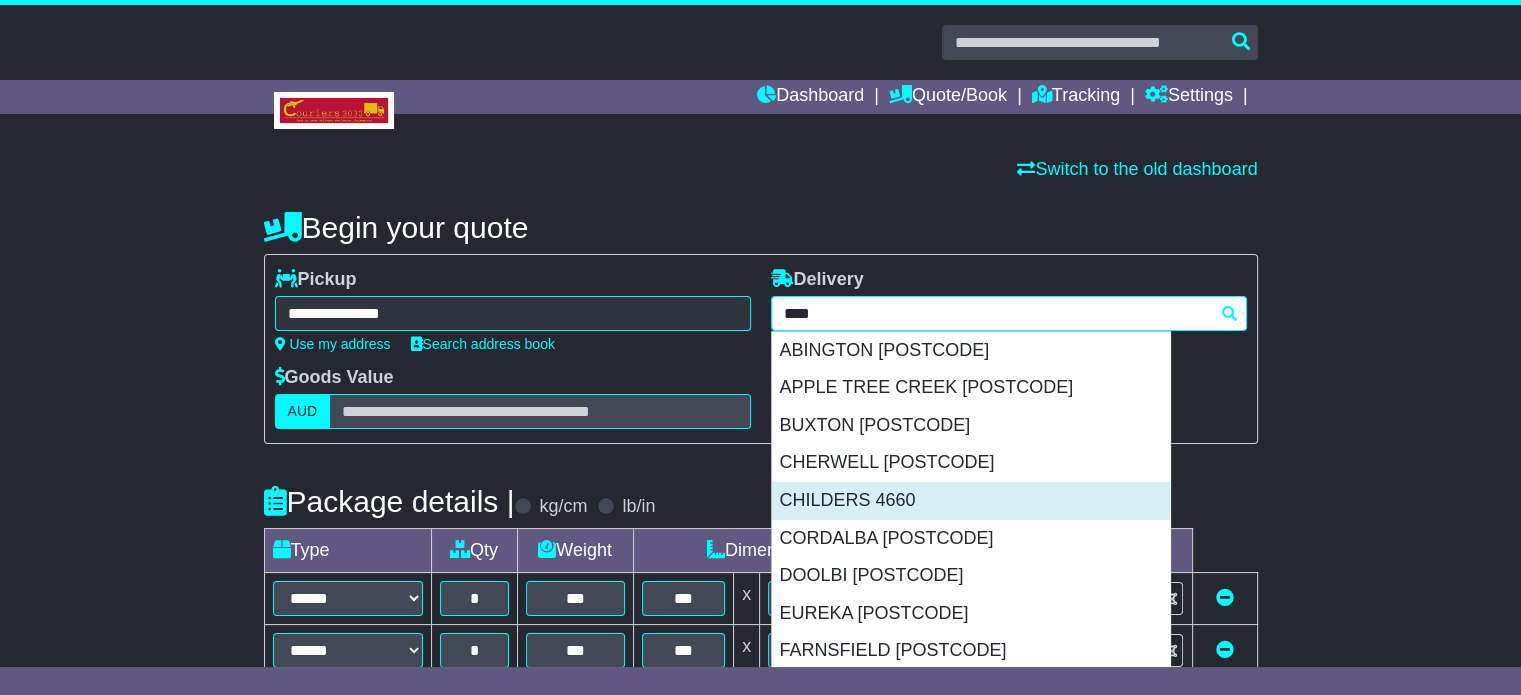 click on "CHILDERS 4660" at bounding box center (971, 501) 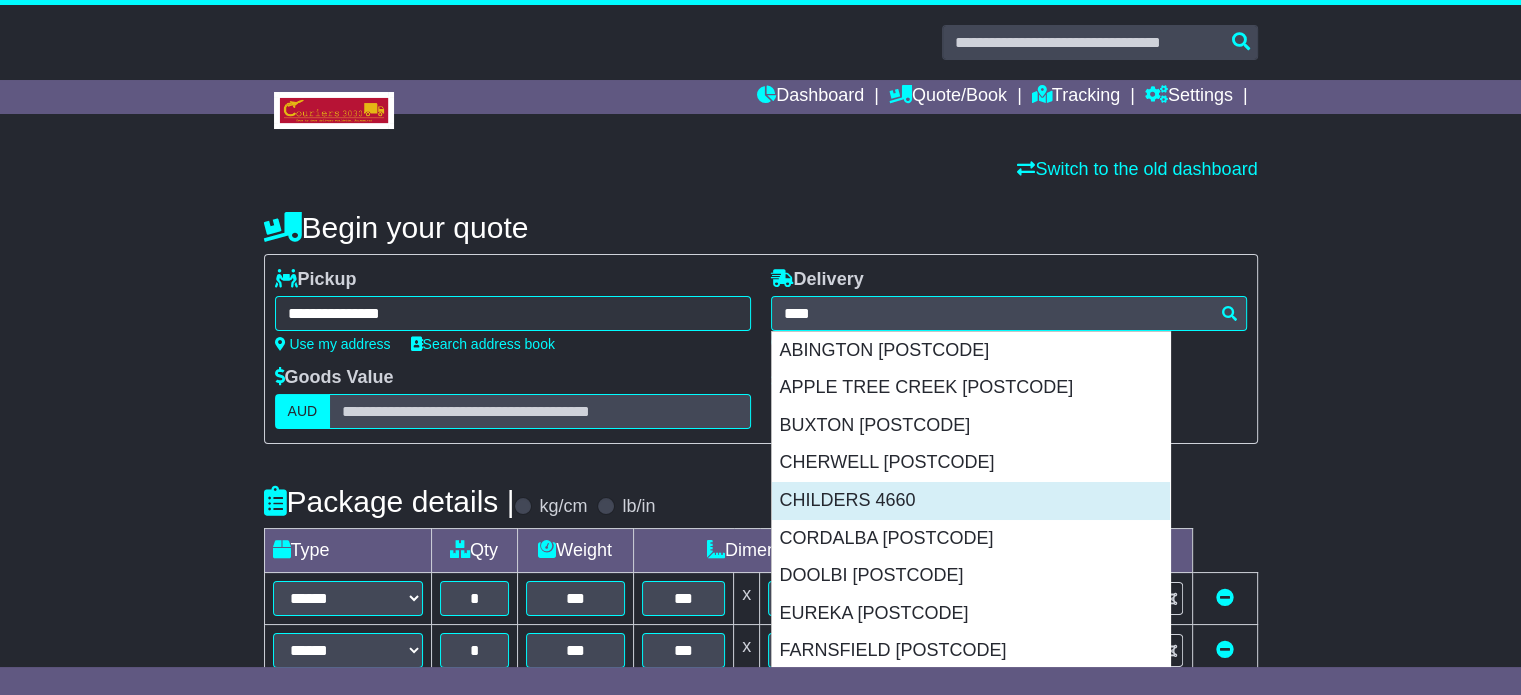 type on "**********" 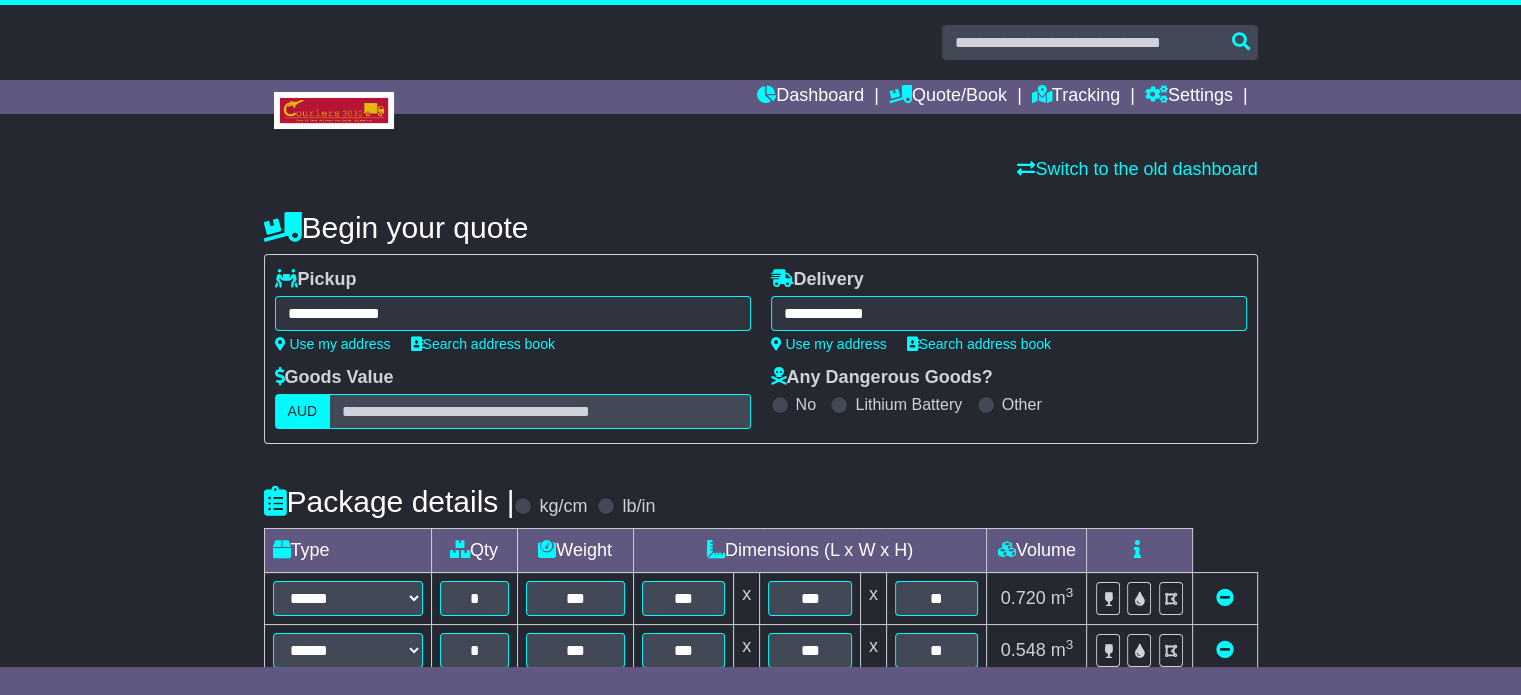 click on "Package details |
kg/cm
lb/in" at bounding box center [761, 501] 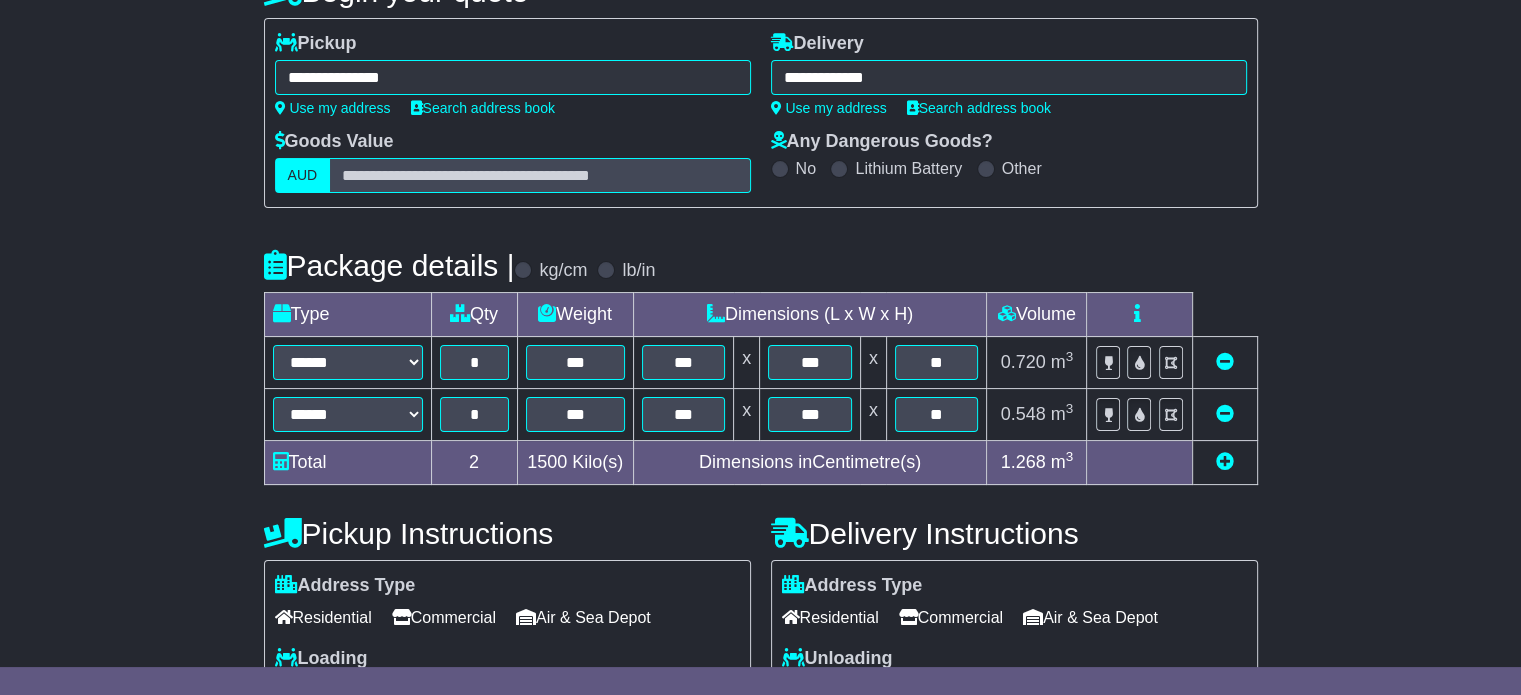 scroll, scrollTop: 280, scrollLeft: 0, axis: vertical 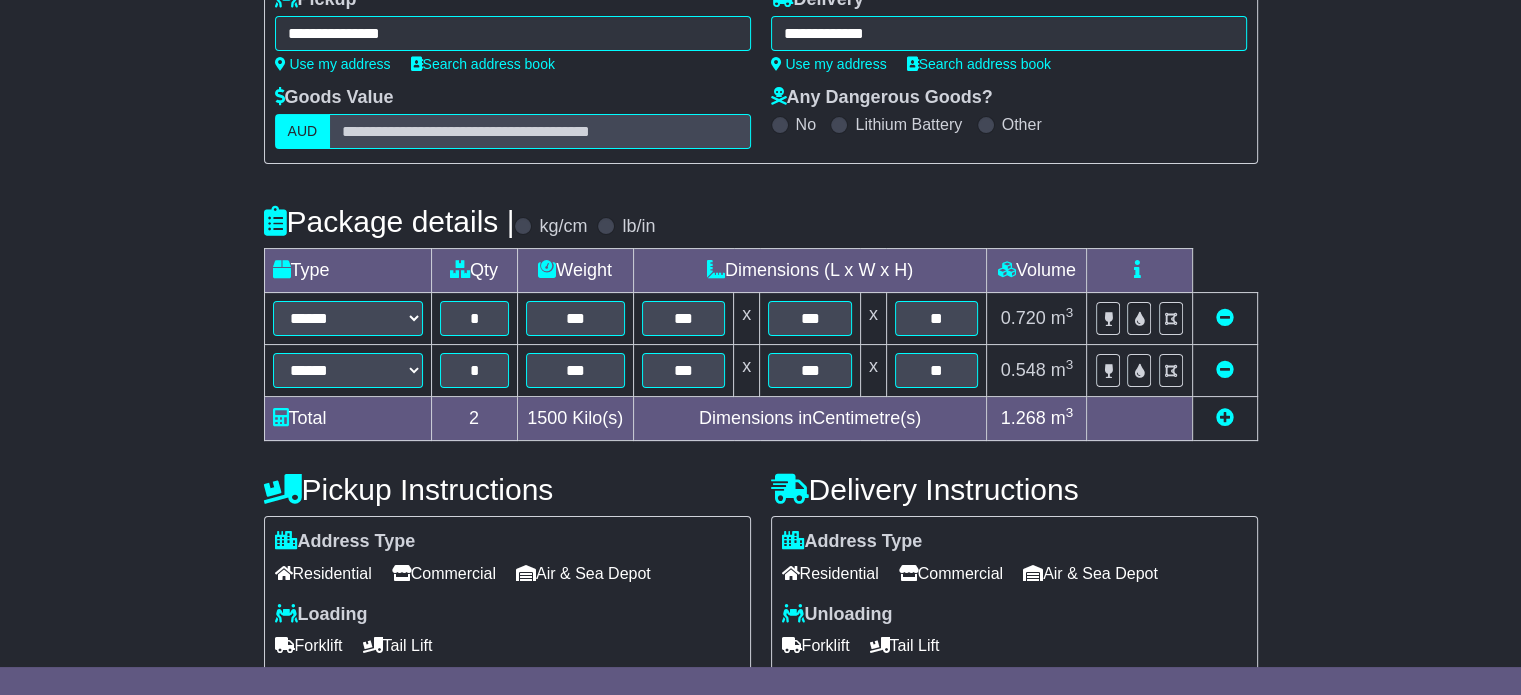 click at bounding box center (1225, 369) 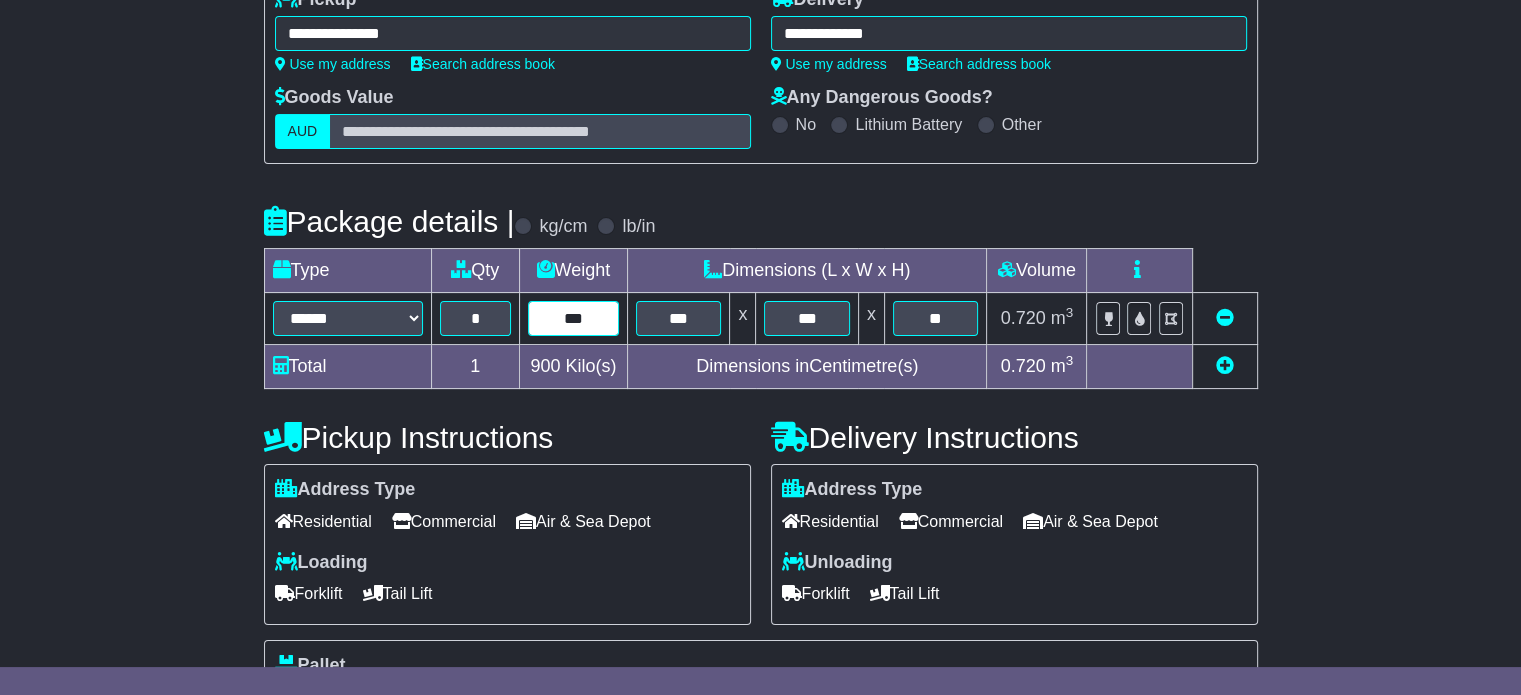 click on "***" at bounding box center (573, 318) 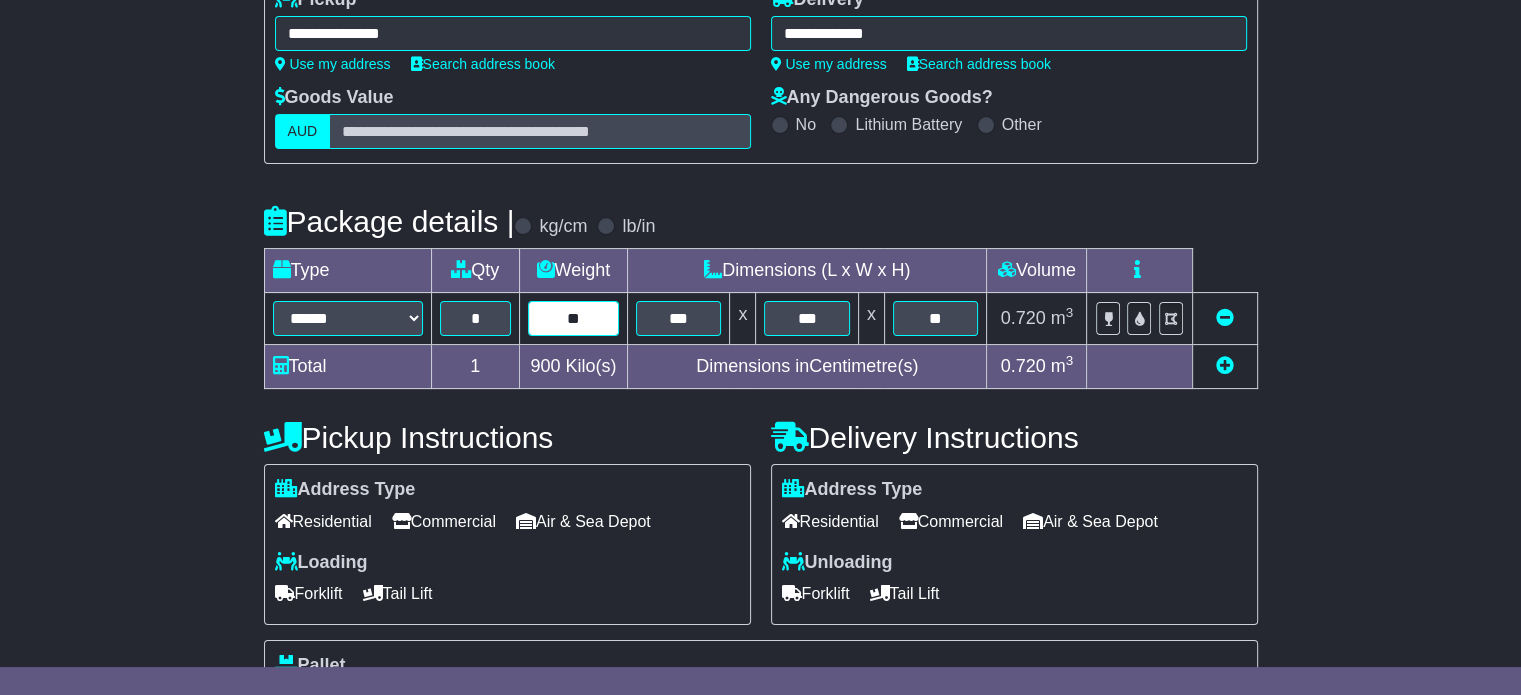 type on "*" 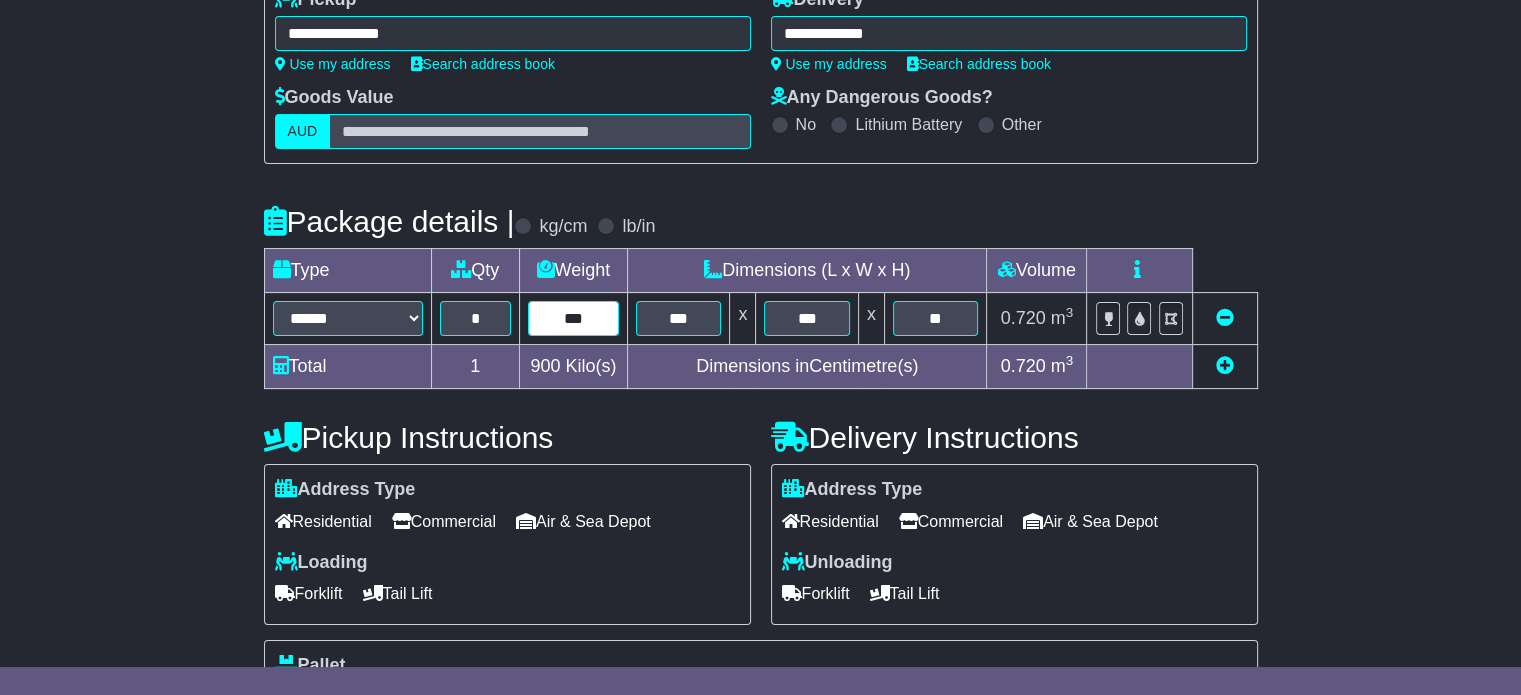type on "***" 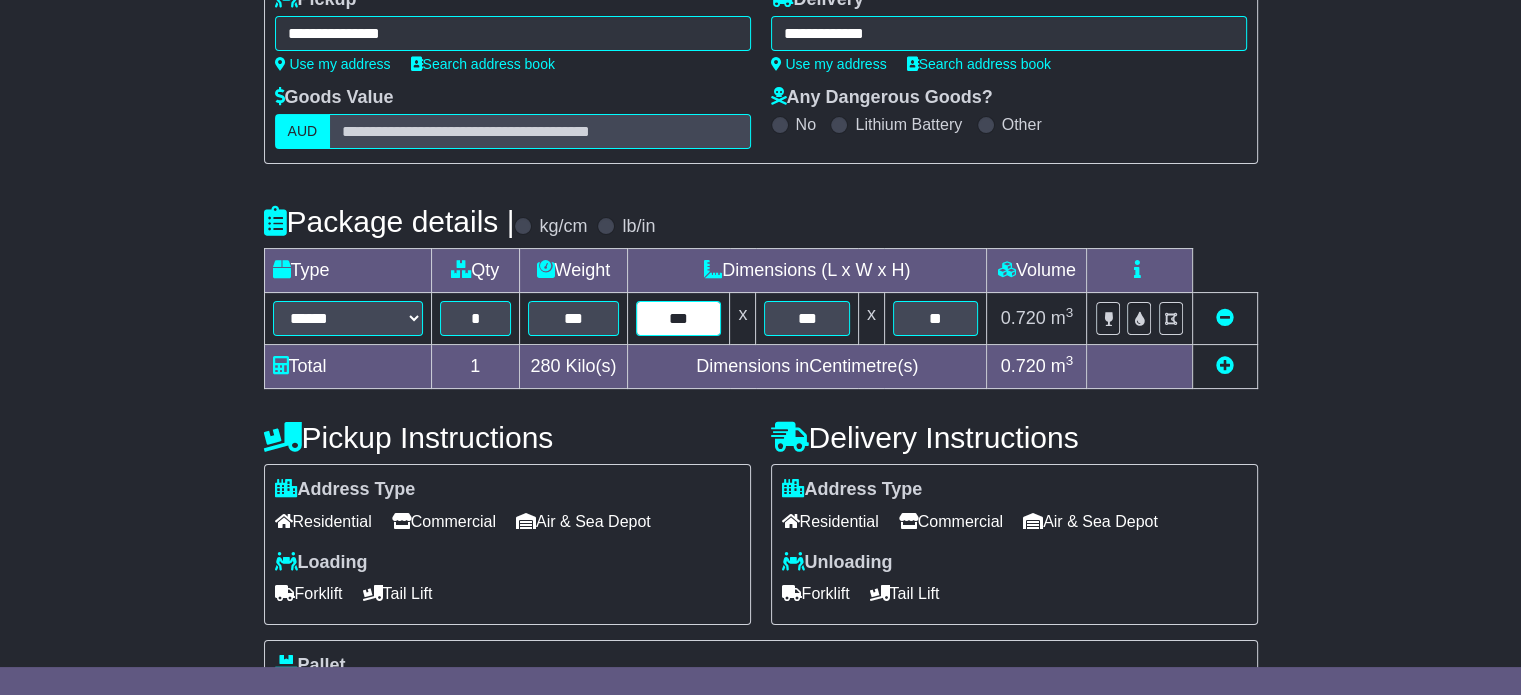 click on "***" at bounding box center [678, 318] 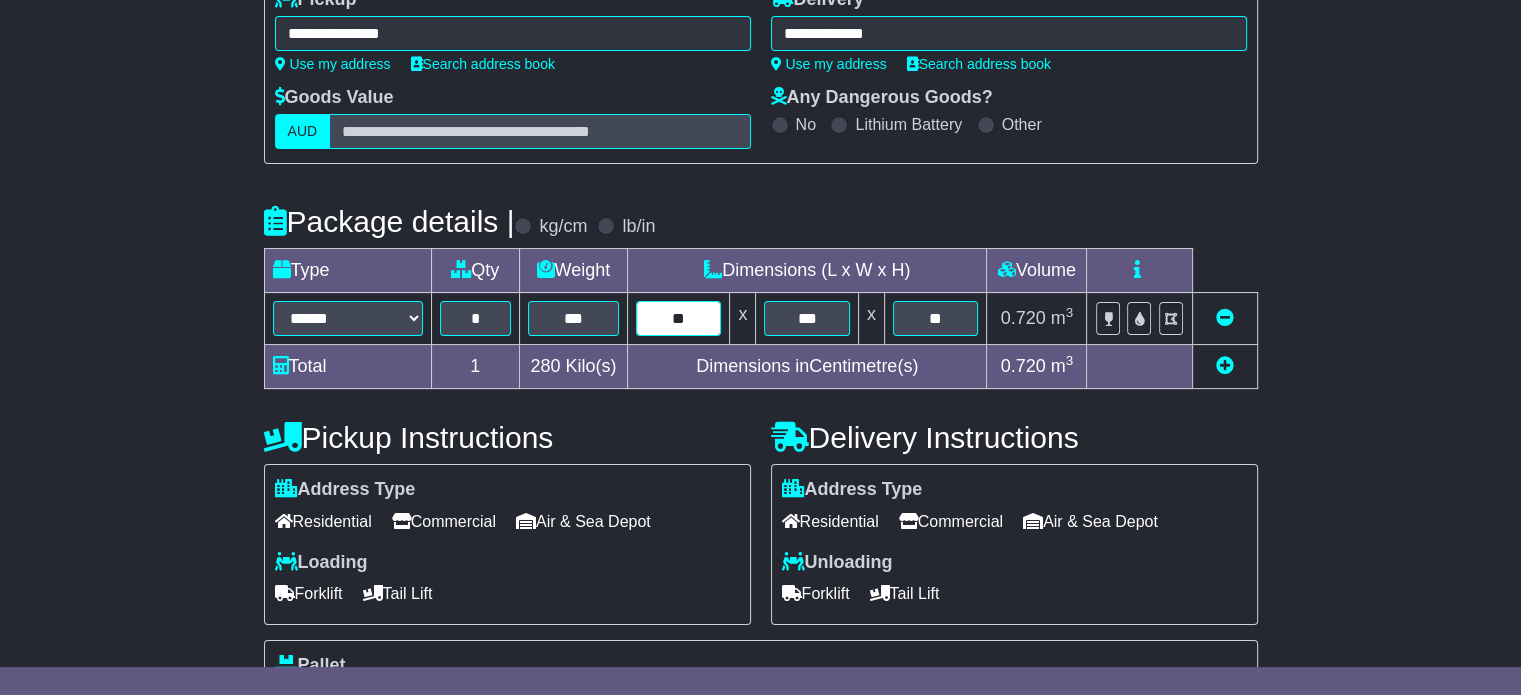 type on "*" 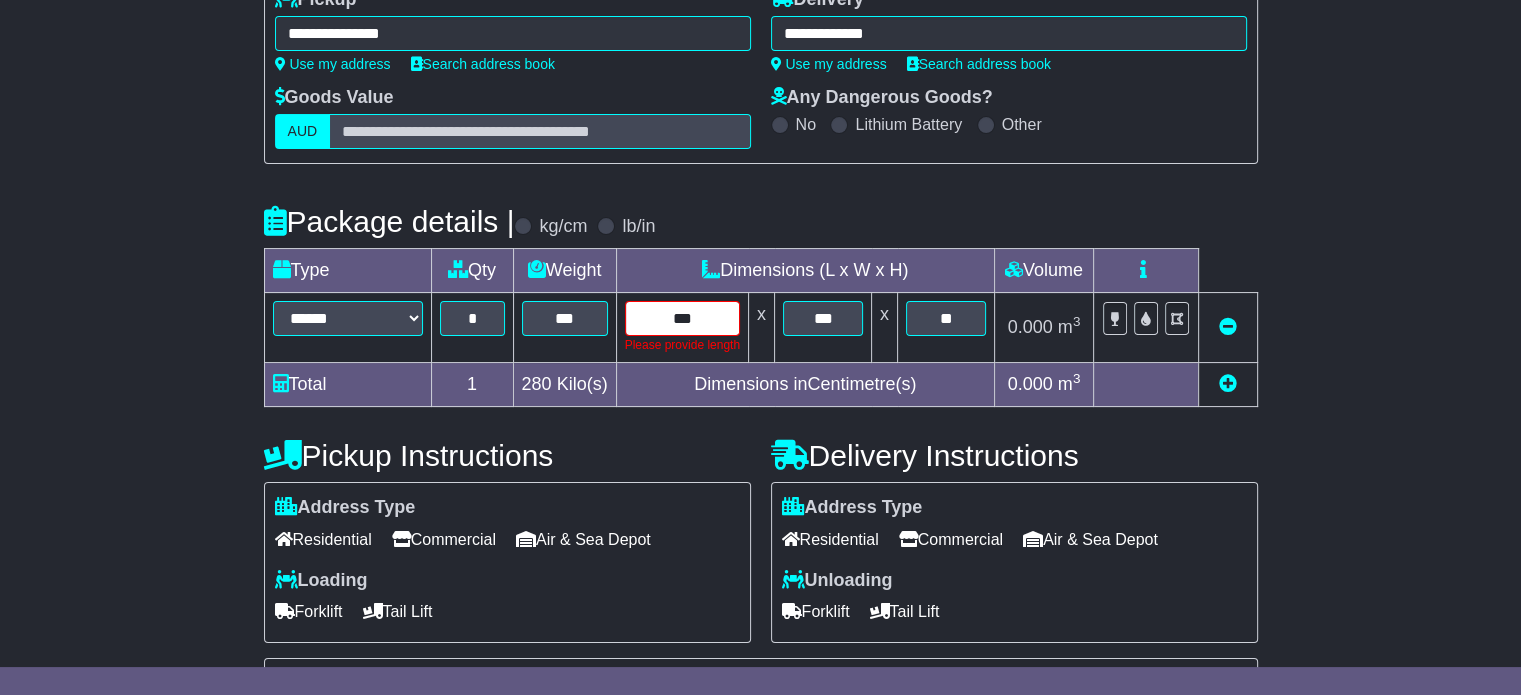 type on "***" 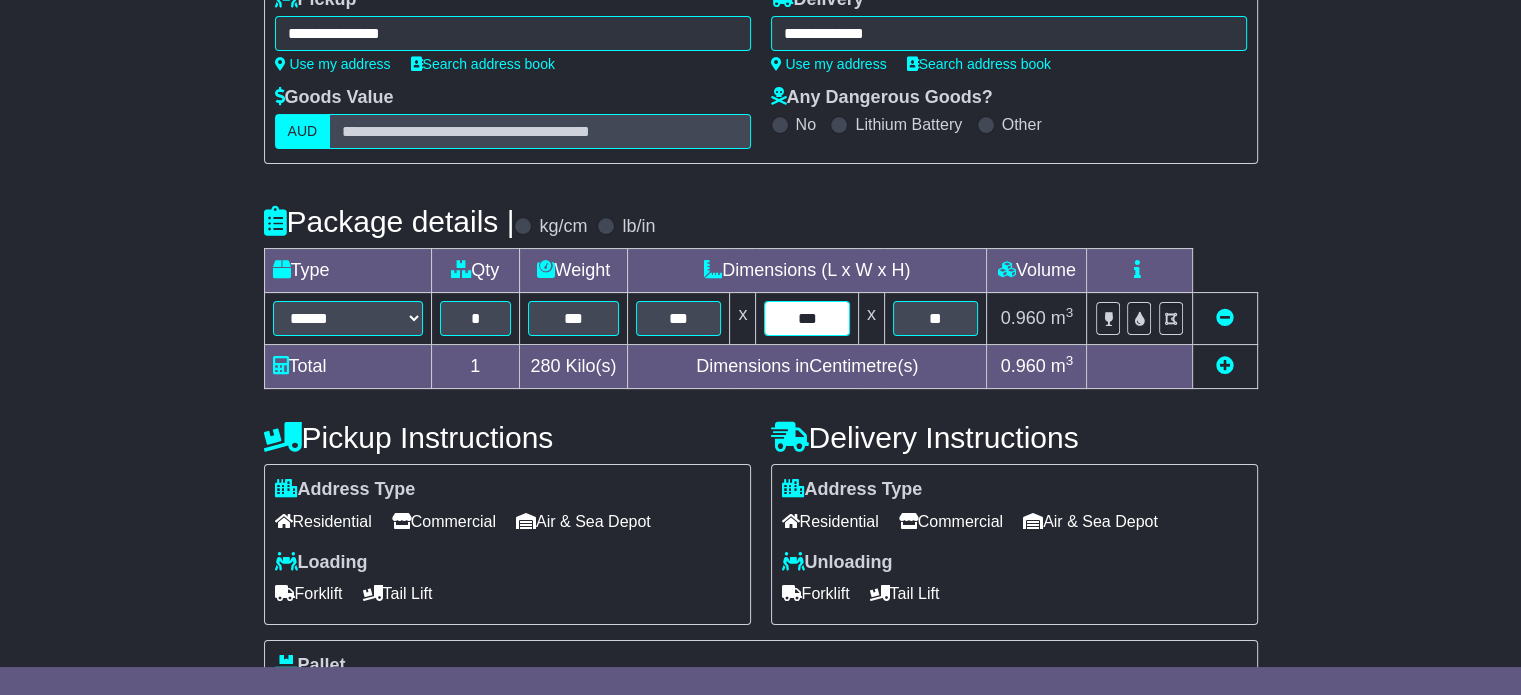 click on "***" at bounding box center [806, 318] 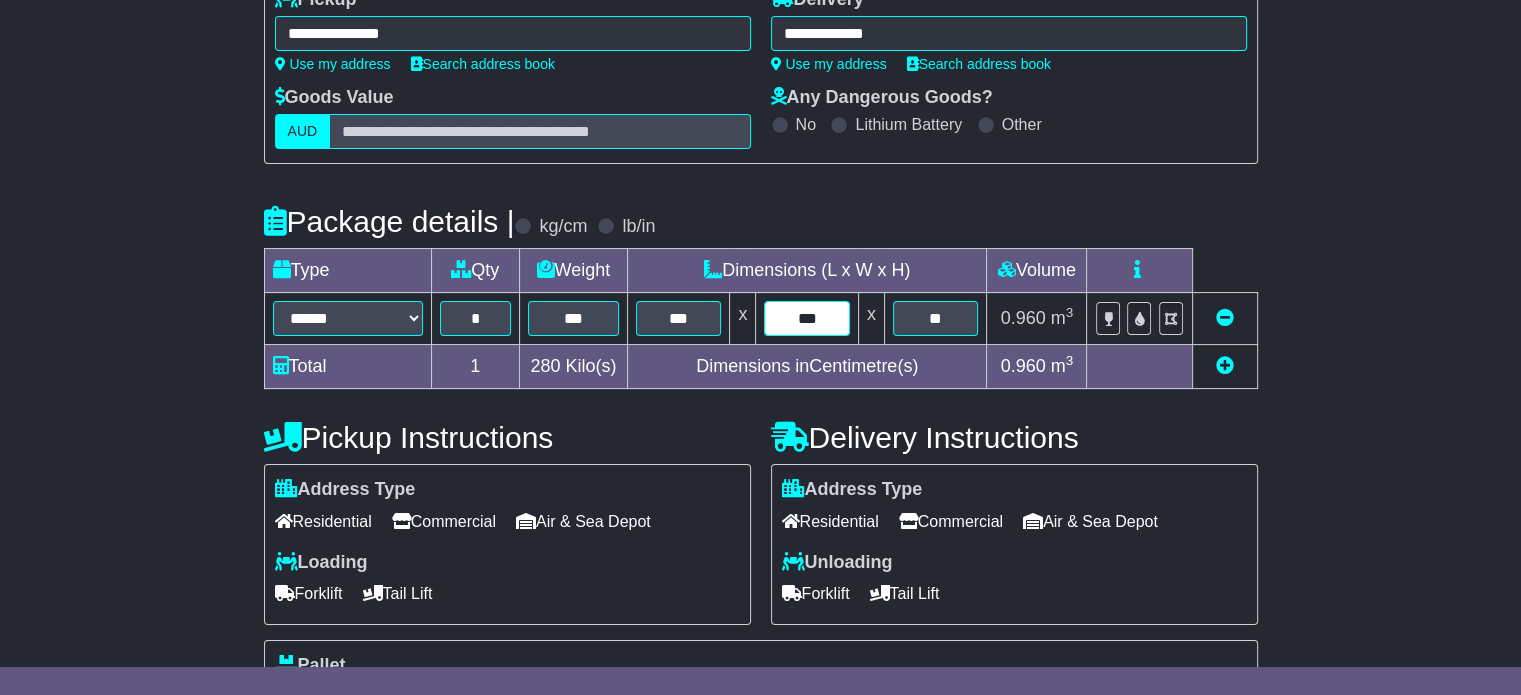 type on "***" 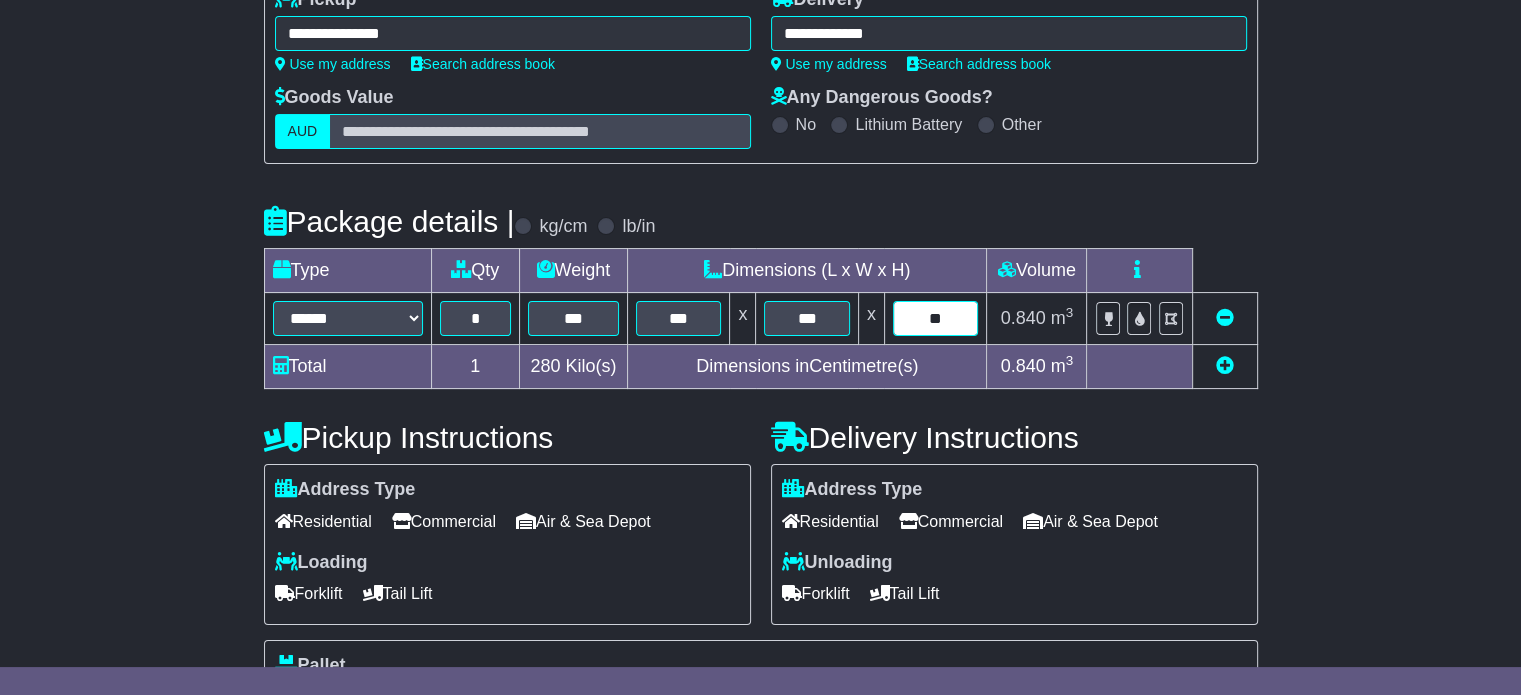 click on "**" at bounding box center (936, 318) 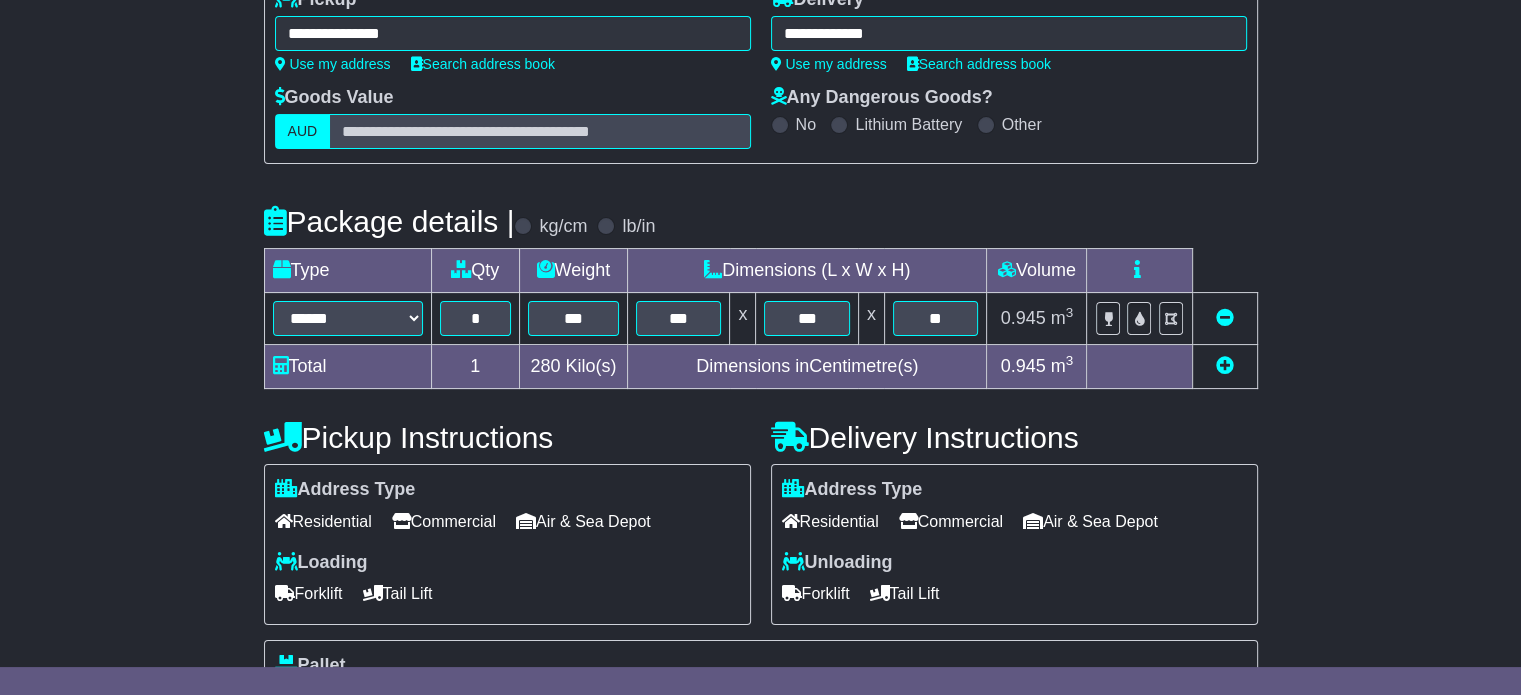 click on "**********" at bounding box center (760, 412) 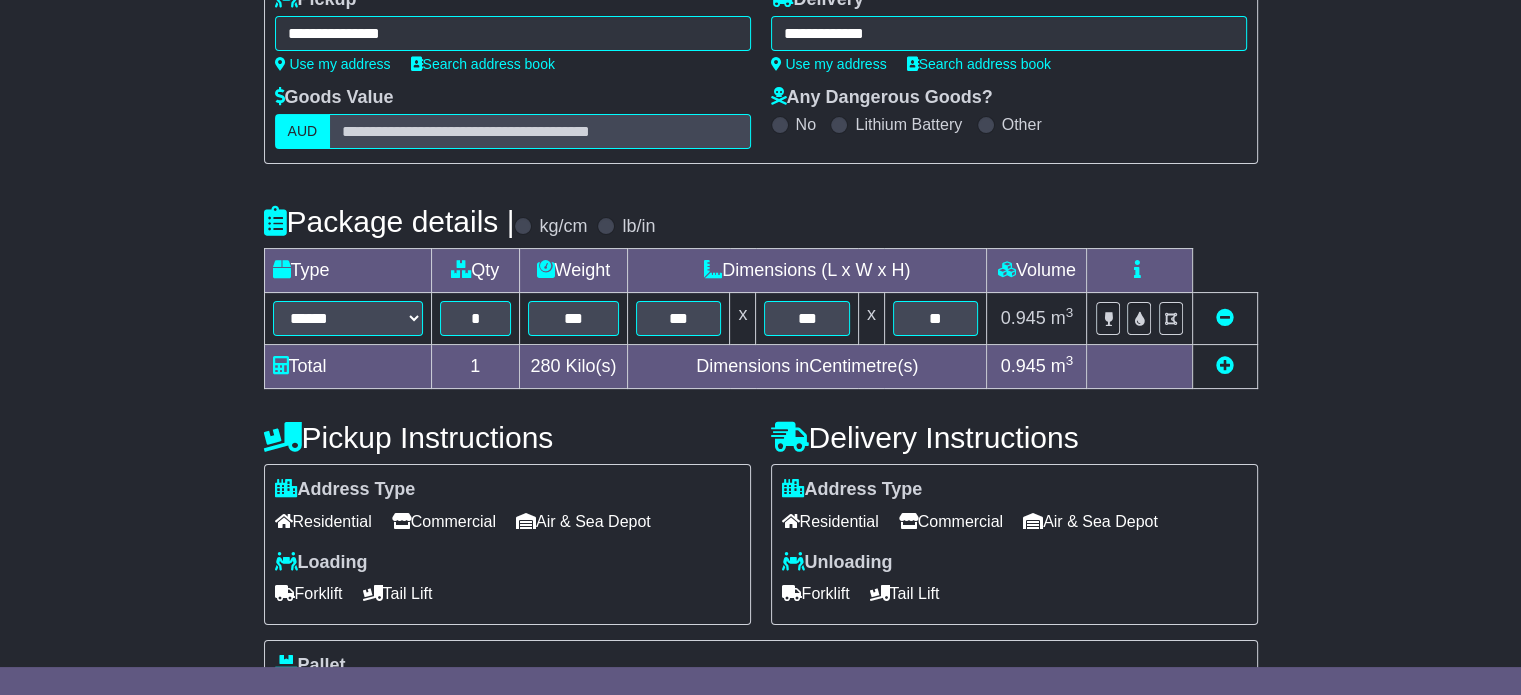 click on "Forklift" at bounding box center (816, 593) 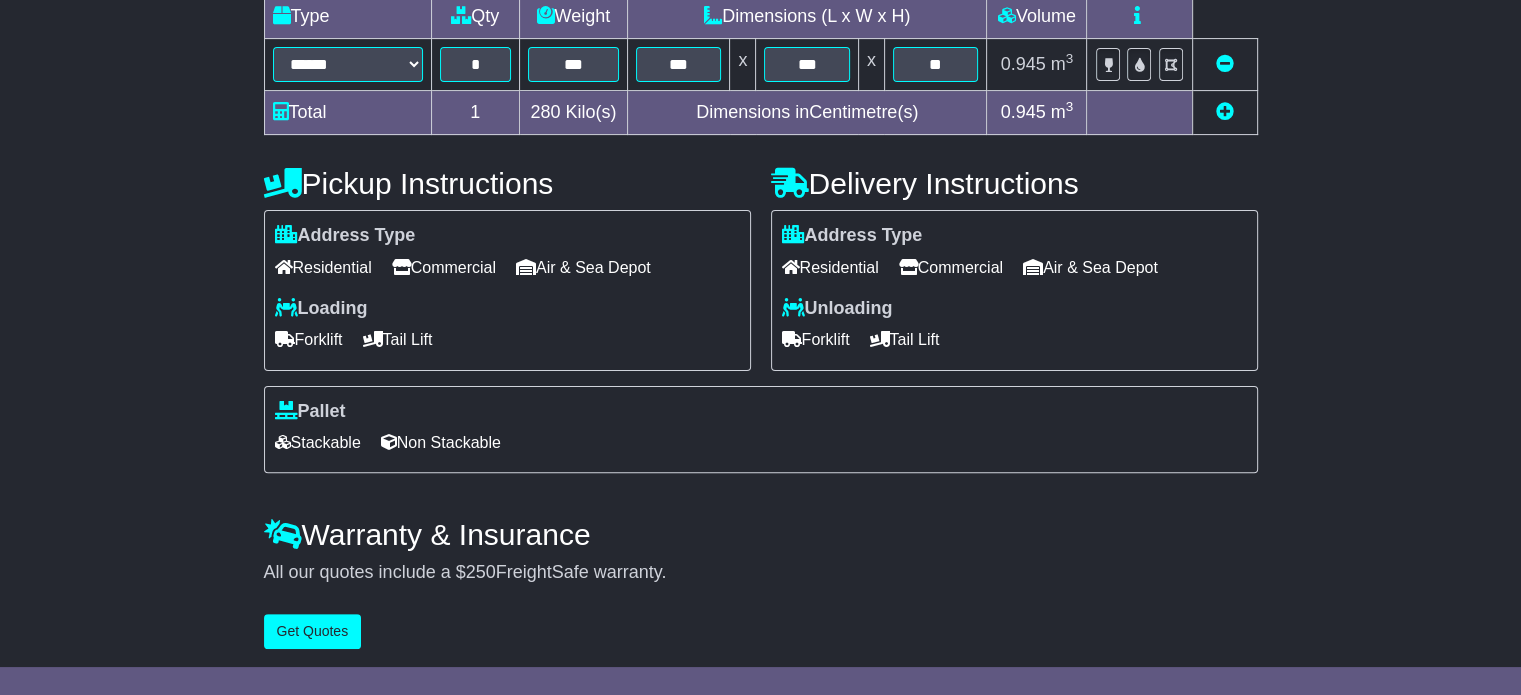 scroll, scrollTop: 540, scrollLeft: 0, axis: vertical 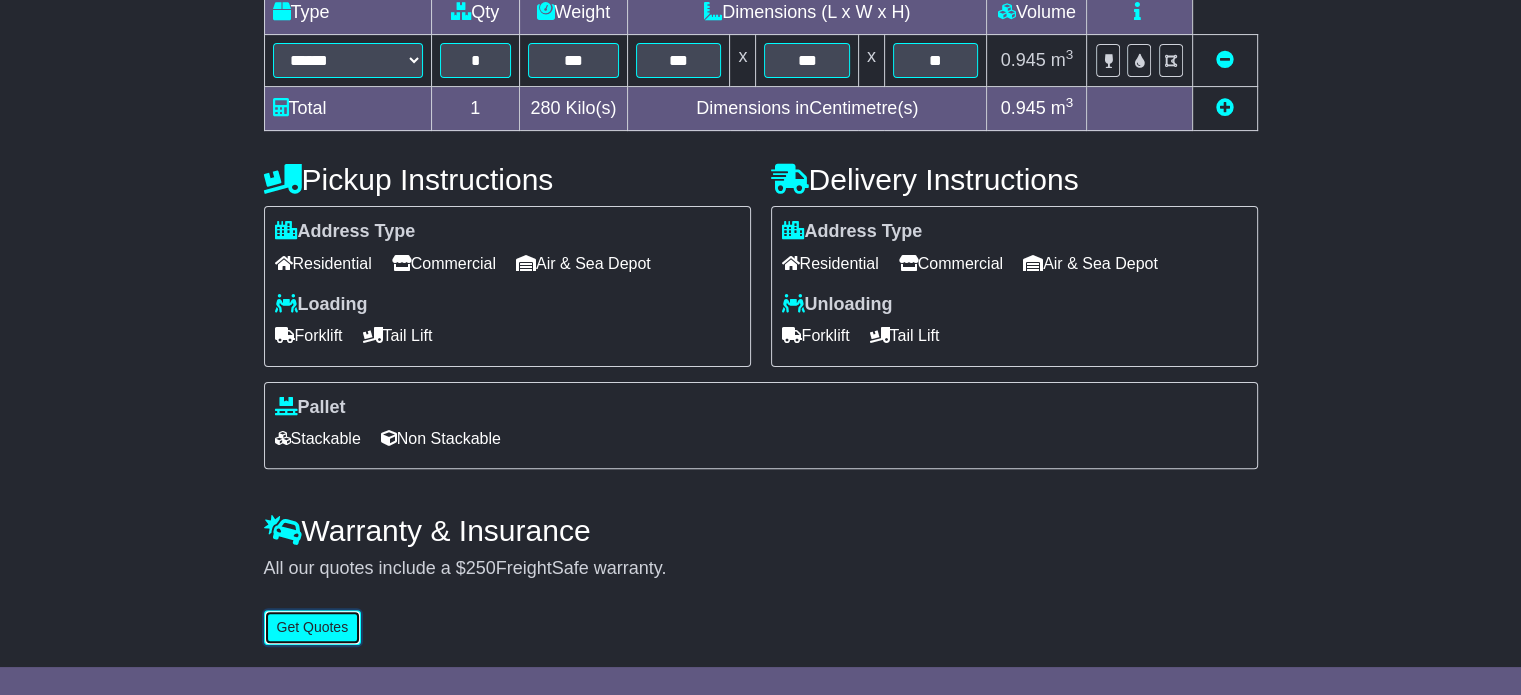 click on "Get Quotes" at bounding box center [313, 627] 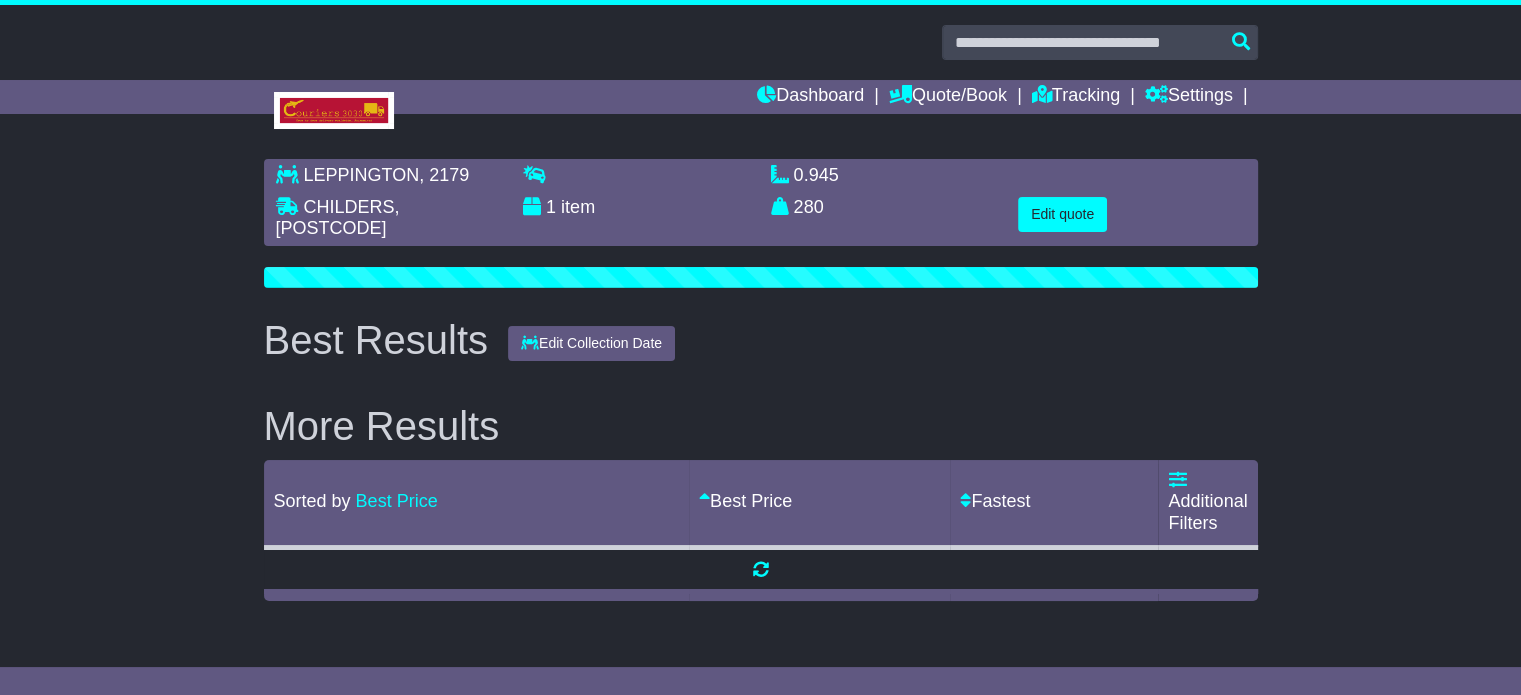 scroll, scrollTop: 0, scrollLeft: 0, axis: both 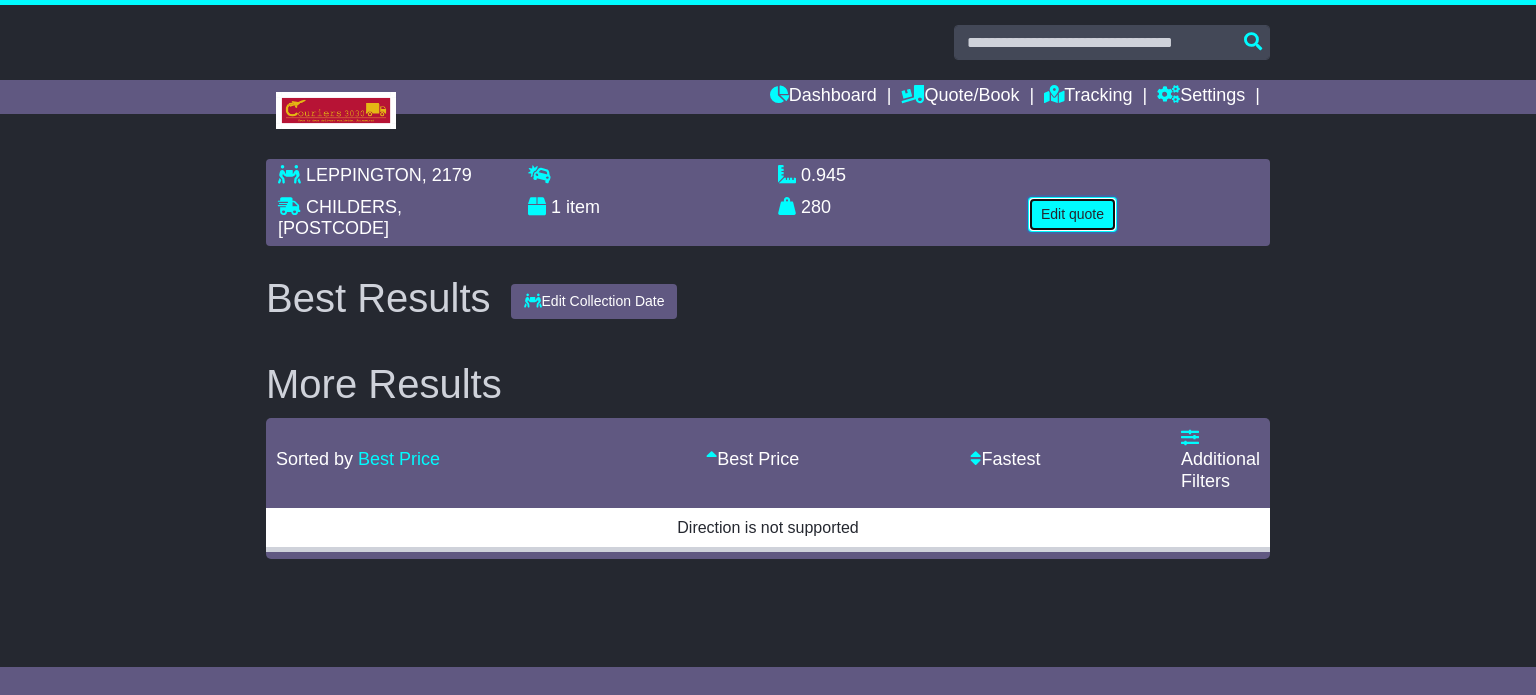 click on "Edit quote" at bounding box center (1072, 214) 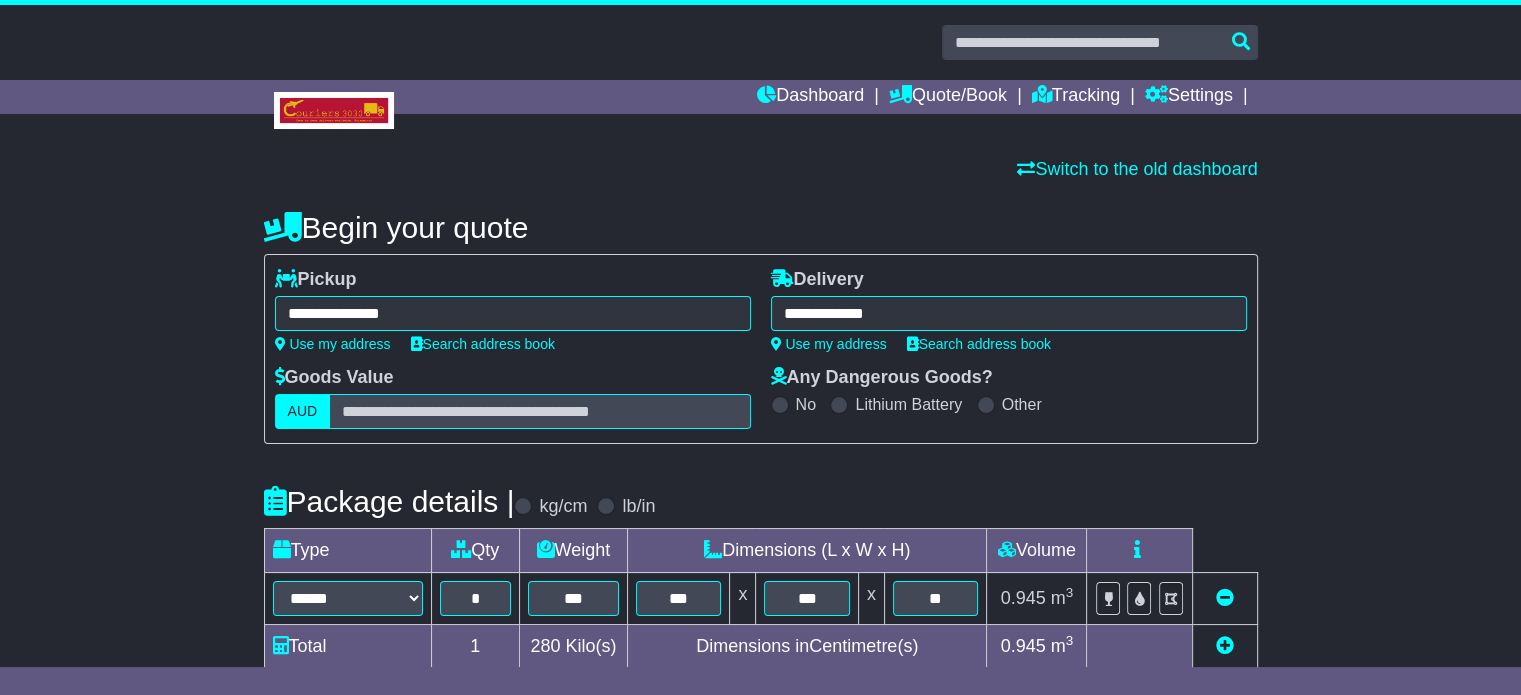 click on "**********" at bounding box center [760, 692] 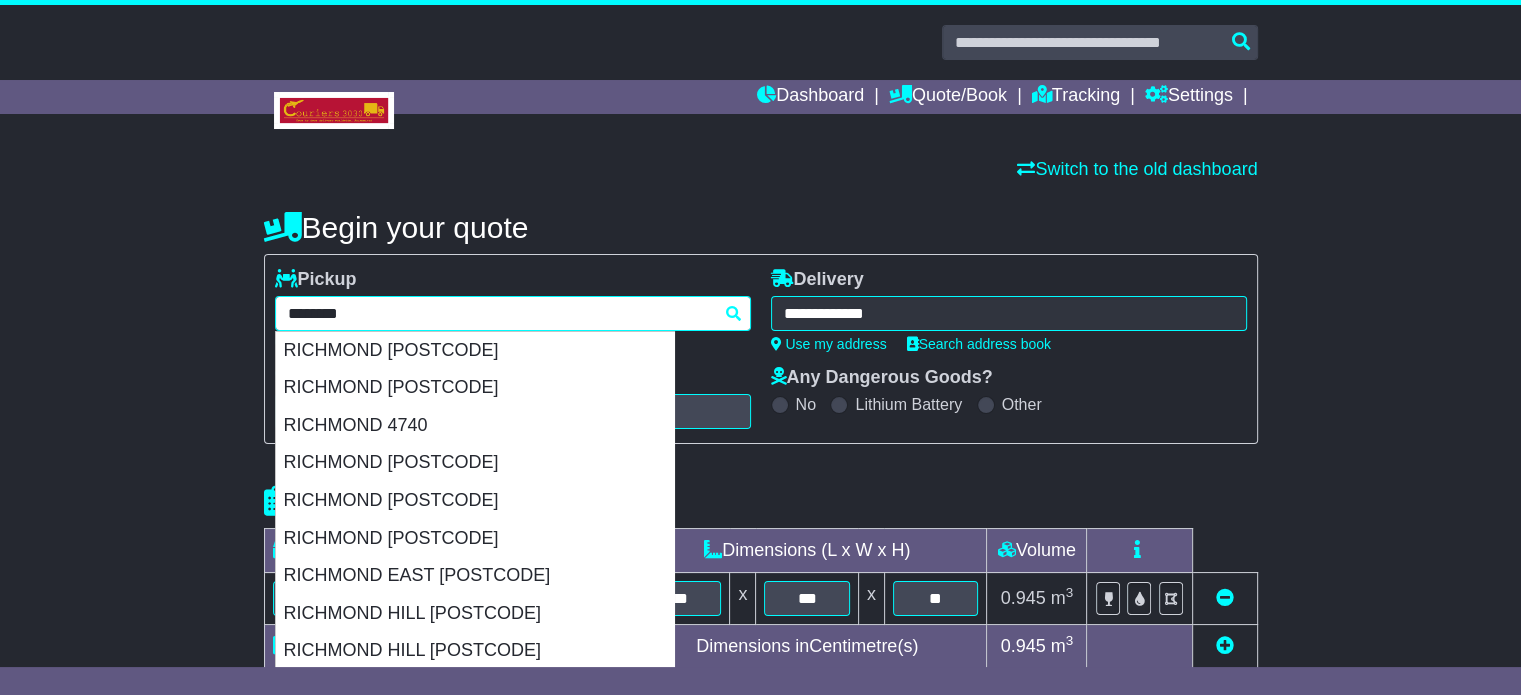 click on "**********" at bounding box center (513, 313) 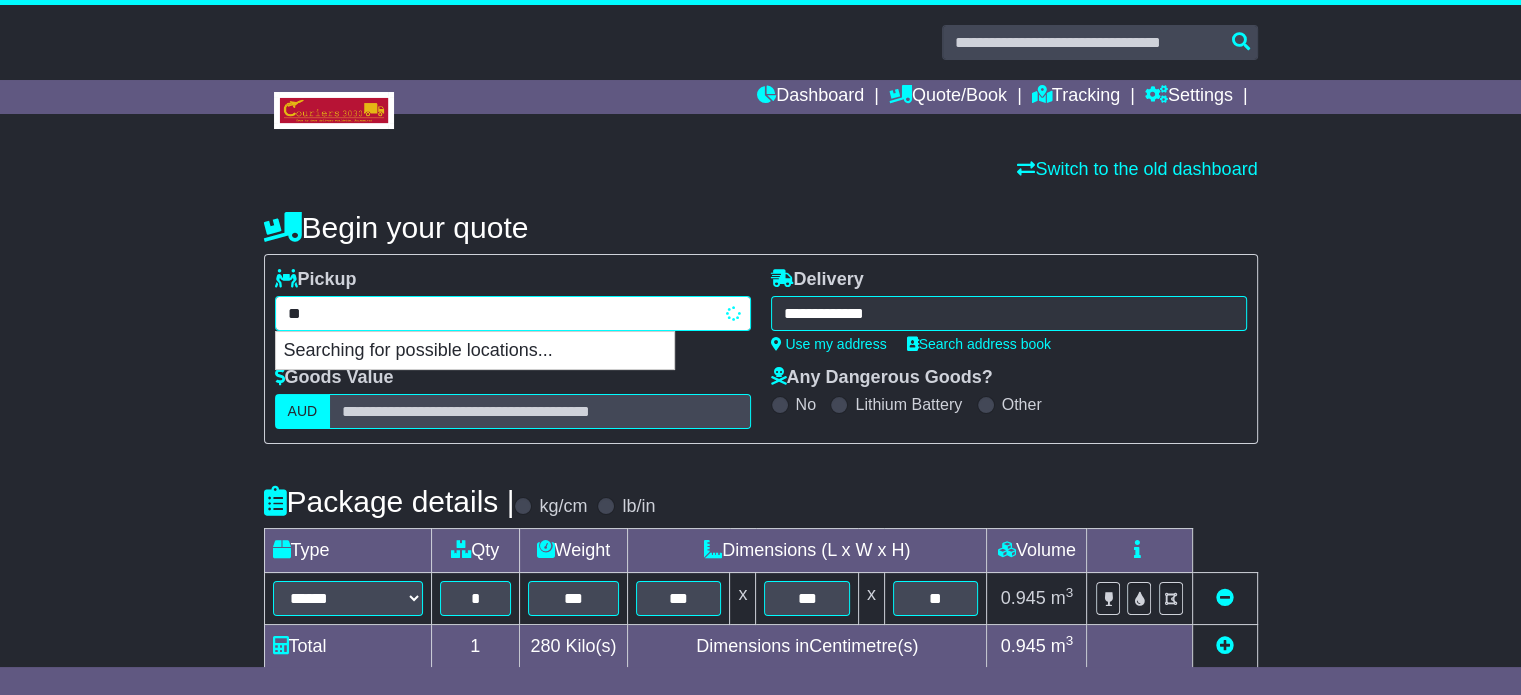 type on "*" 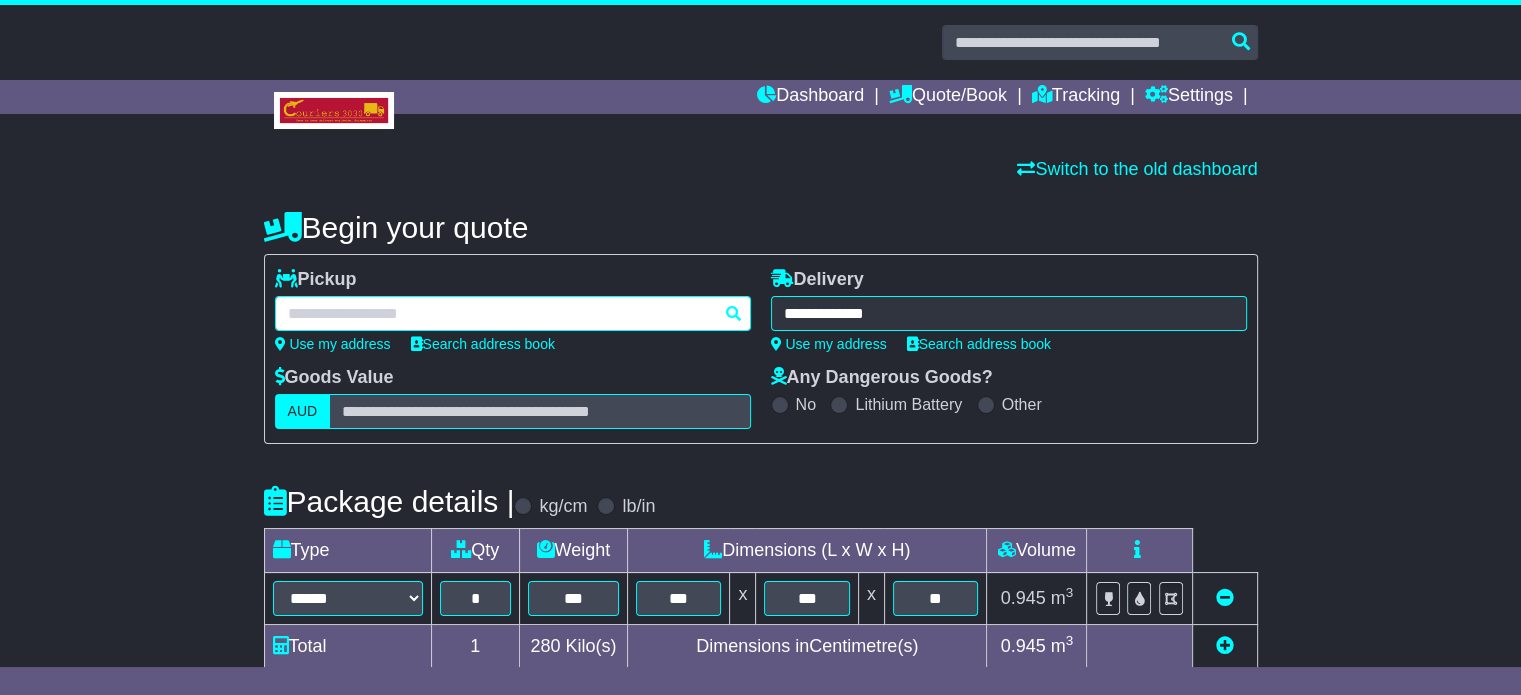 paste on "********" 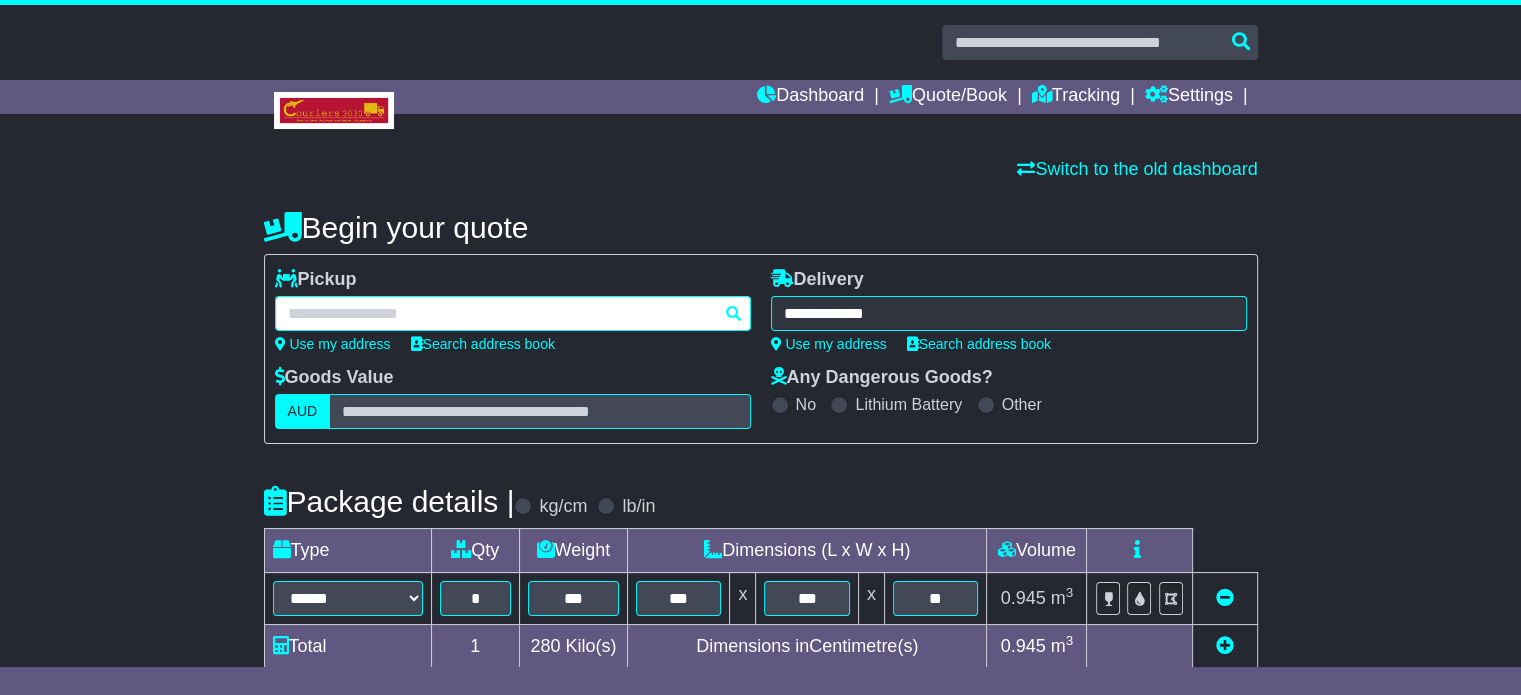 type on "********" 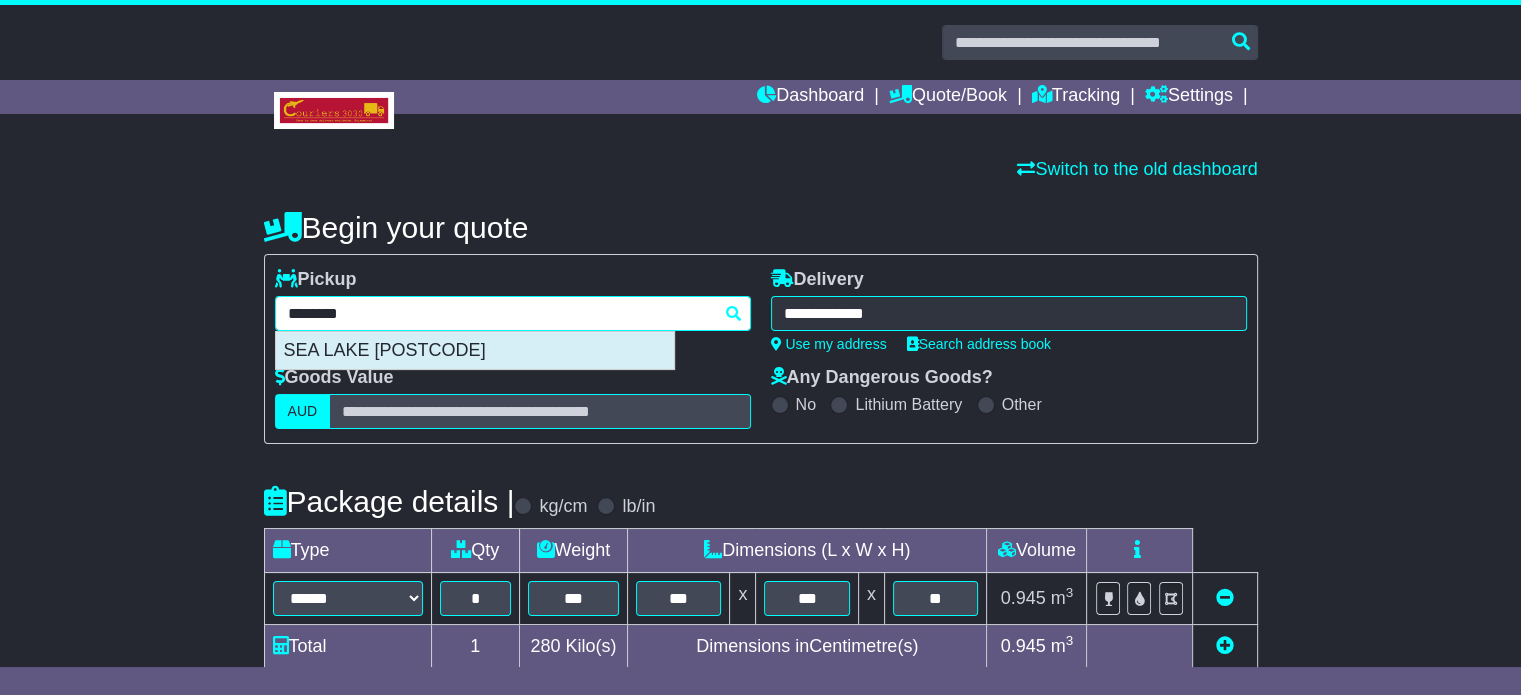 click on "SEA LAKE [POSTCODE]" at bounding box center [475, 351] 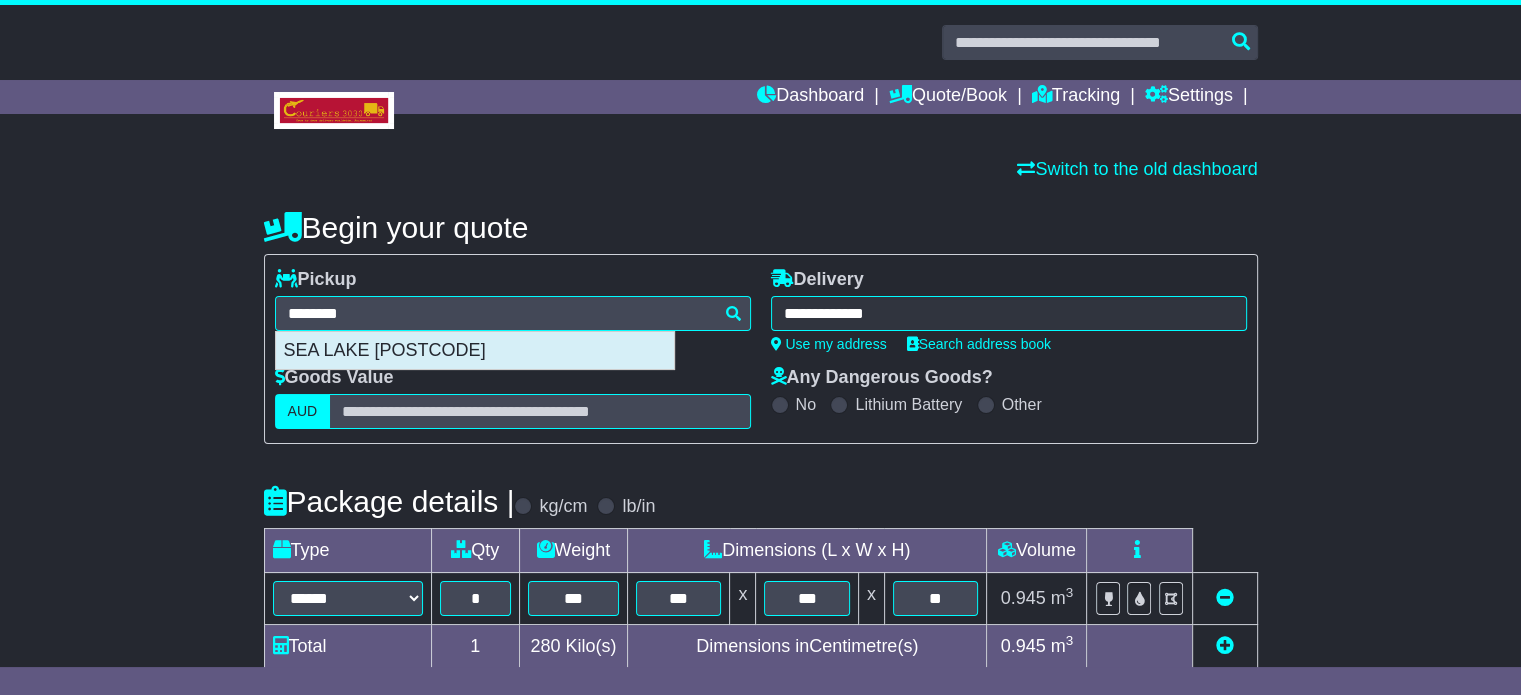 type on "**********" 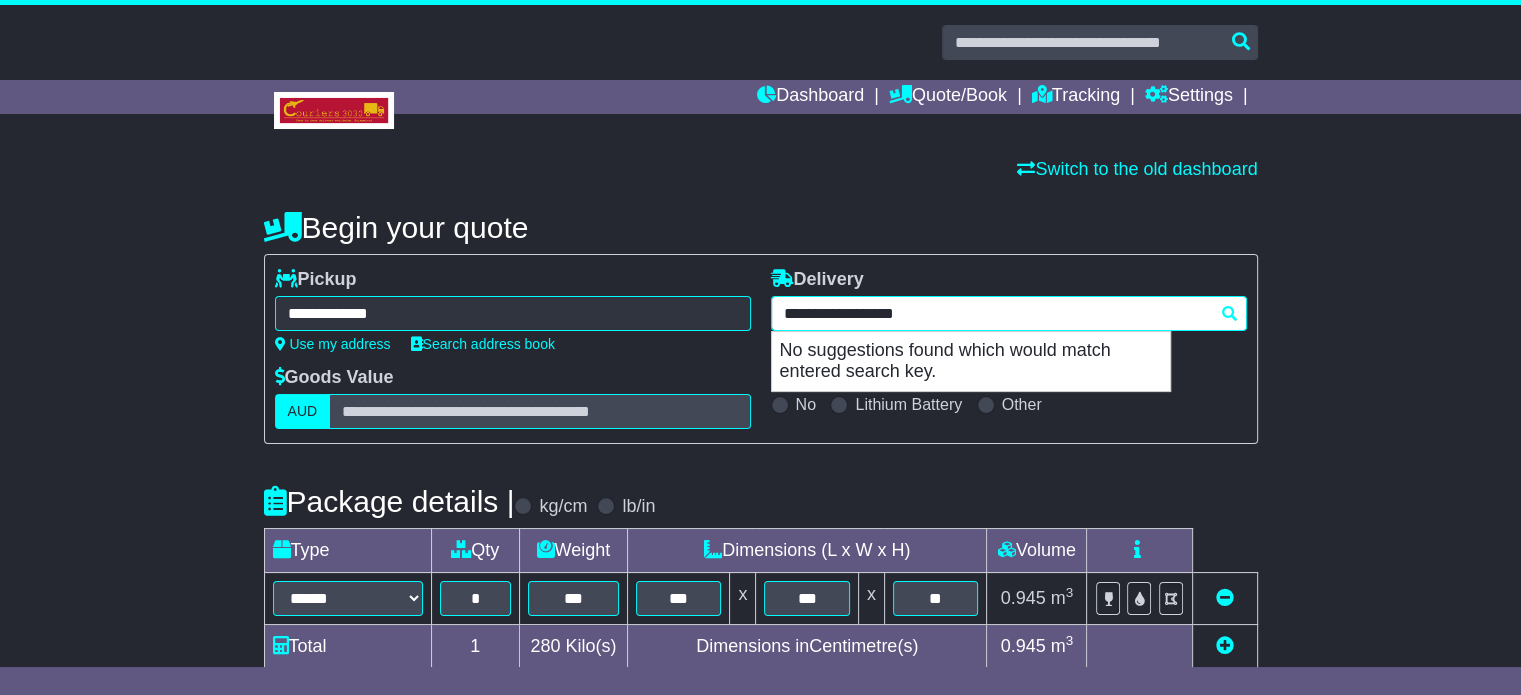 click on "**********" at bounding box center [1009, 313] 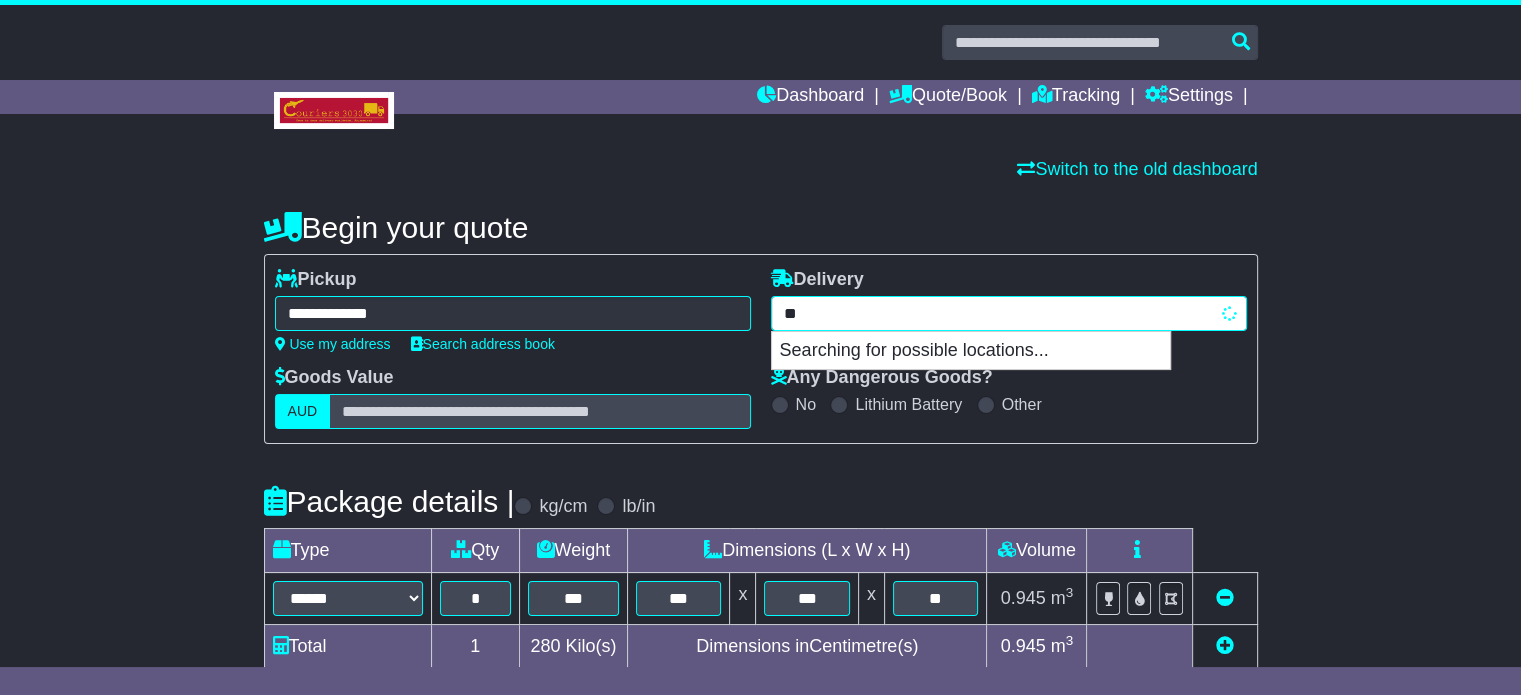 type on "*" 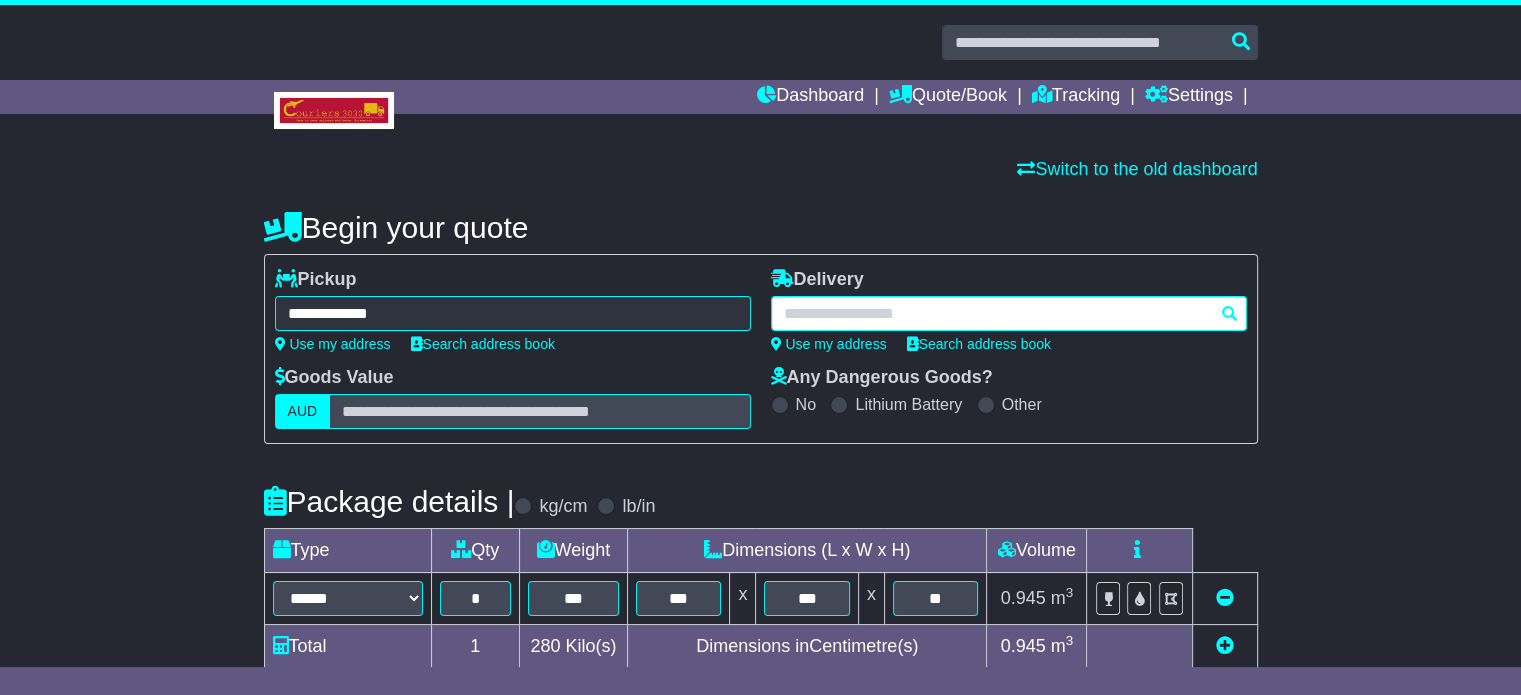 paste on "*******" 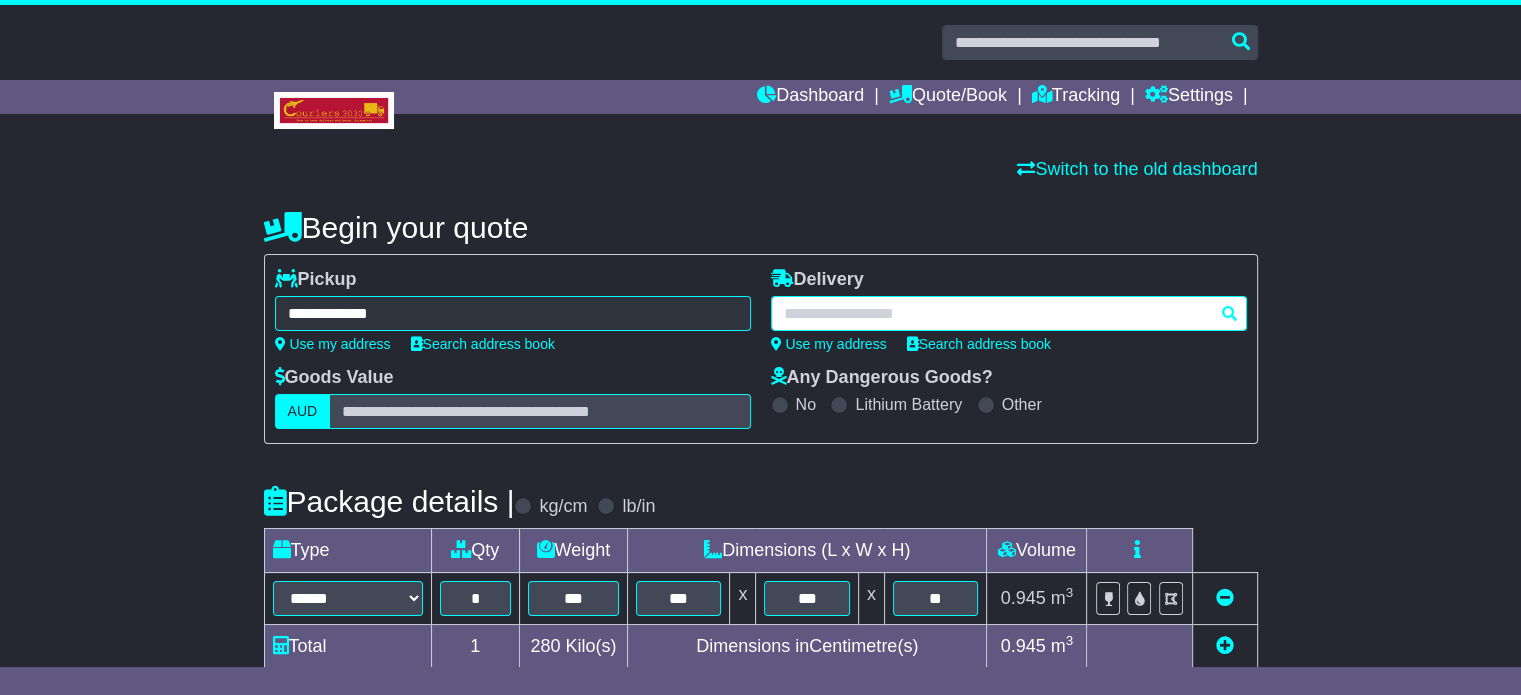 type on "*******" 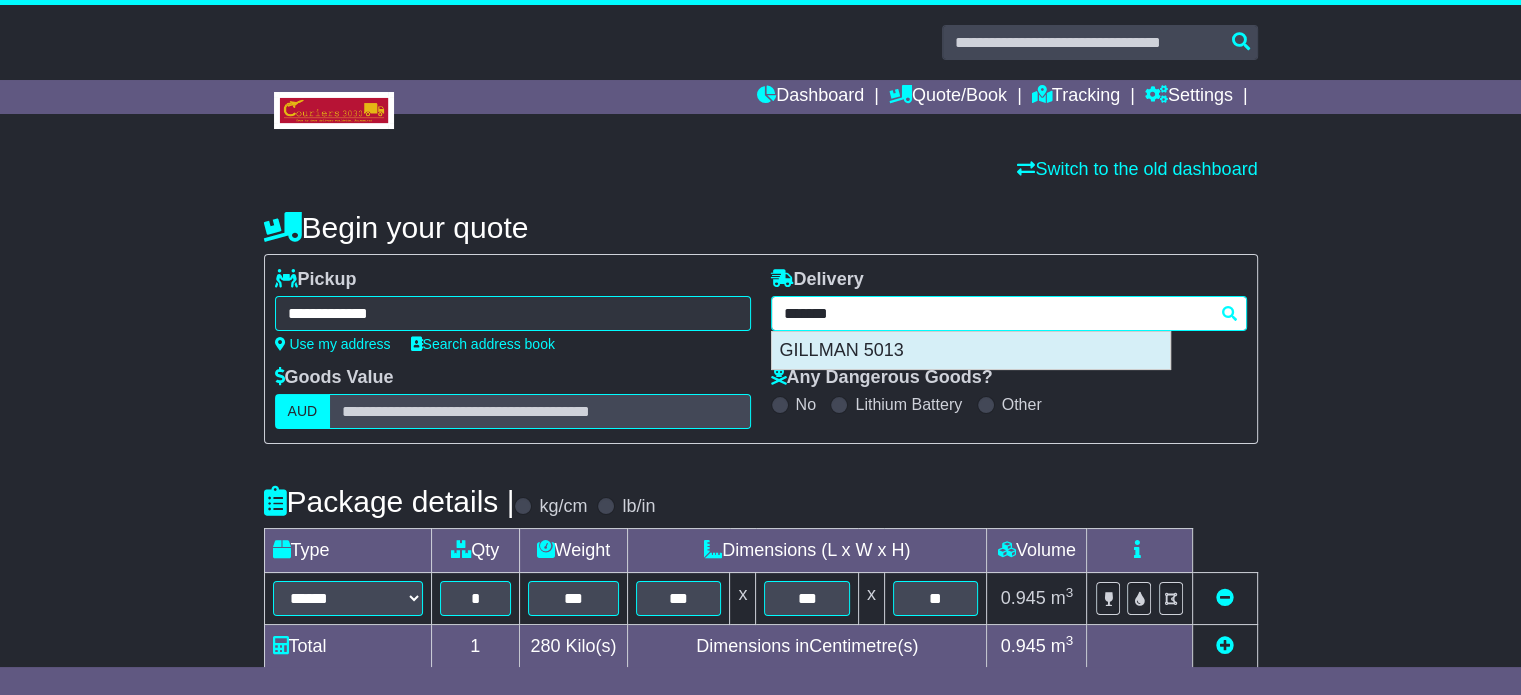 click on "GILLMAN 5013" at bounding box center [971, 351] 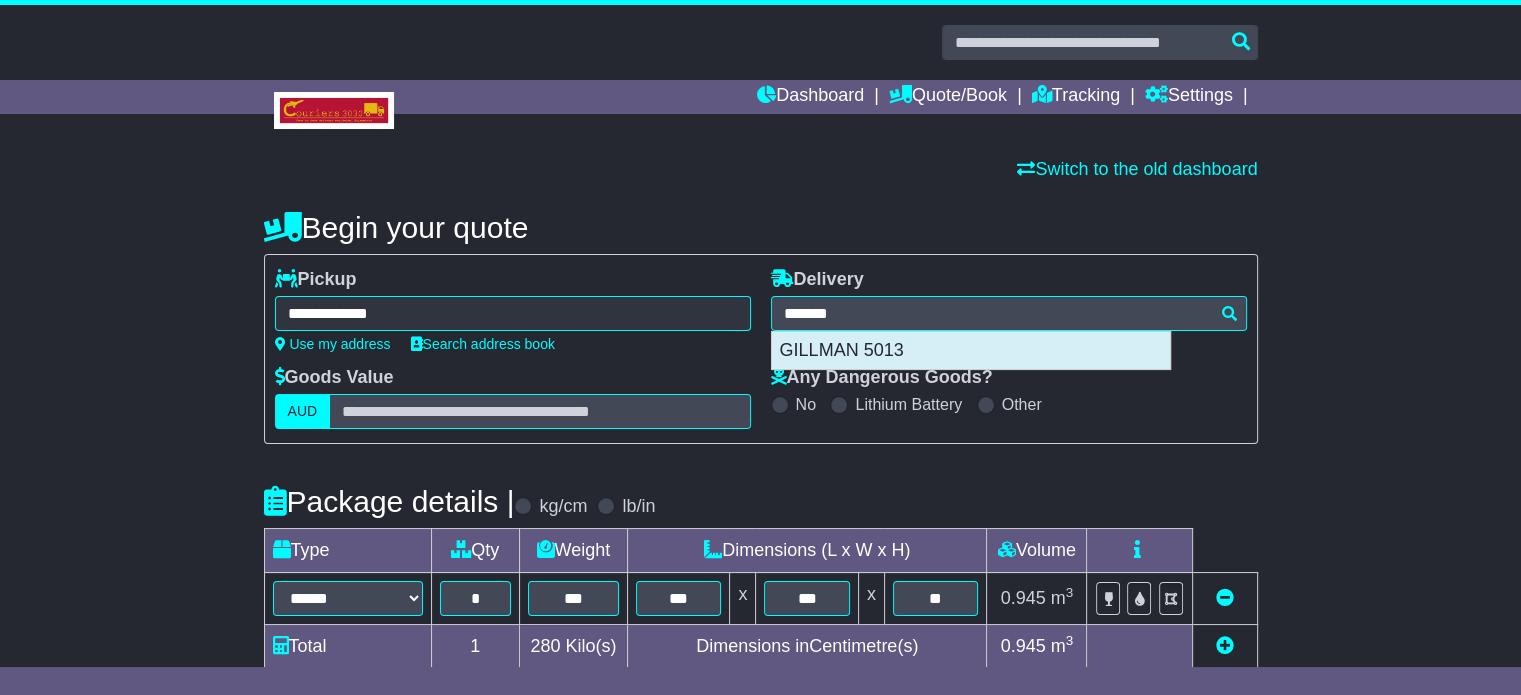 type on "**********" 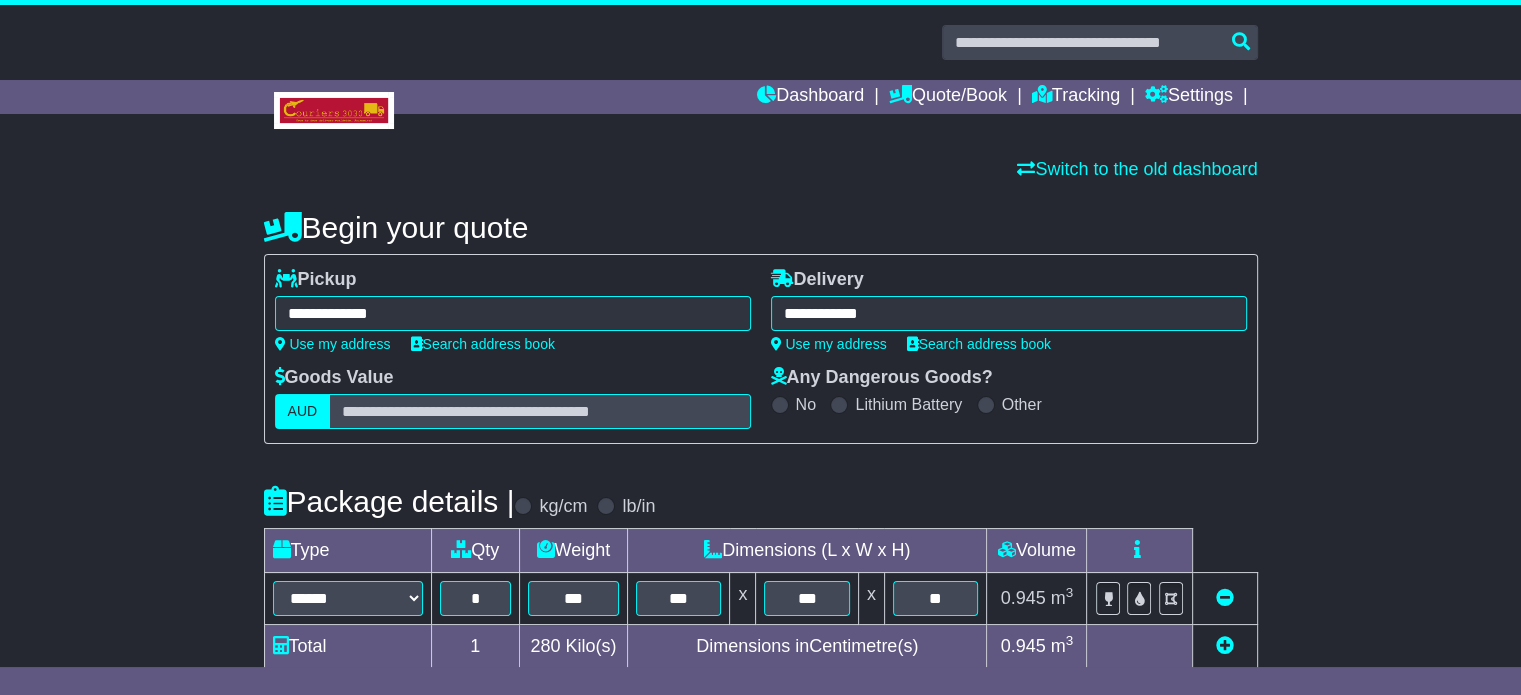 click on "Begin your quote" at bounding box center (761, 227) 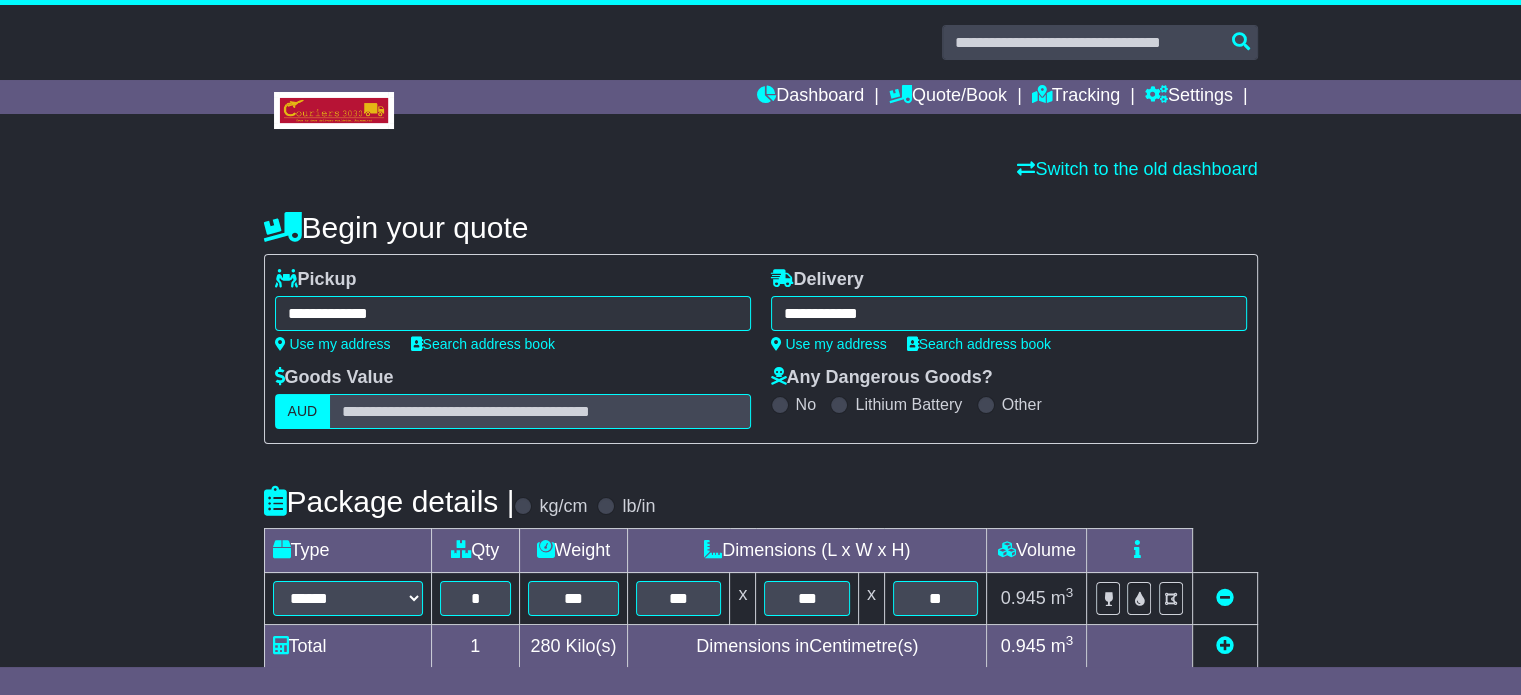 click on "Package details |
kg/cm
lb/in" at bounding box center (761, 501) 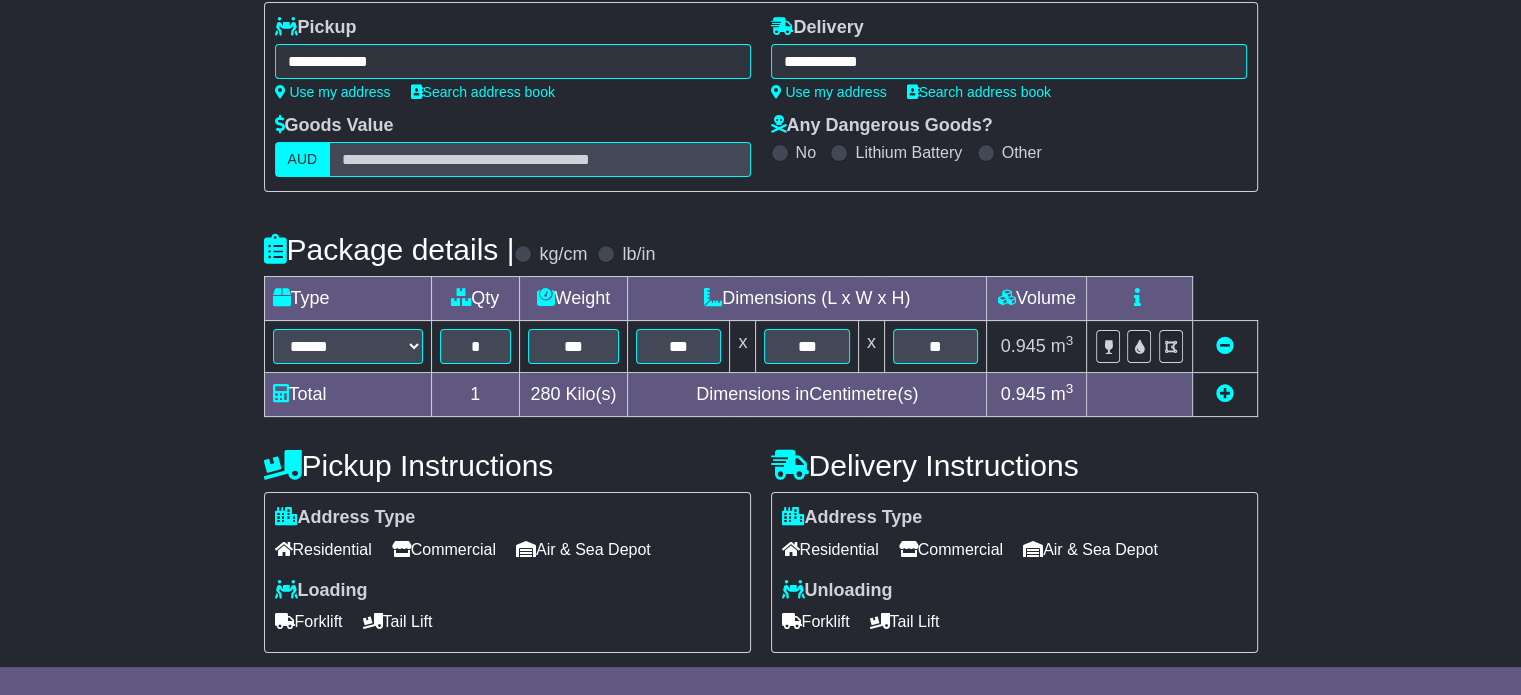 scroll, scrollTop: 280, scrollLeft: 0, axis: vertical 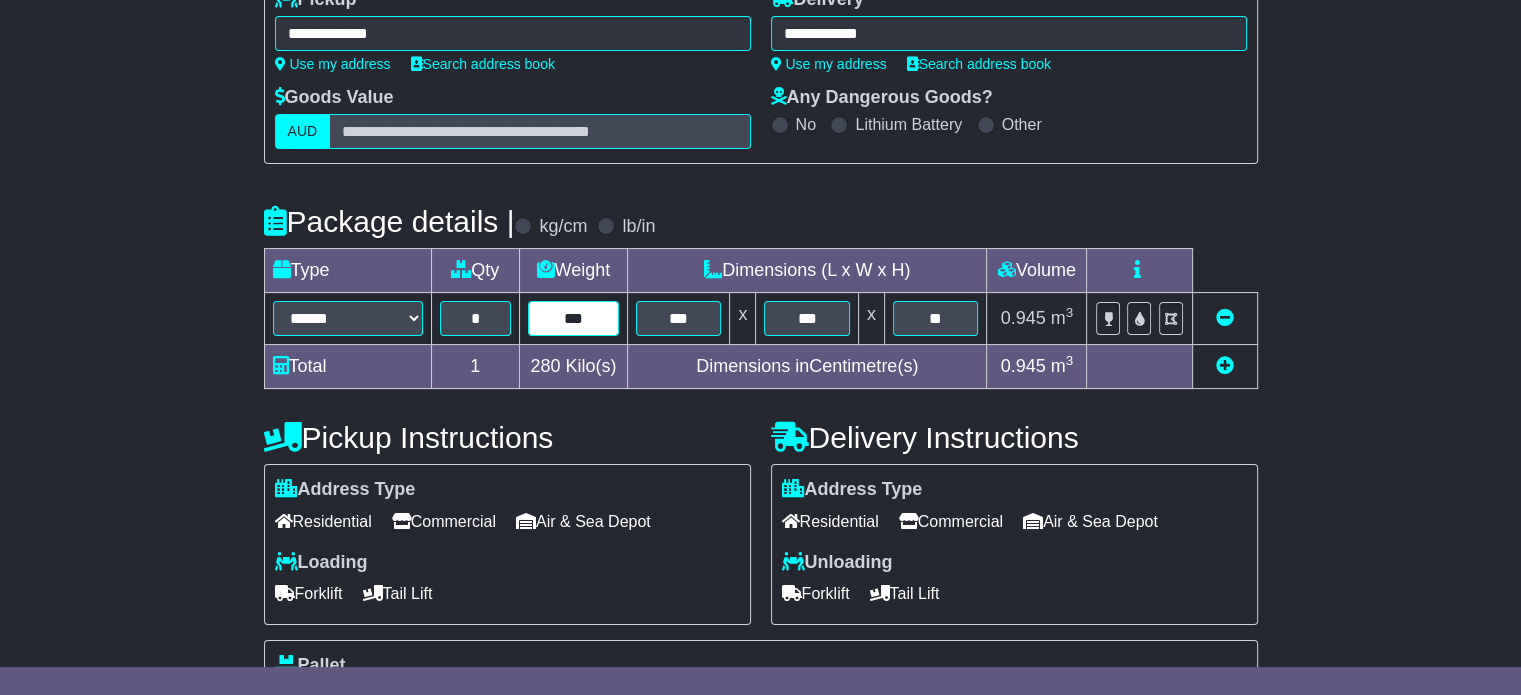 click on "***" at bounding box center (573, 318) 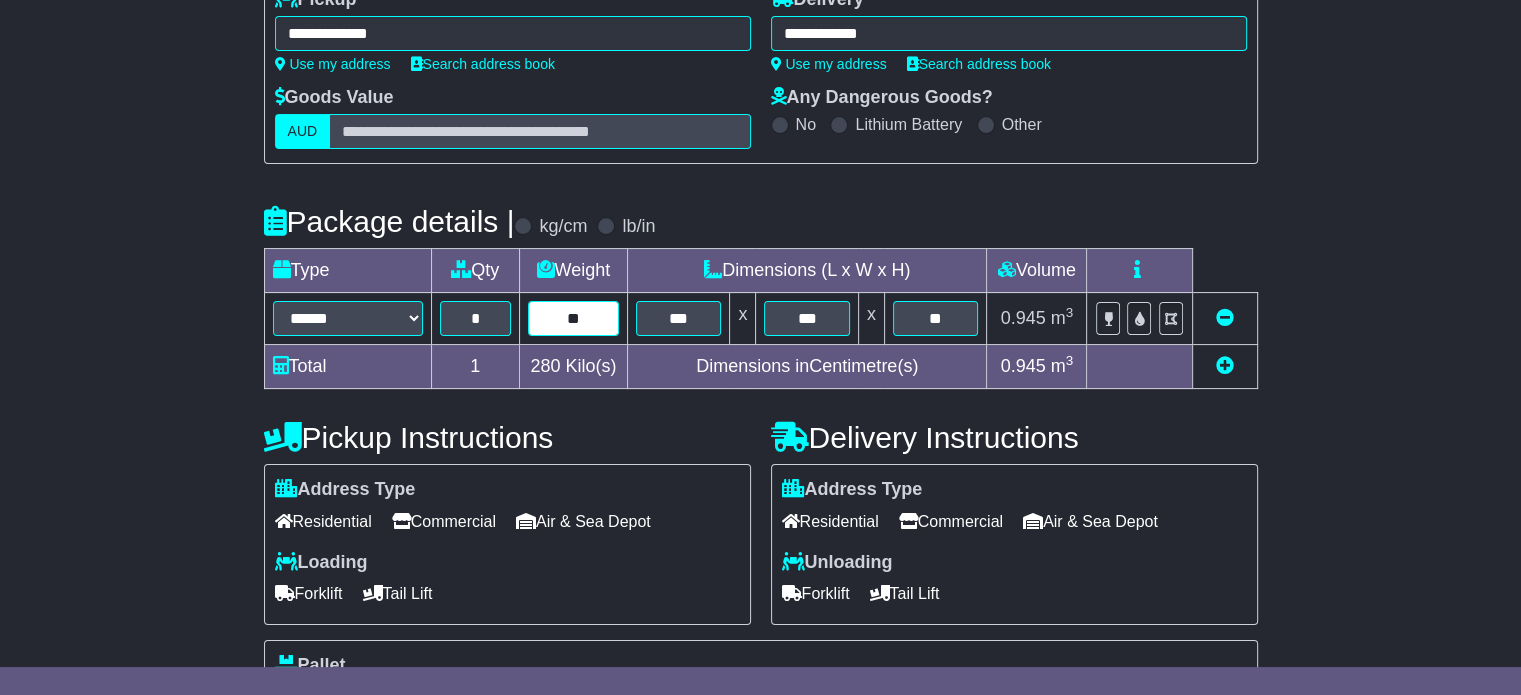 type on "*" 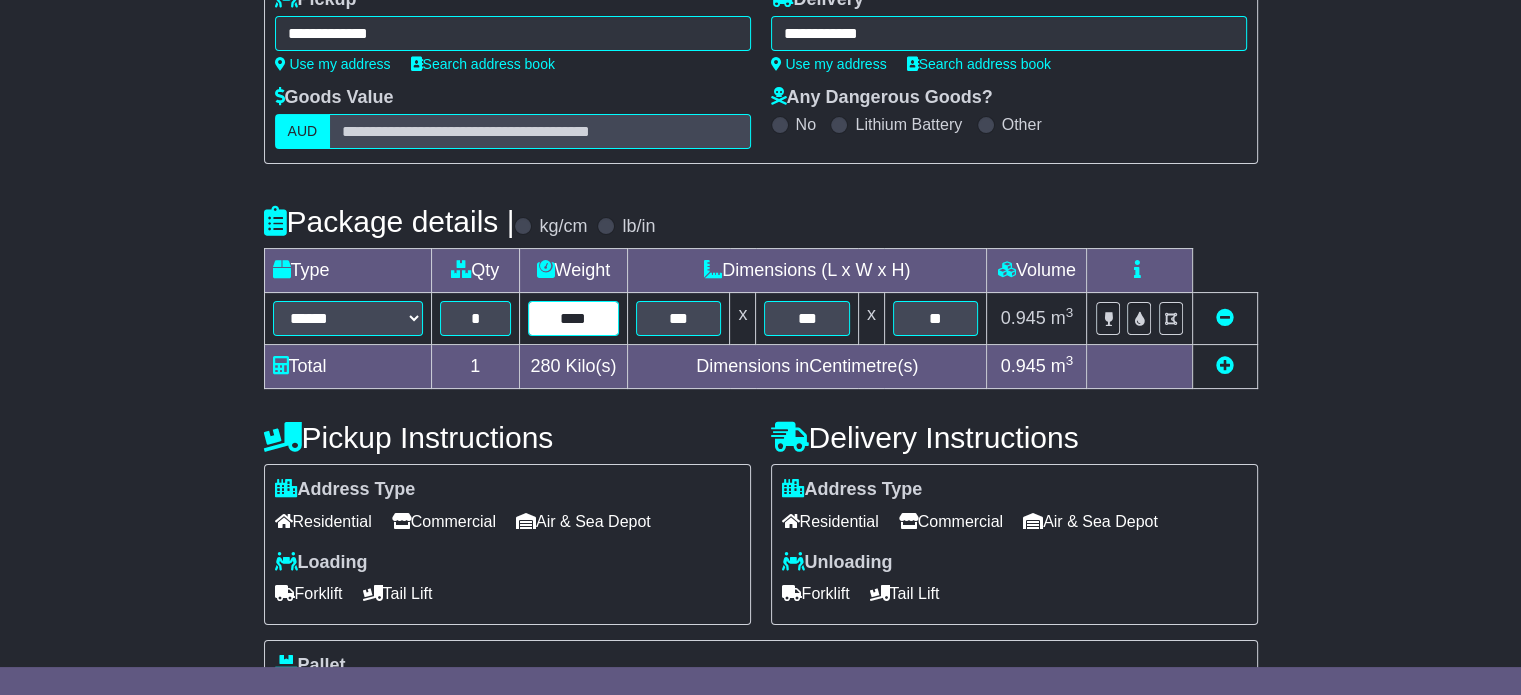 type on "****" 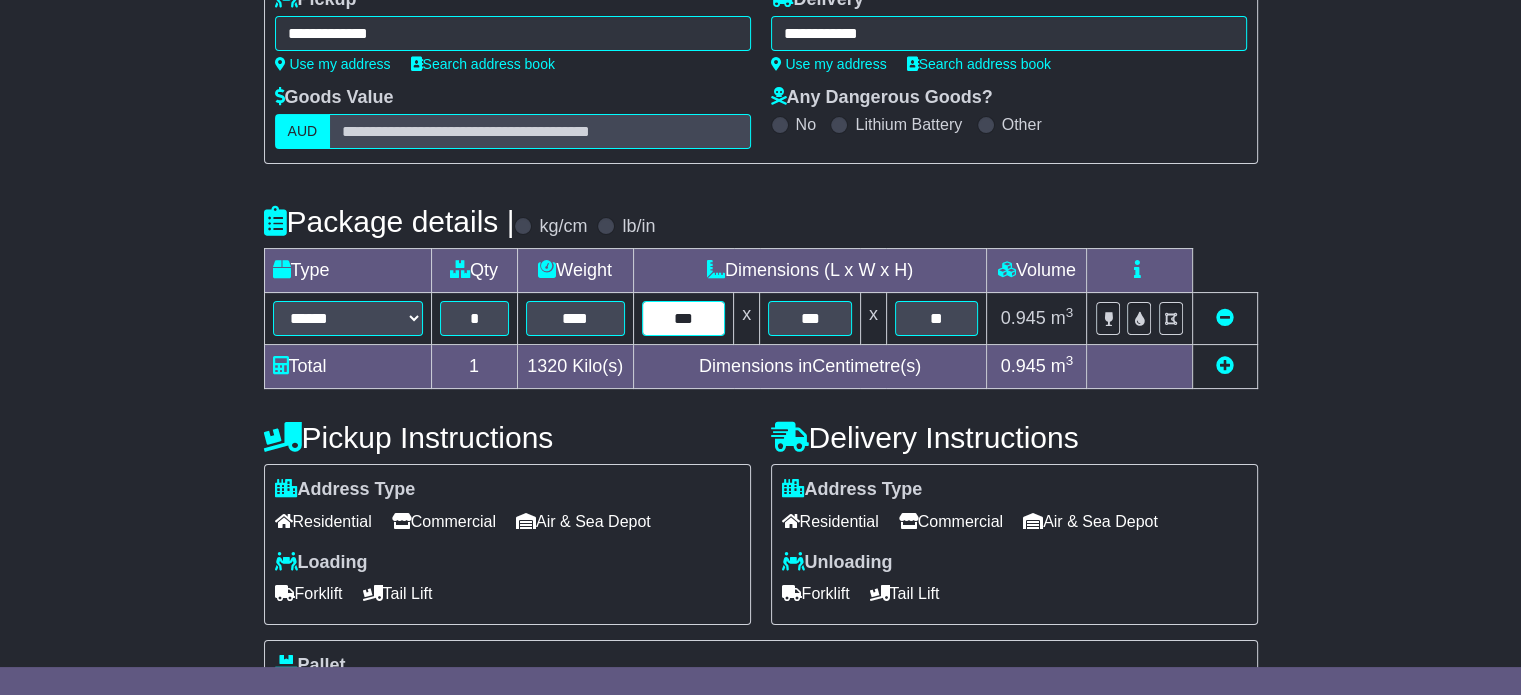 click on "***" at bounding box center [684, 318] 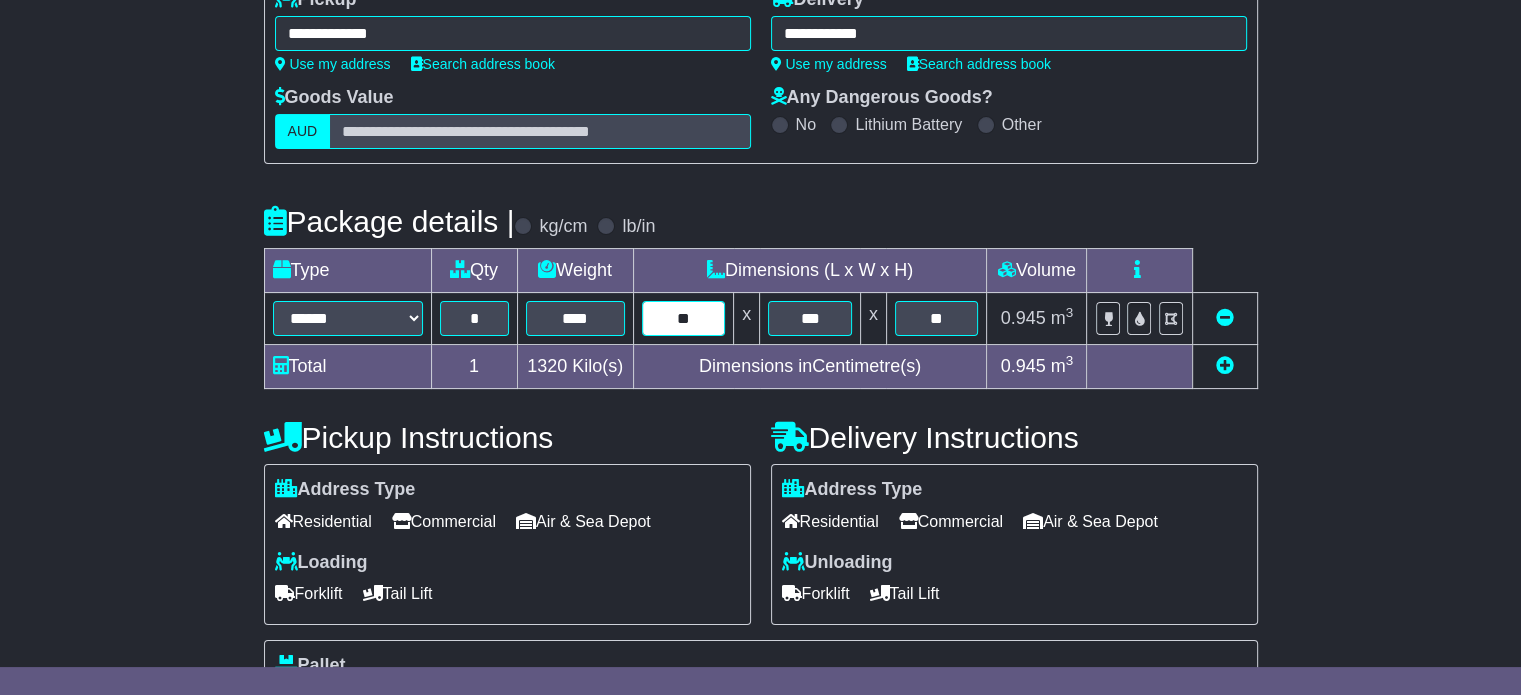 type on "*" 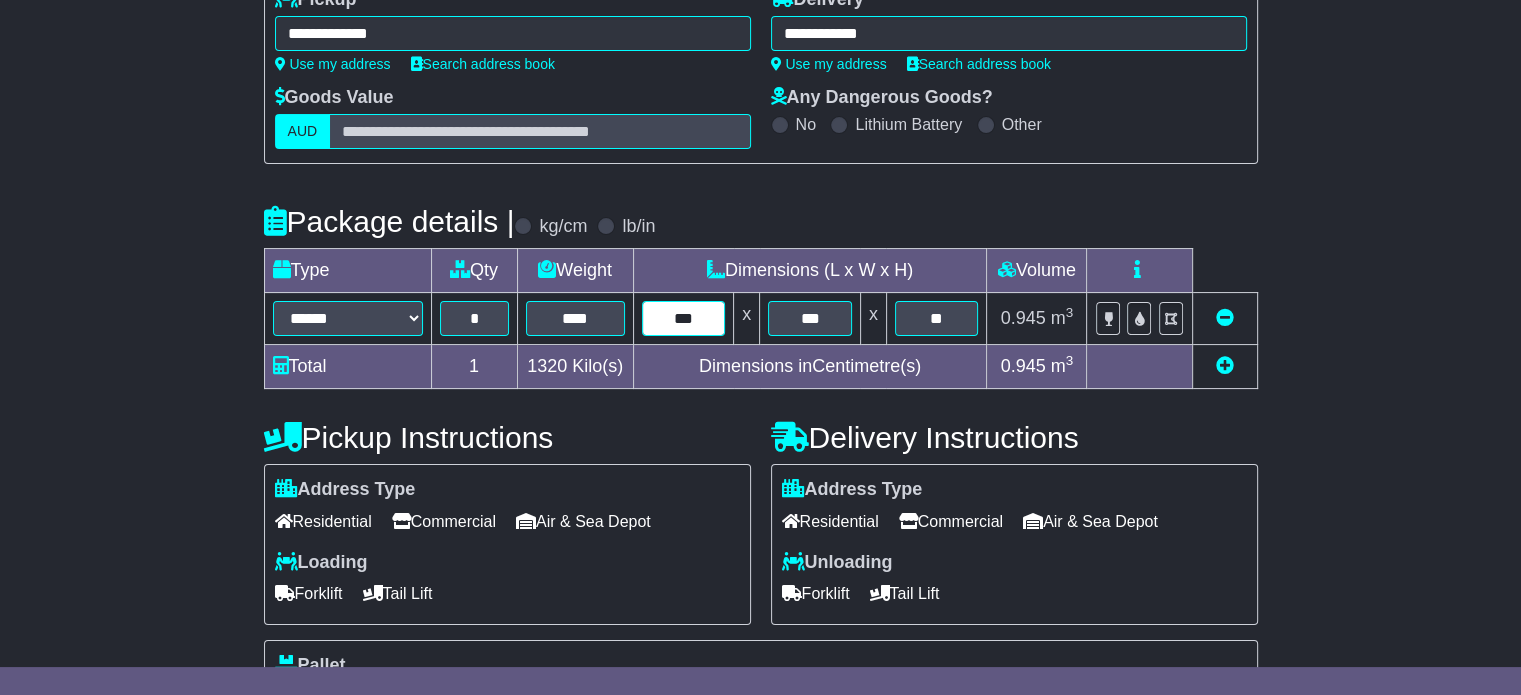 type on "***" 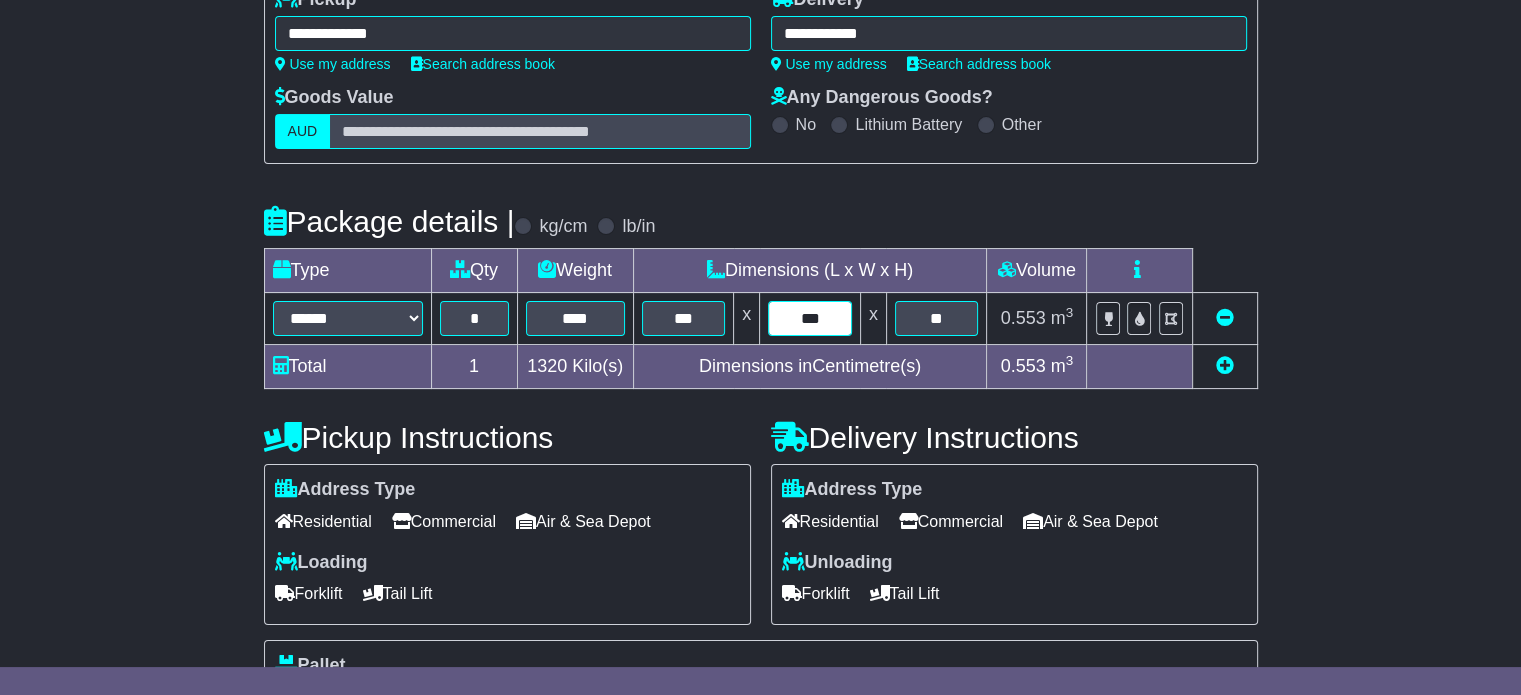 click on "***" at bounding box center [810, 318] 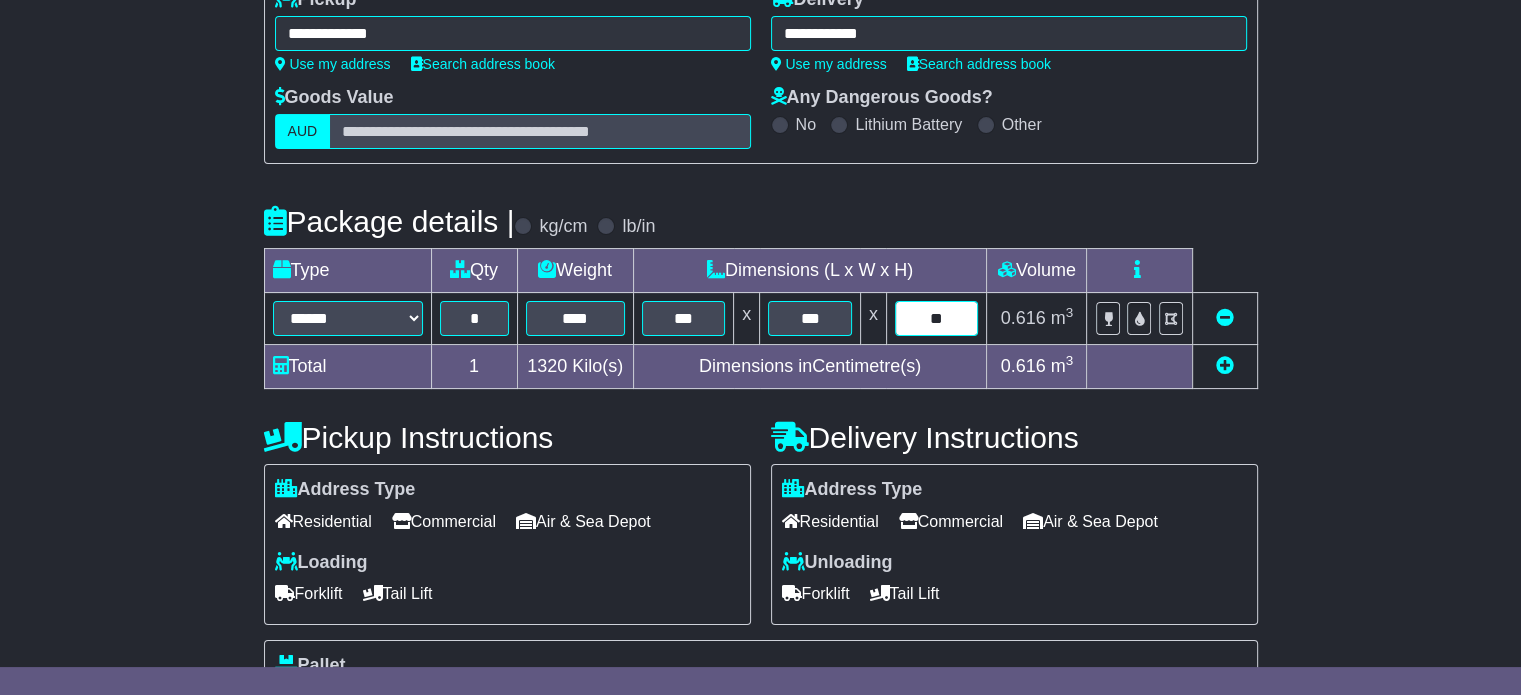 click on "**" at bounding box center [937, 318] 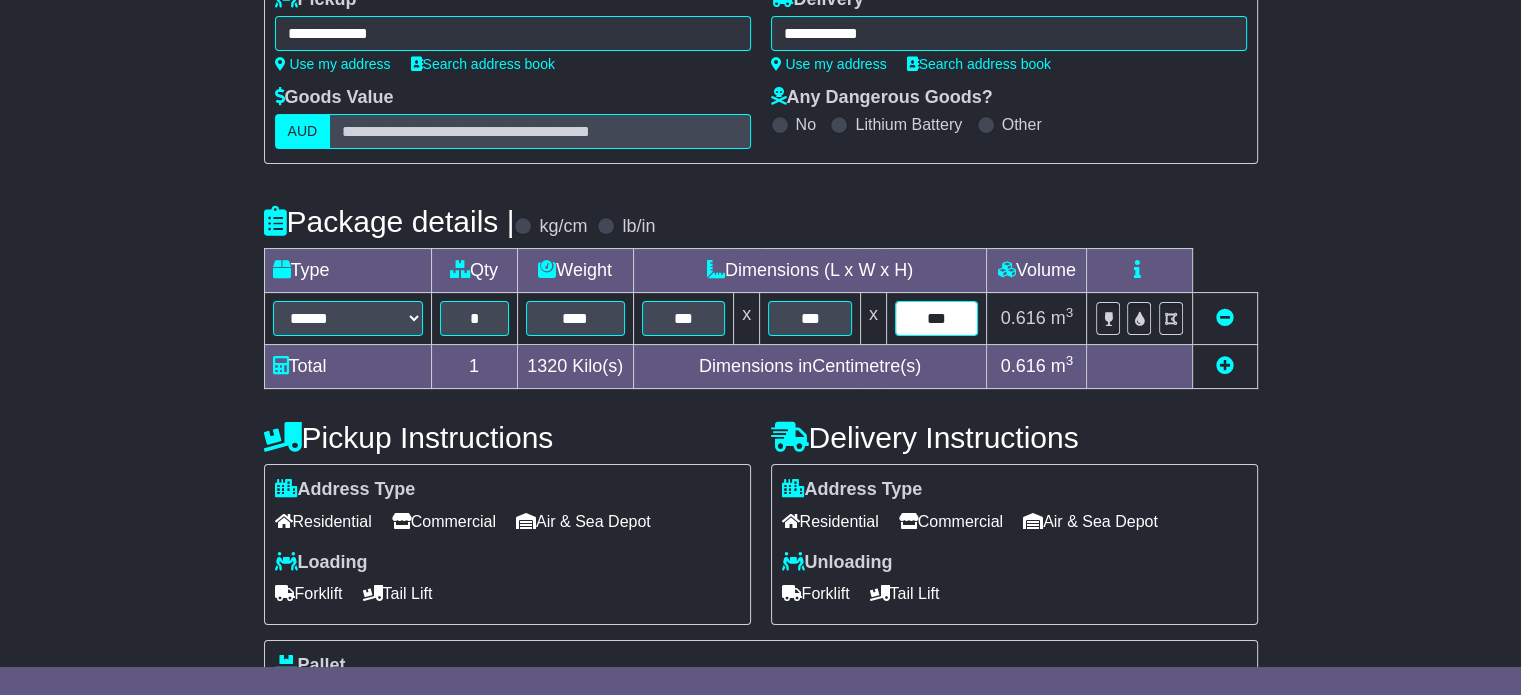 type on "***" 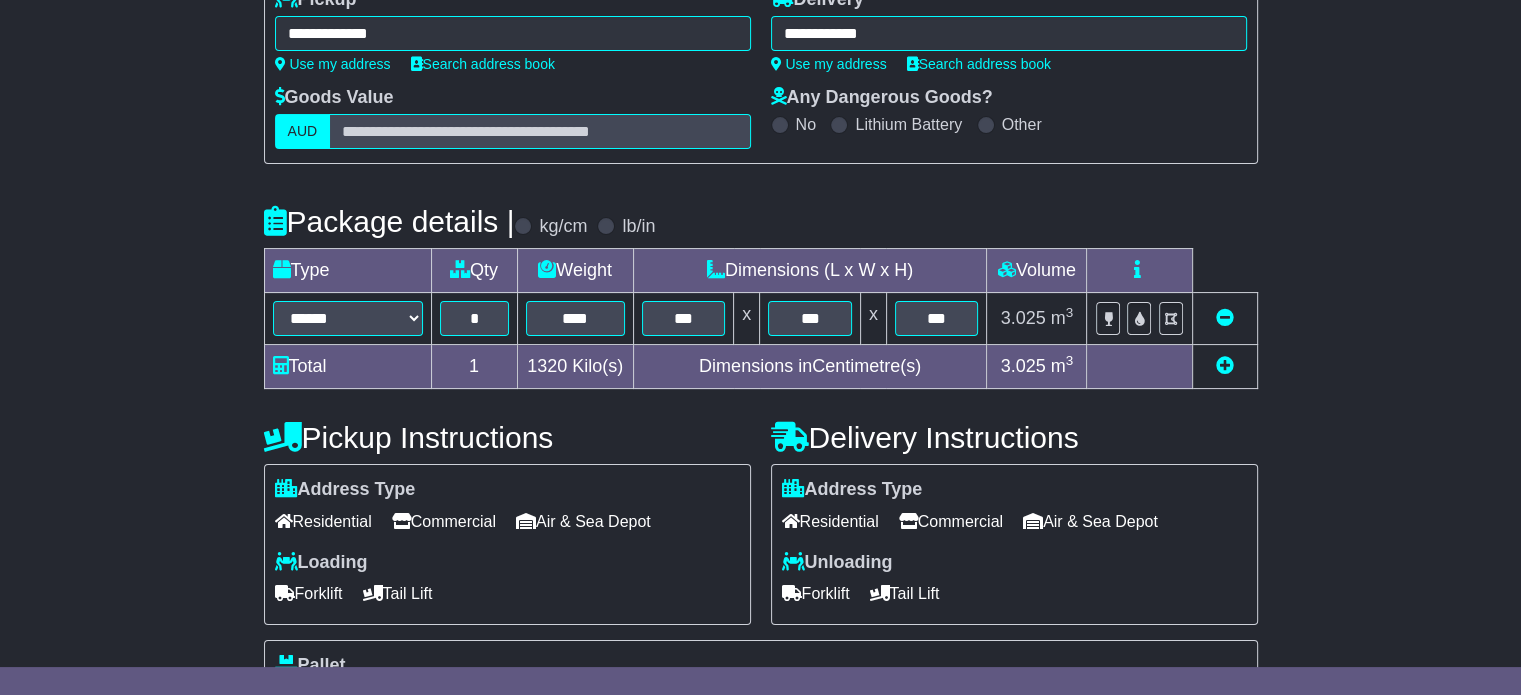 click on "Commercial" at bounding box center [951, 521] 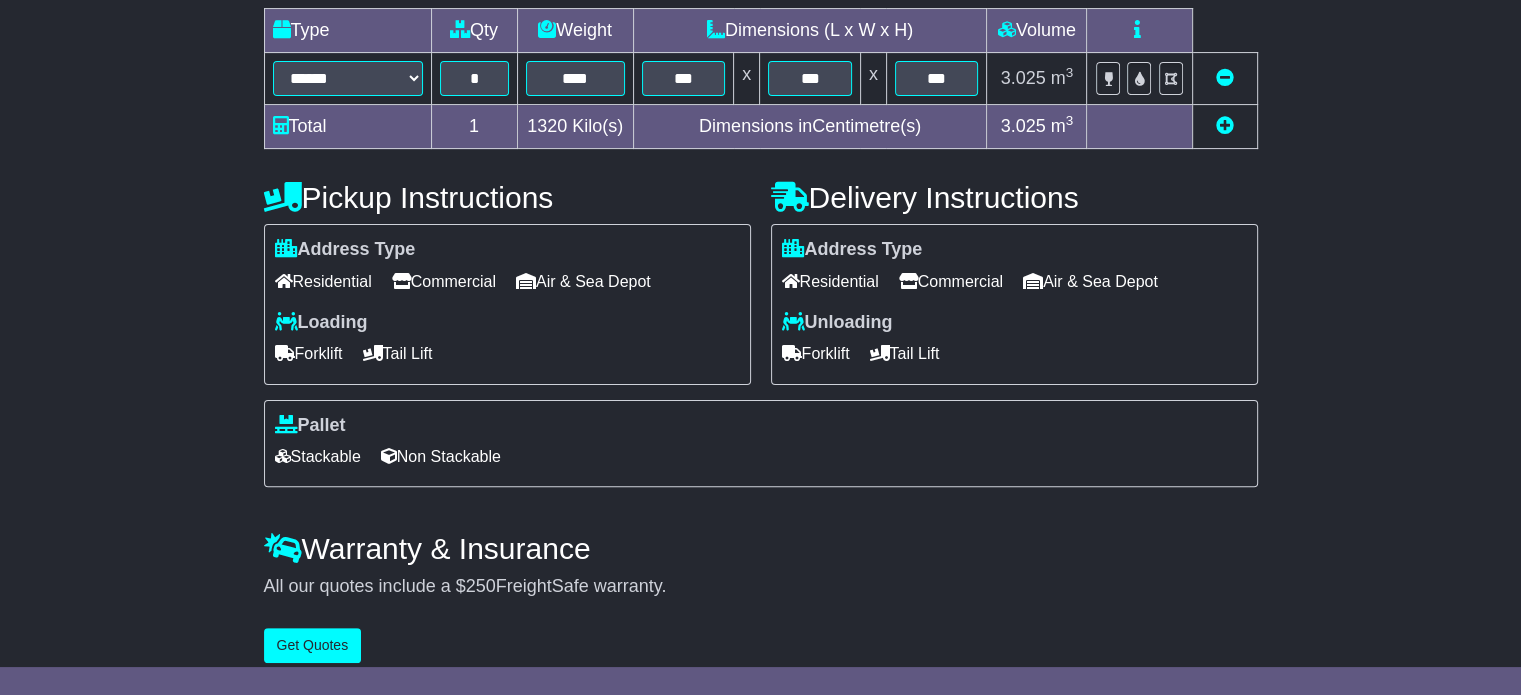 scroll, scrollTop: 540, scrollLeft: 0, axis: vertical 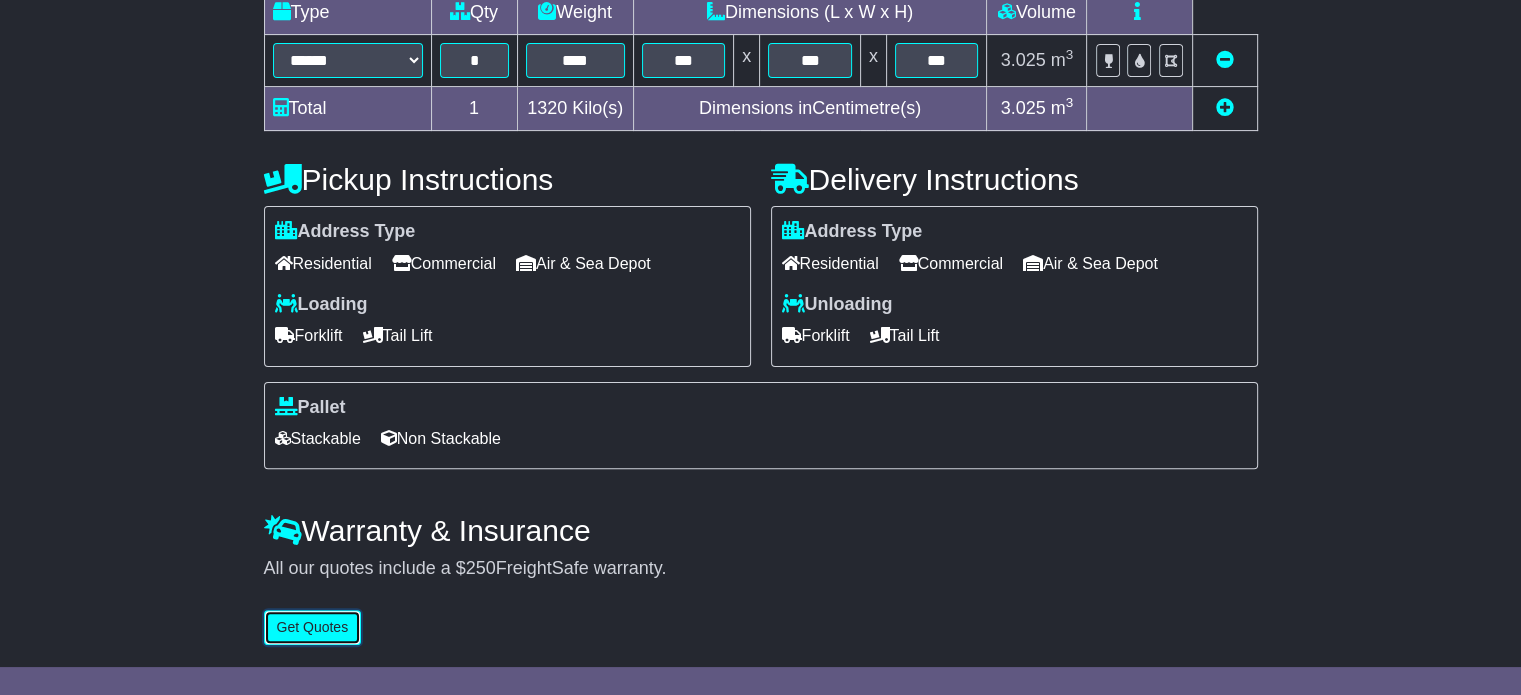 click on "Get Quotes" at bounding box center (313, 627) 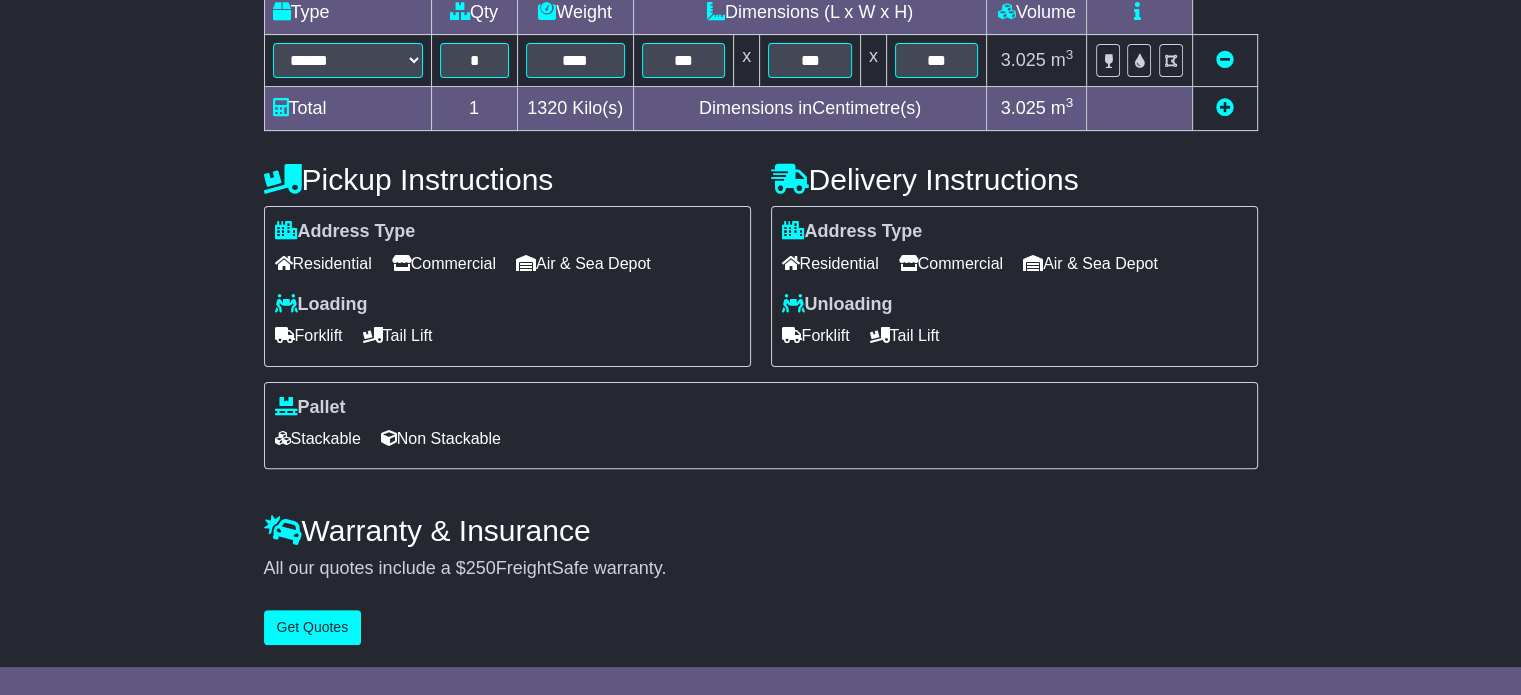 scroll, scrollTop: 0, scrollLeft: 0, axis: both 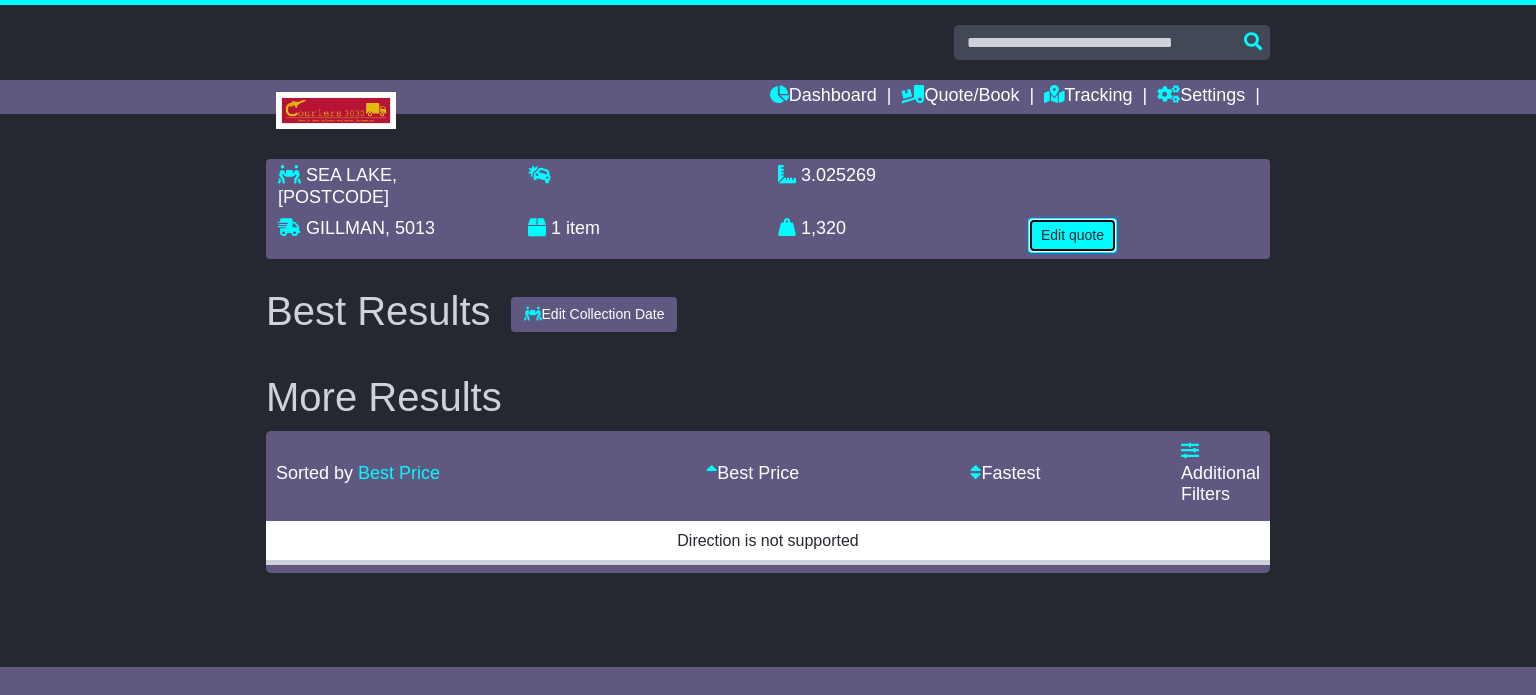click on "Edit quote" at bounding box center (1072, 235) 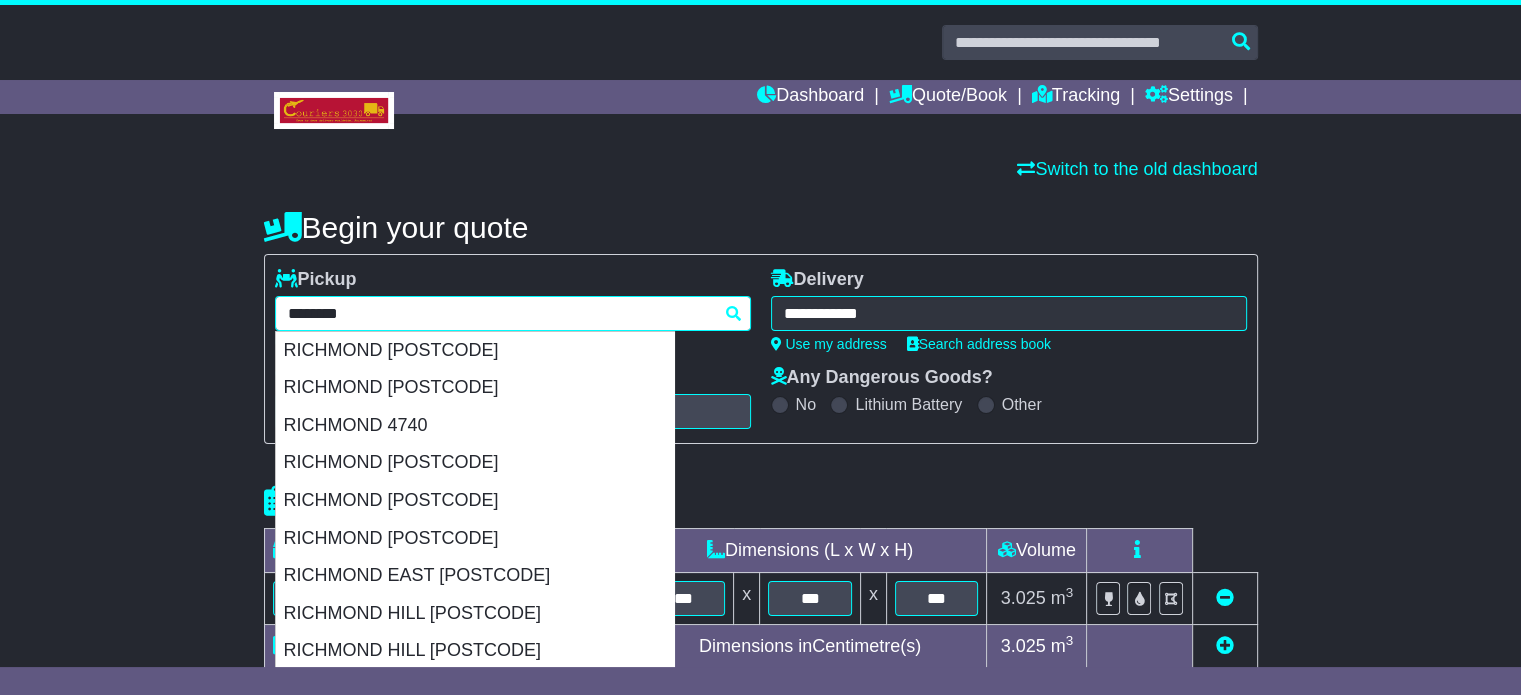 click on "**********" at bounding box center (513, 313) 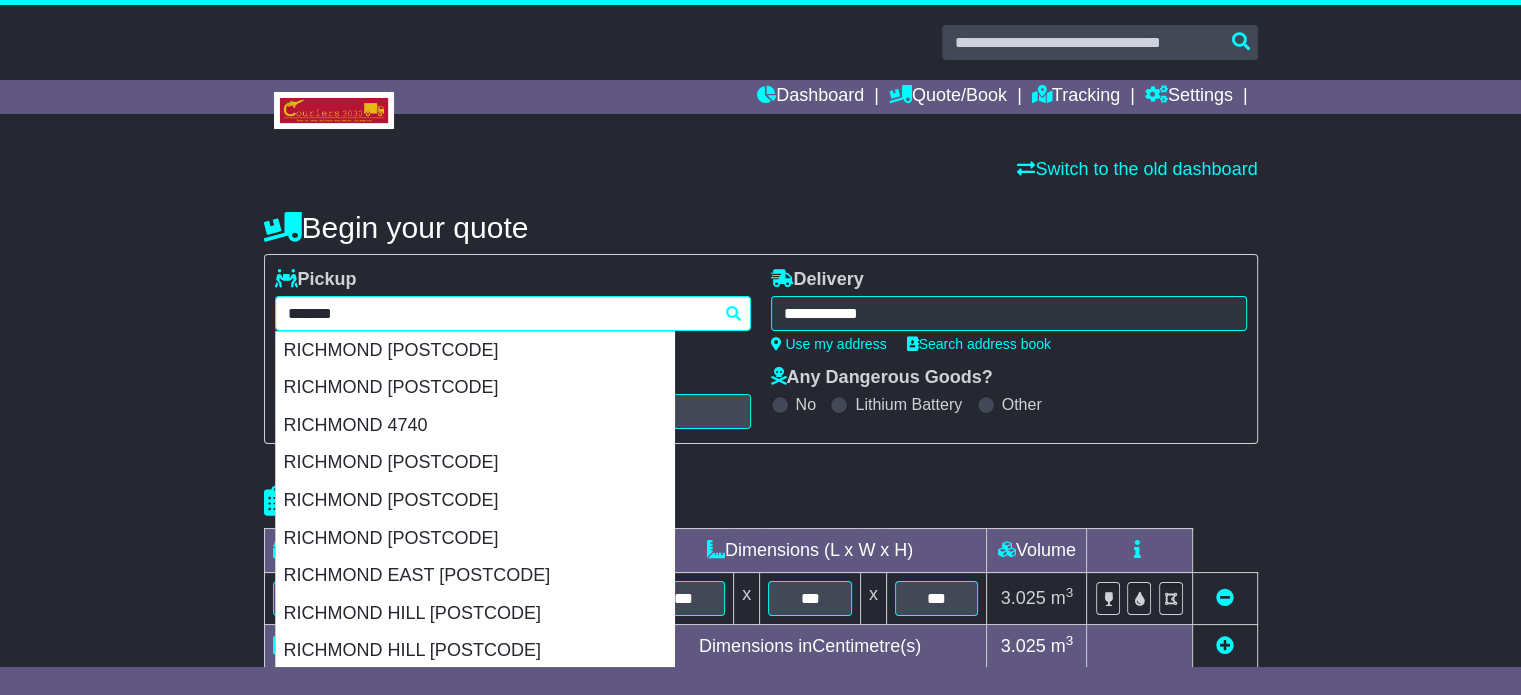 type 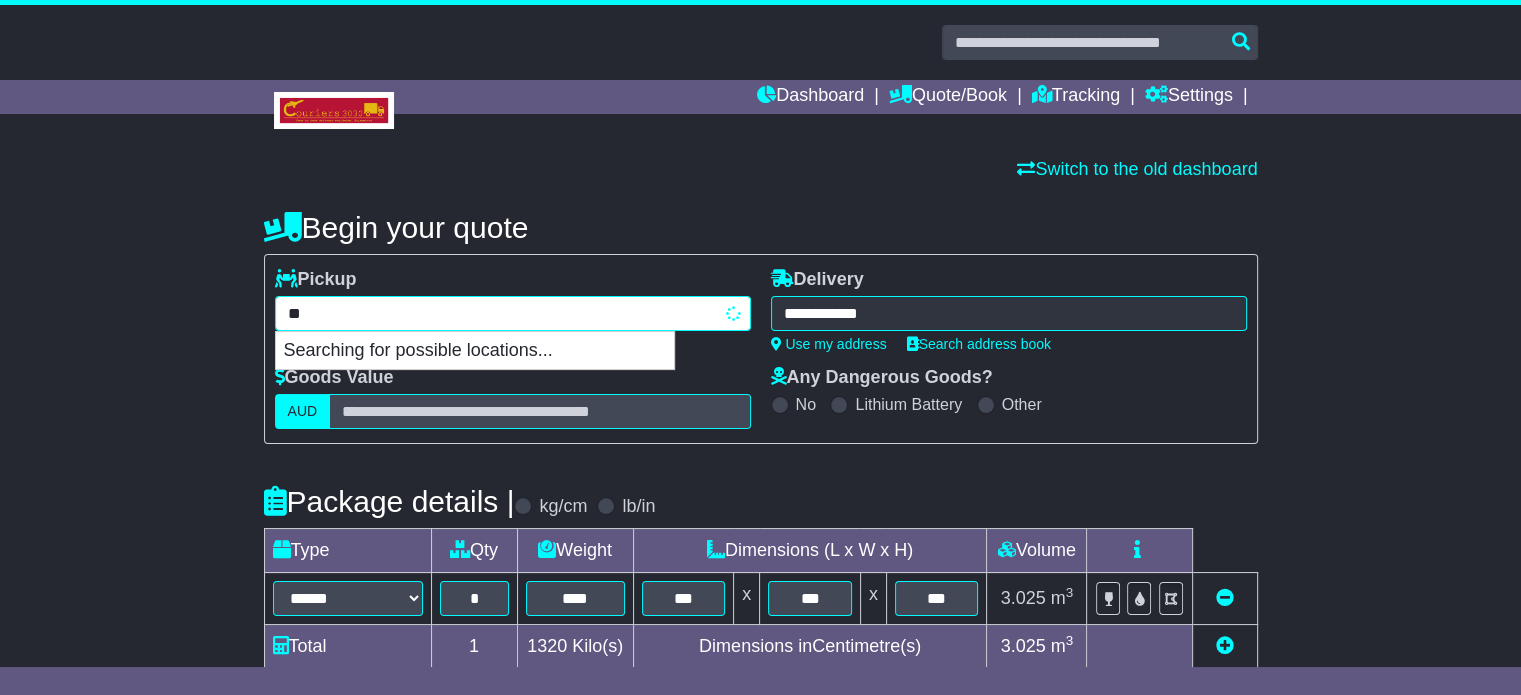 type on "*" 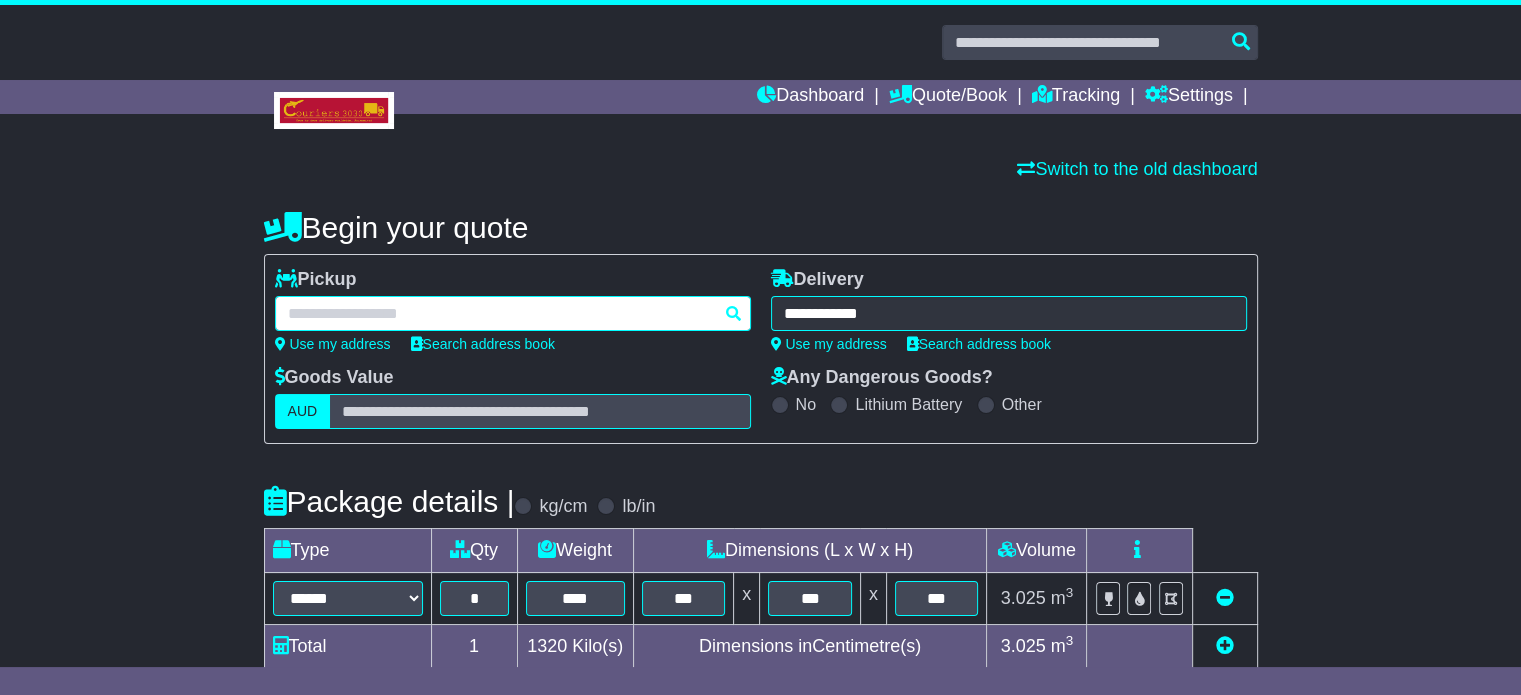 paste on "**********" 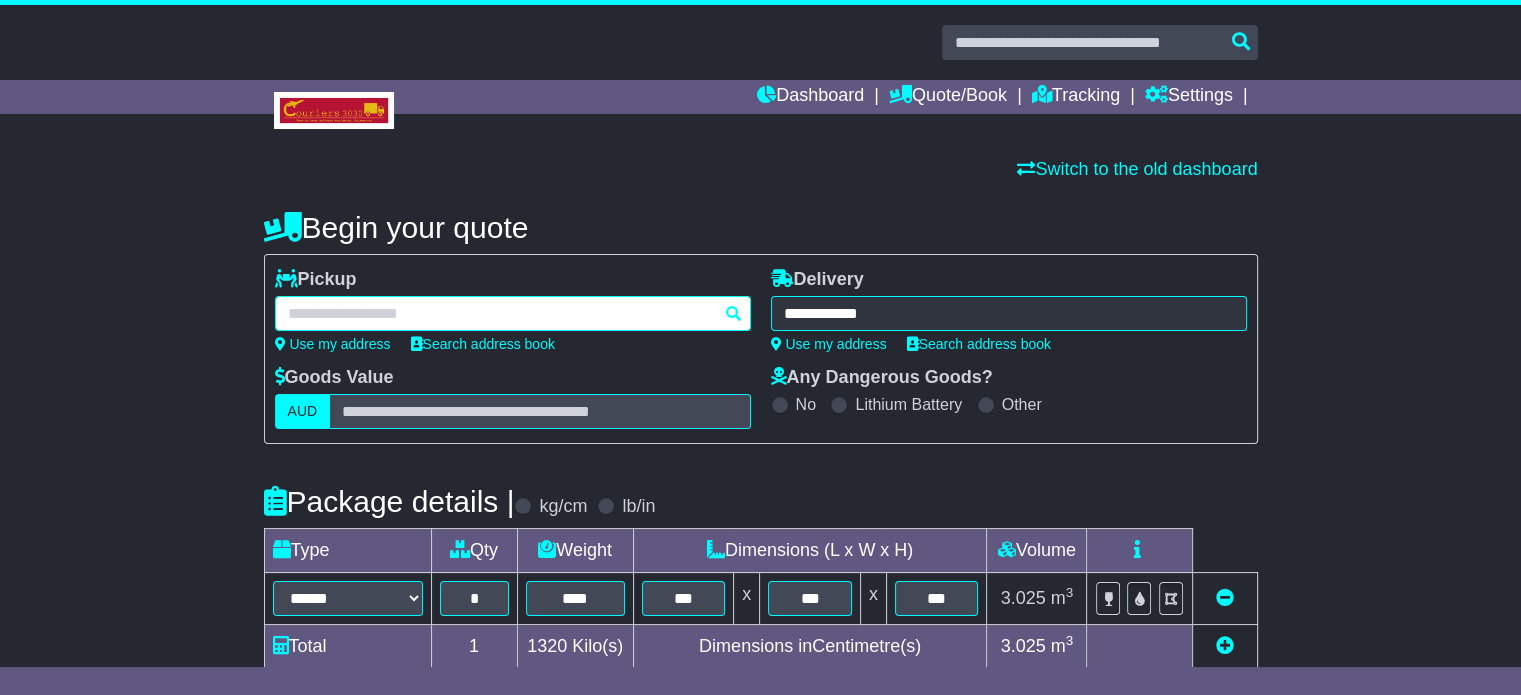 type on "**********" 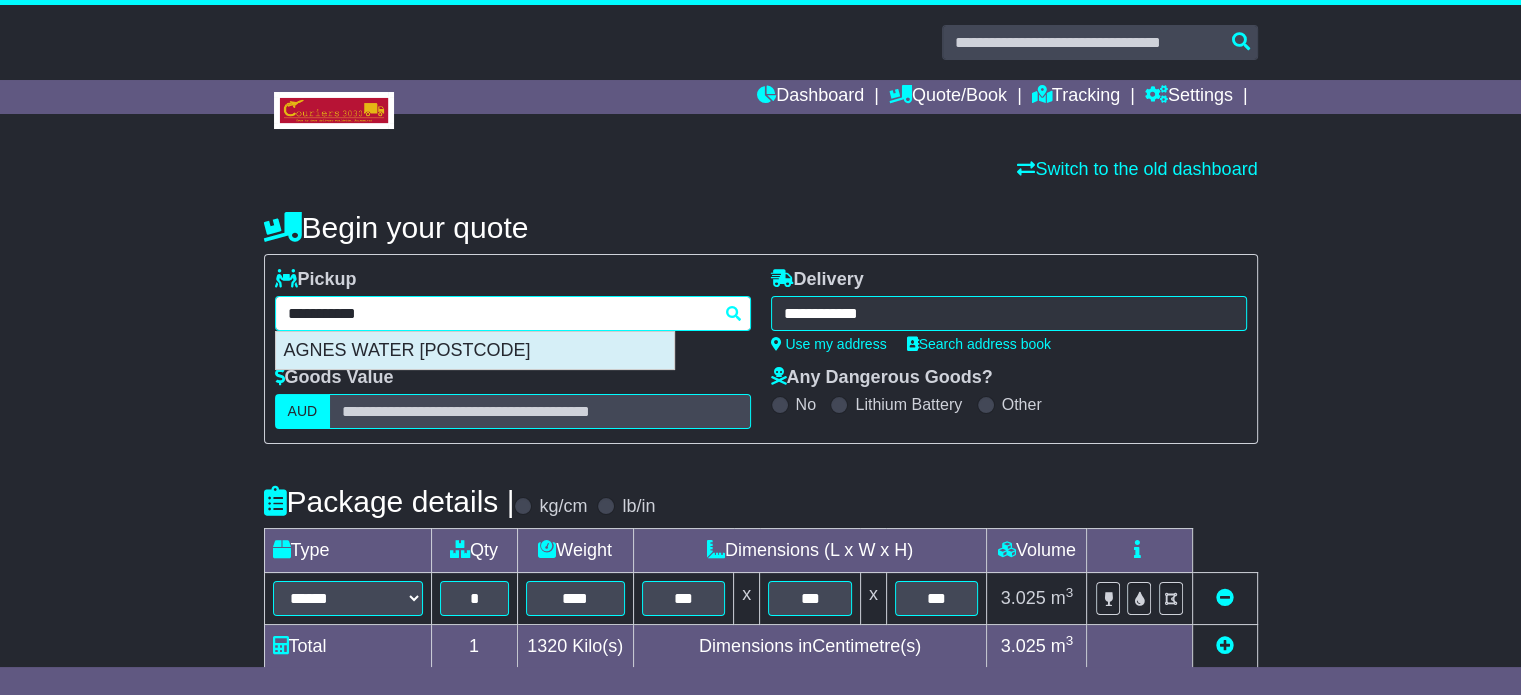 click on "AGNES WATER [POSTCODE]" at bounding box center [475, 351] 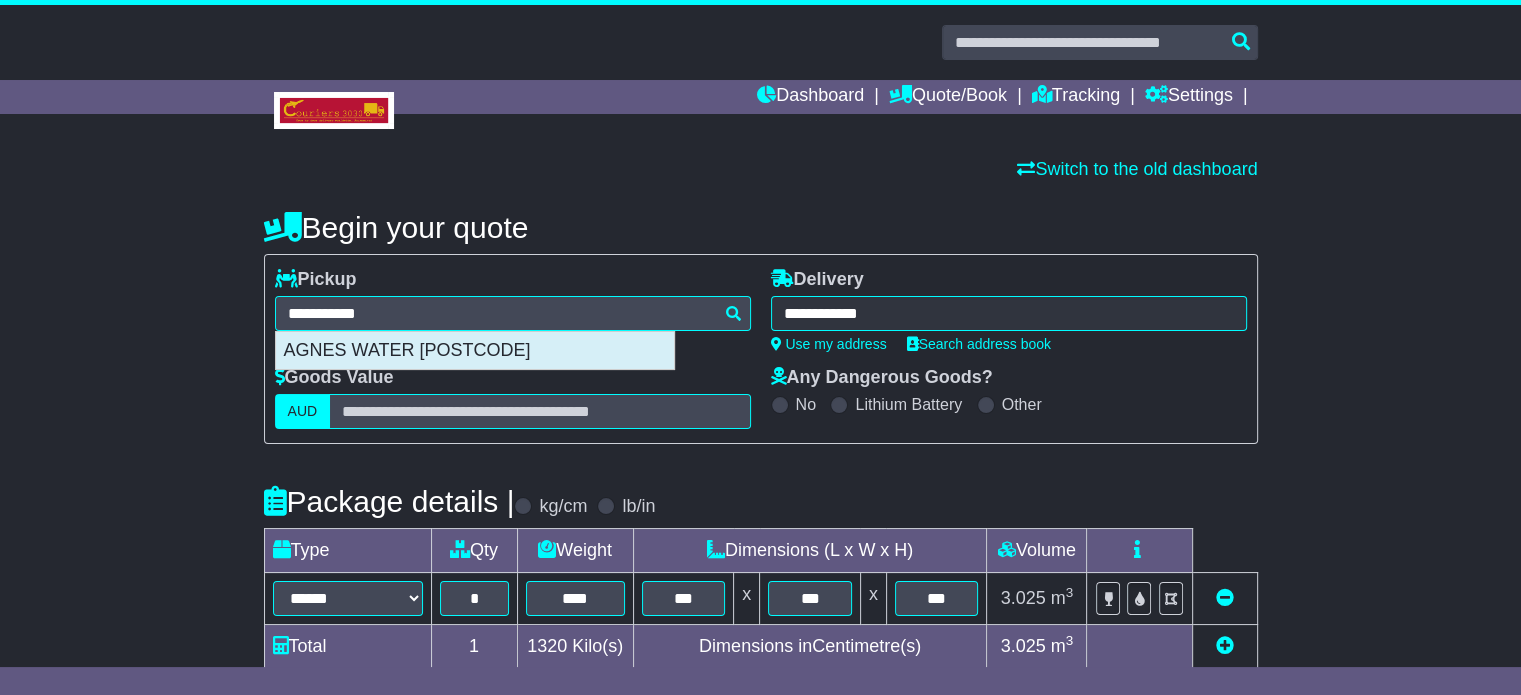 type on "**********" 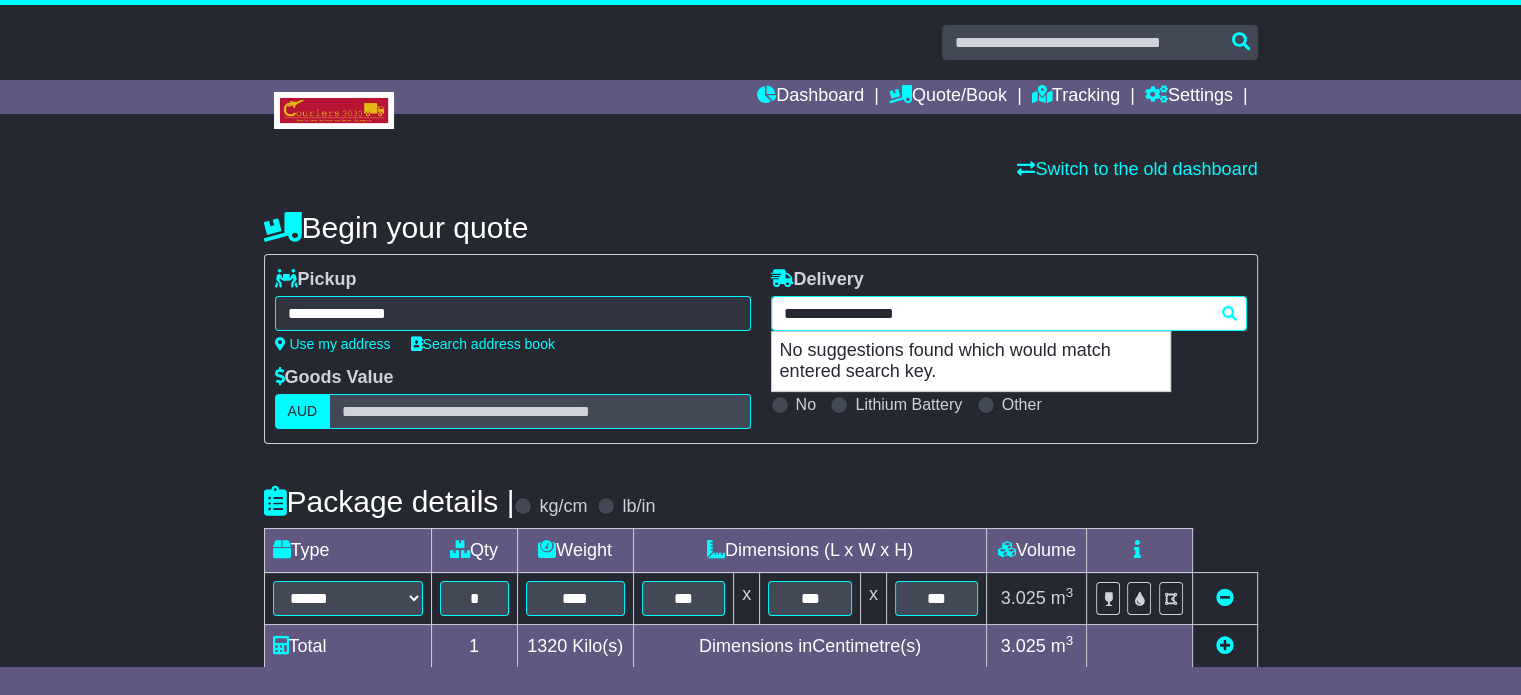 click on "**********" at bounding box center [1009, 313] 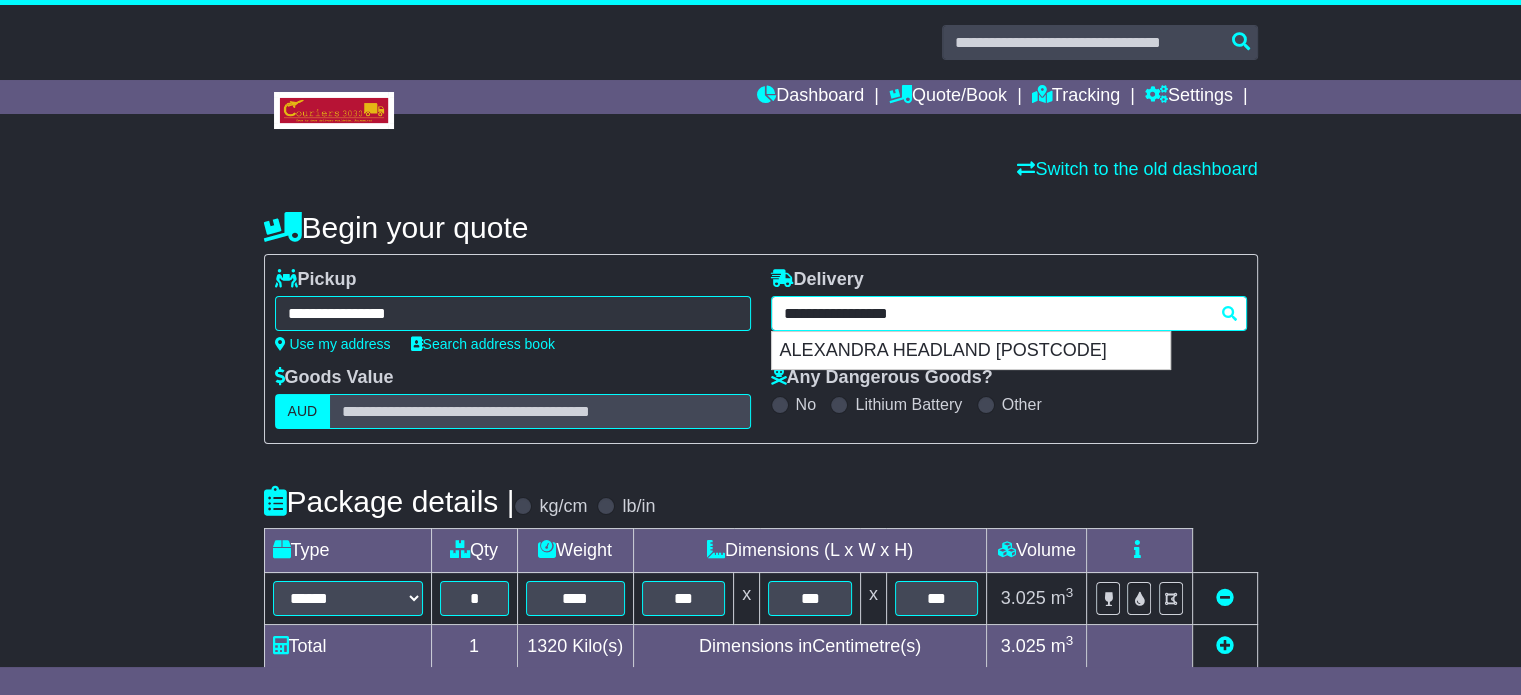 type 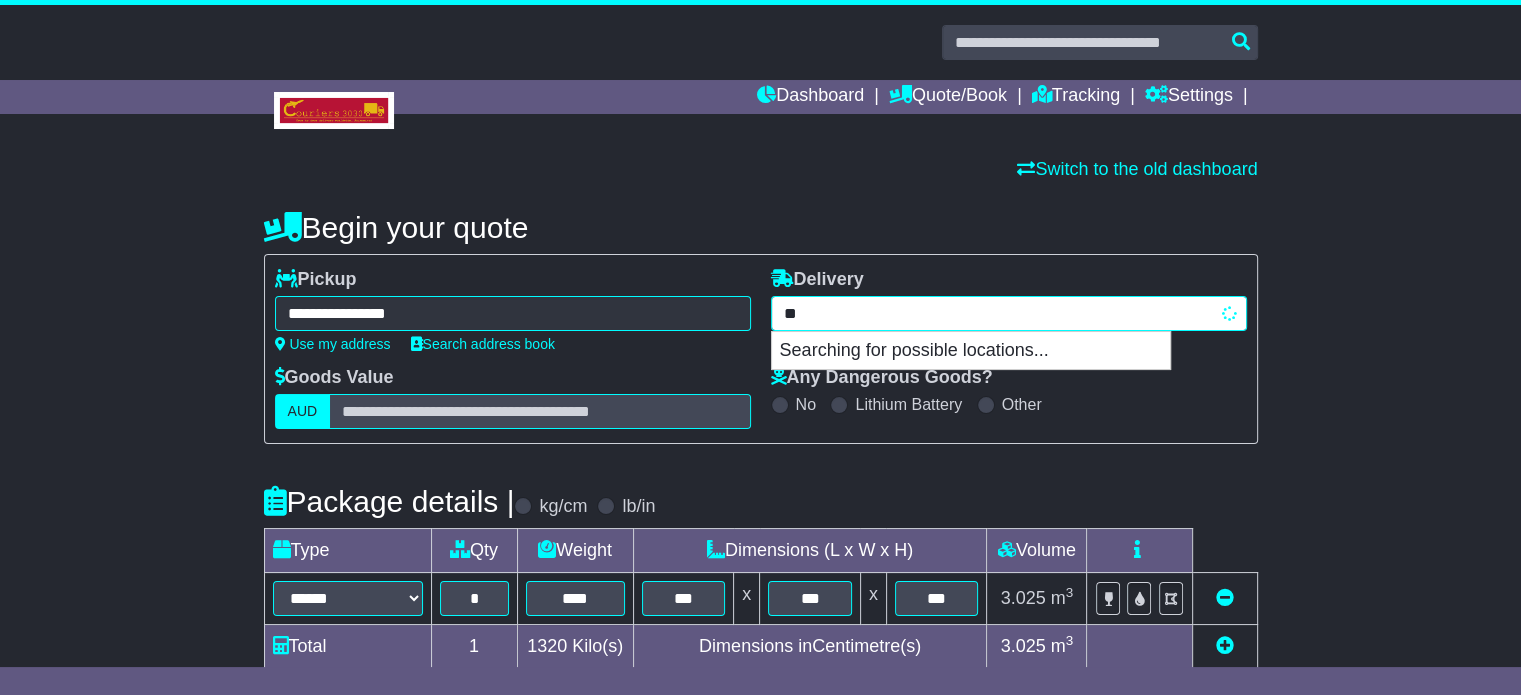 type on "*" 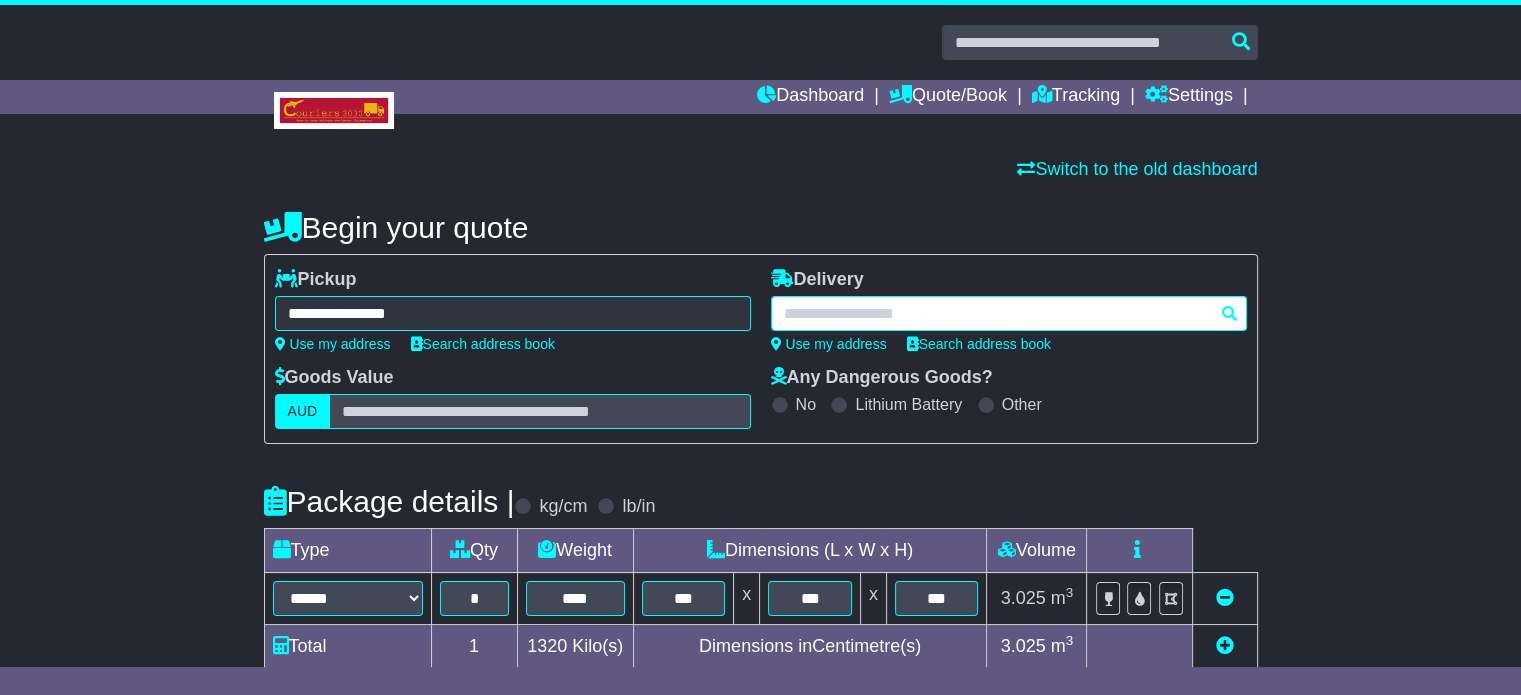 paste on "*********" 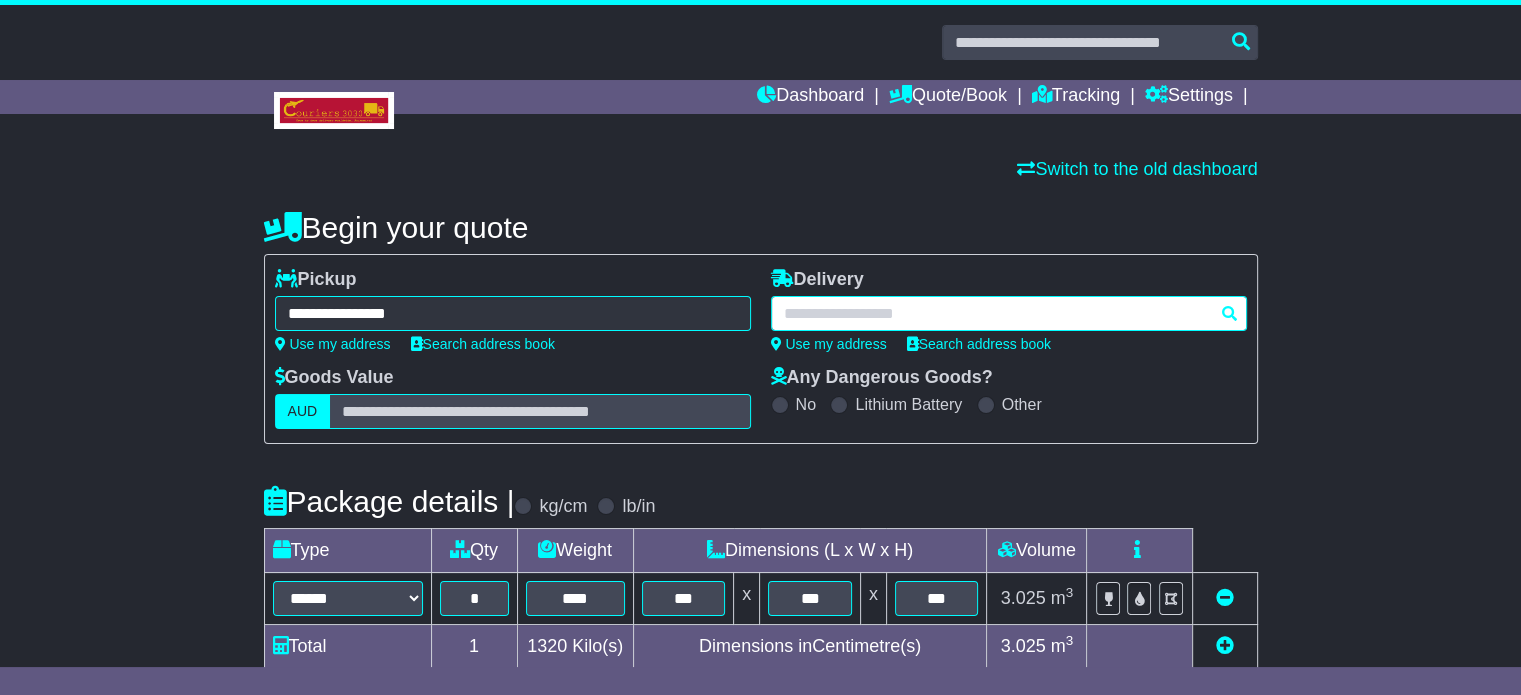 type on "*********" 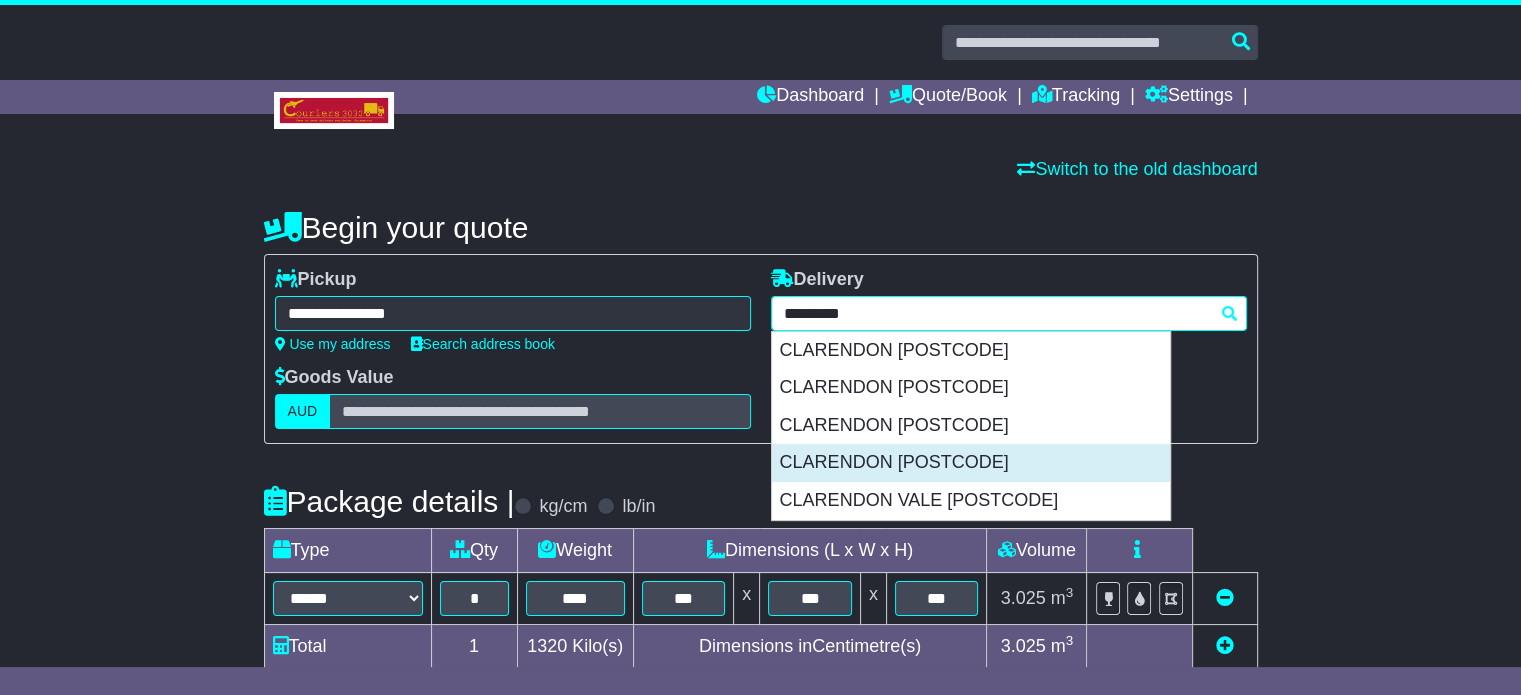 click on "CLARENDON [POSTCODE]" at bounding box center (971, 463) 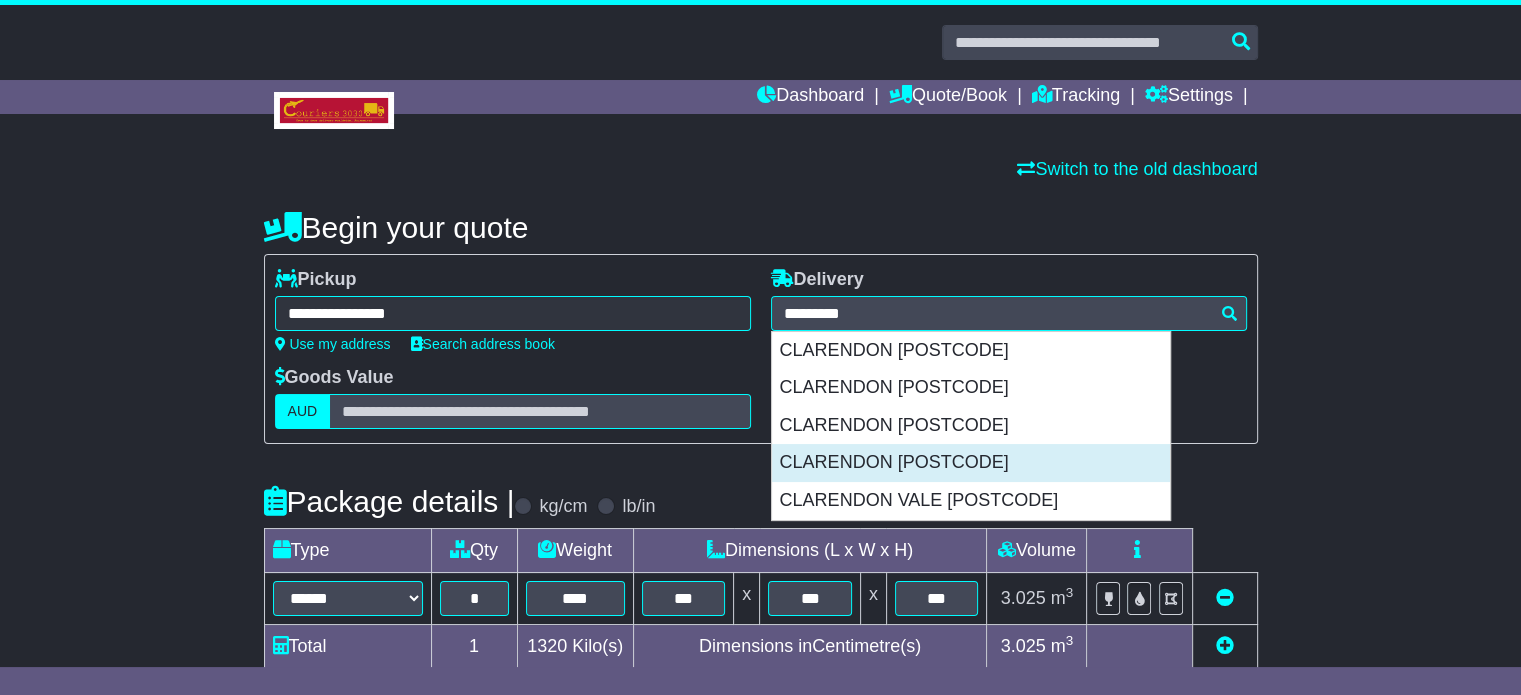type on "**********" 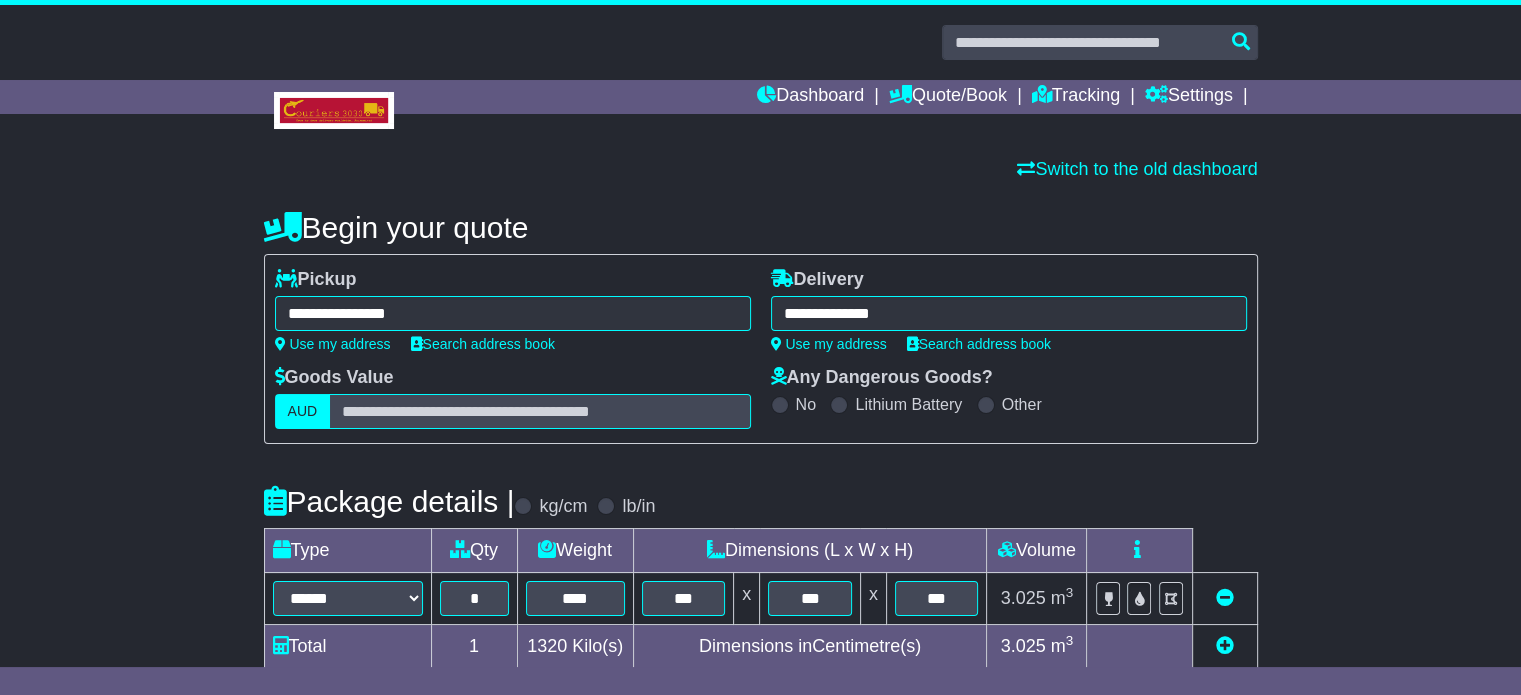 click on "**********" at bounding box center [761, 659] 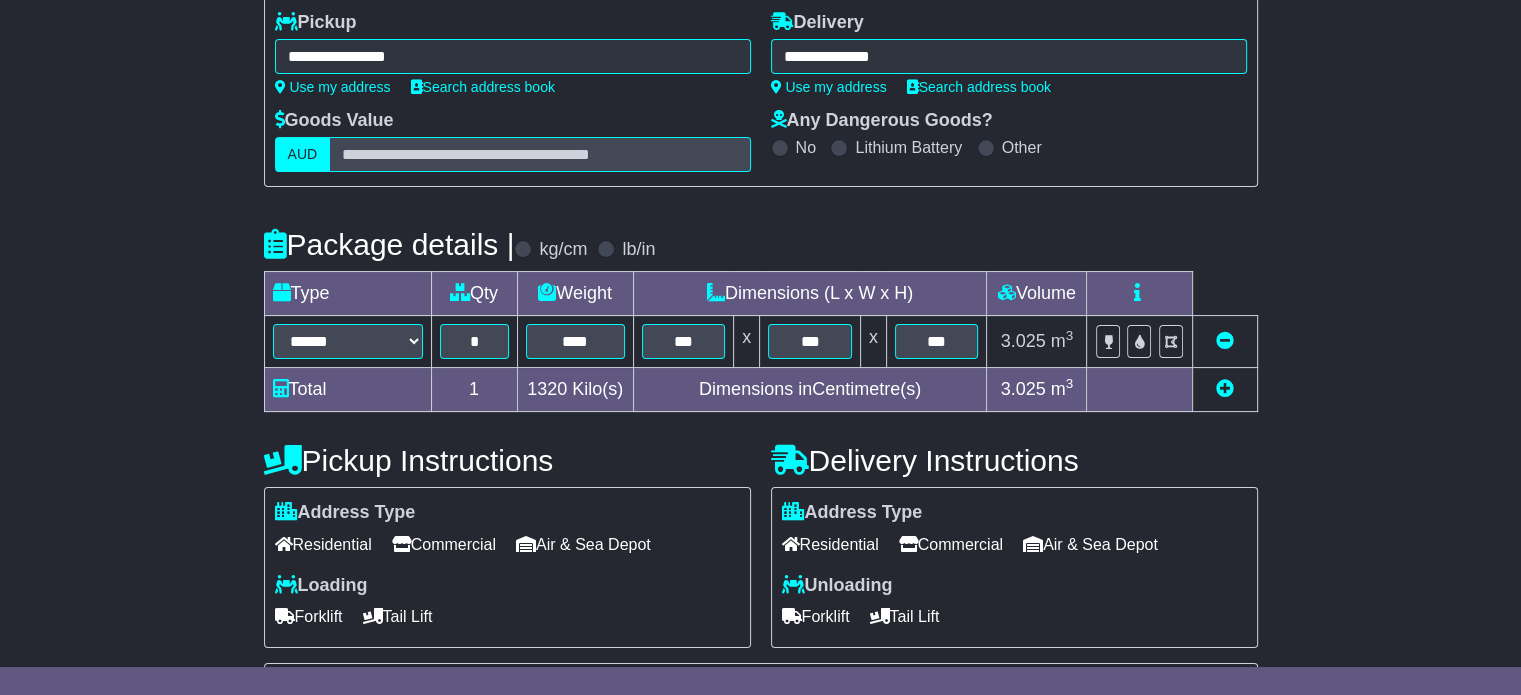 scroll, scrollTop: 320, scrollLeft: 0, axis: vertical 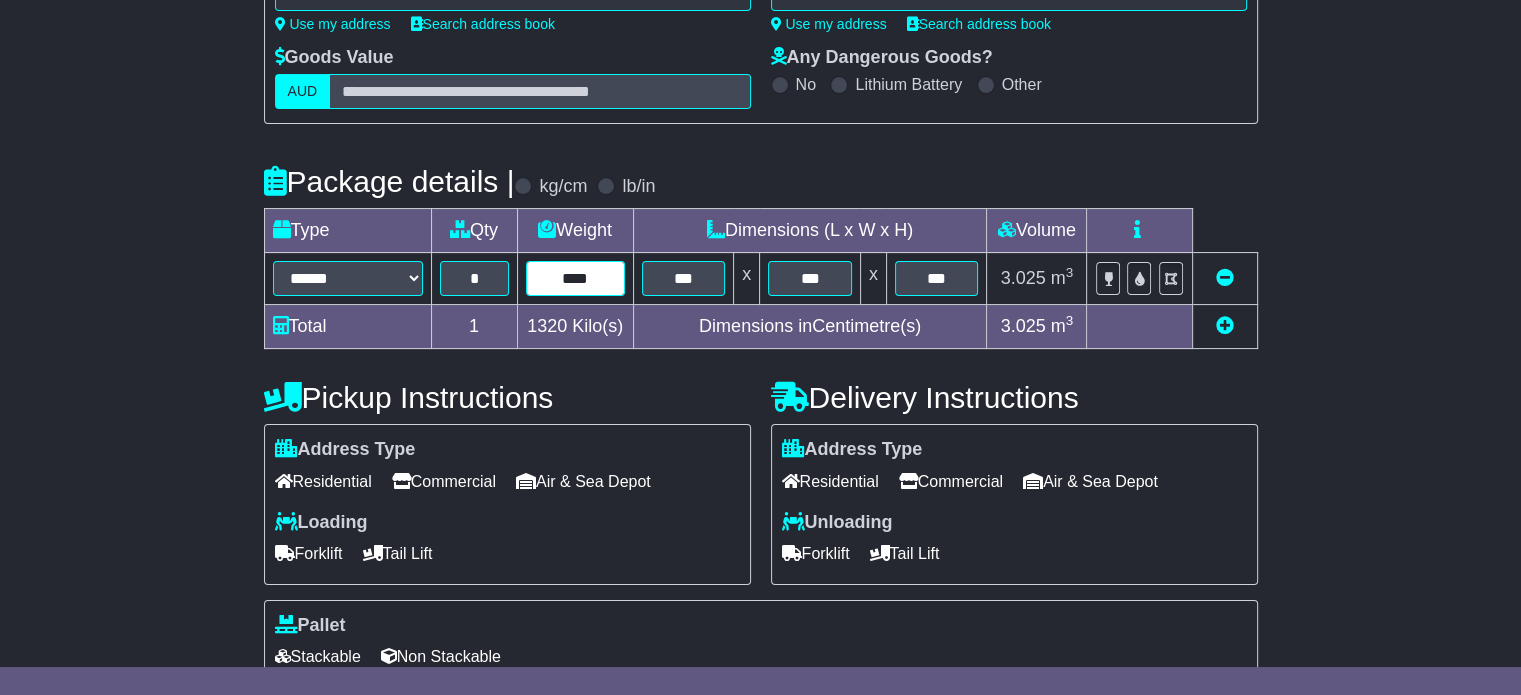 click on "****" at bounding box center (575, 278) 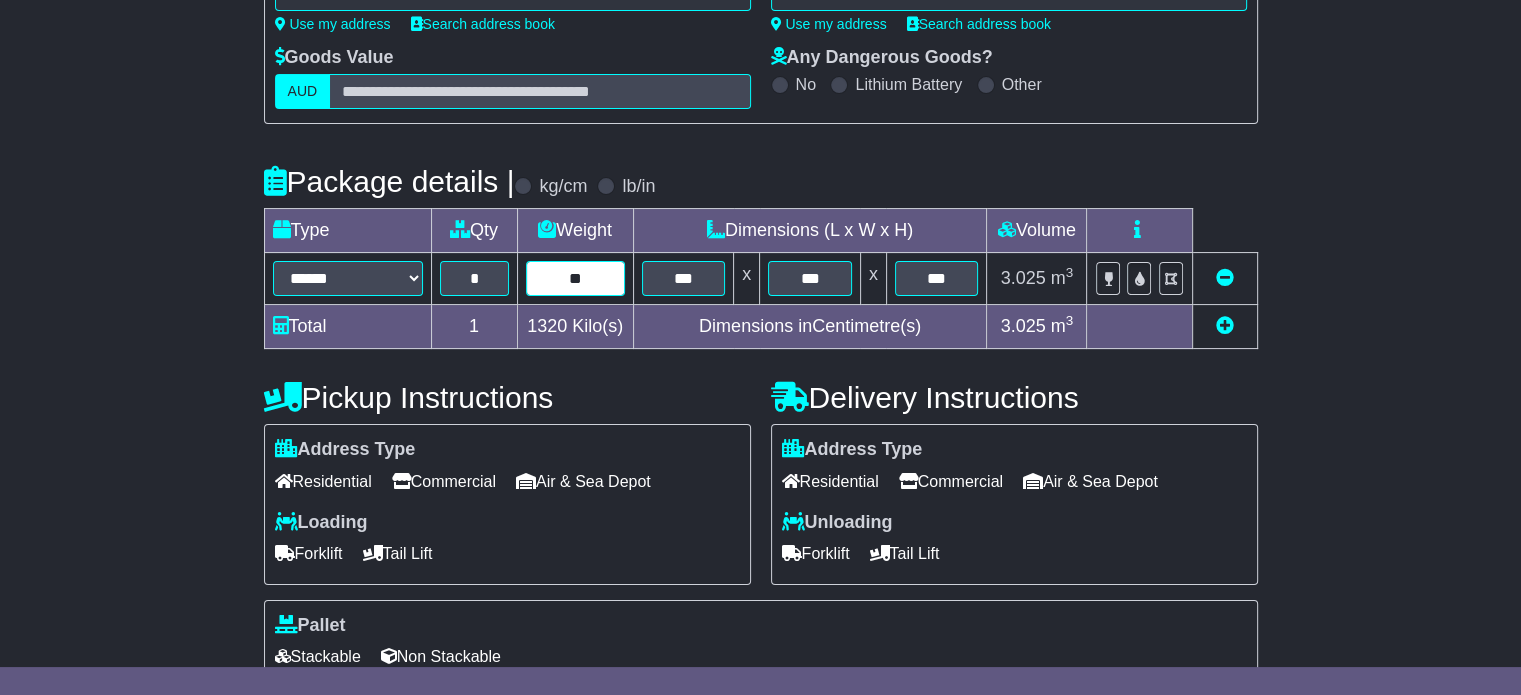 type on "*" 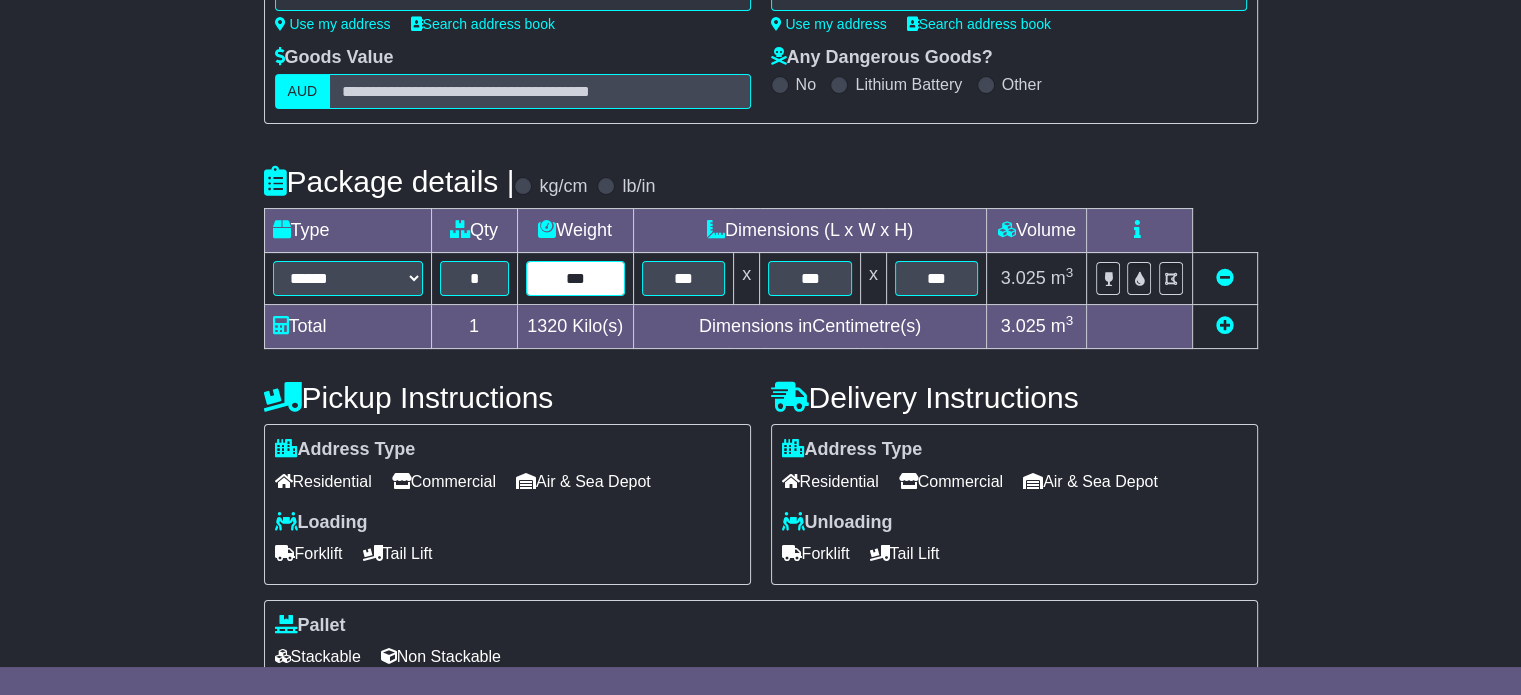 type on "***" 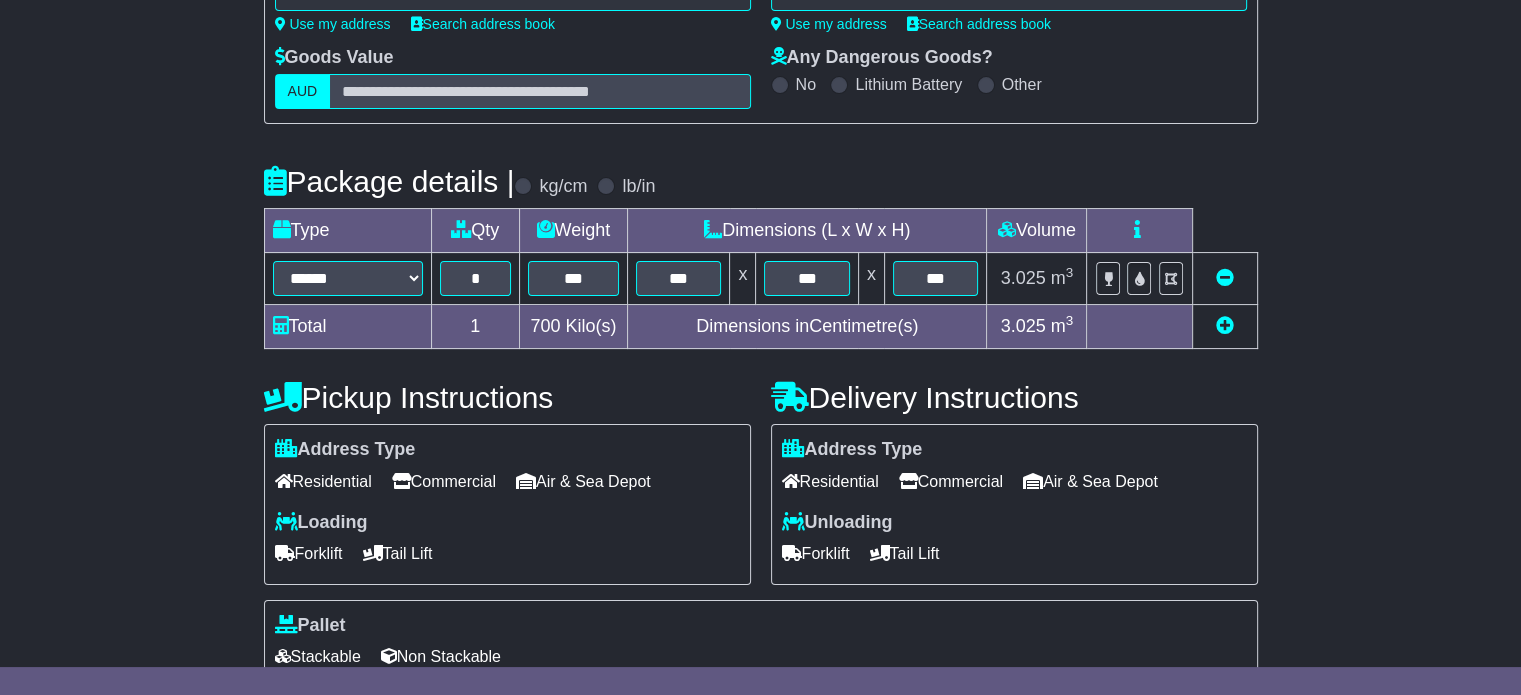 click on "Pickup Instructions
Address Type
Residential
Commercial
Air & Sea Depot
Loading
Forklift  Tail Lift" at bounding box center [507, 485] 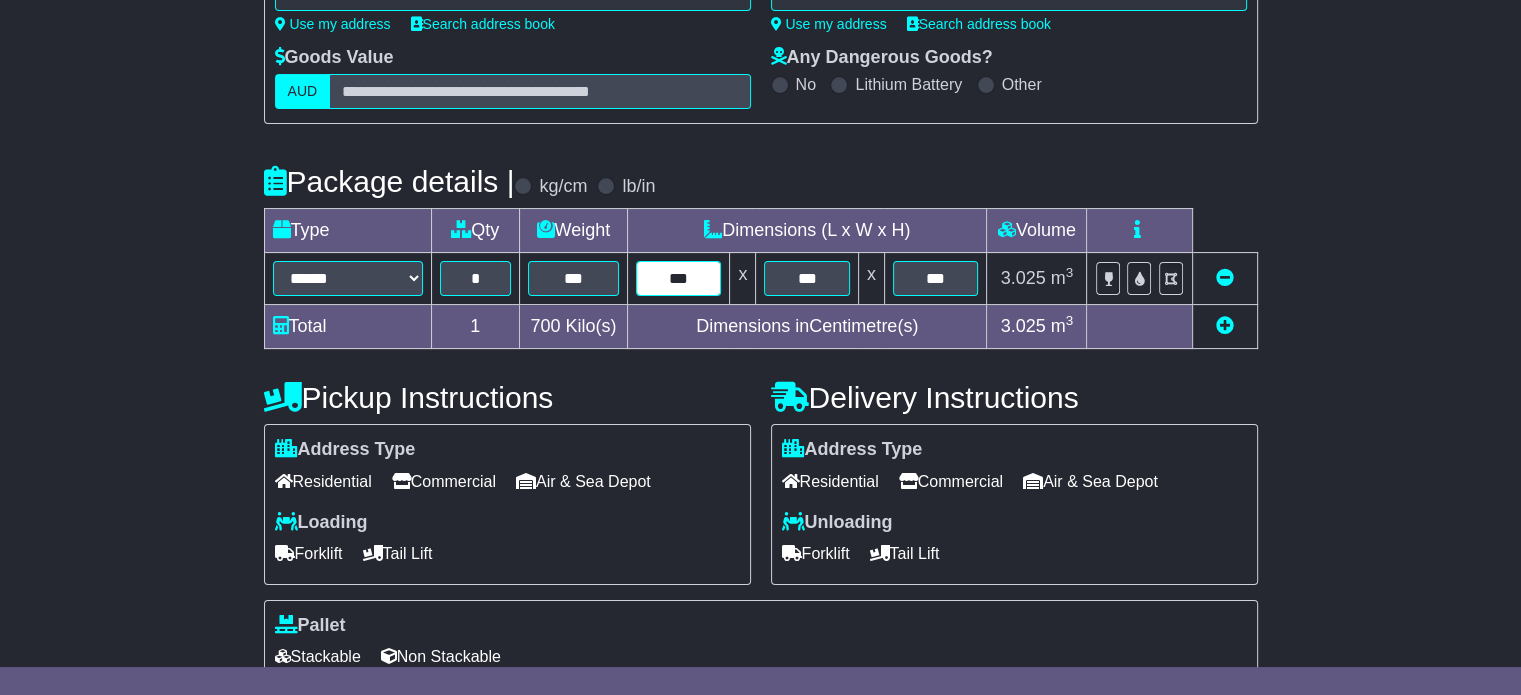 click on "***" at bounding box center (678, 278) 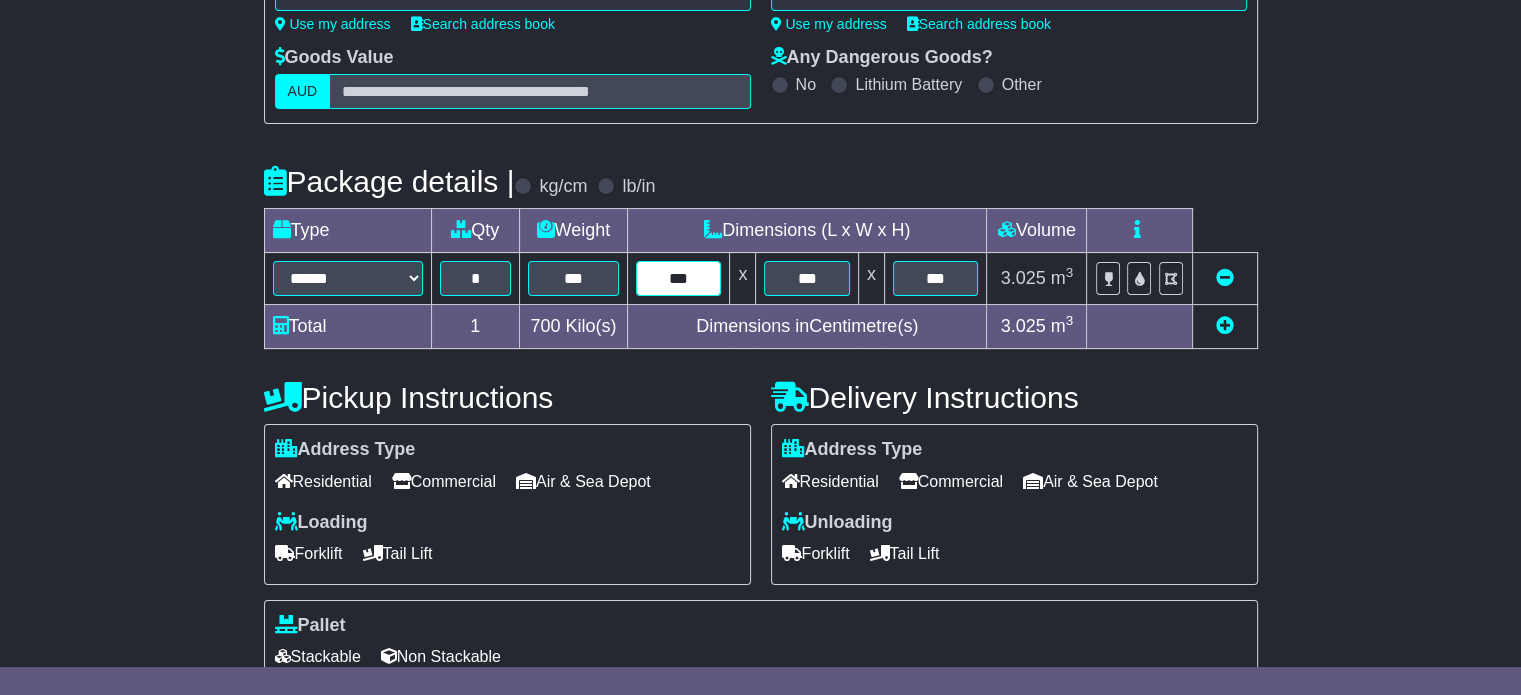 type on "***" 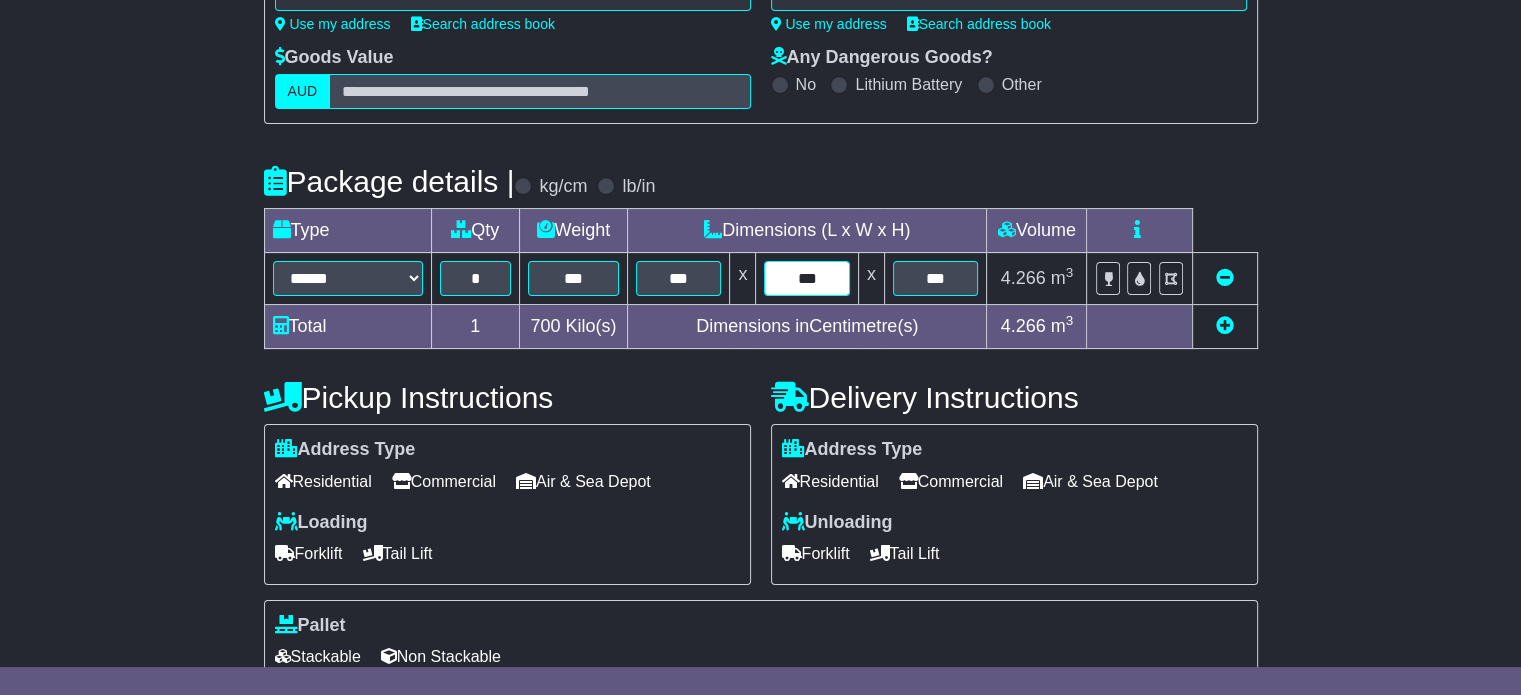 click on "***" at bounding box center (806, 278) 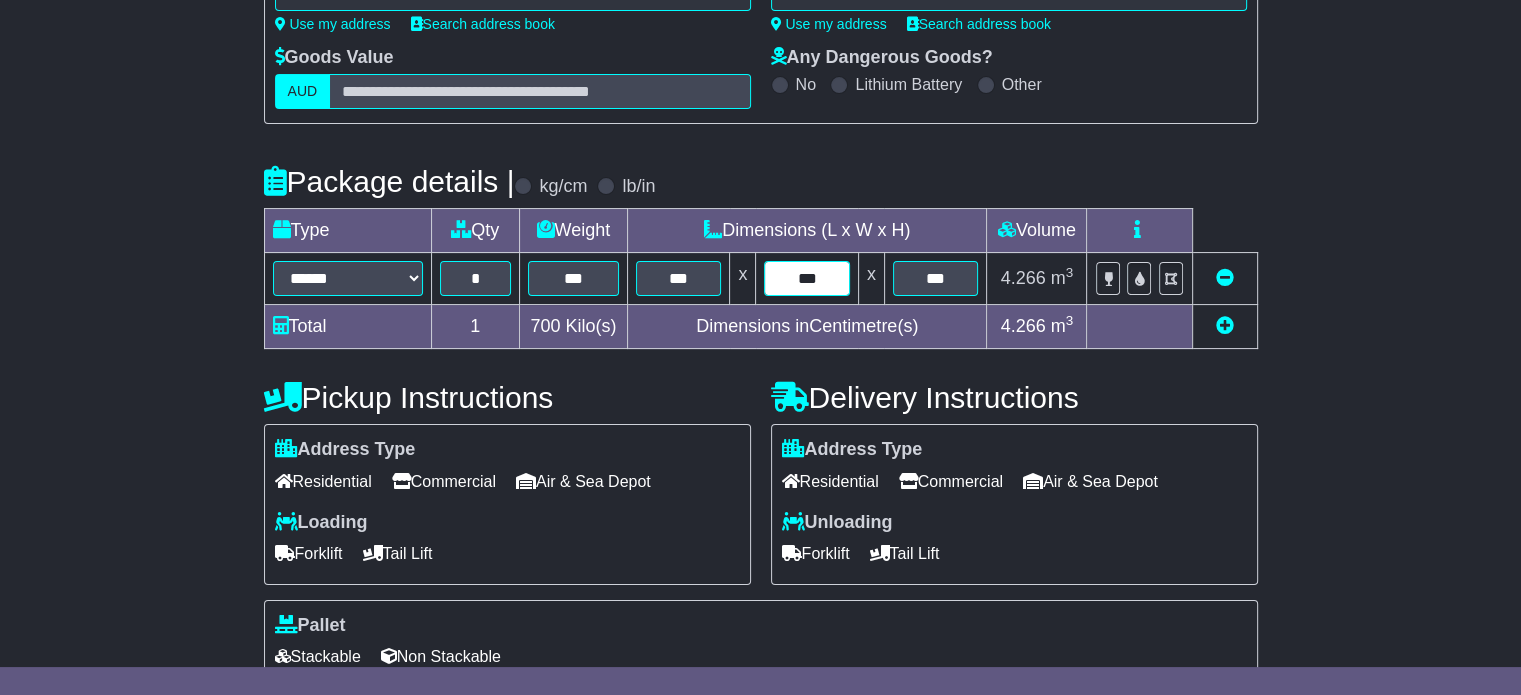 type on "***" 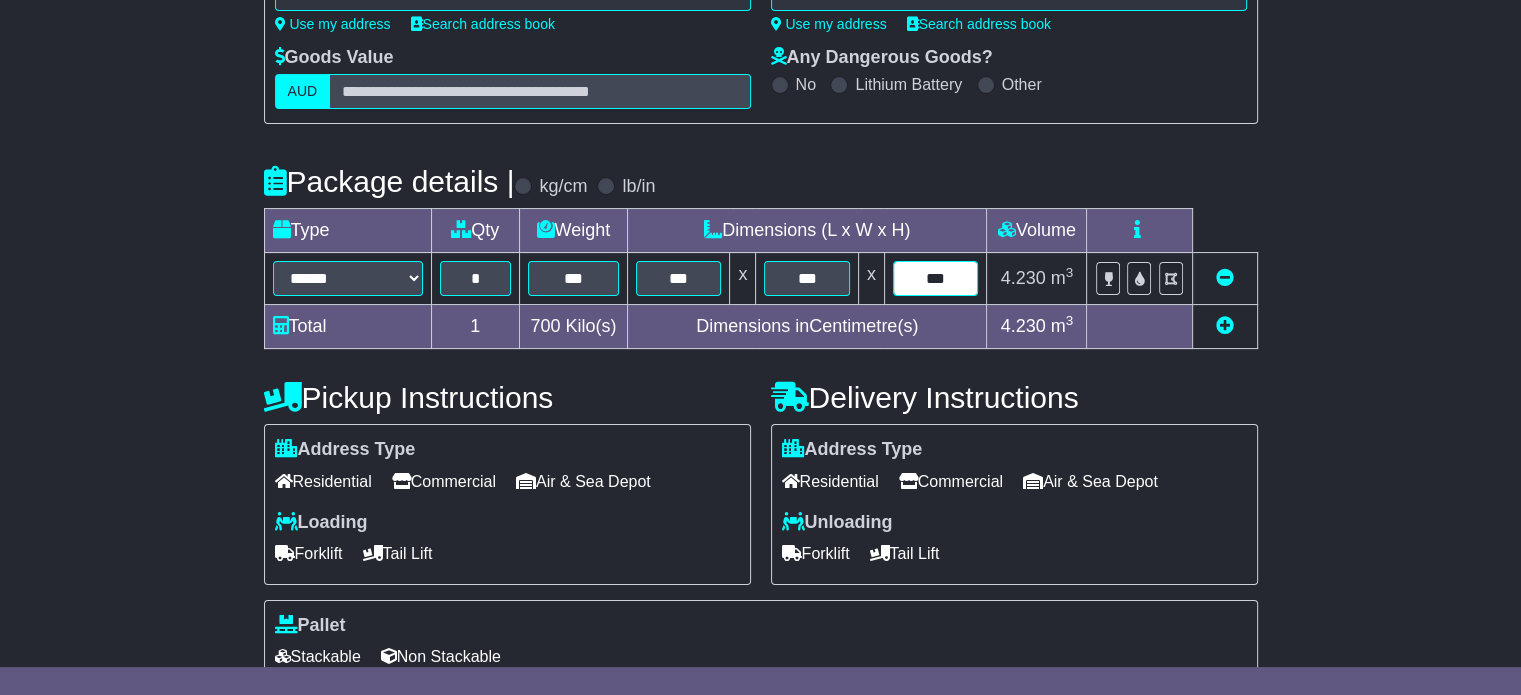 click on "***" at bounding box center (936, 278) 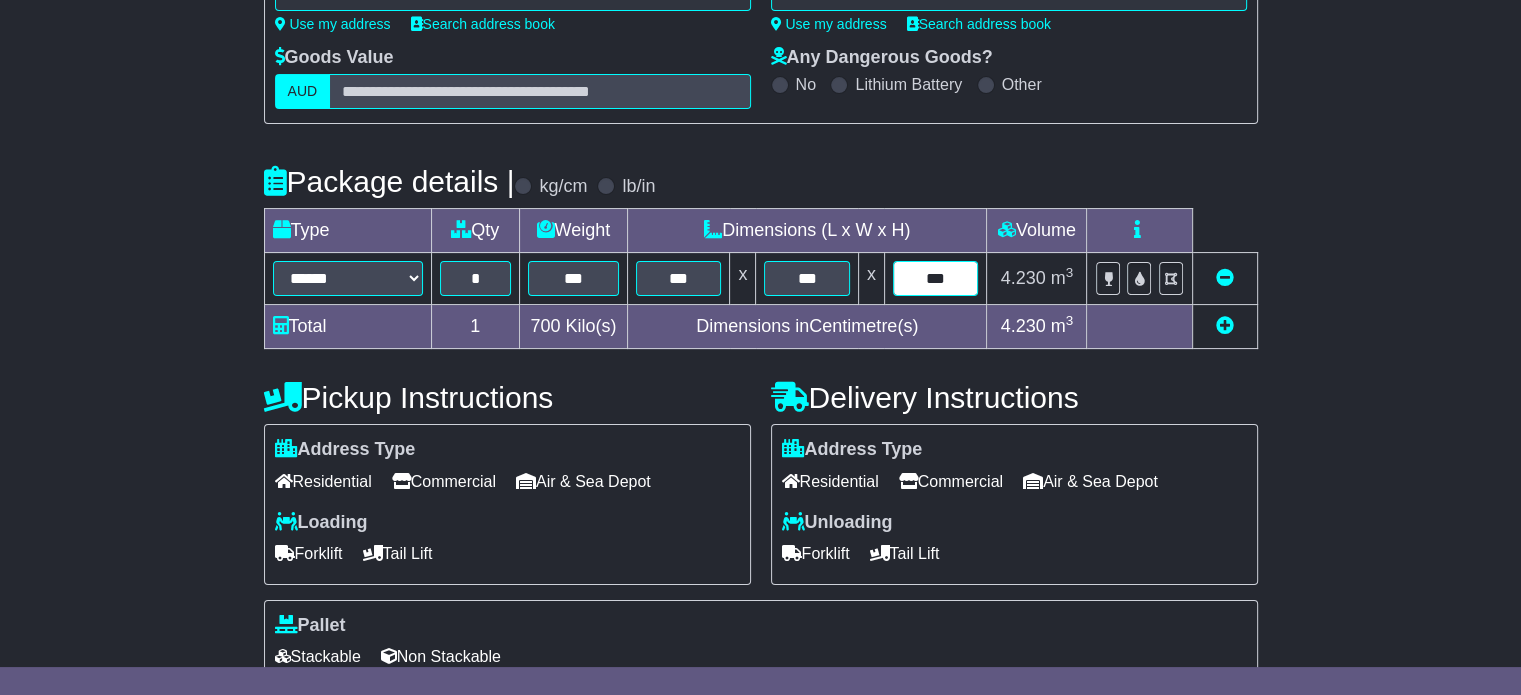 type on "***" 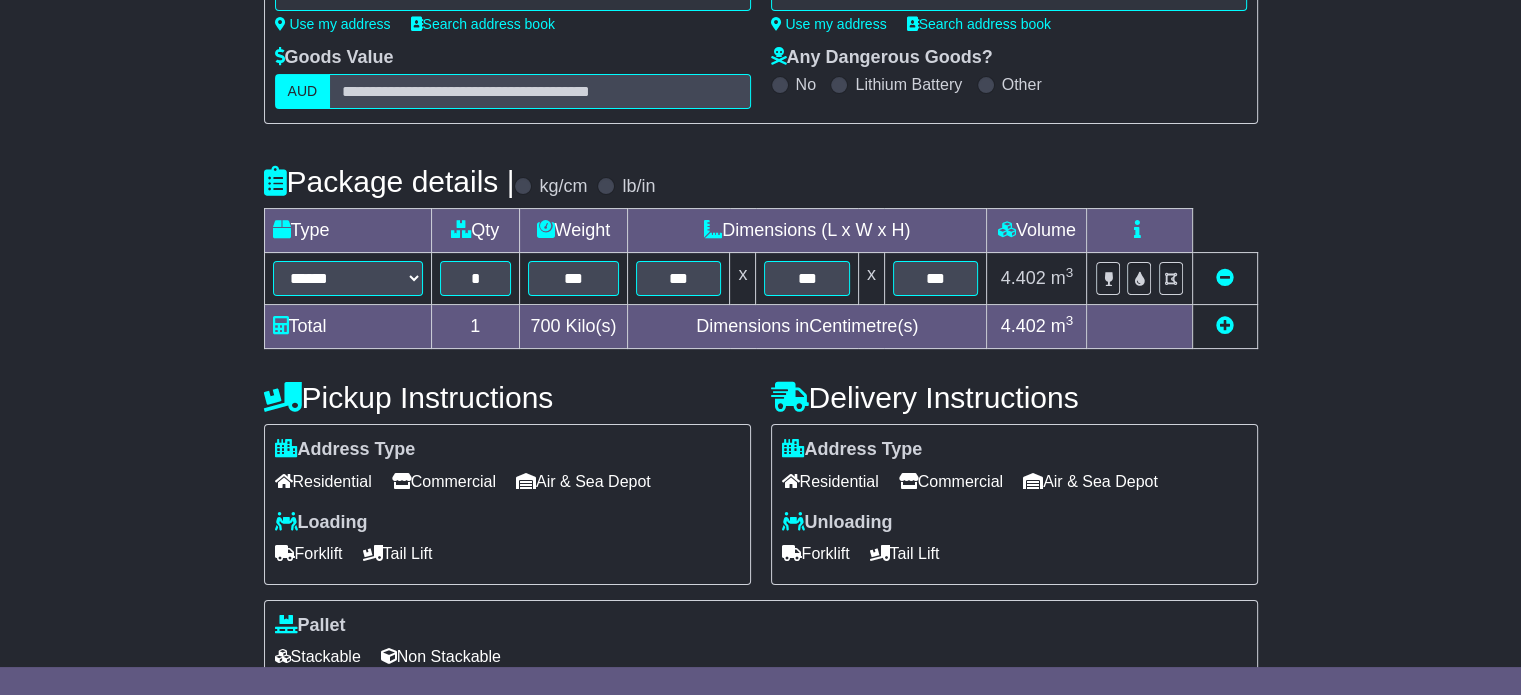 click on "Residential" at bounding box center (830, 481) 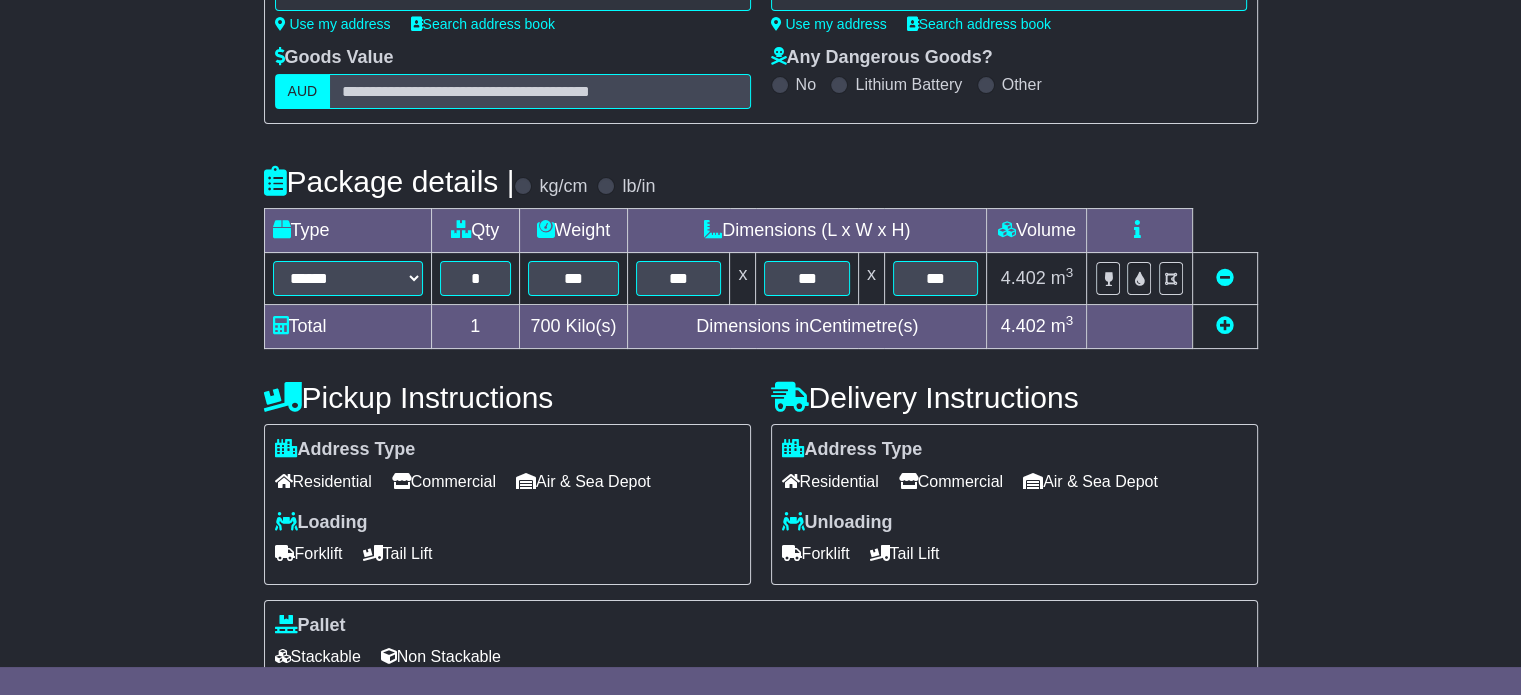 click on "Tail Lift" at bounding box center (905, 553) 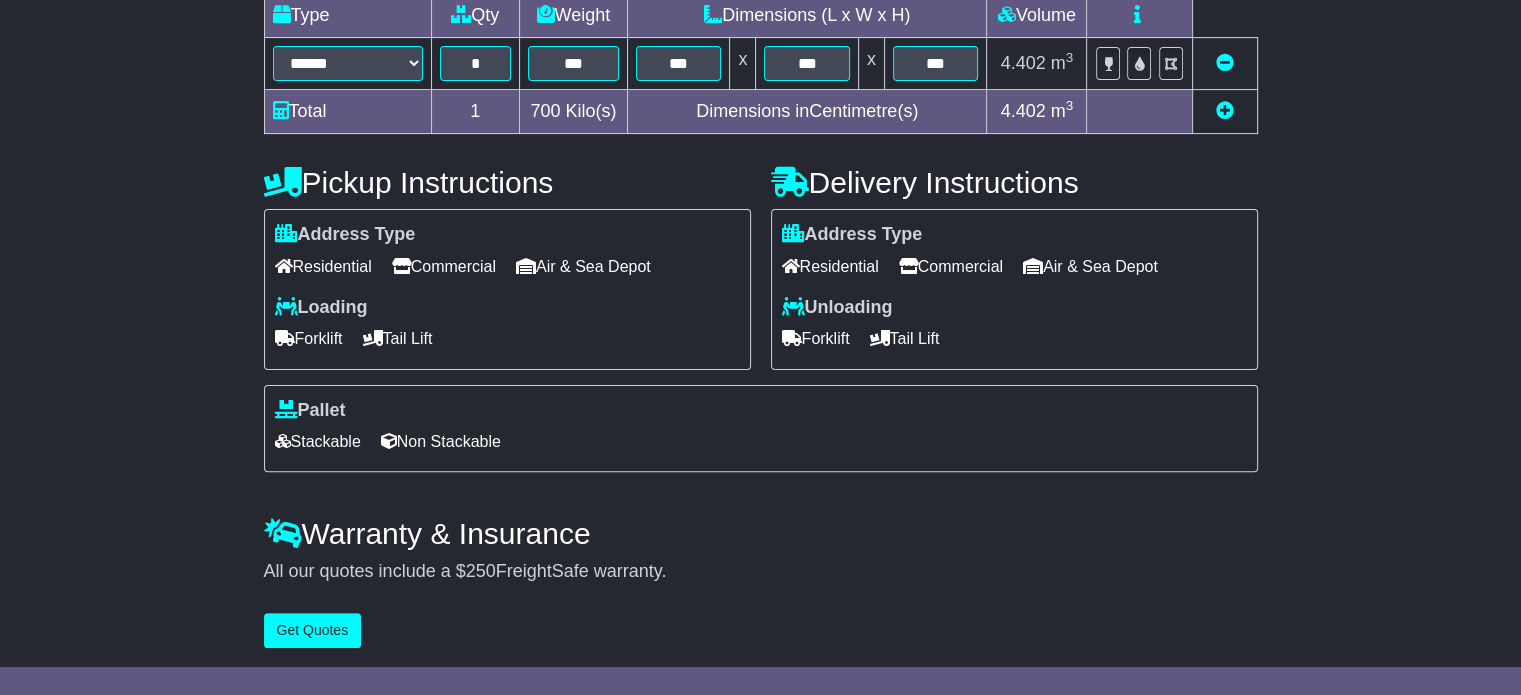 scroll, scrollTop: 540, scrollLeft: 0, axis: vertical 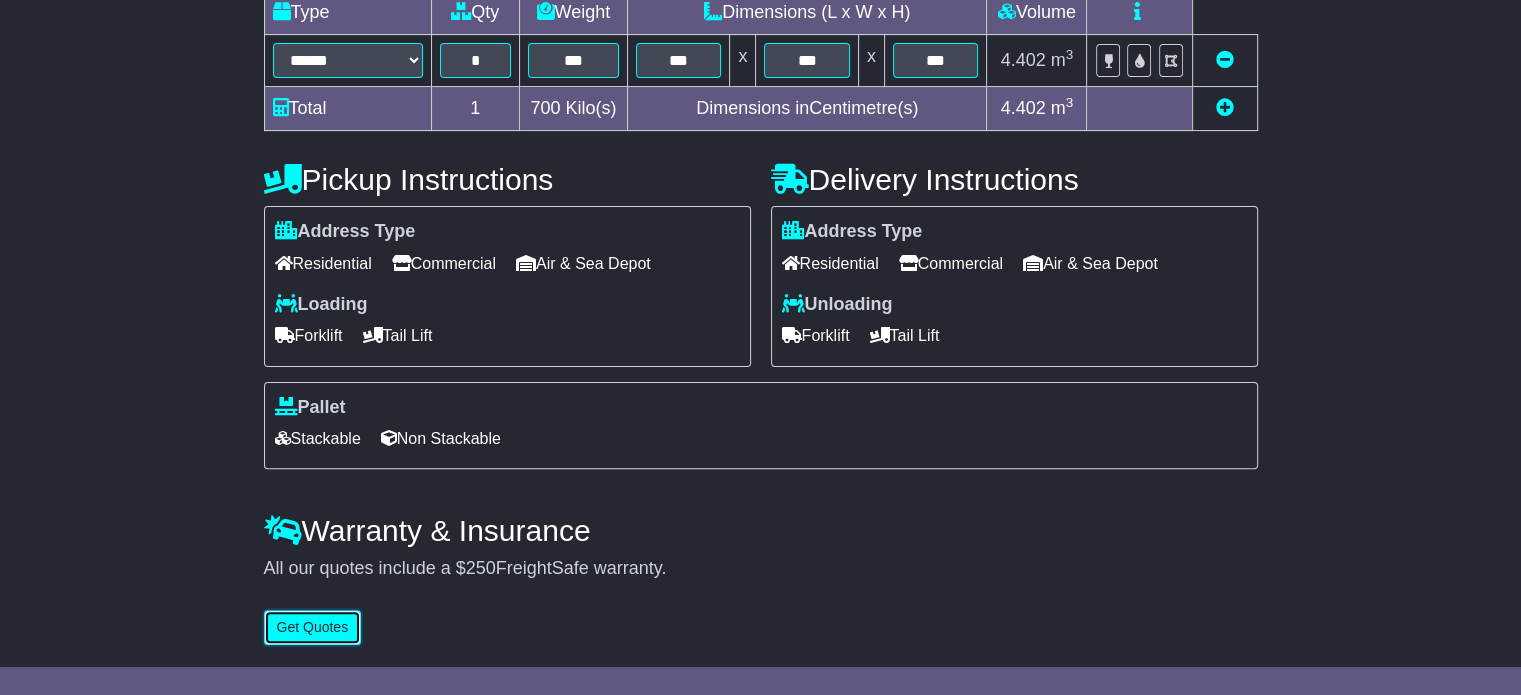 click on "Get Quotes" at bounding box center (313, 627) 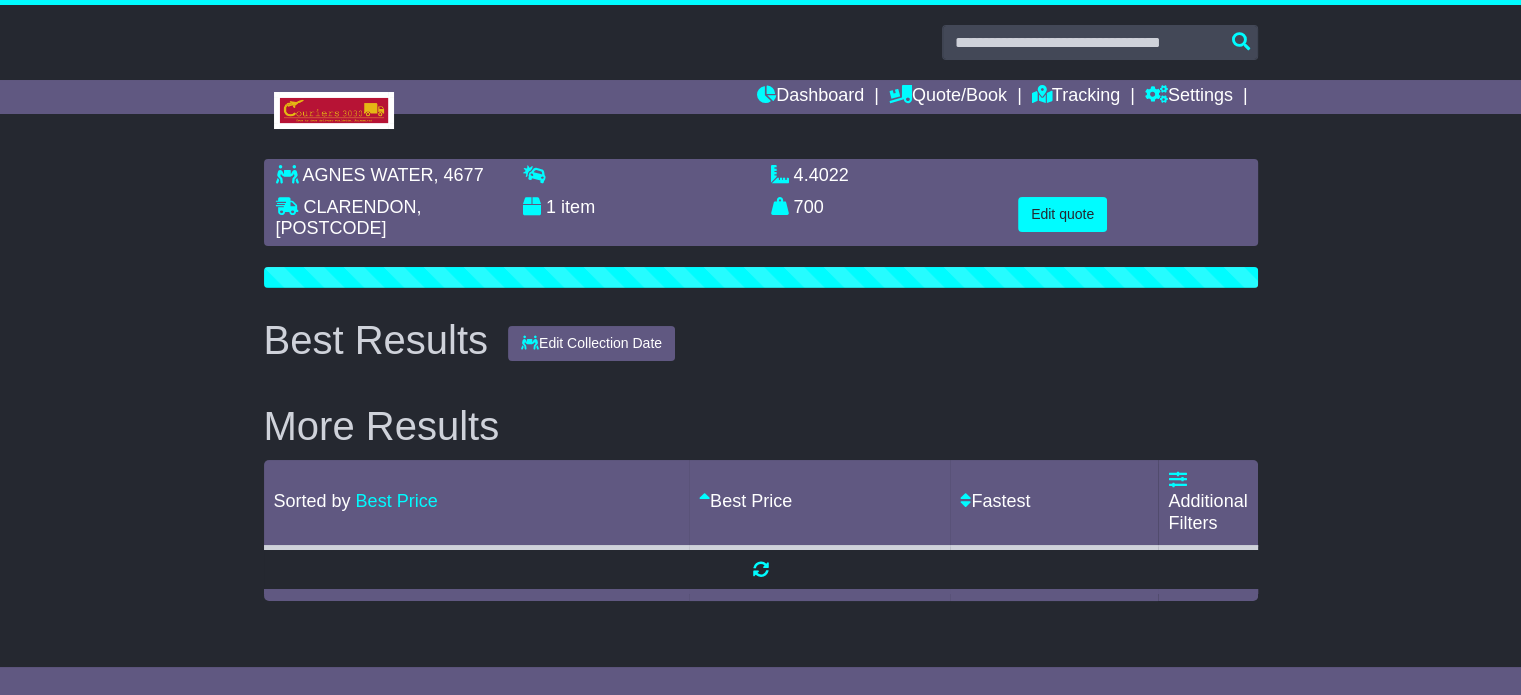 scroll, scrollTop: 0, scrollLeft: 0, axis: both 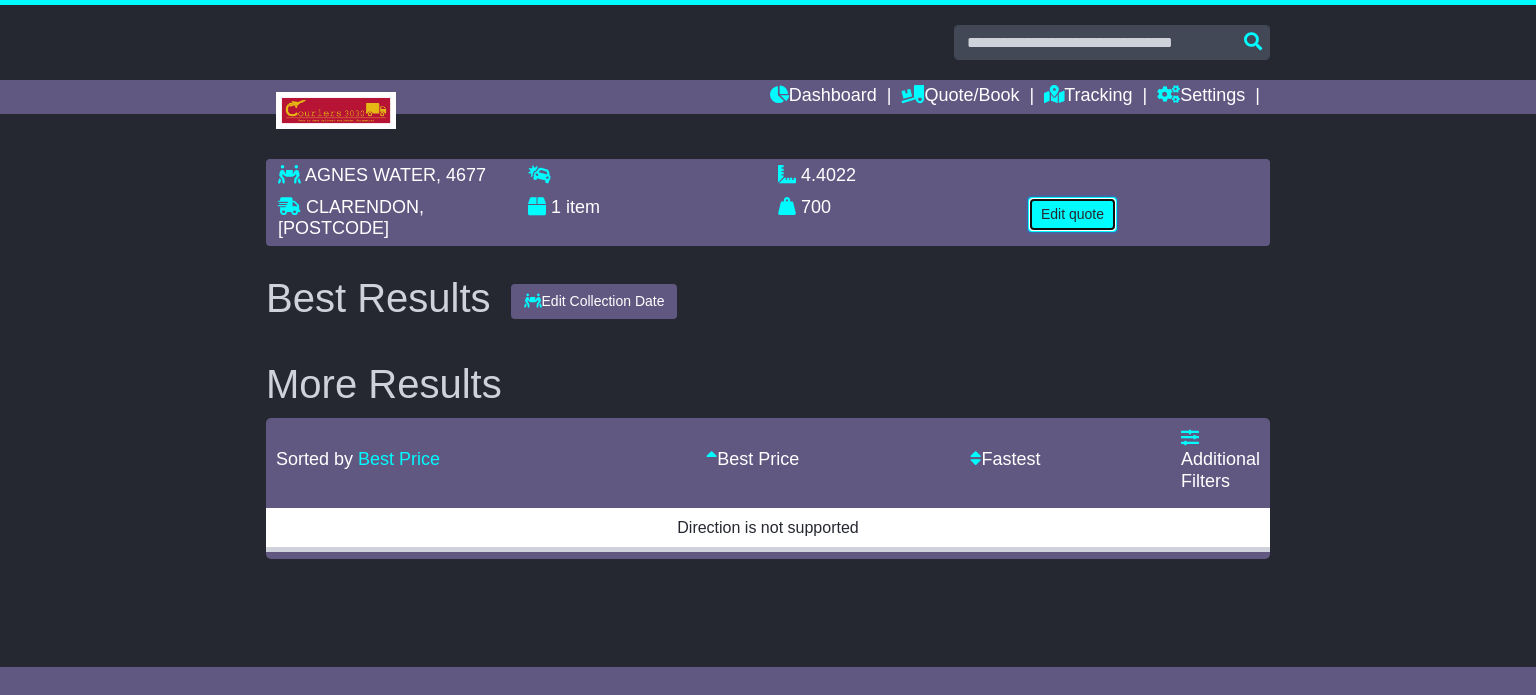click on "Edit quote" at bounding box center (1072, 214) 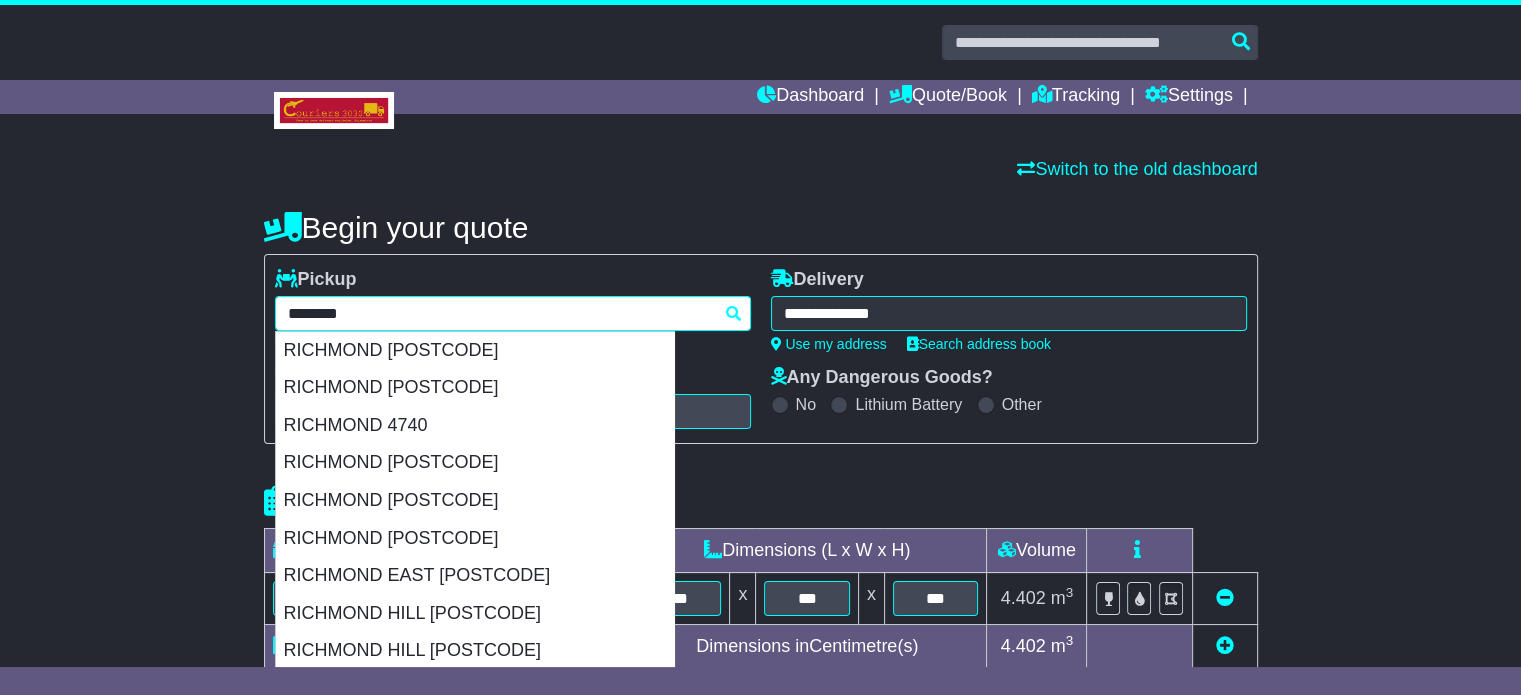 click on "**********" at bounding box center [513, 313] 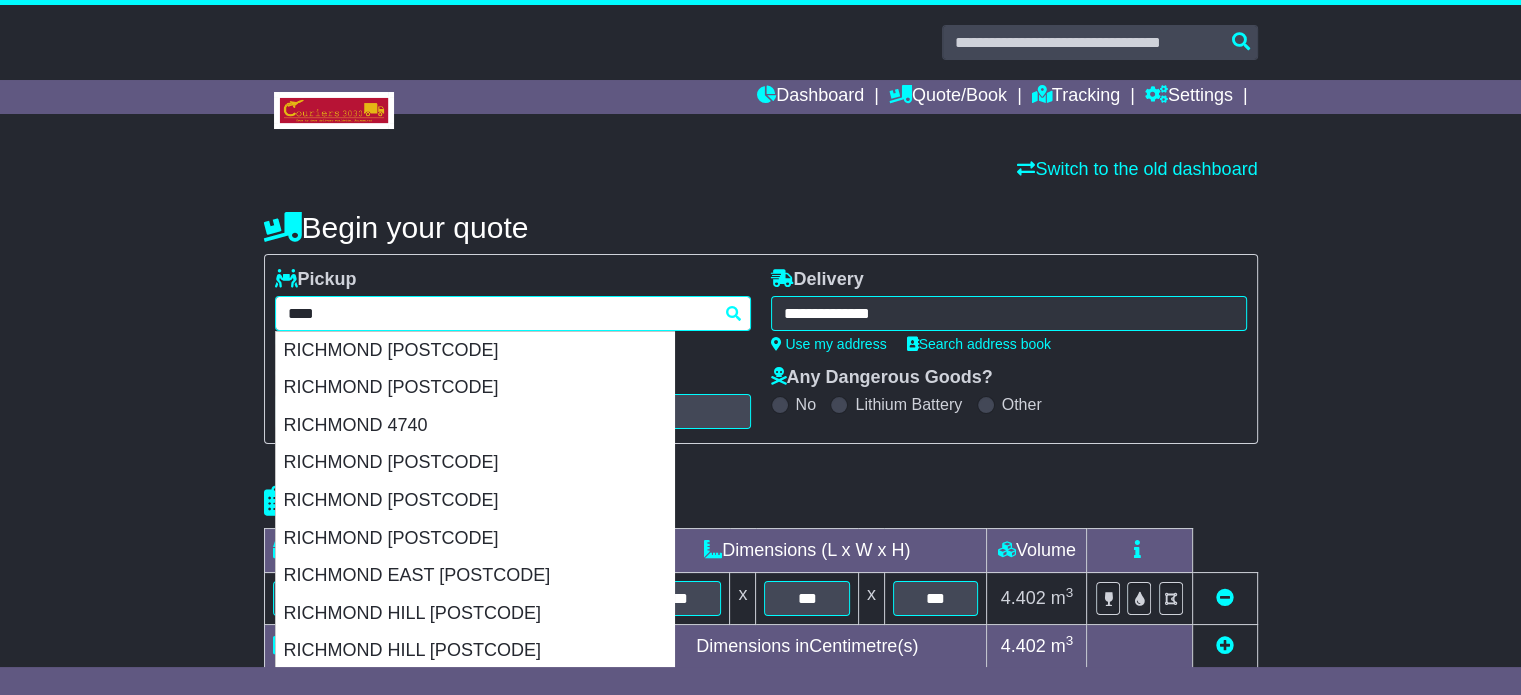 type on "***" 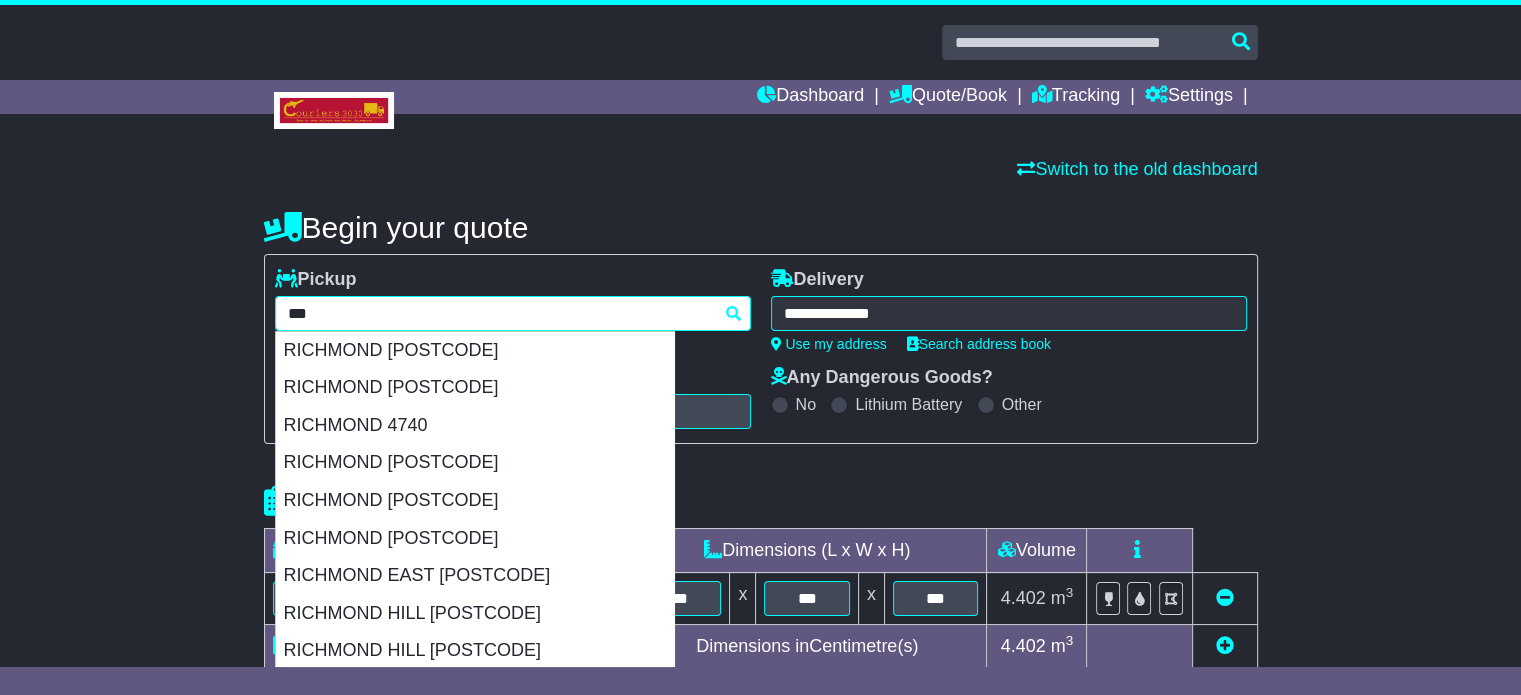 type 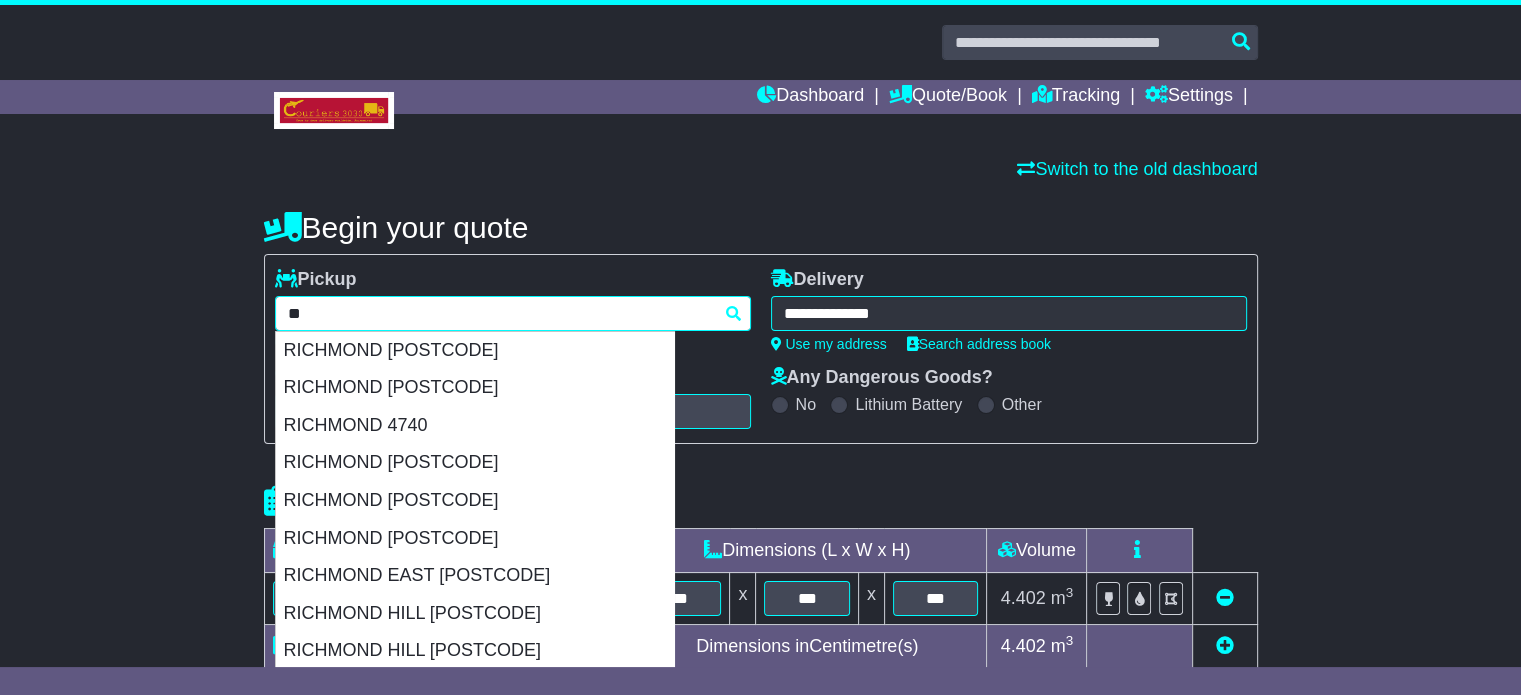 type on "*" 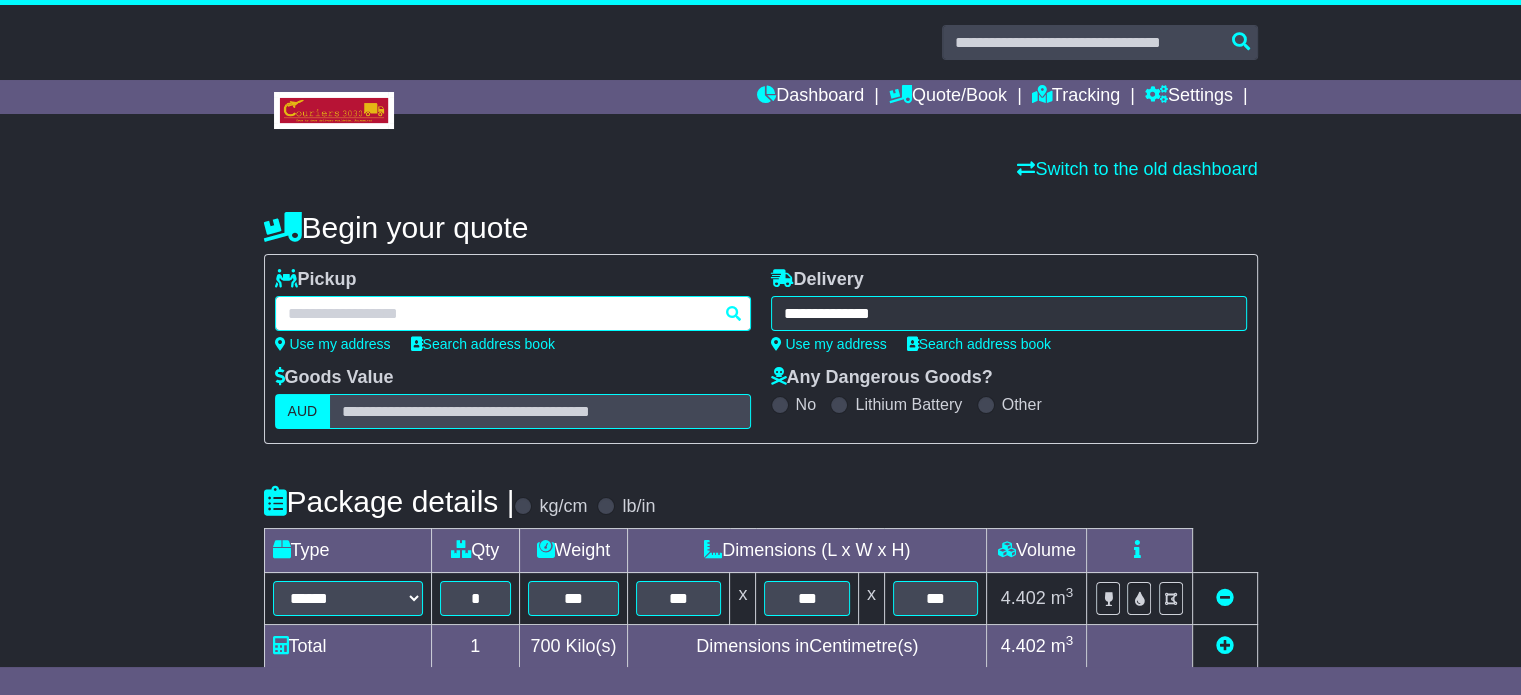paste on "*******" 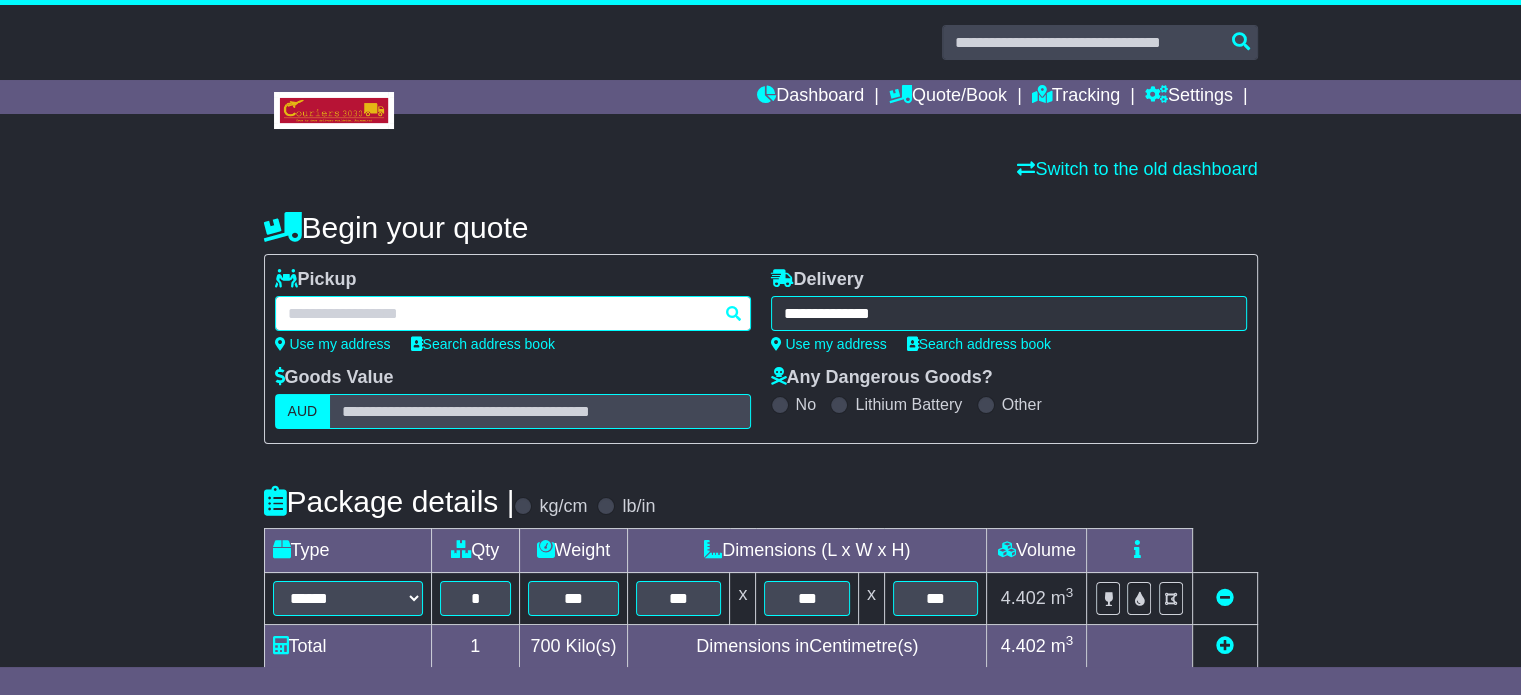 type on "*******" 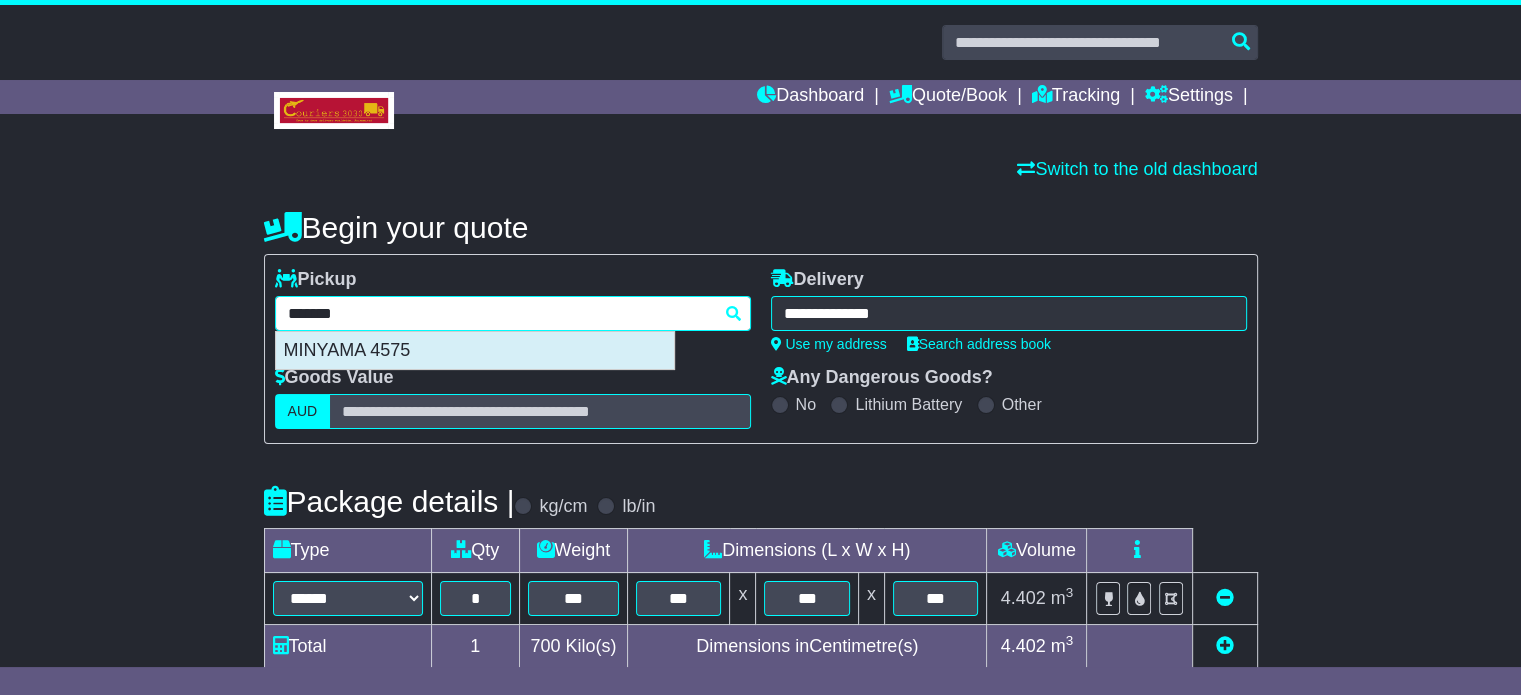 click on "MINYAMA 4575" at bounding box center [475, 351] 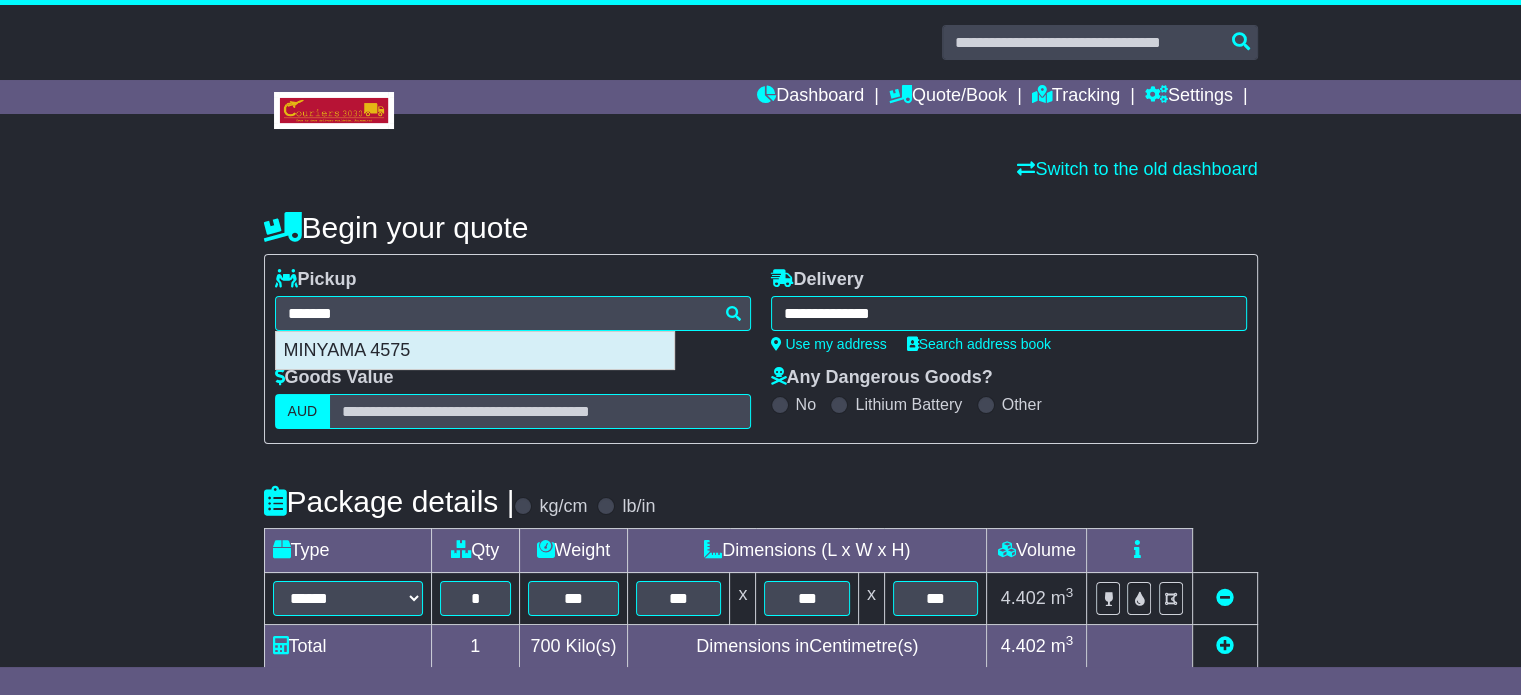 type on "**********" 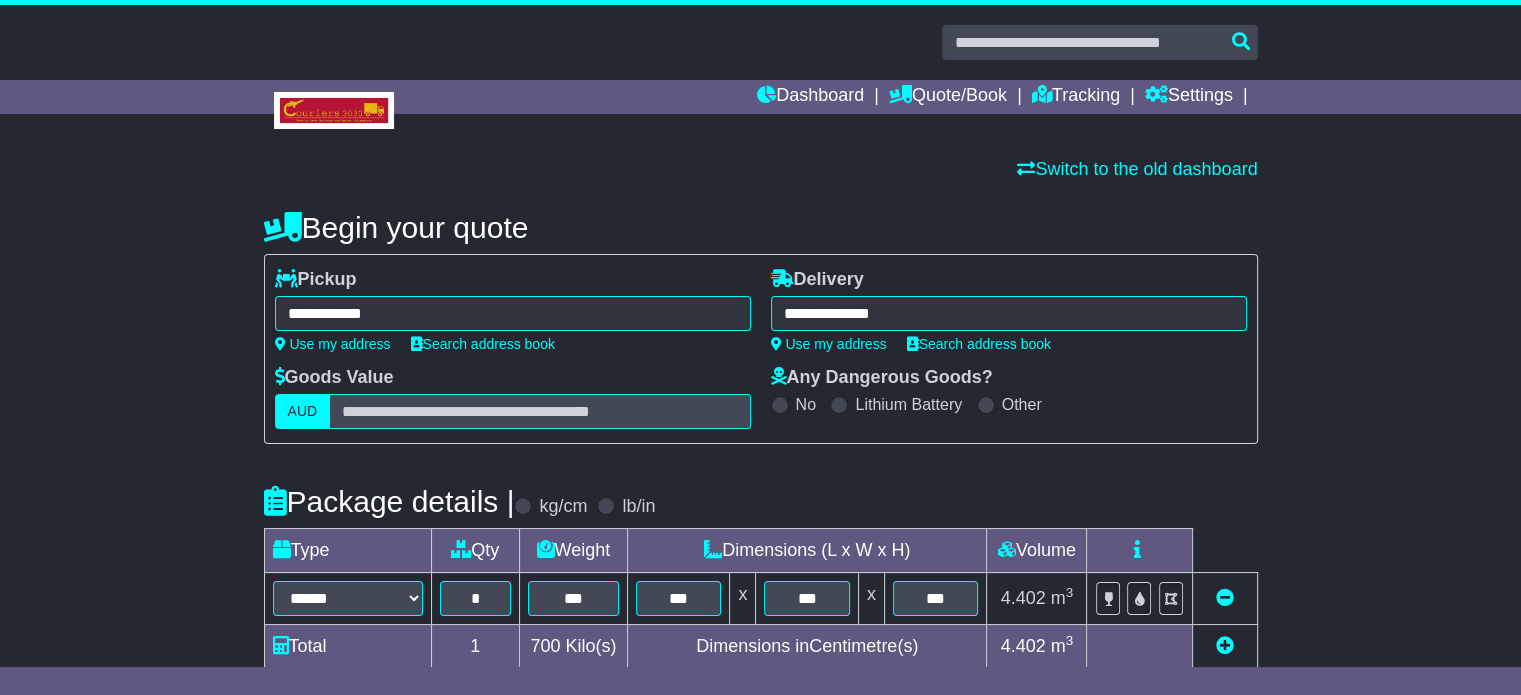 click on "**********" at bounding box center [1009, 313] 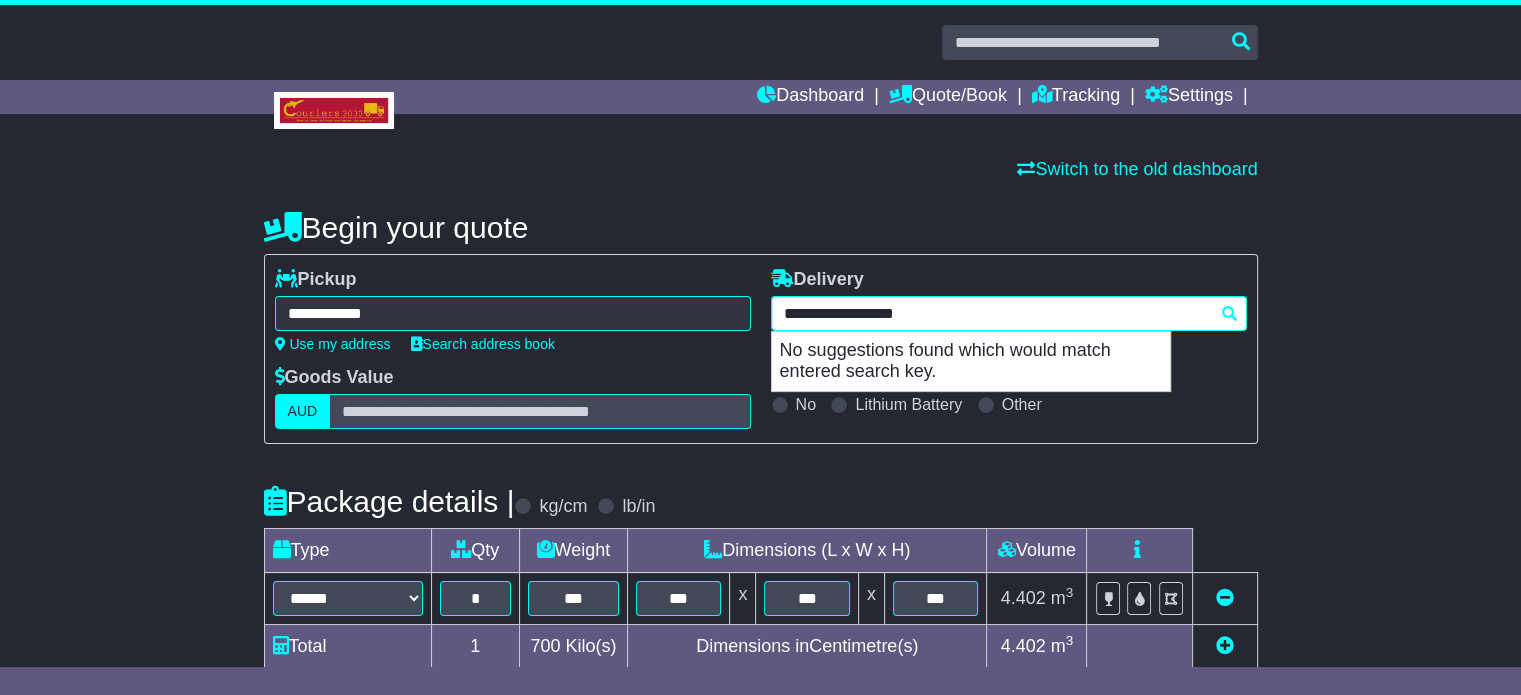 type on "**********" 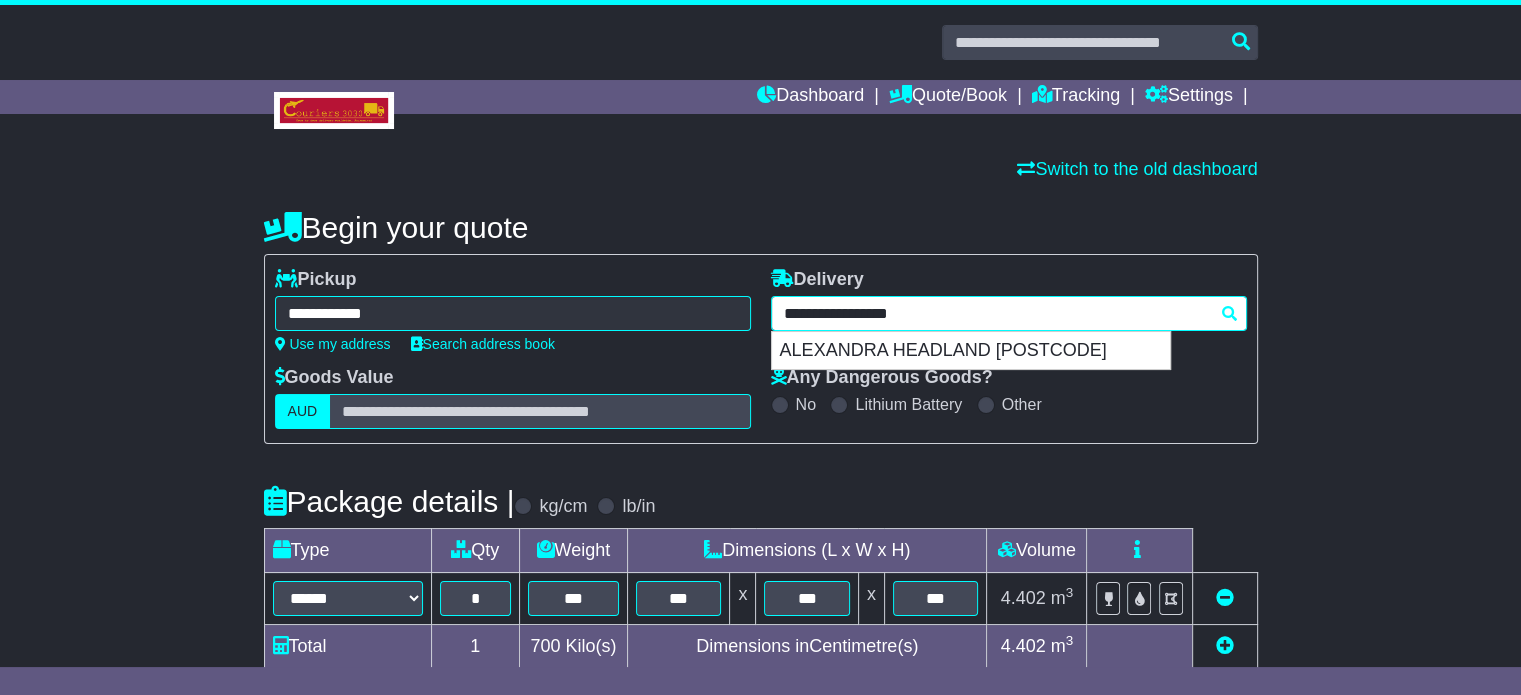 type 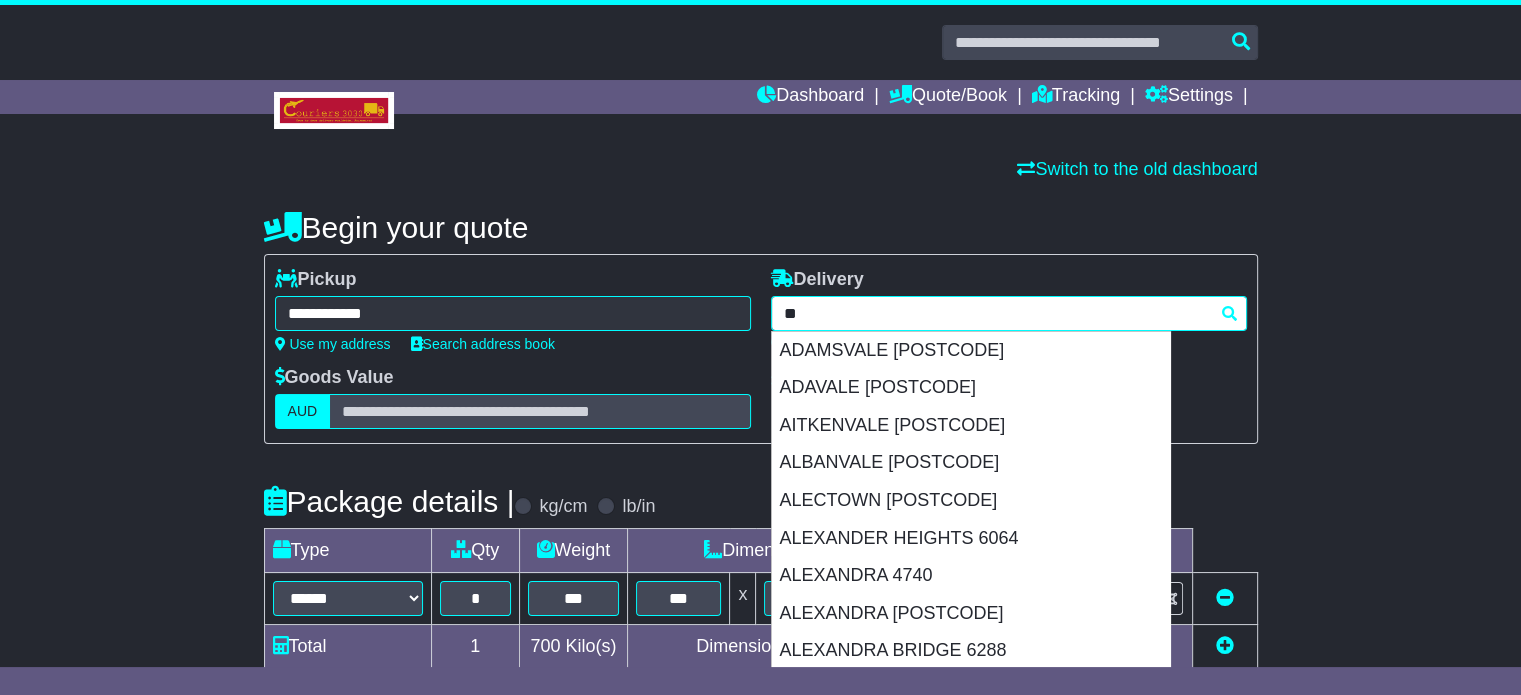 type on "*" 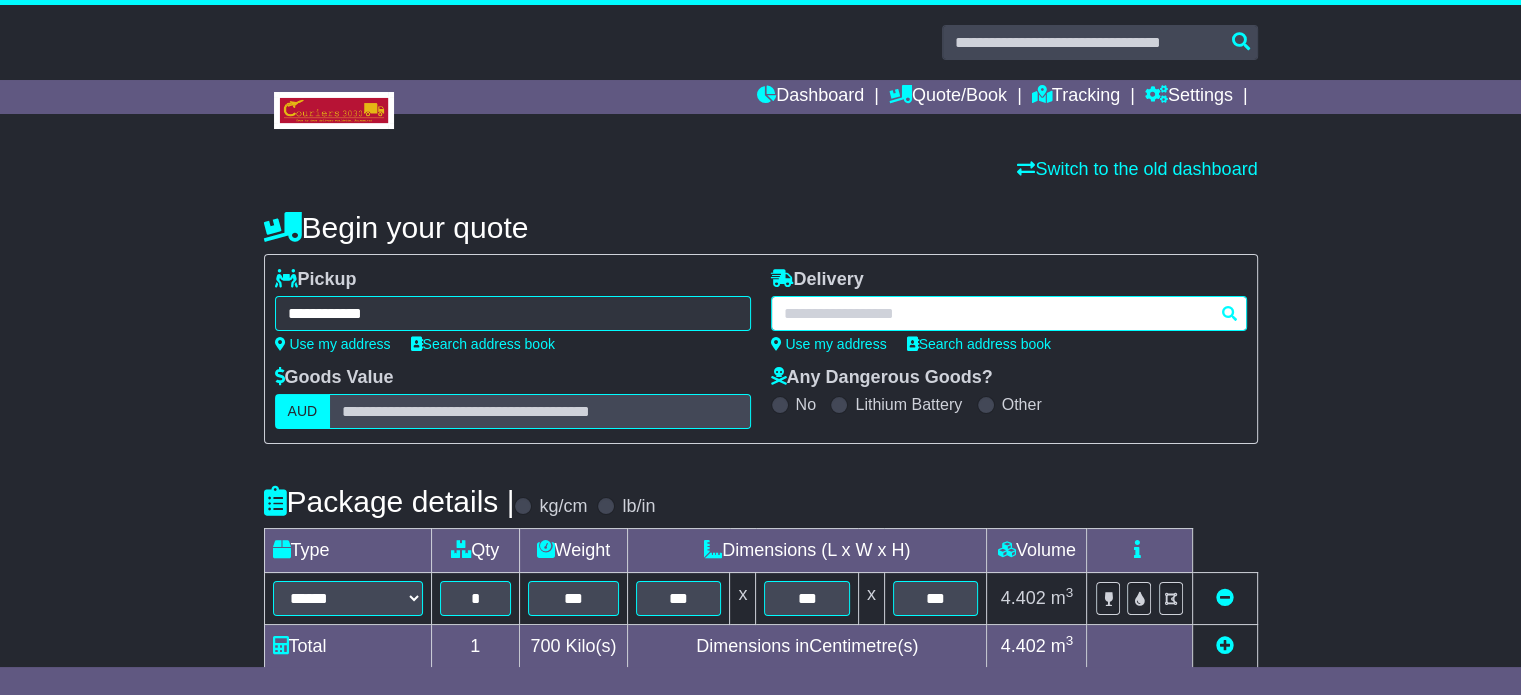 paste on "******" 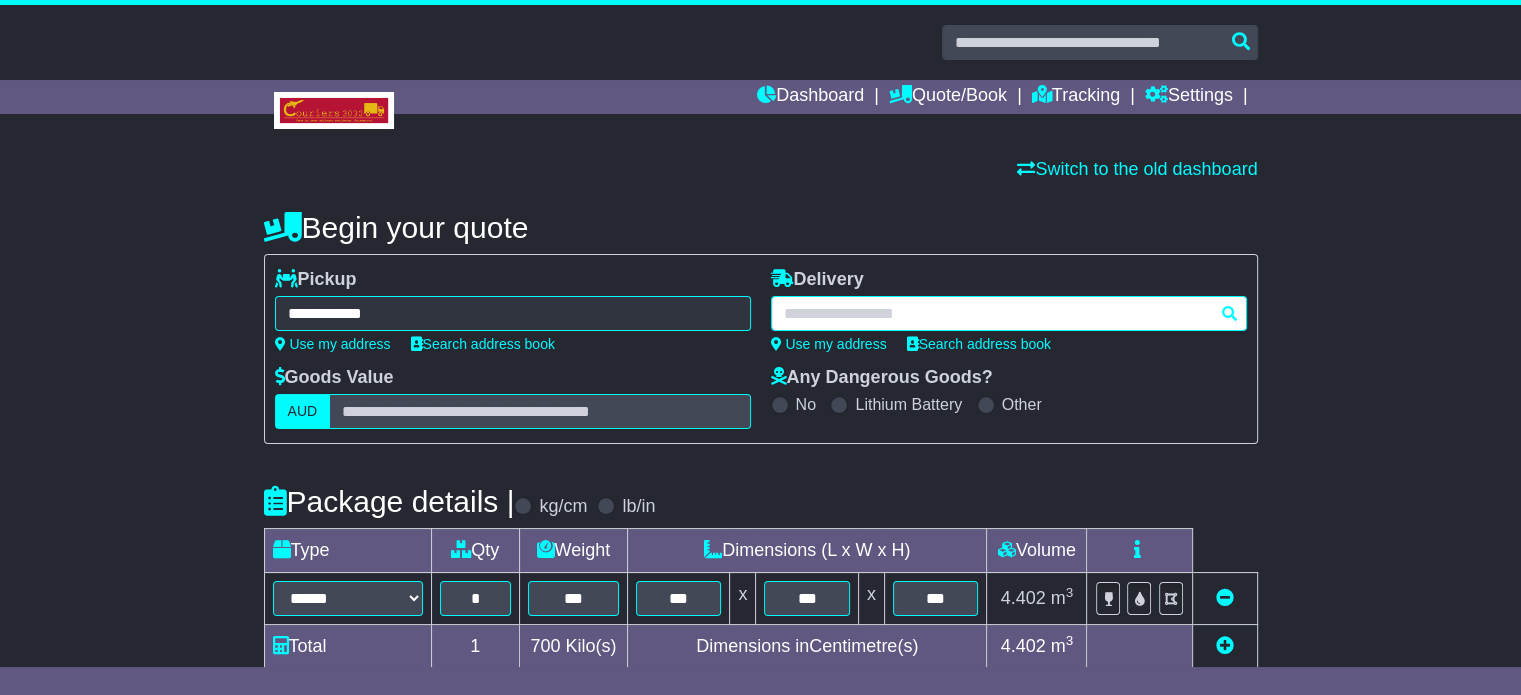 type on "******" 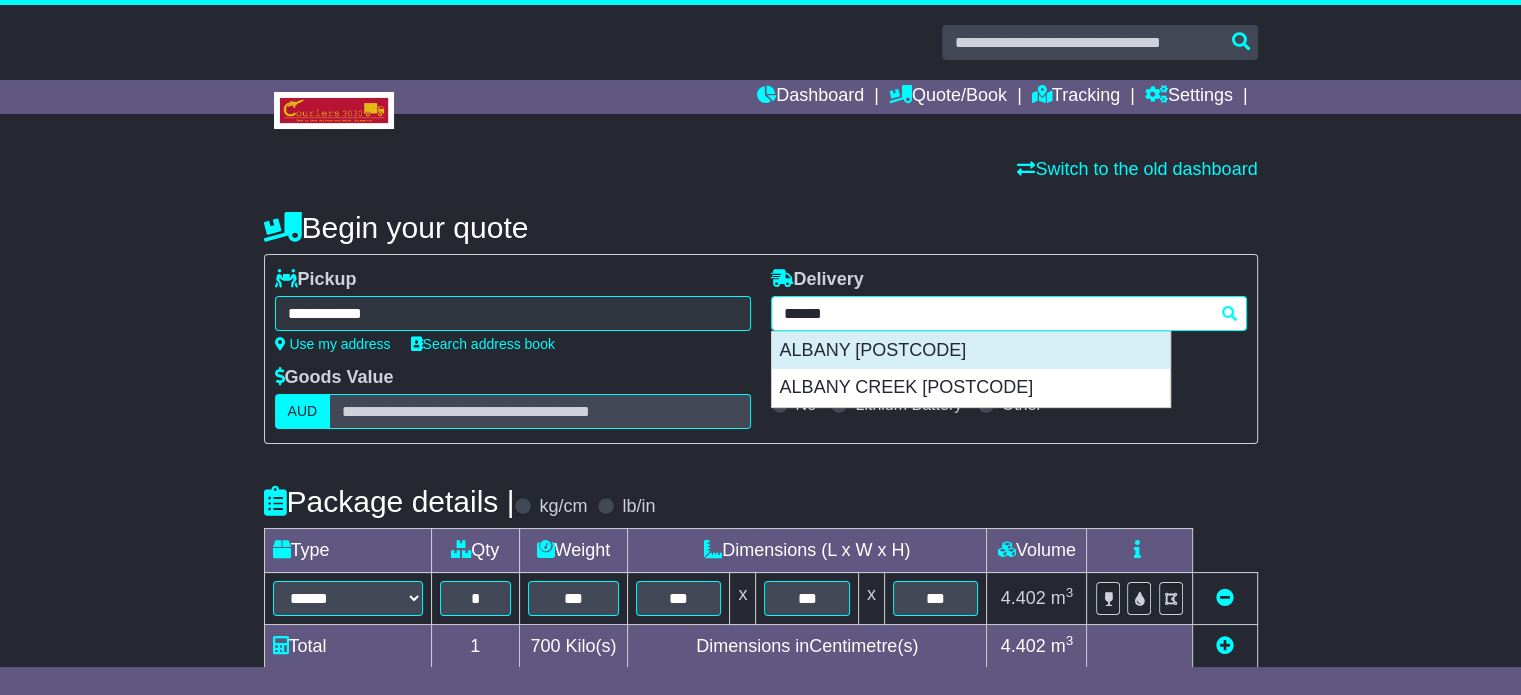 click on "ALBANY [POSTCODE]" at bounding box center [971, 351] 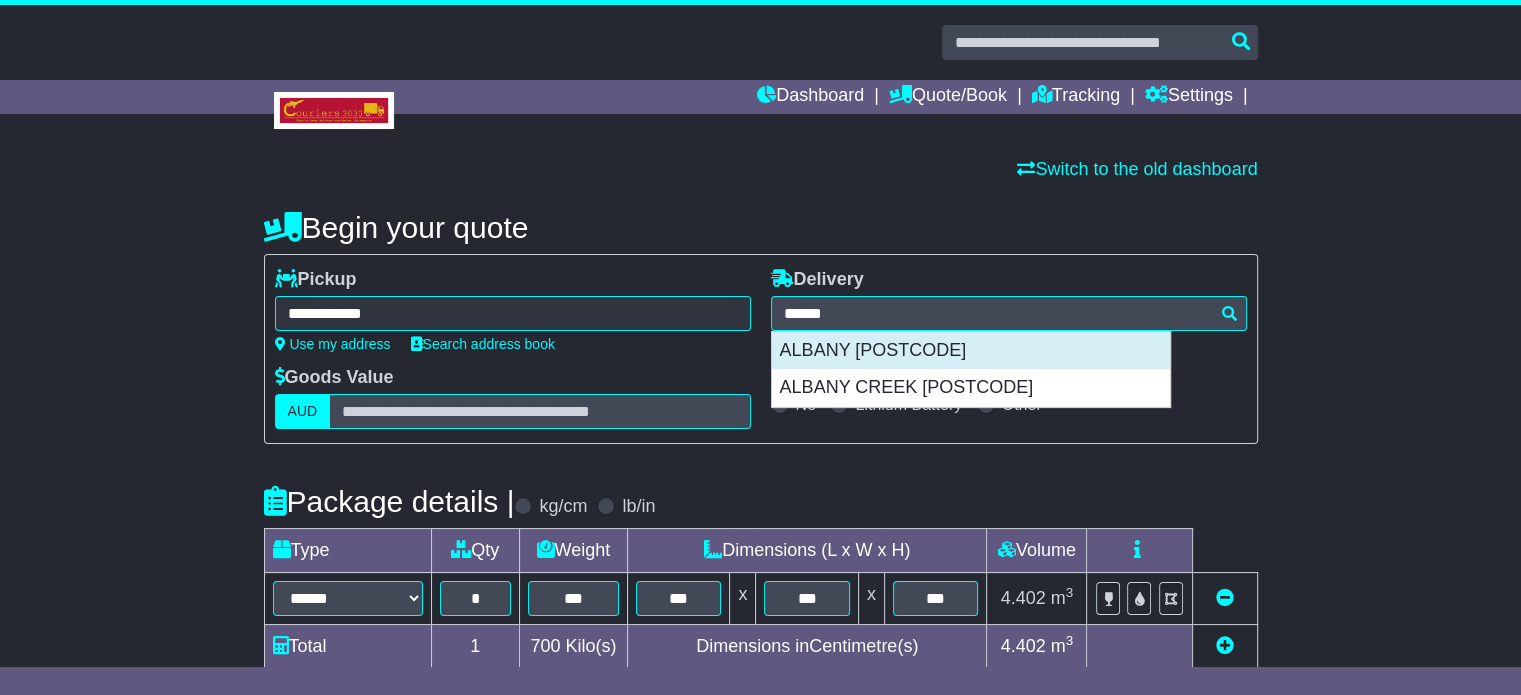 type on "**********" 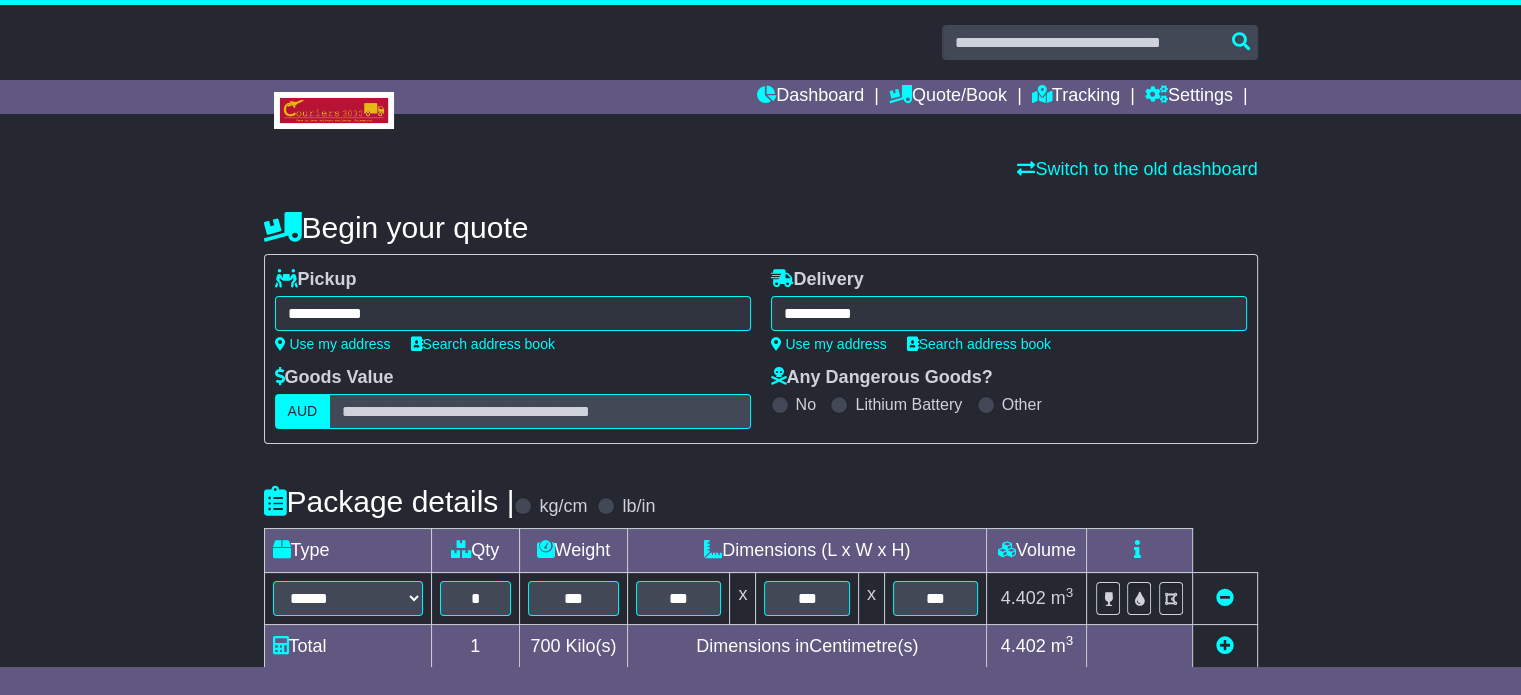 click on "**********" at bounding box center (761, 692) 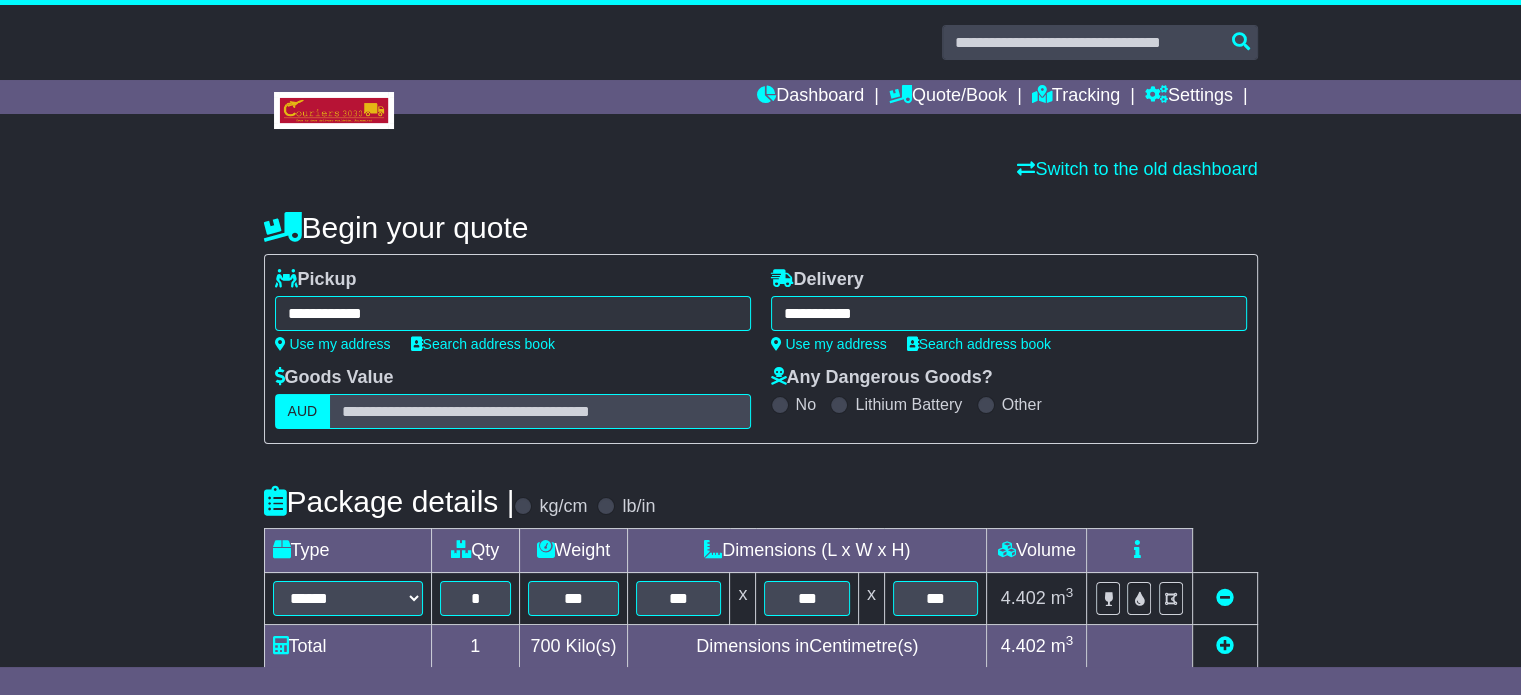 click on "Package details |
kg/cm
lb/in" at bounding box center [761, 501] 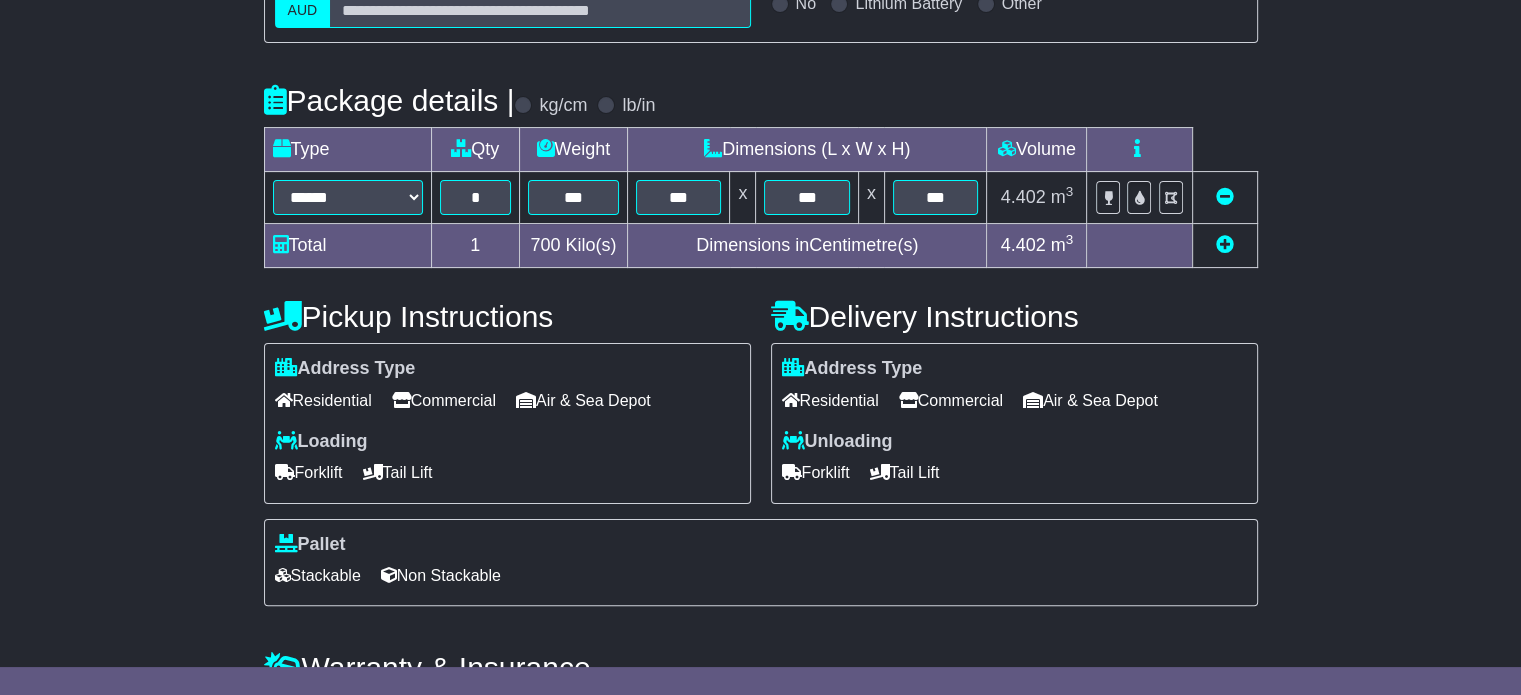 scroll, scrollTop: 440, scrollLeft: 0, axis: vertical 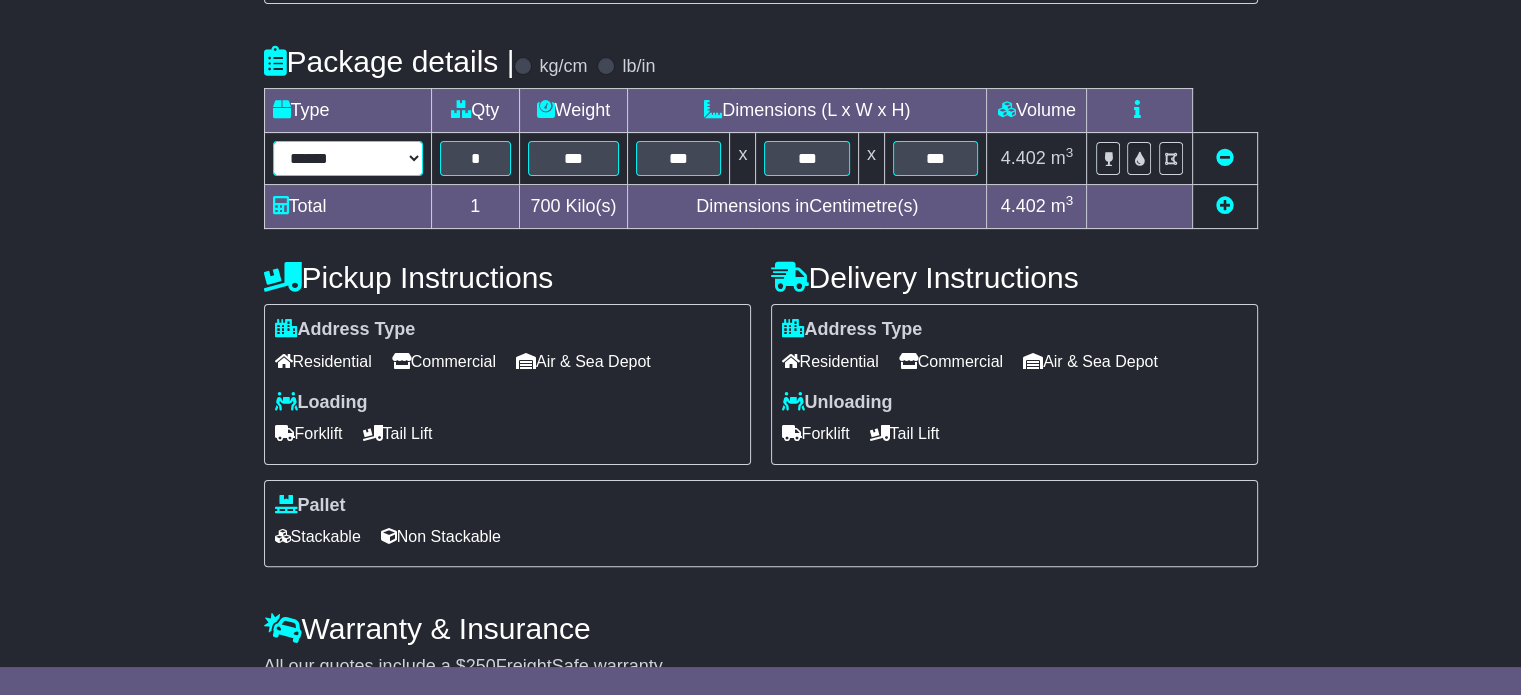 click on "****** ****** *** ******** ***** **** **** ****** *** *******" at bounding box center (348, 158) 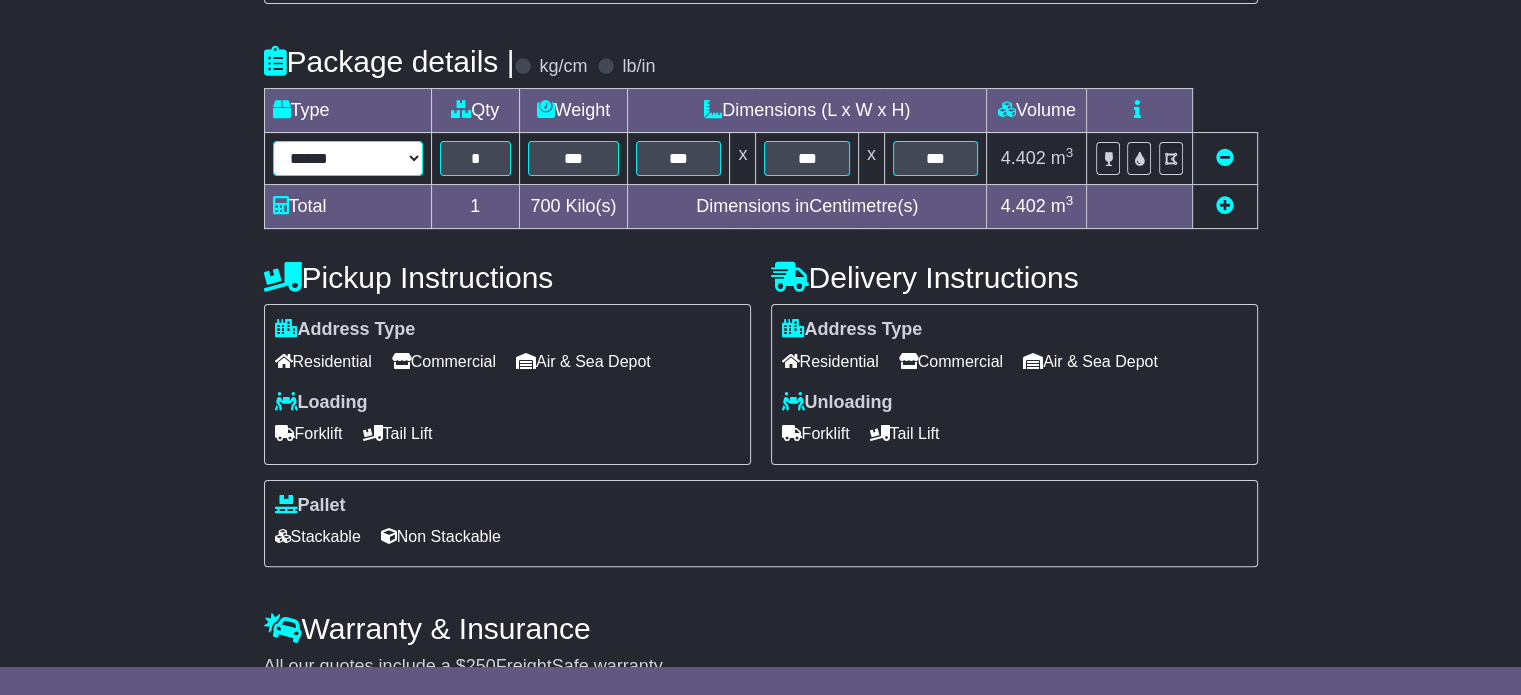 select on "*****" 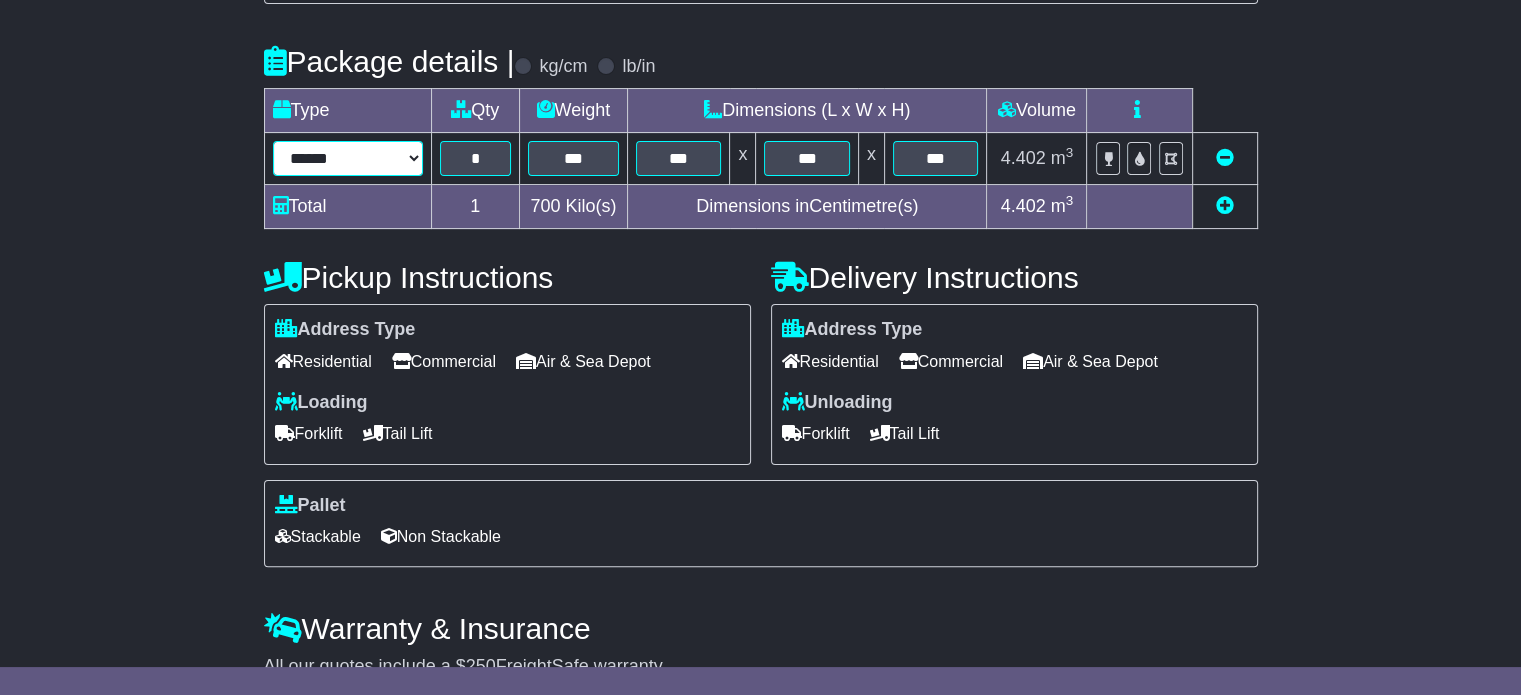 scroll, scrollTop: 436, scrollLeft: 0, axis: vertical 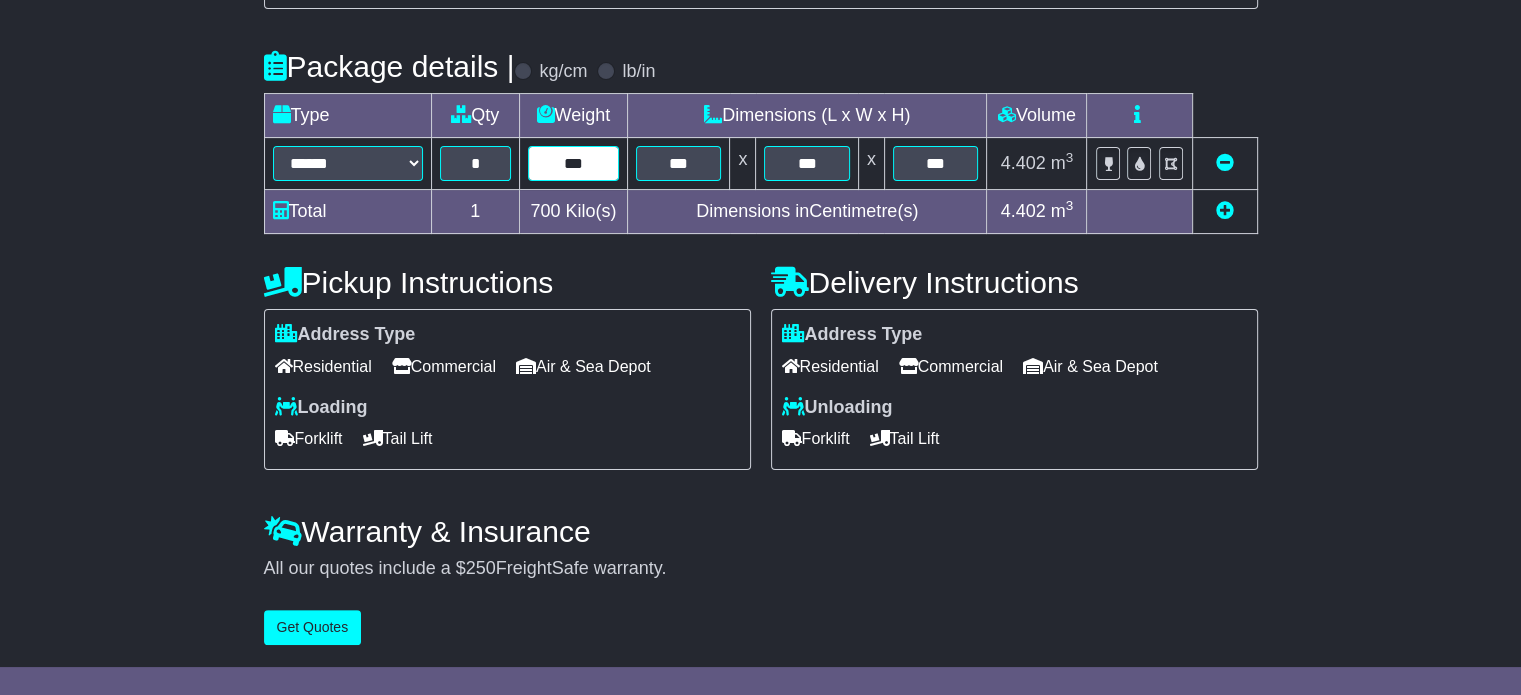 click on "***" at bounding box center [573, 163] 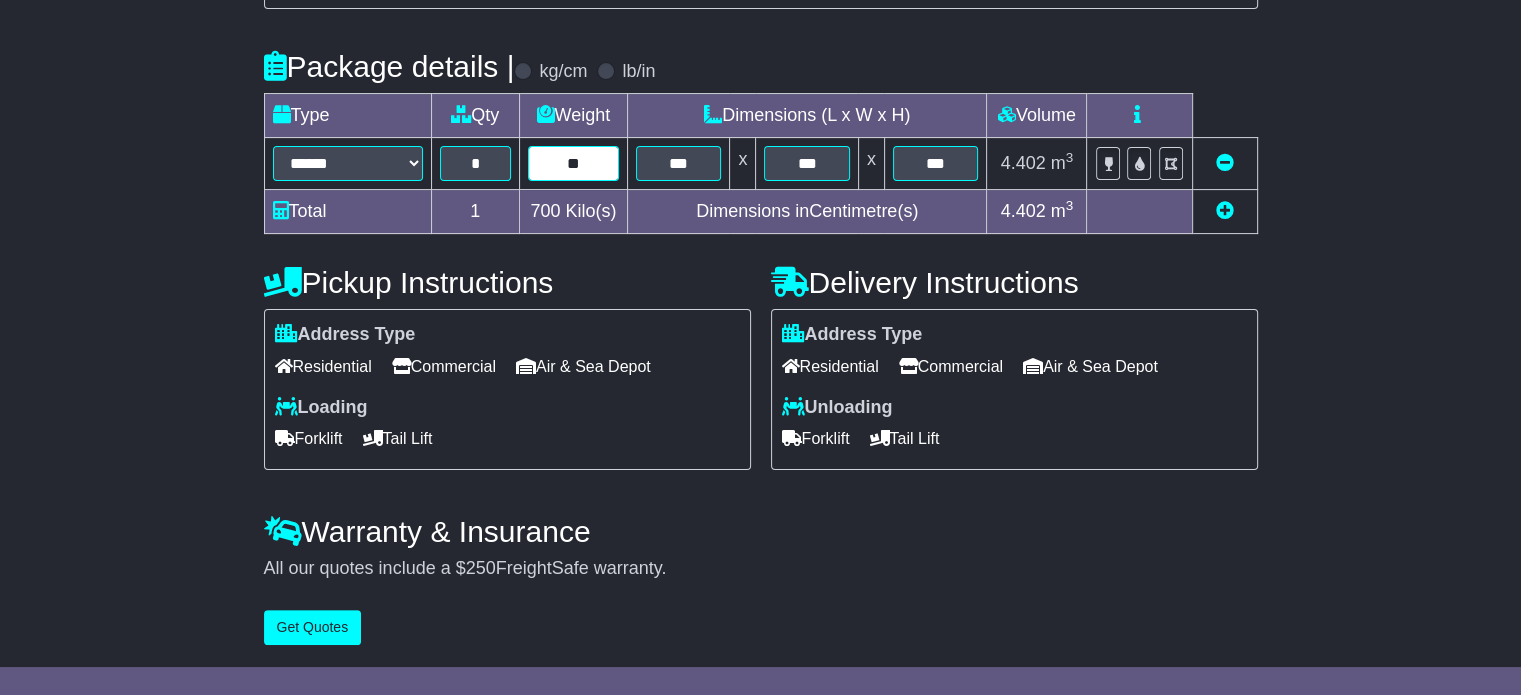type on "*" 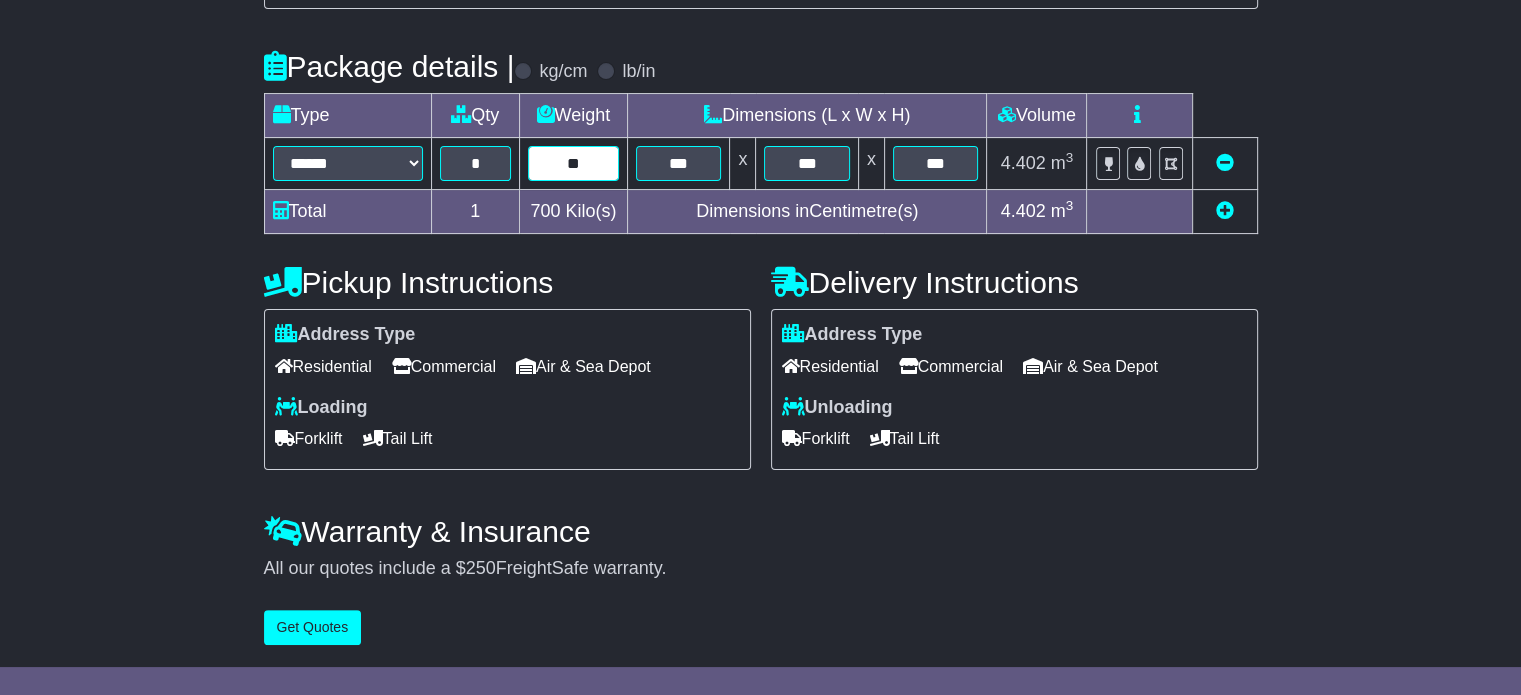 type on "**" 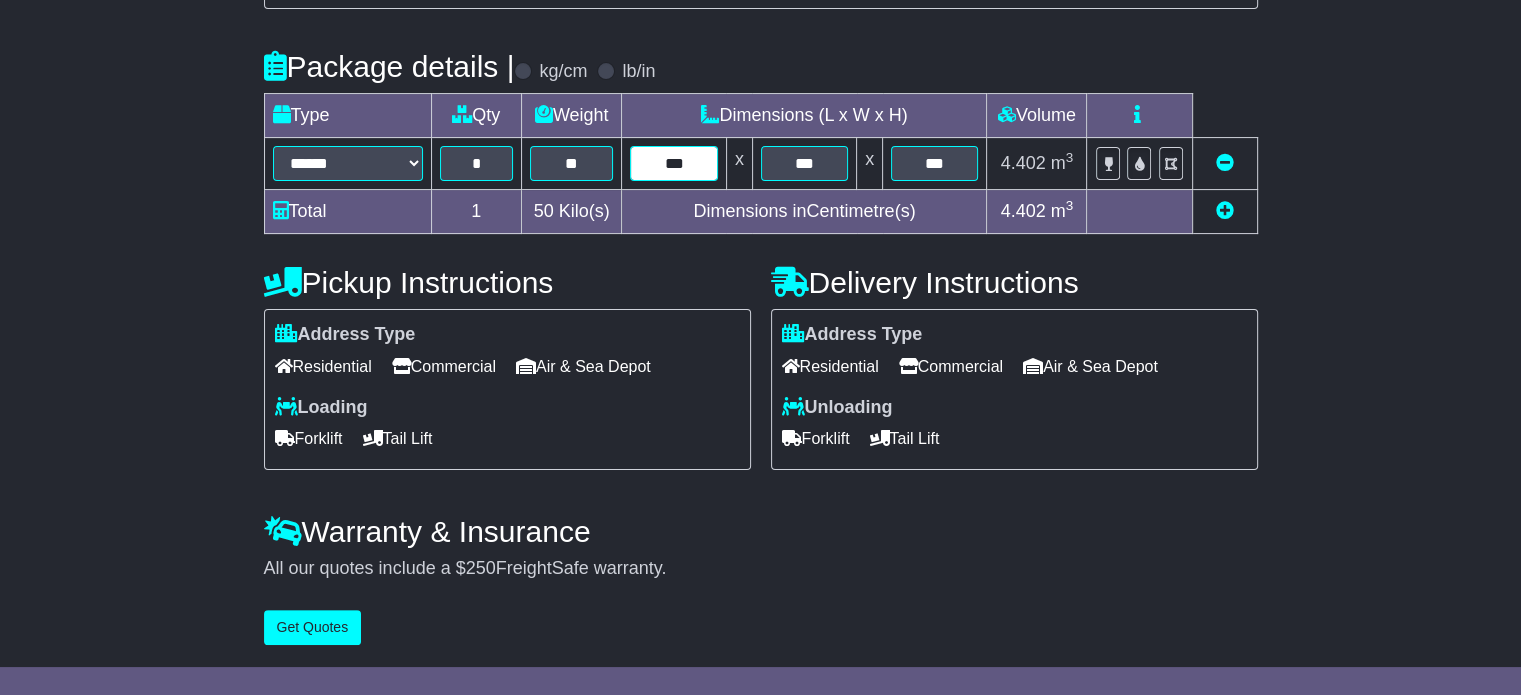 click on "***" at bounding box center [673, 163] 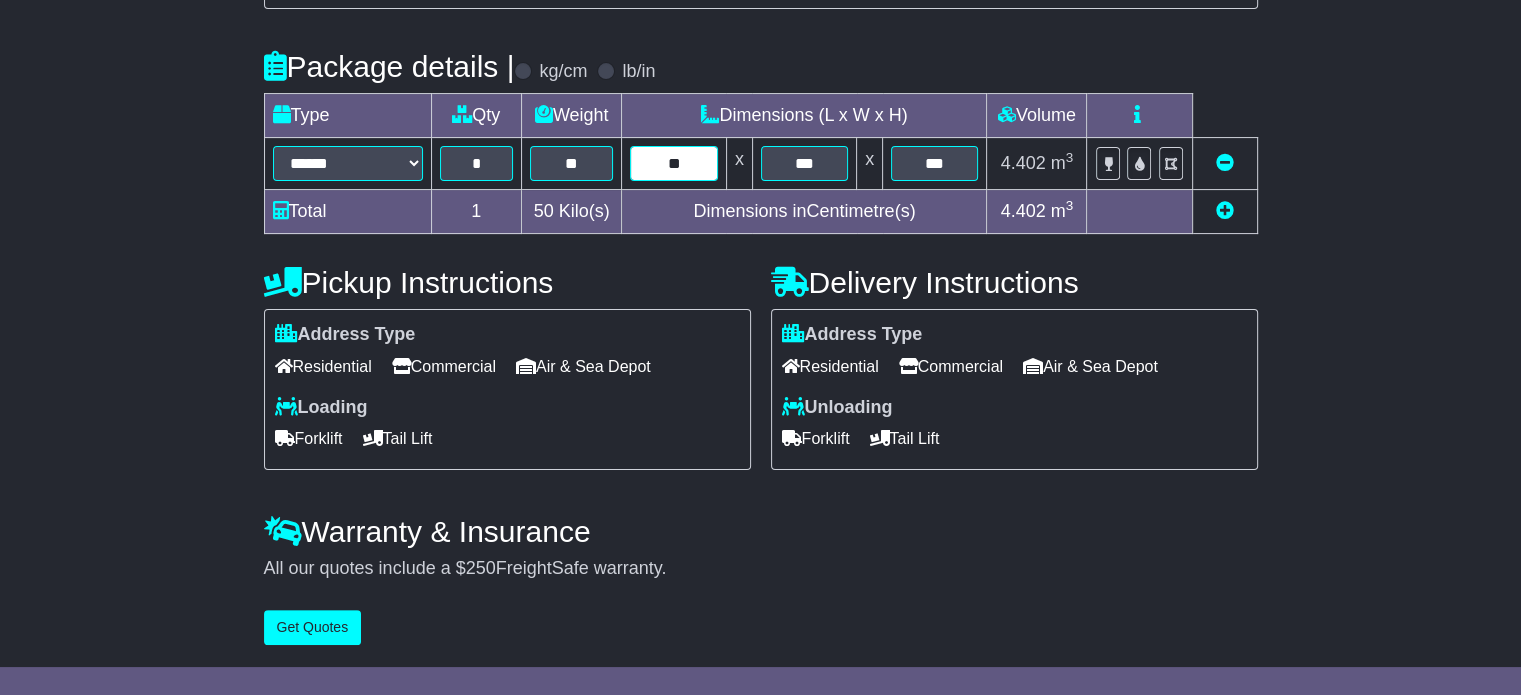 type on "*" 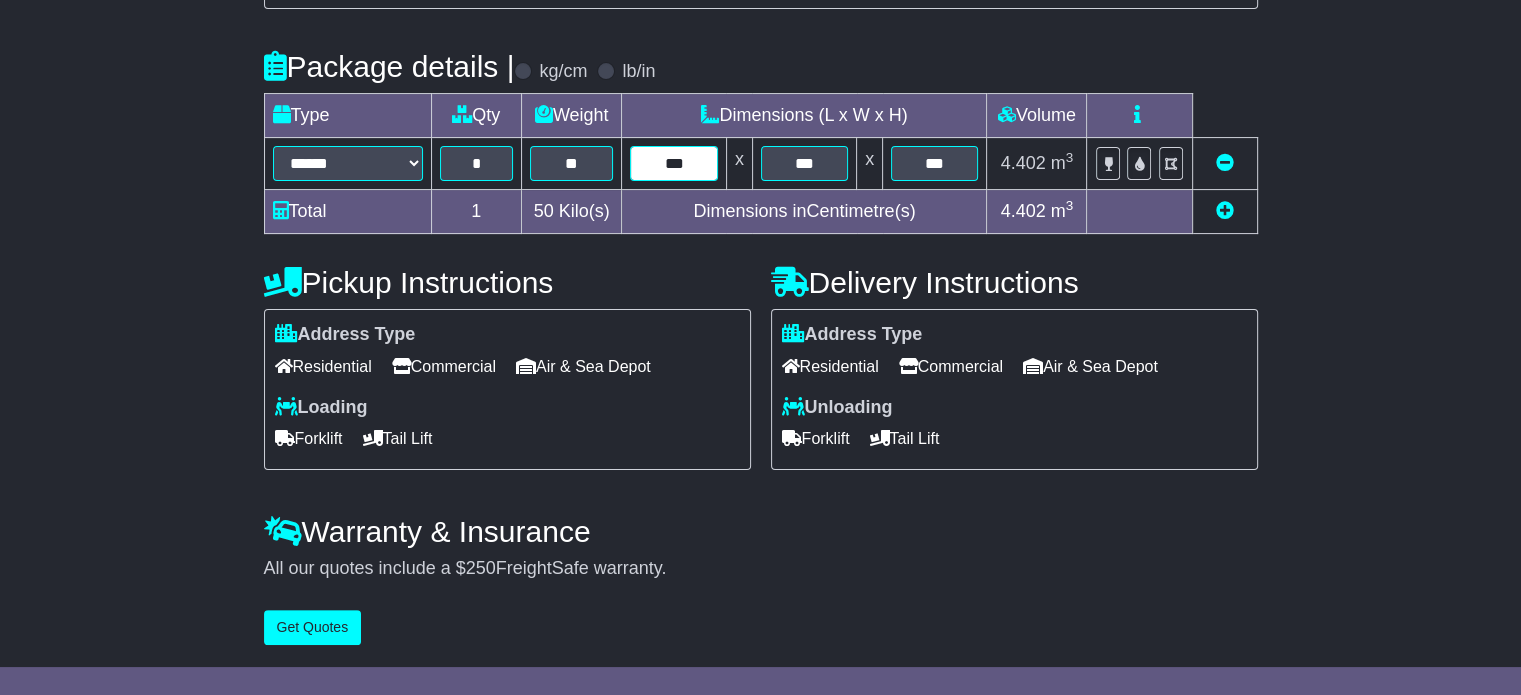 type on "***" 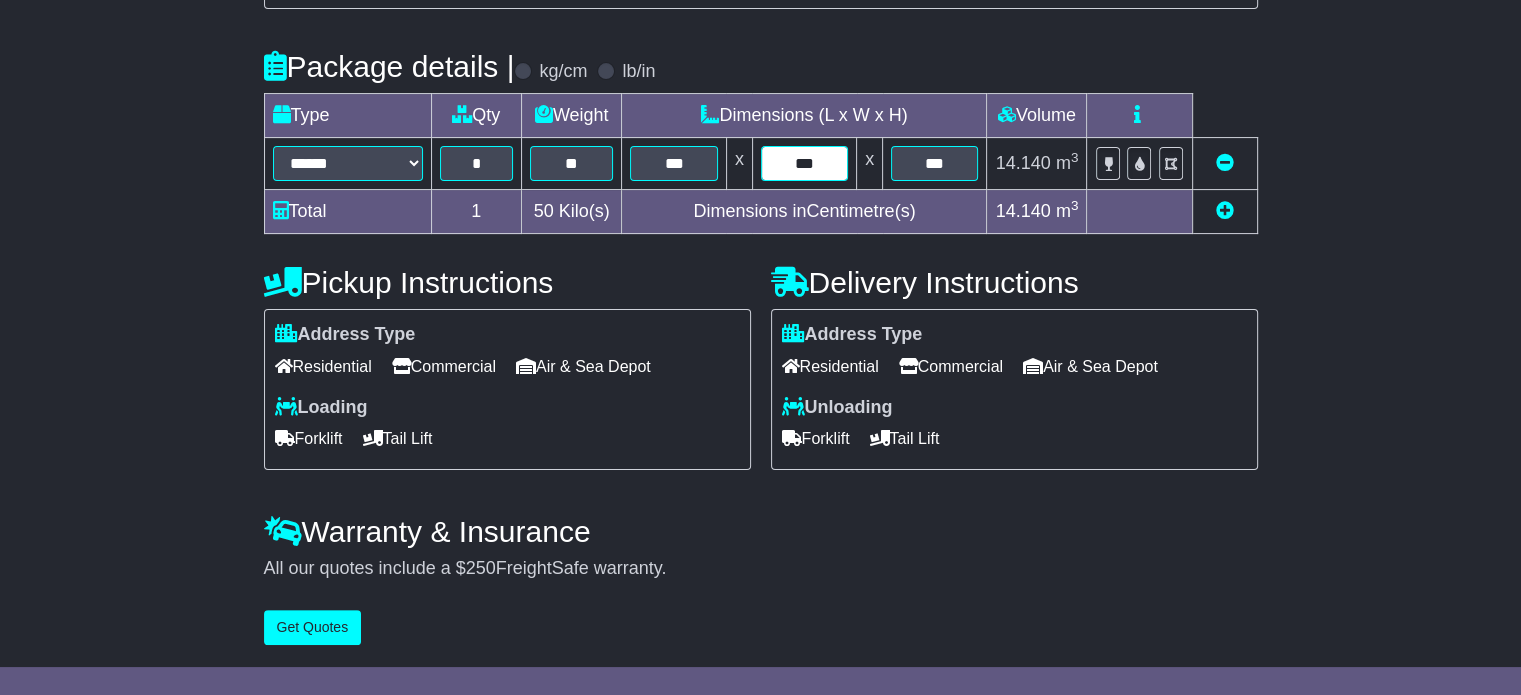 click on "***" at bounding box center (804, 163) 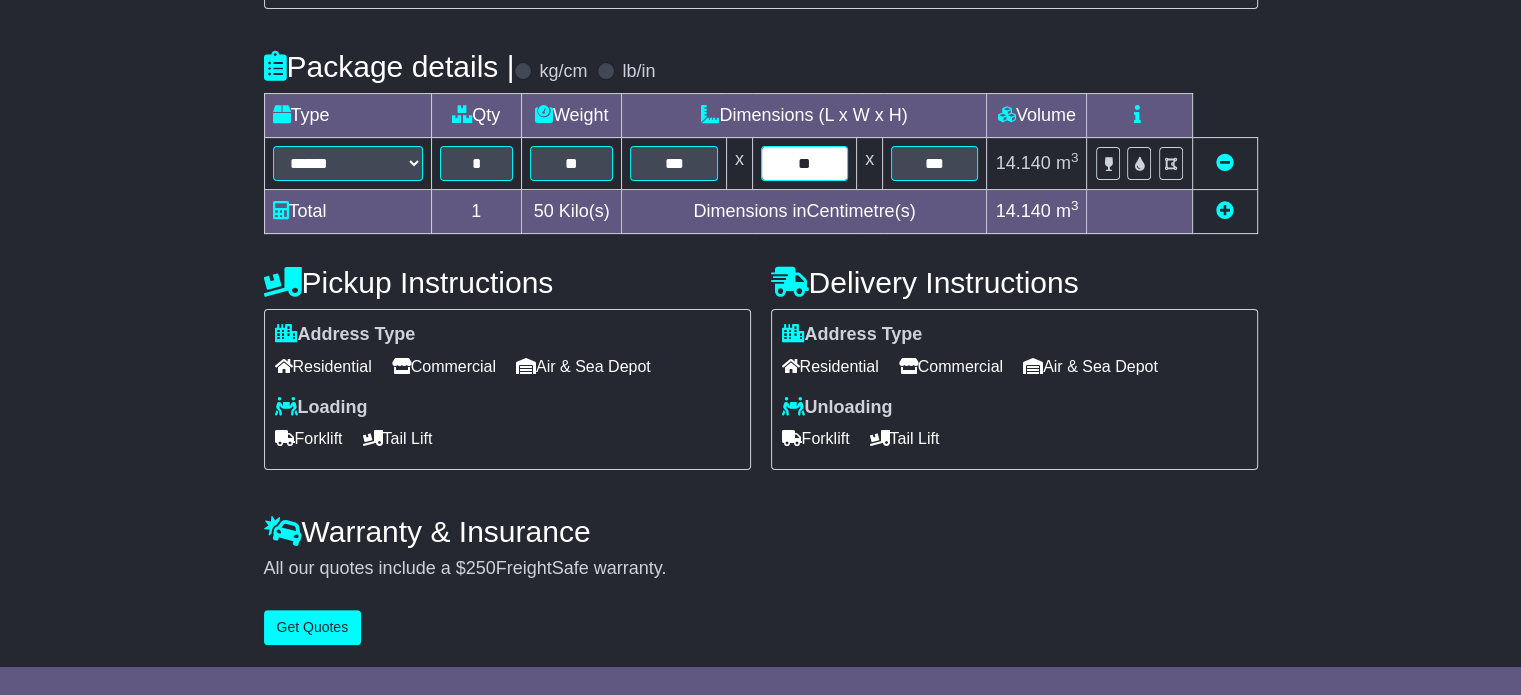 type on "*" 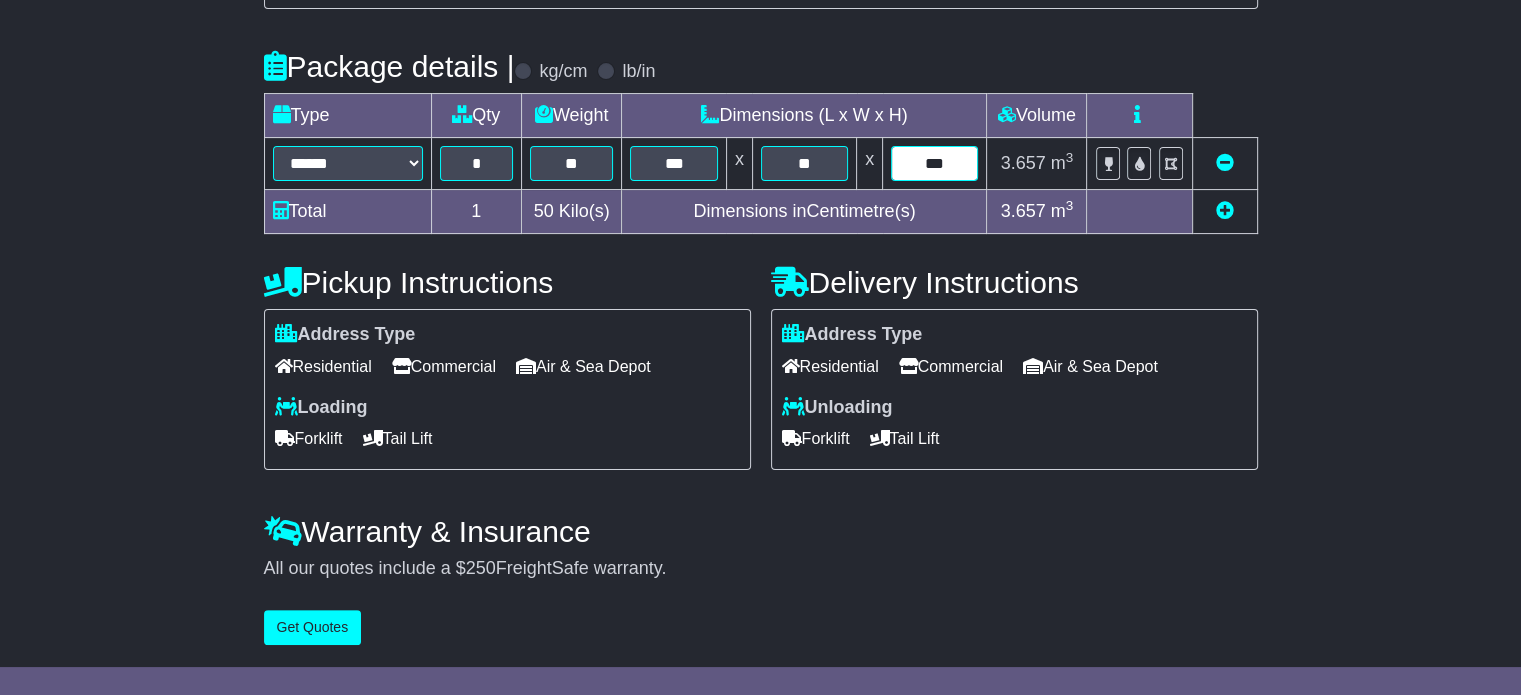 click on "***" at bounding box center [934, 163] 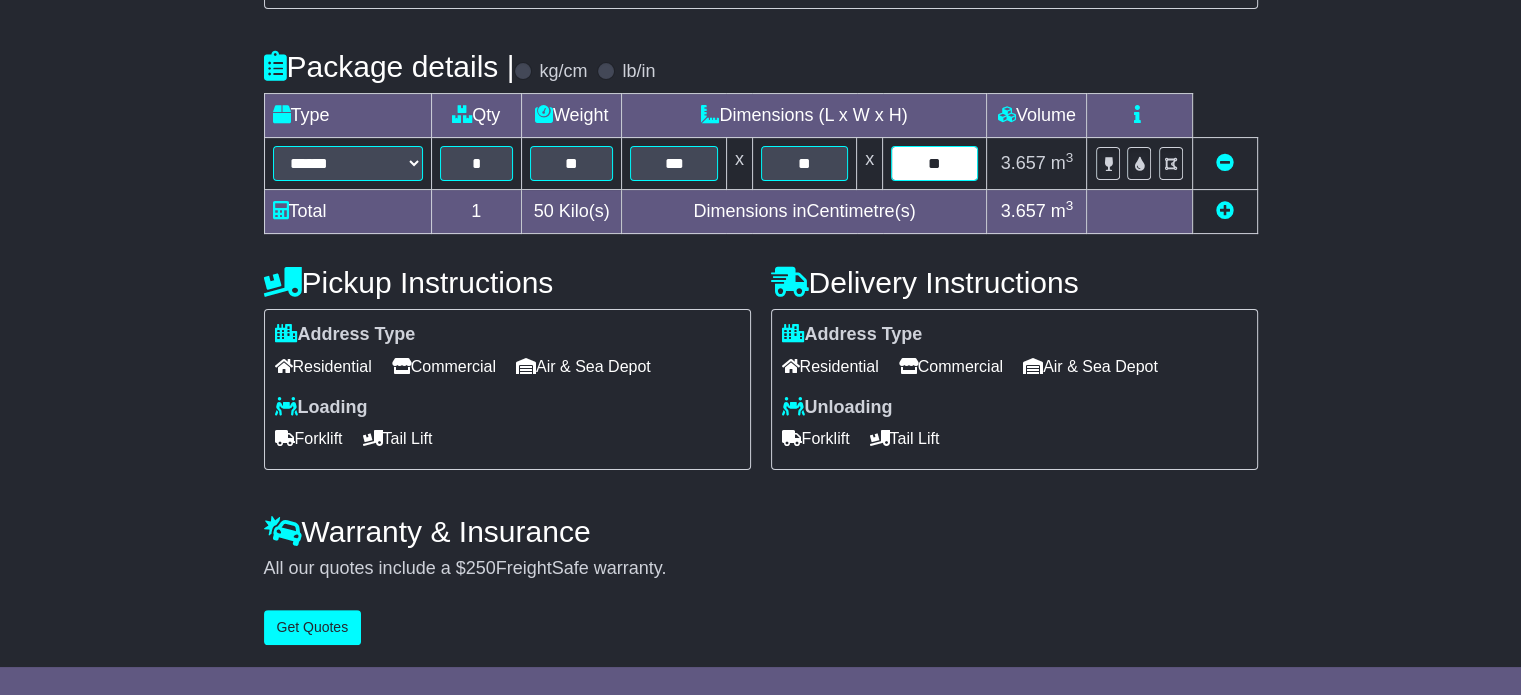 type on "*" 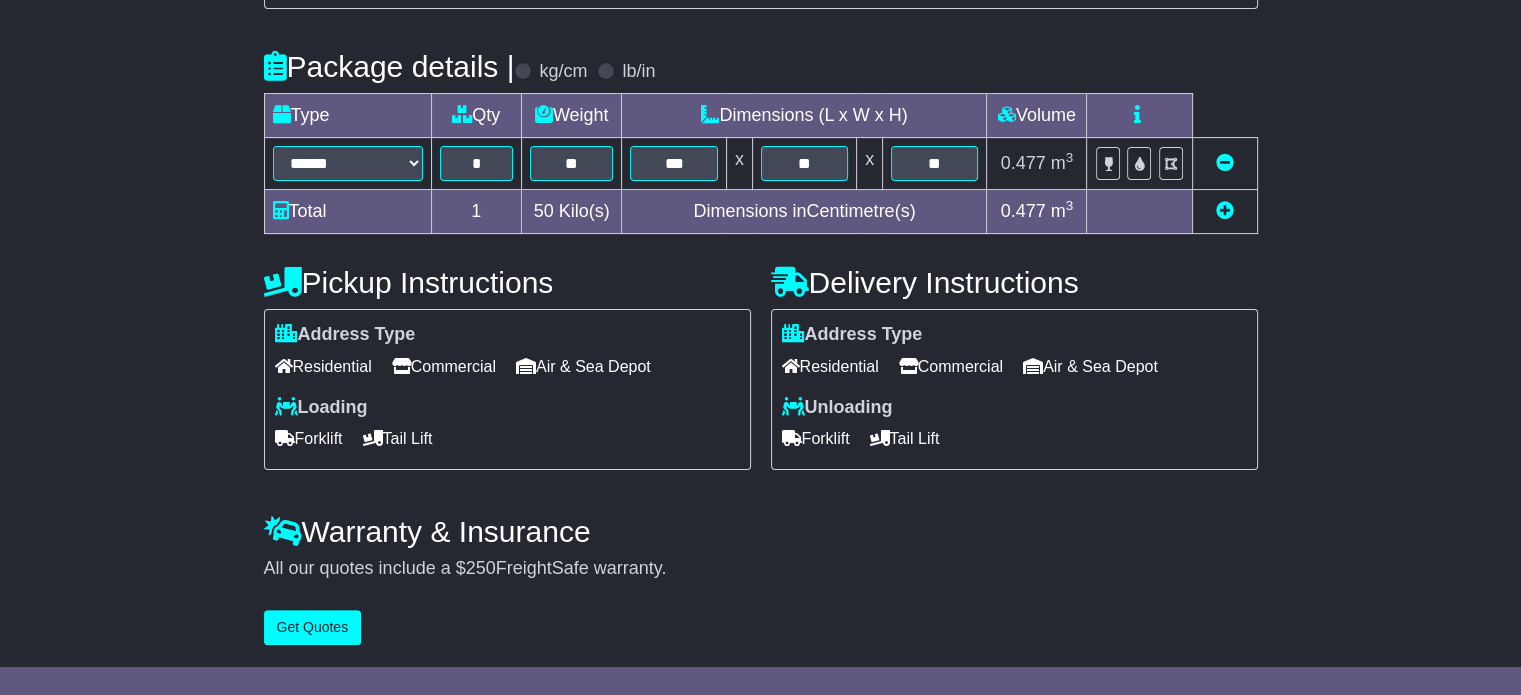click on "Residential" at bounding box center (323, 366) 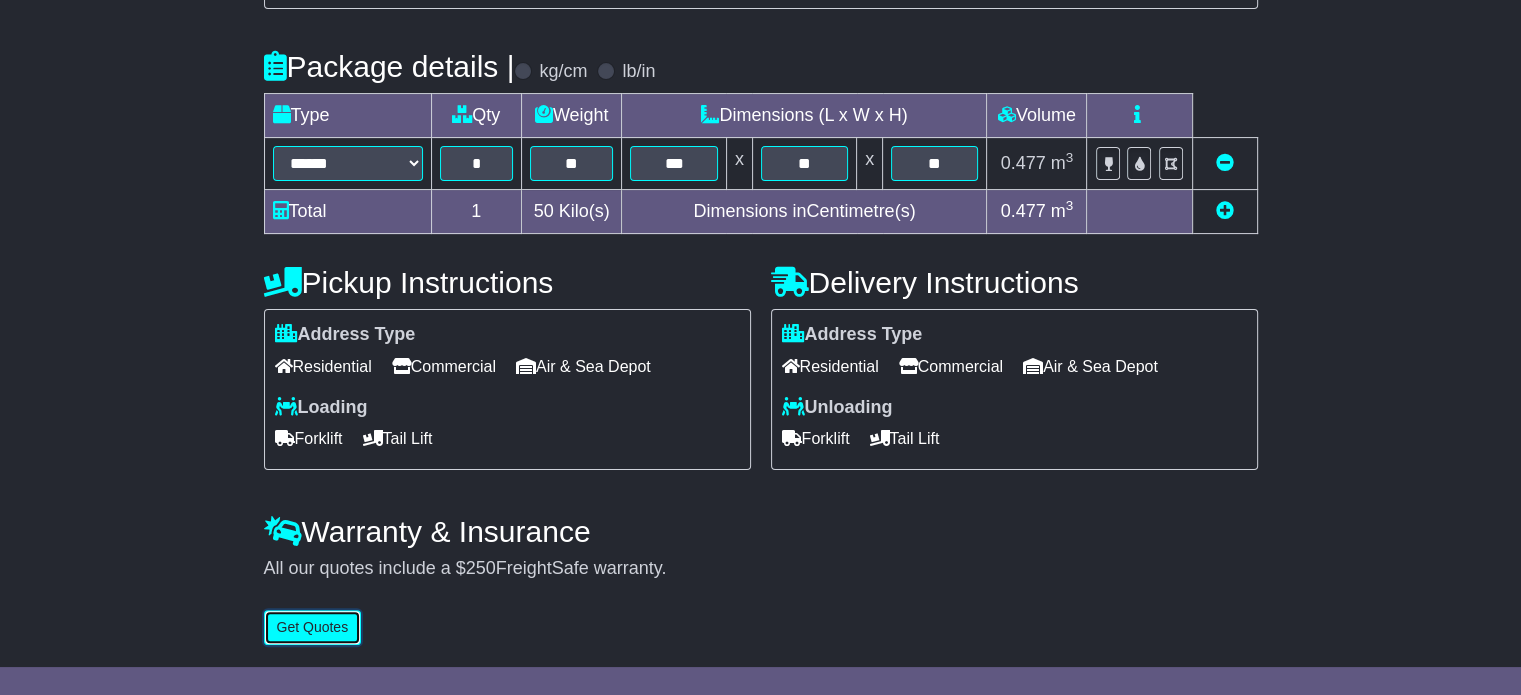 click on "Get Quotes" at bounding box center (313, 627) 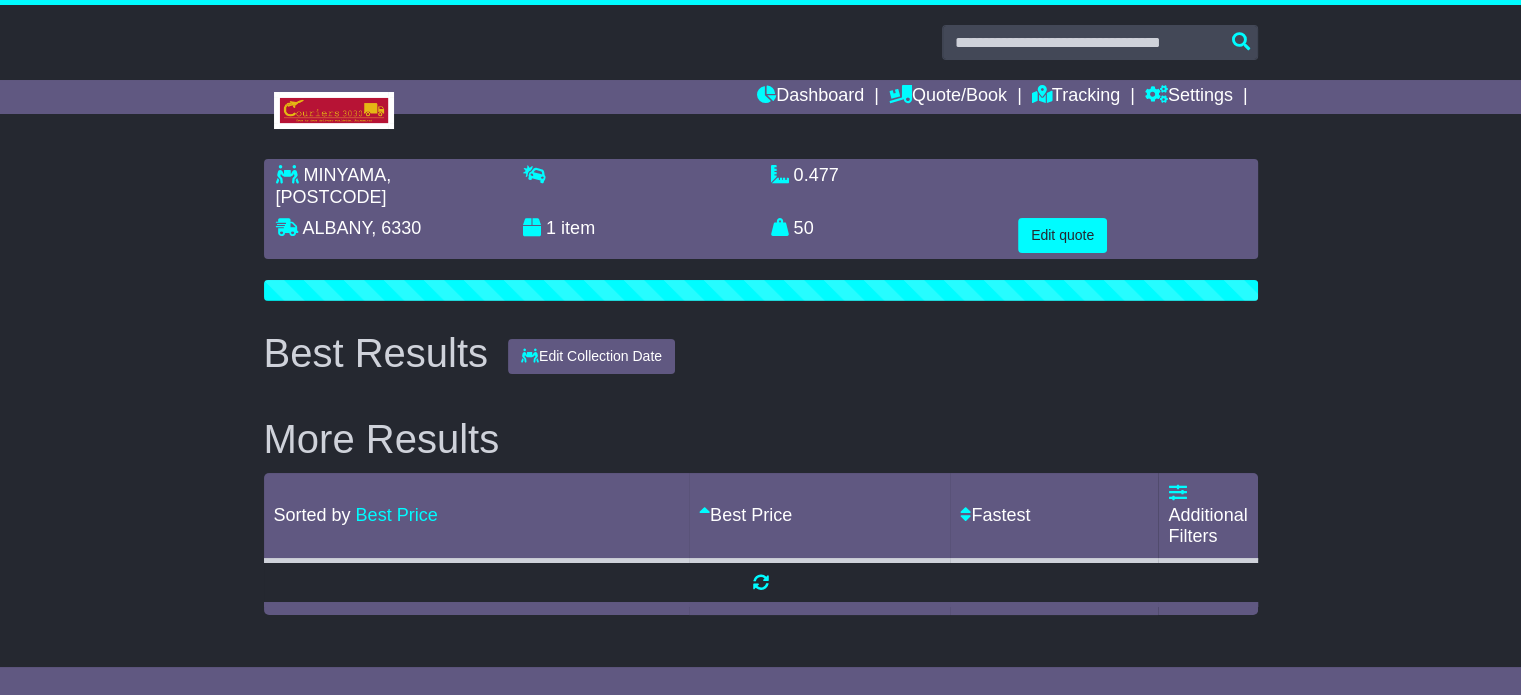 scroll, scrollTop: 0, scrollLeft: 0, axis: both 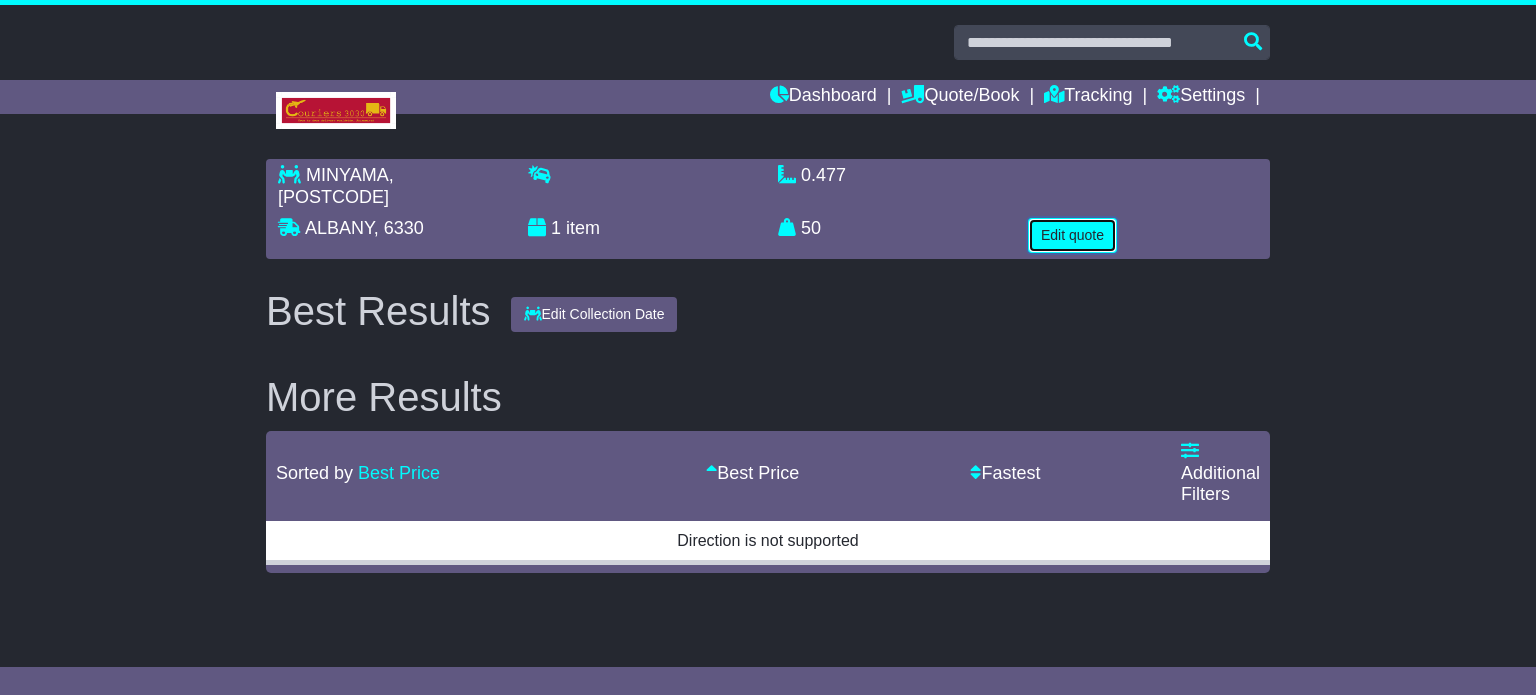 click on "Edit quote" at bounding box center (1072, 235) 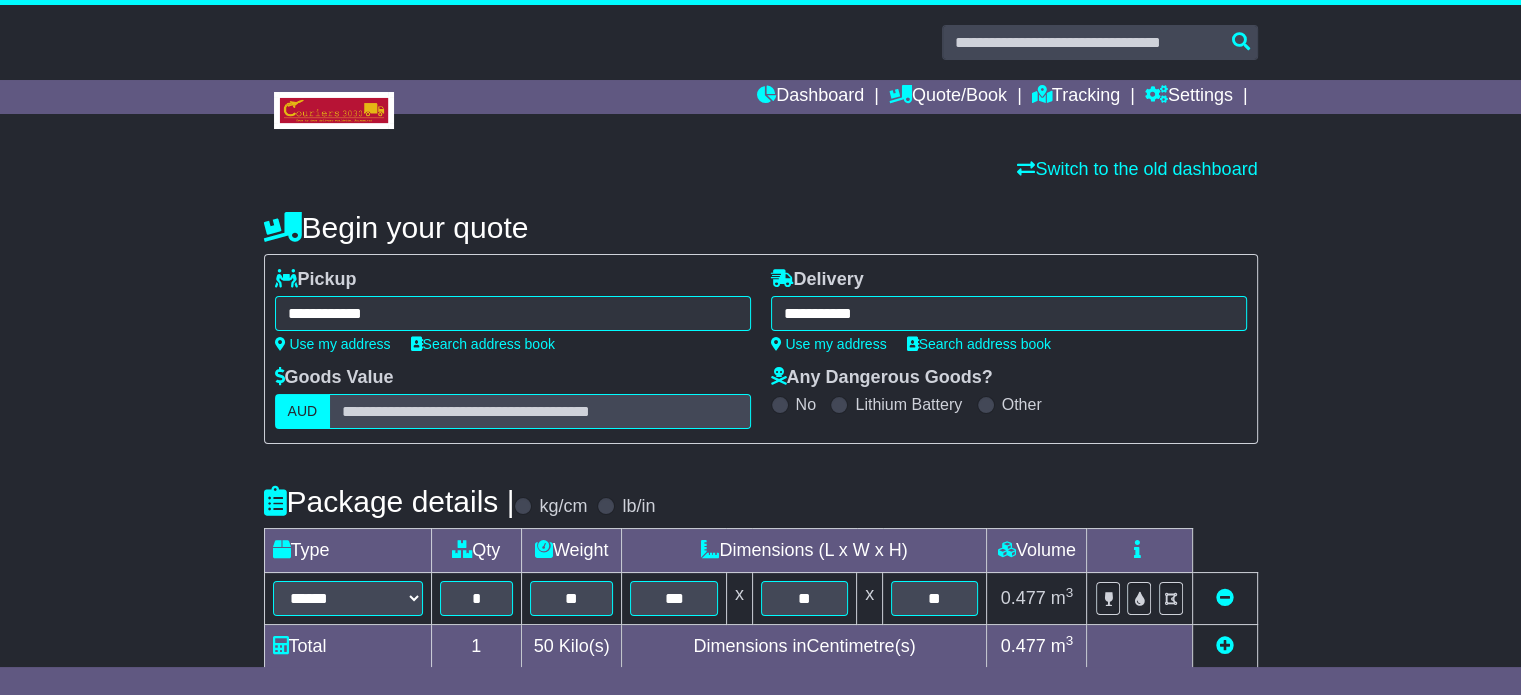 click on "**********" at bounding box center [513, 313] 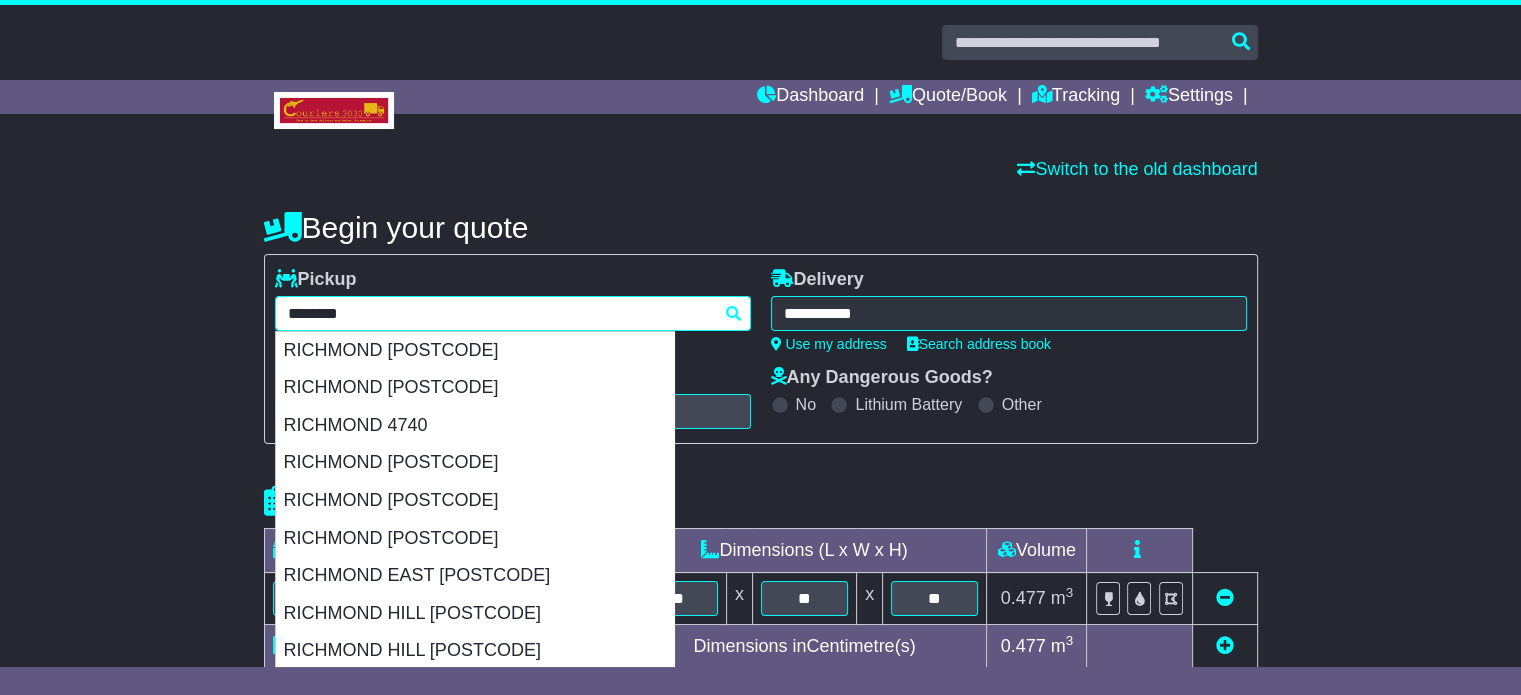 type on "********" 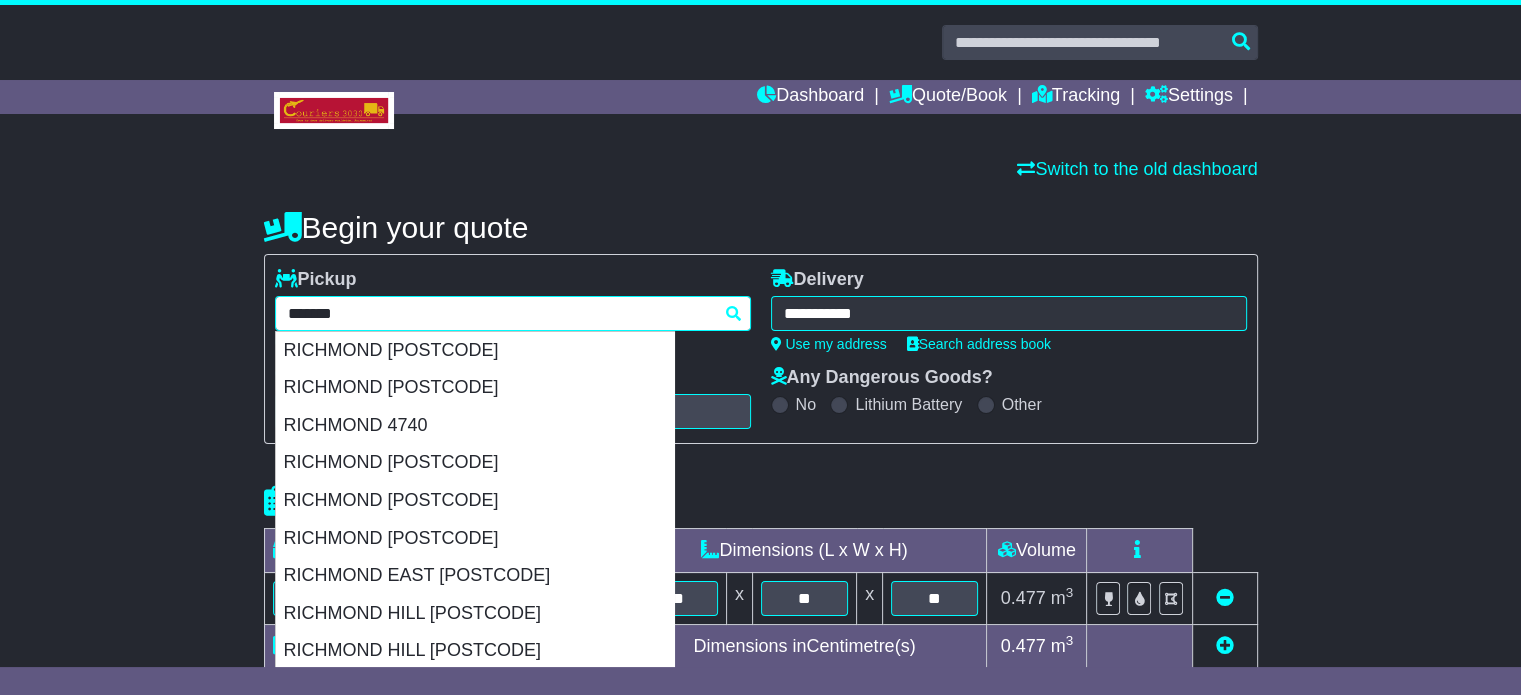type 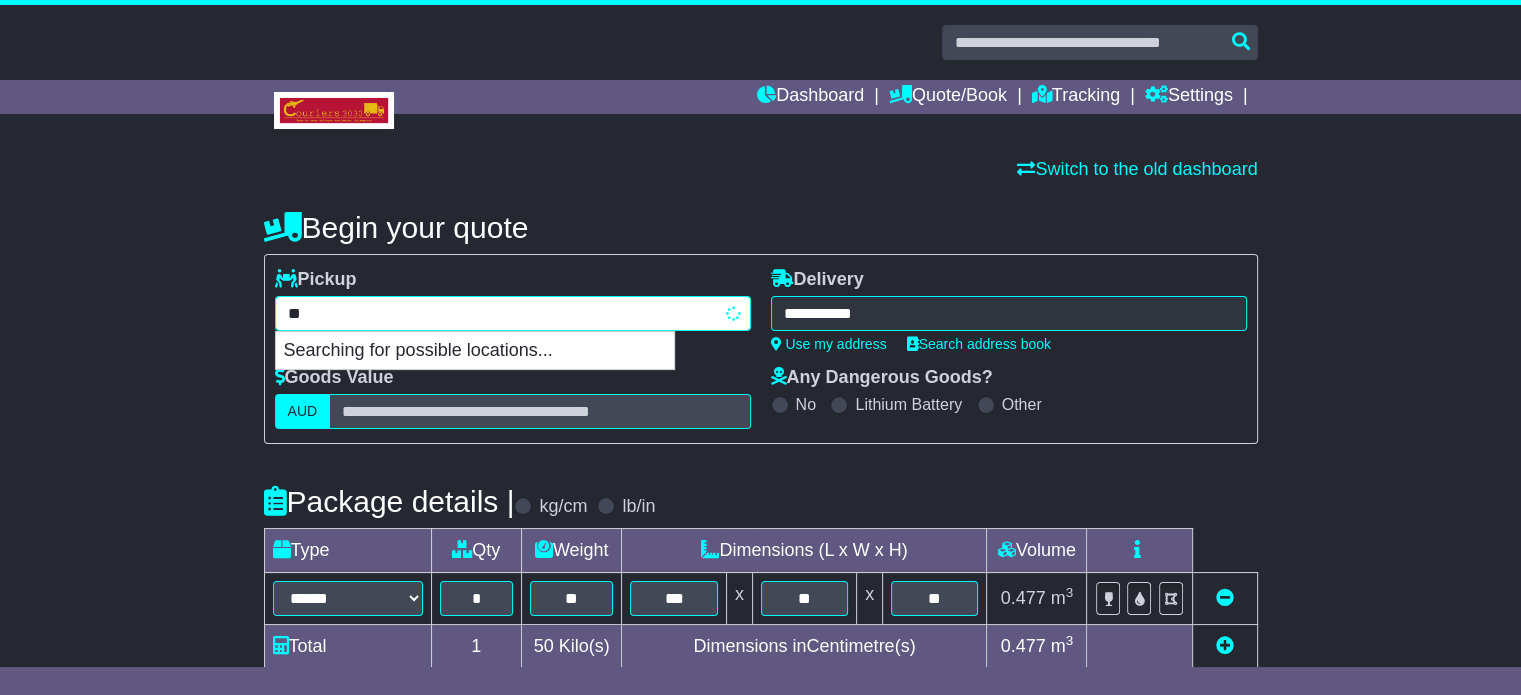 type on "*" 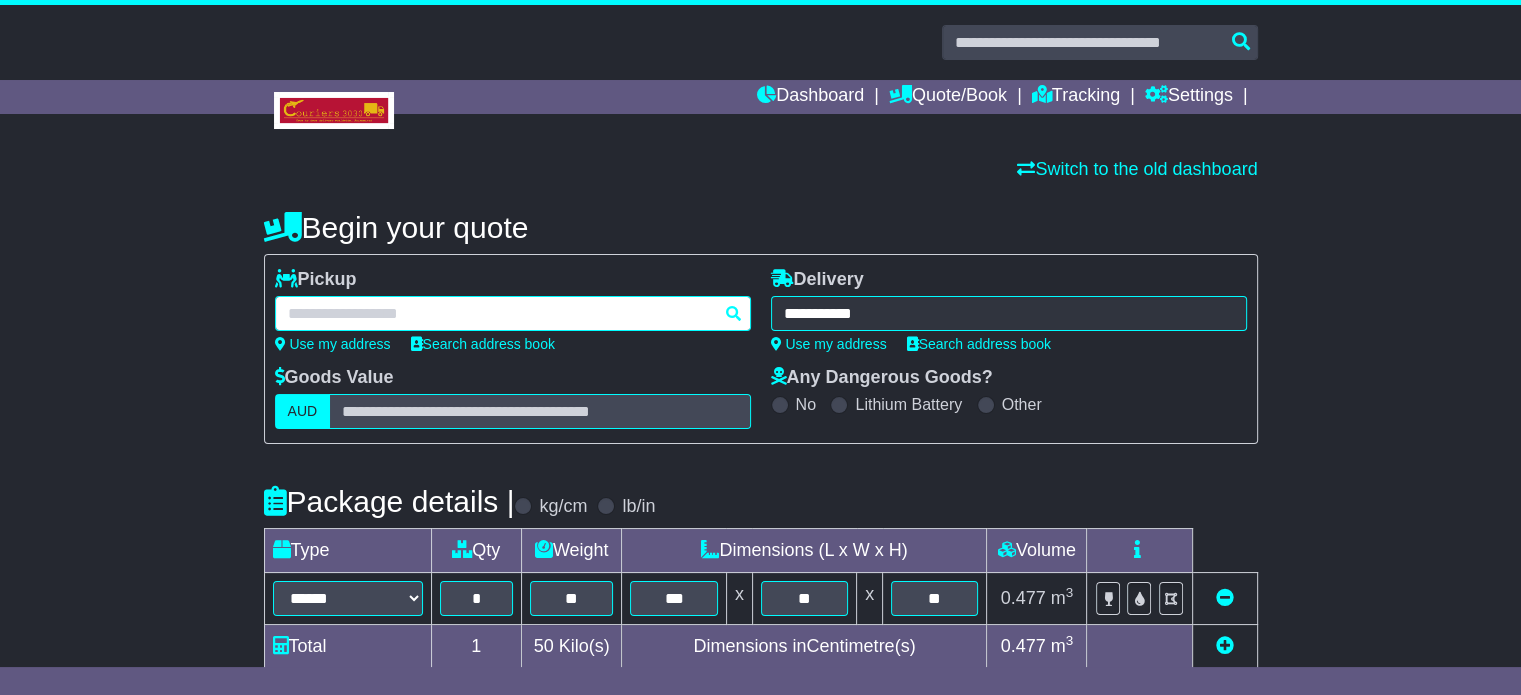 paste on "******" 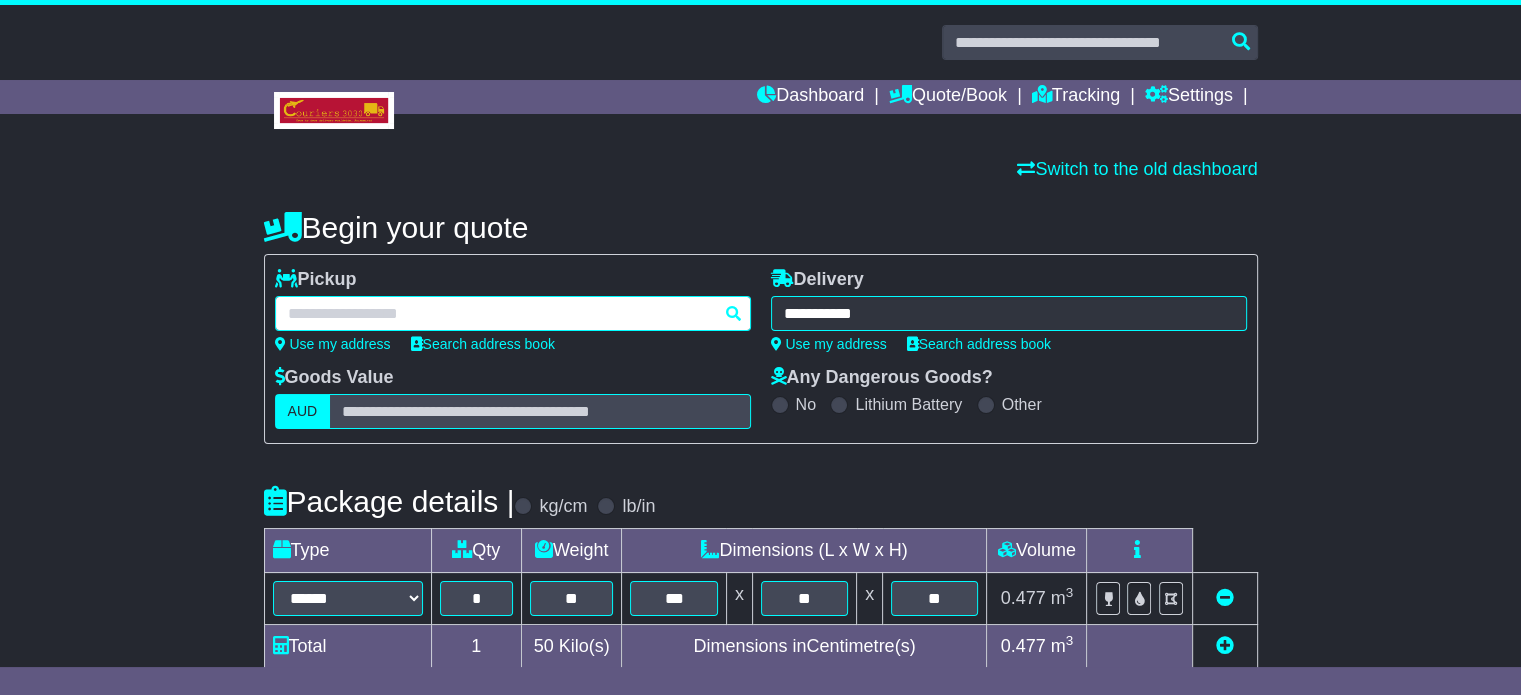 type on "******" 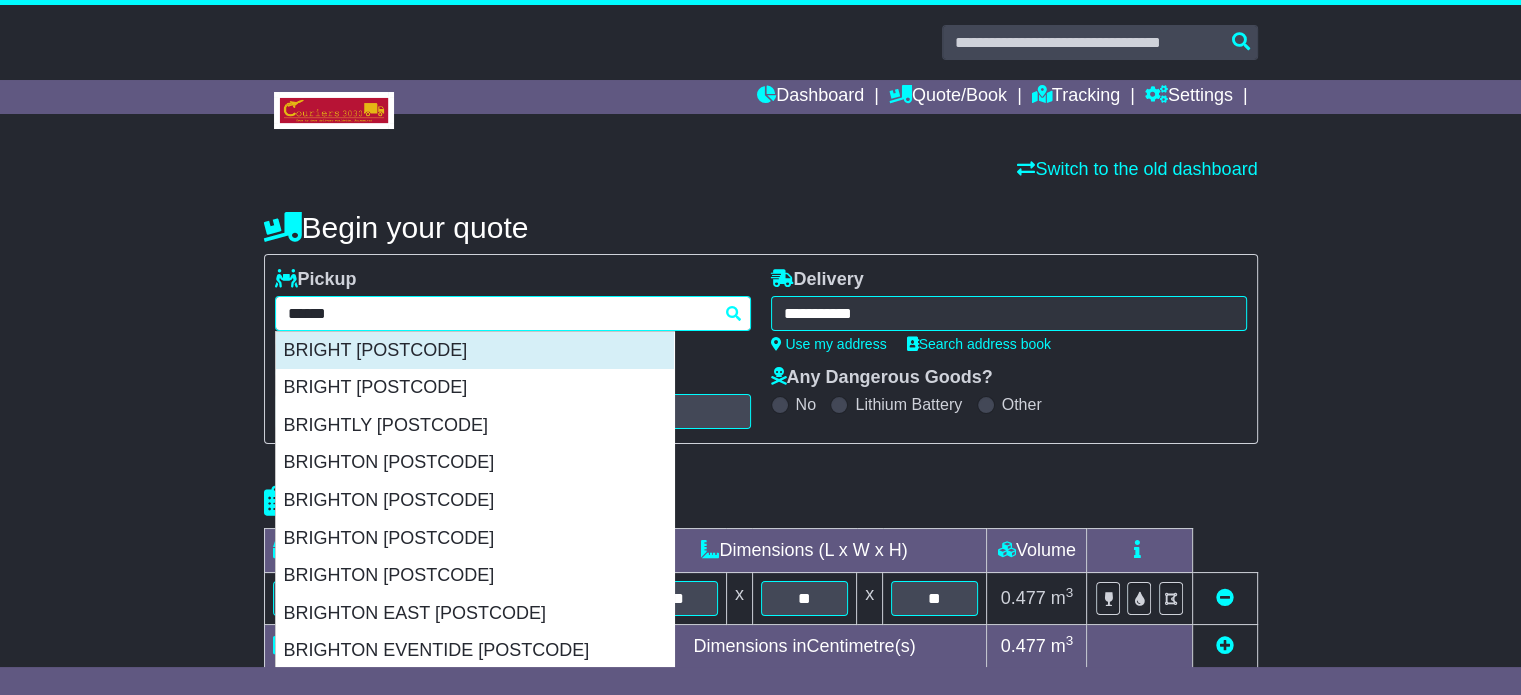 click on "BRIGHT [POSTCODE]" at bounding box center [475, 351] 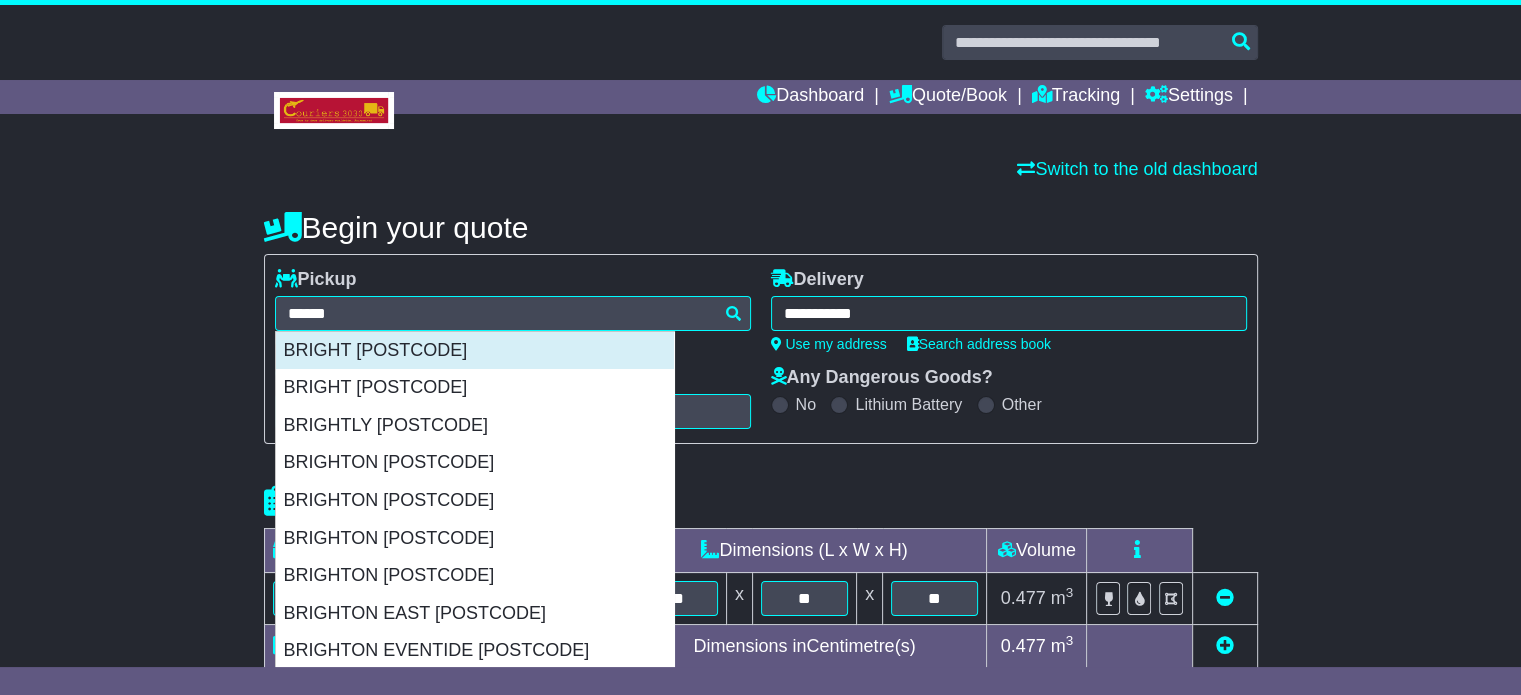 type on "**********" 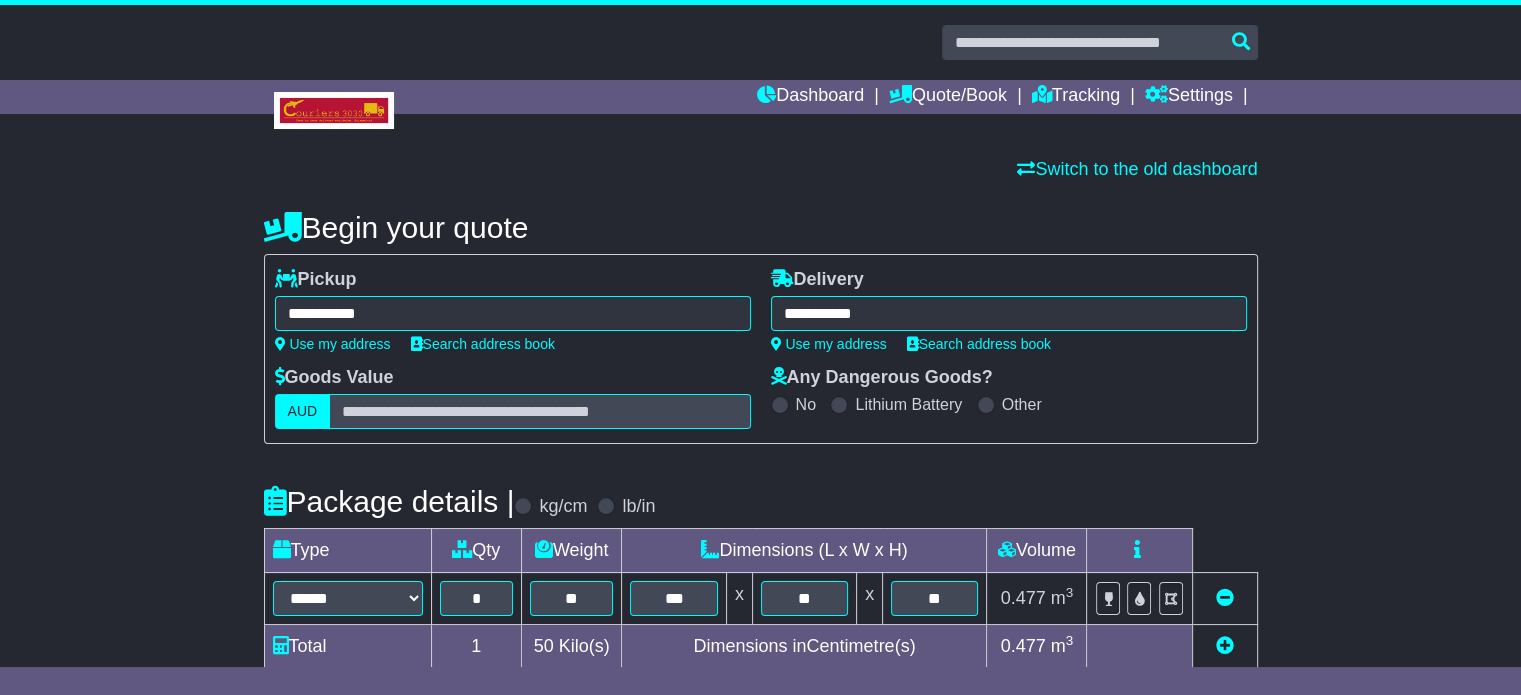 click on "**********" at bounding box center (1009, 313) 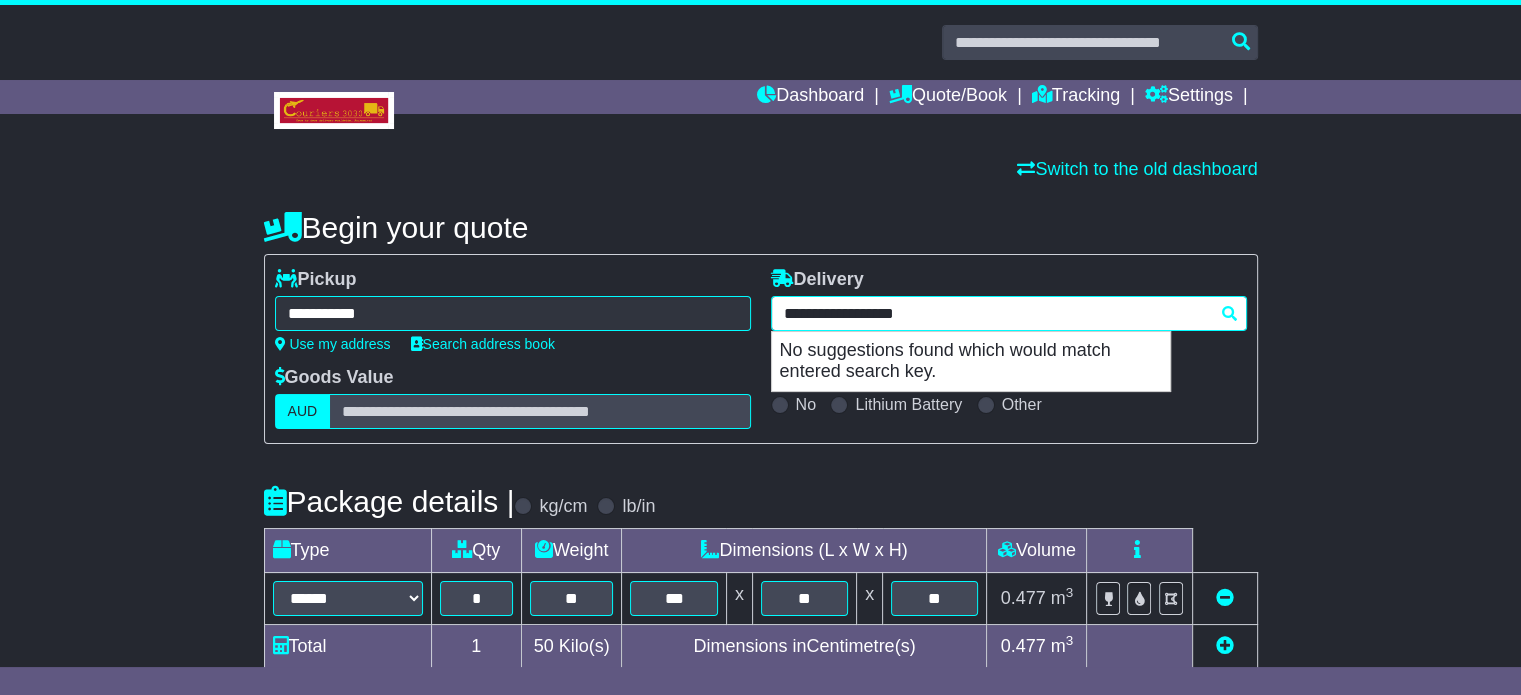type on "**********" 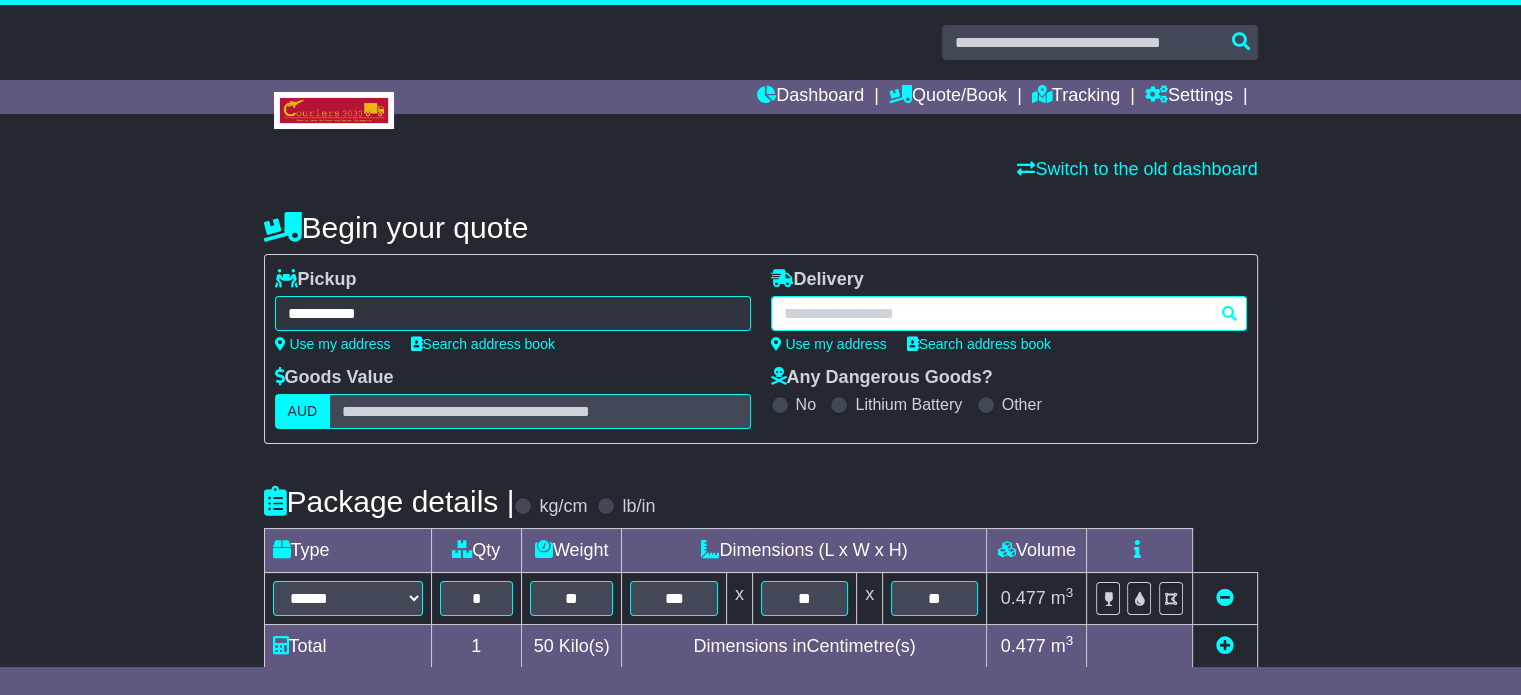 paste on "******" 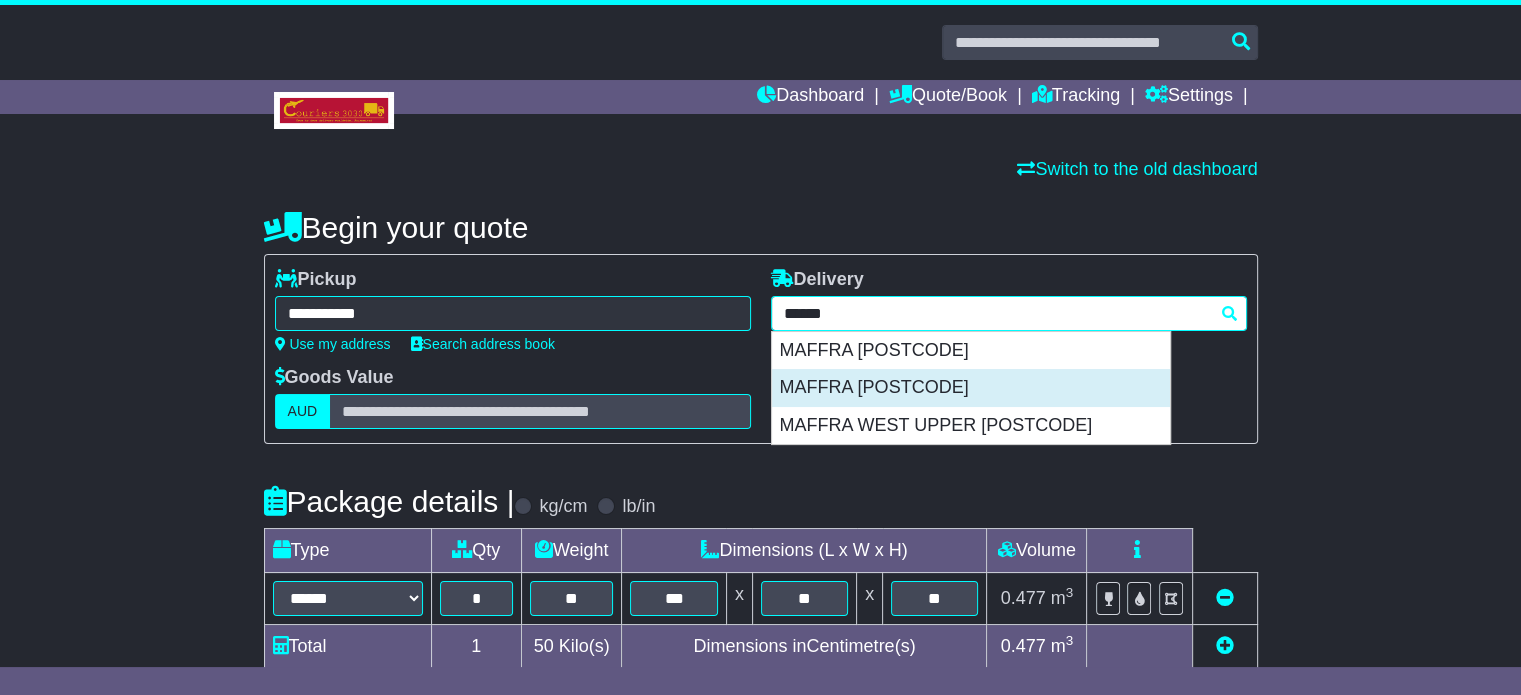 click on "MAFFRA [POSTCODE]" at bounding box center (971, 388) 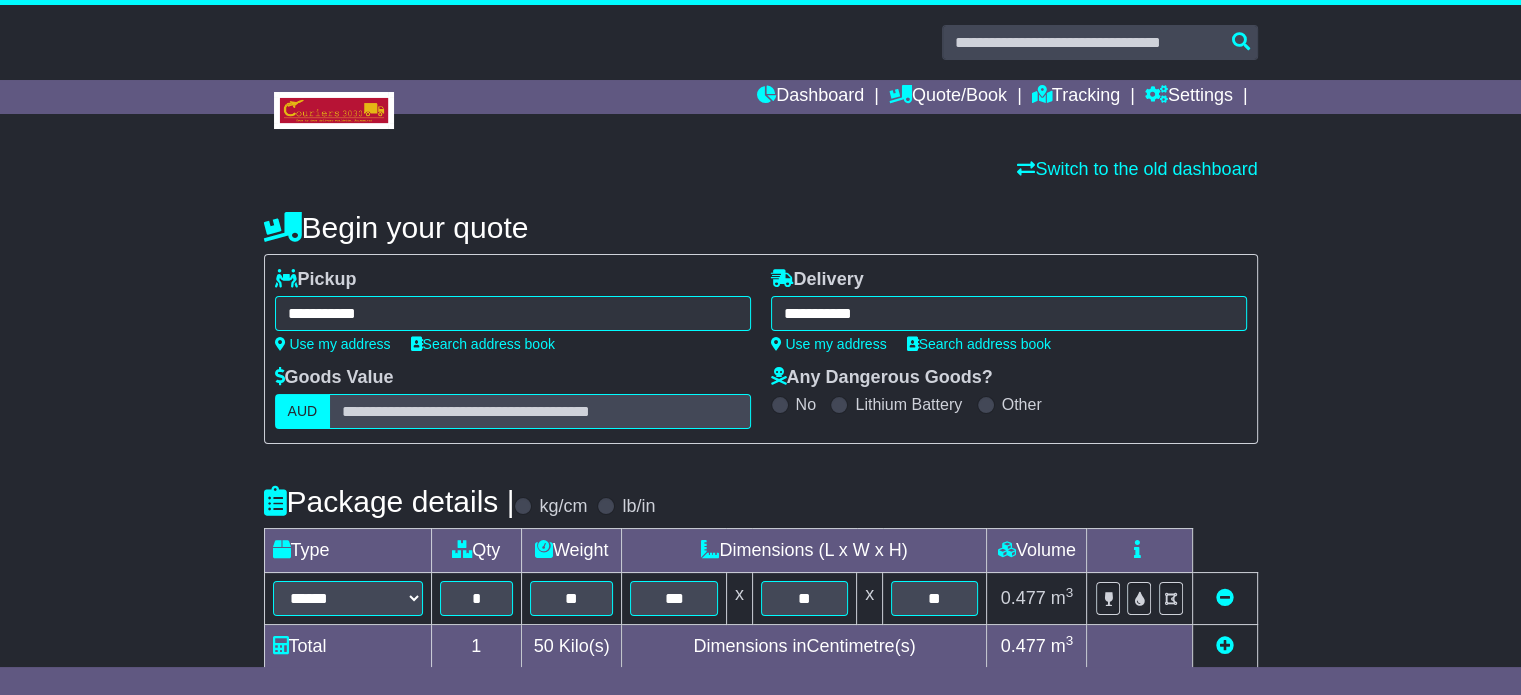 click on "Package details |
kg/cm
lb/in" at bounding box center [761, 501] 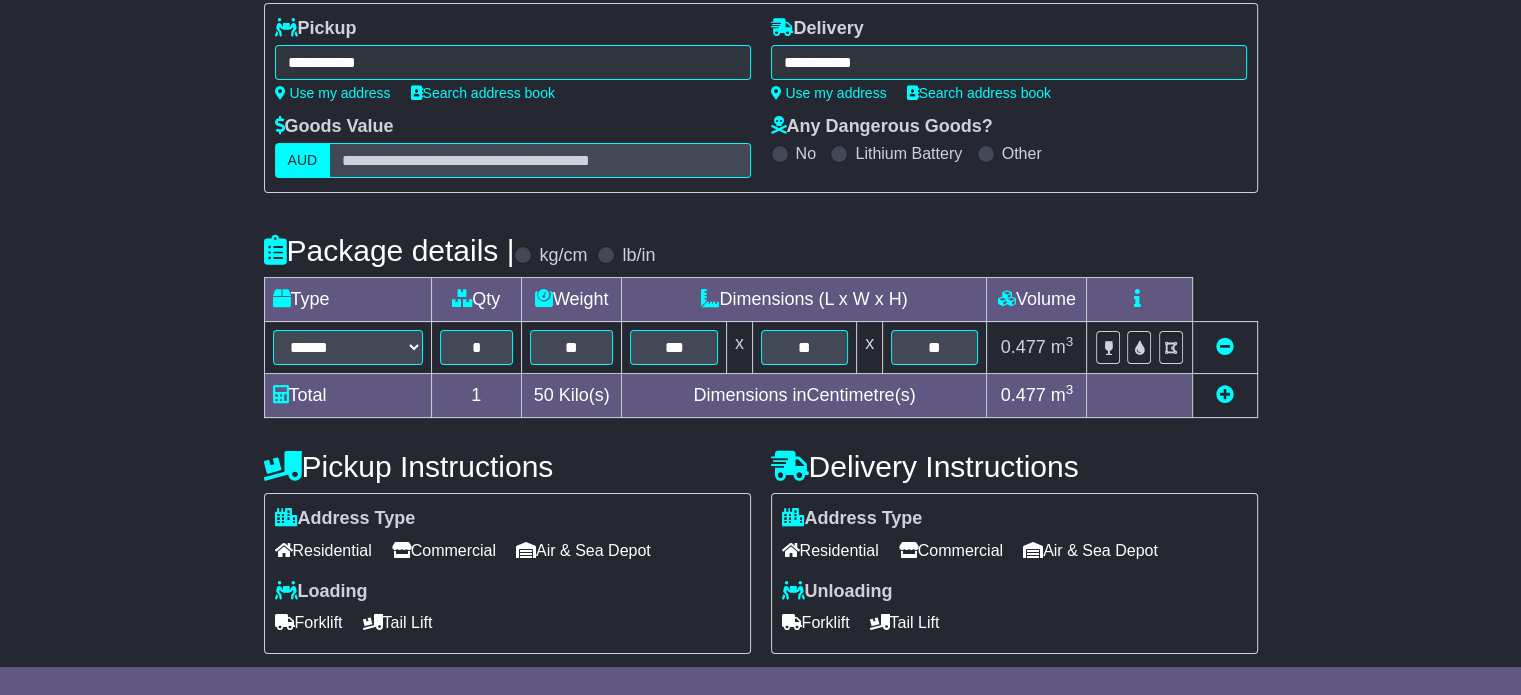 scroll, scrollTop: 320, scrollLeft: 0, axis: vertical 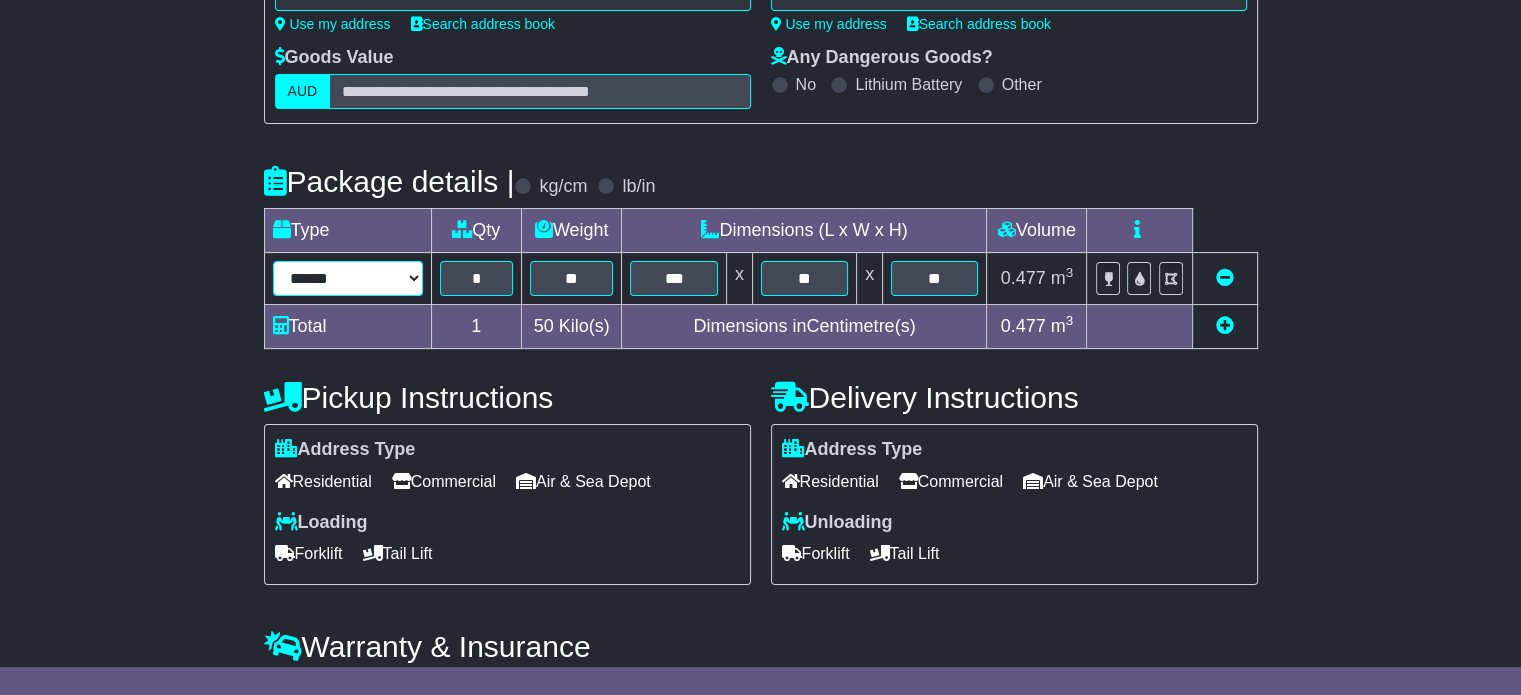 click on "****** ****** *** ******** ***** **** **** ****** *** *******" at bounding box center (348, 278) 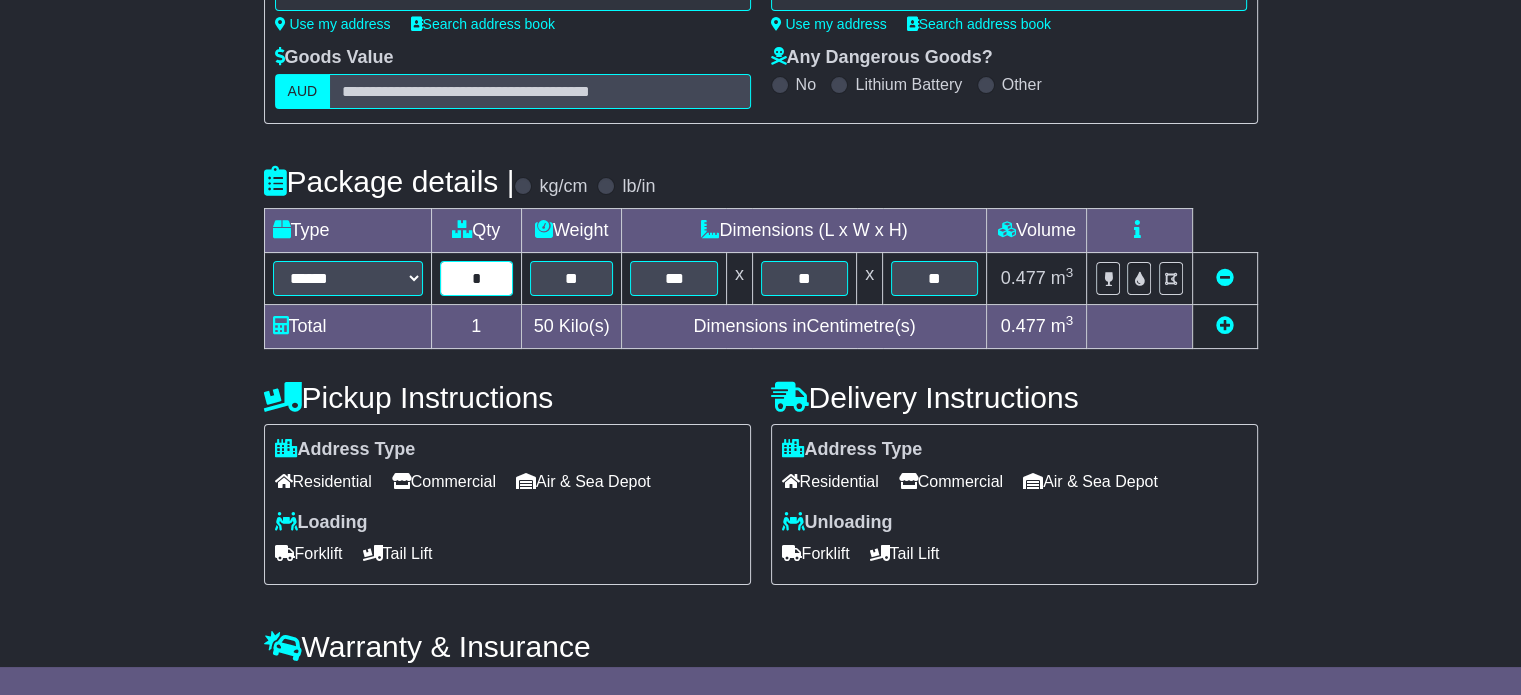 click on "*" at bounding box center (476, 278) 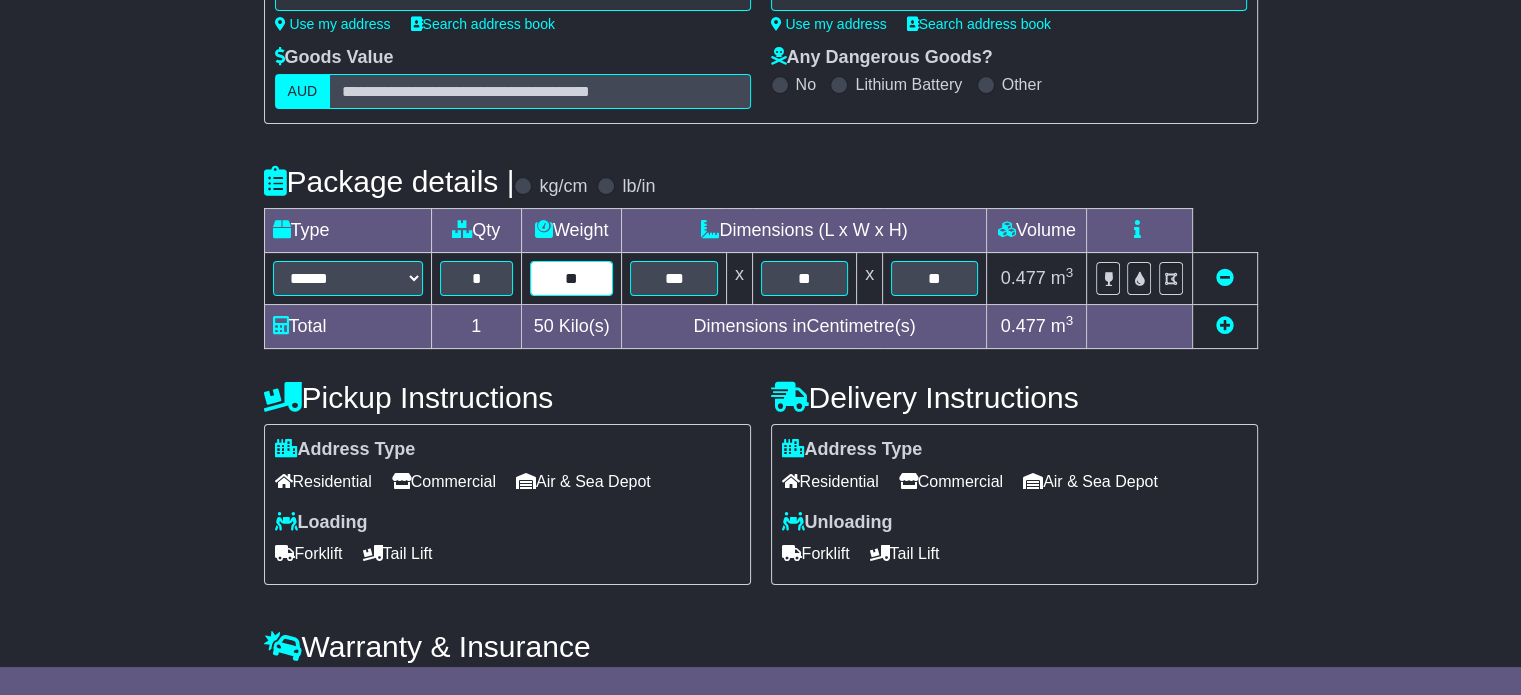 click on "**" at bounding box center [572, 278] 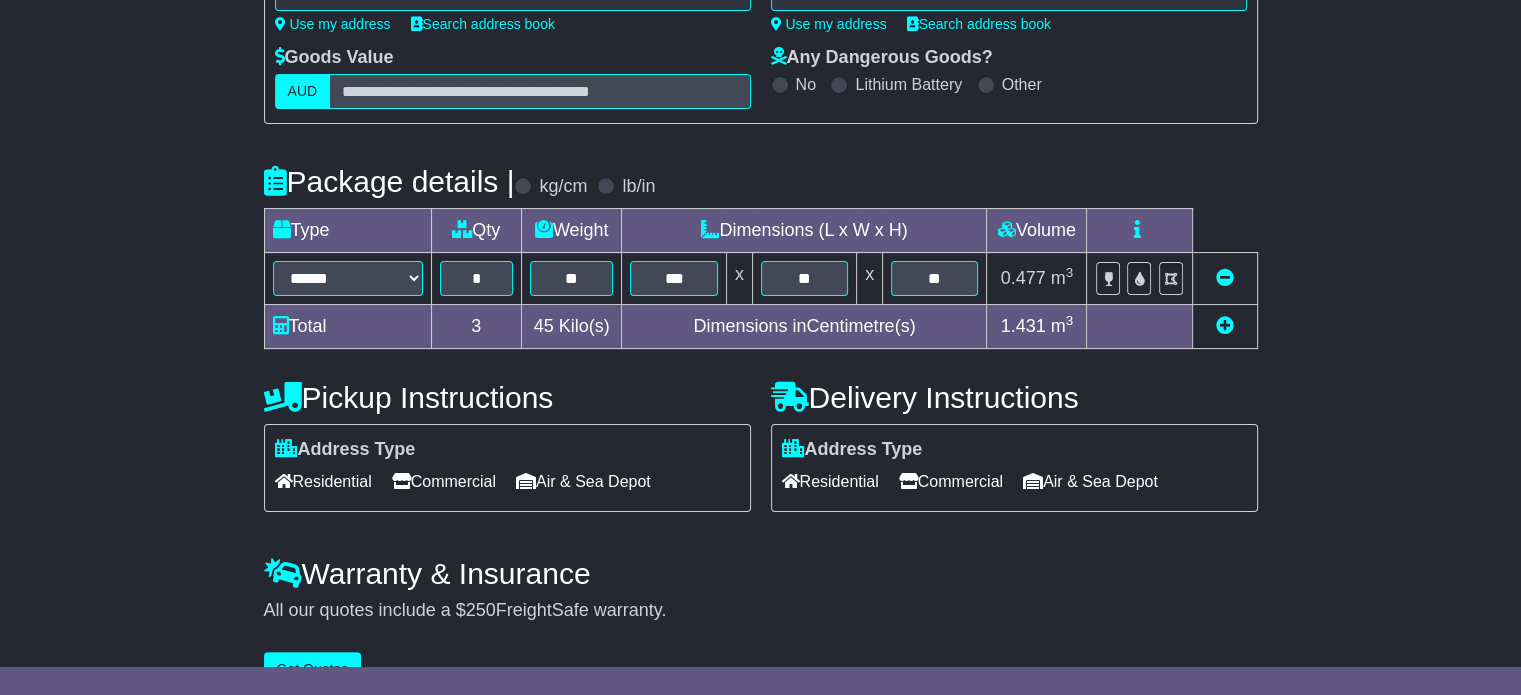 click on "***" at bounding box center [674, 279] 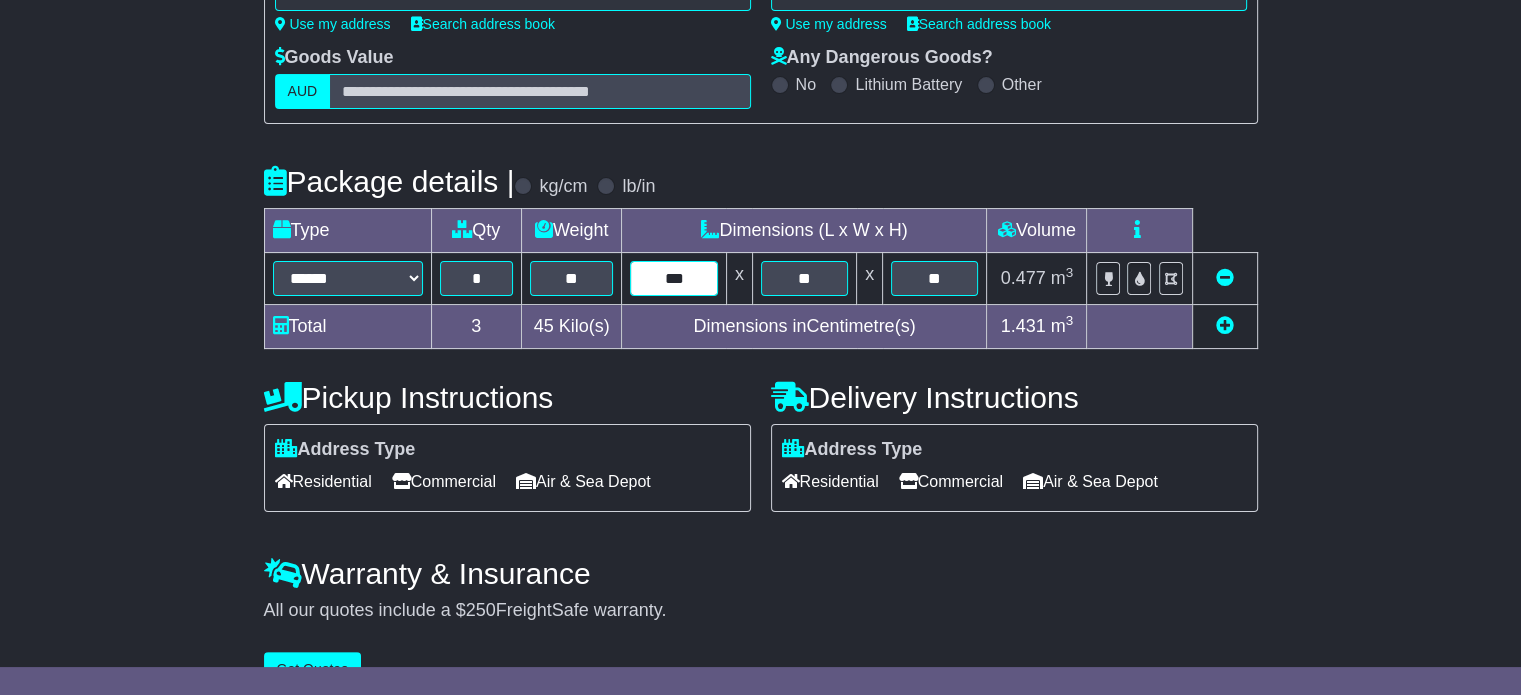 click on "***" at bounding box center (673, 278) 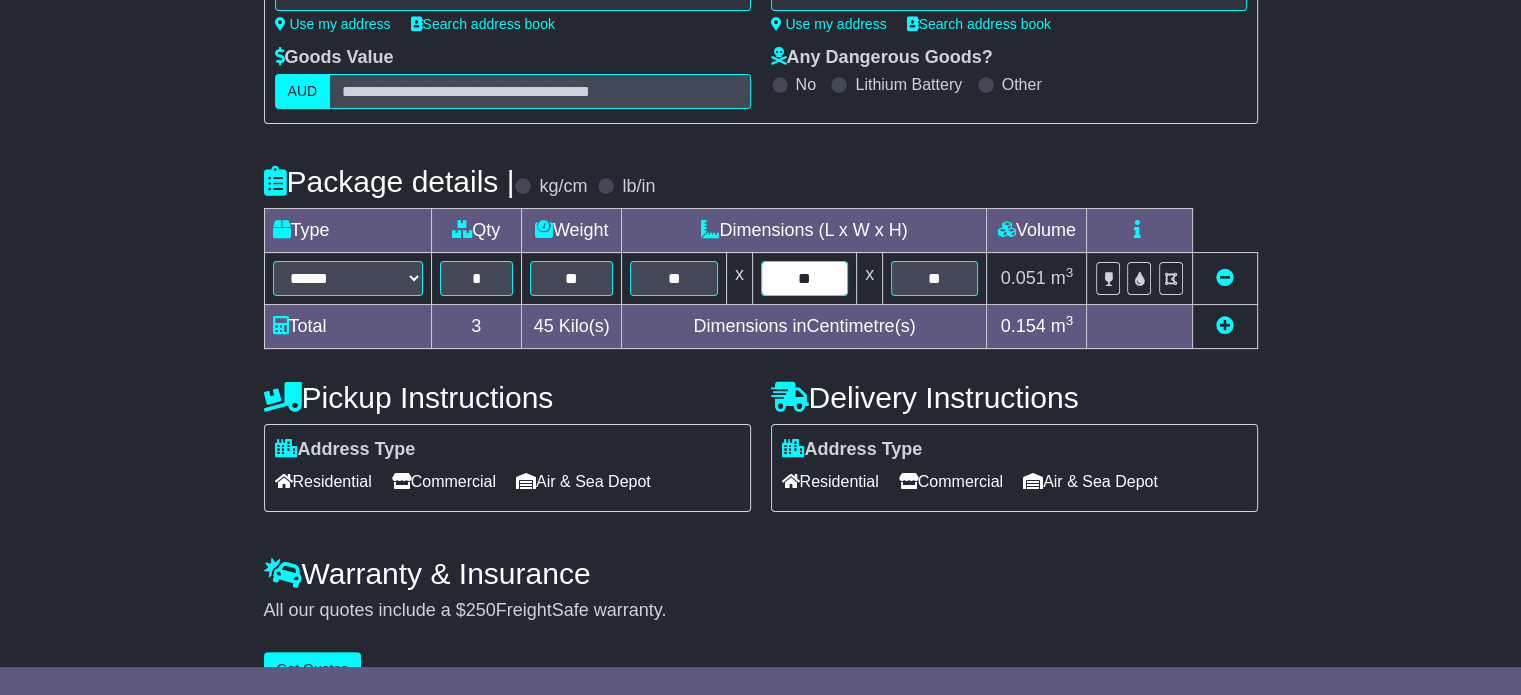 click on "**" at bounding box center (804, 278) 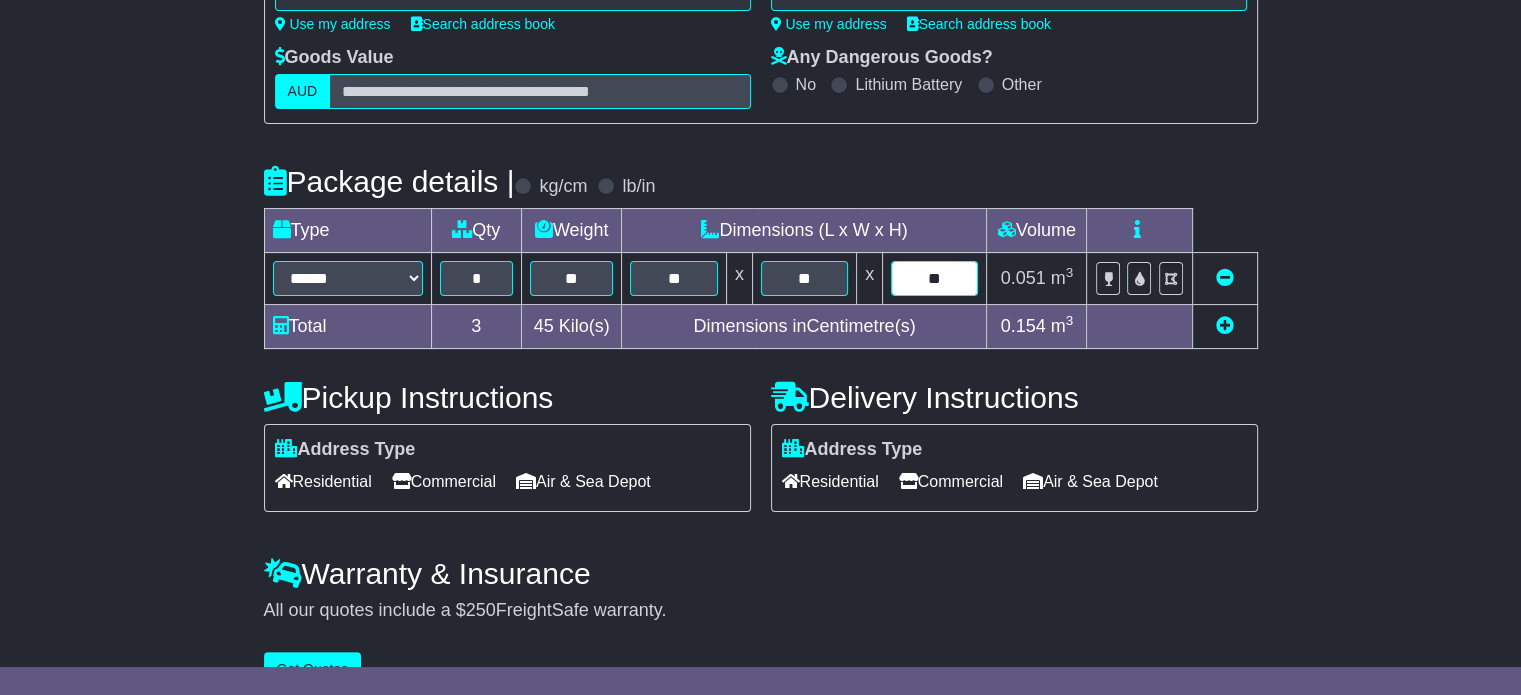 click on "**" at bounding box center [934, 278] 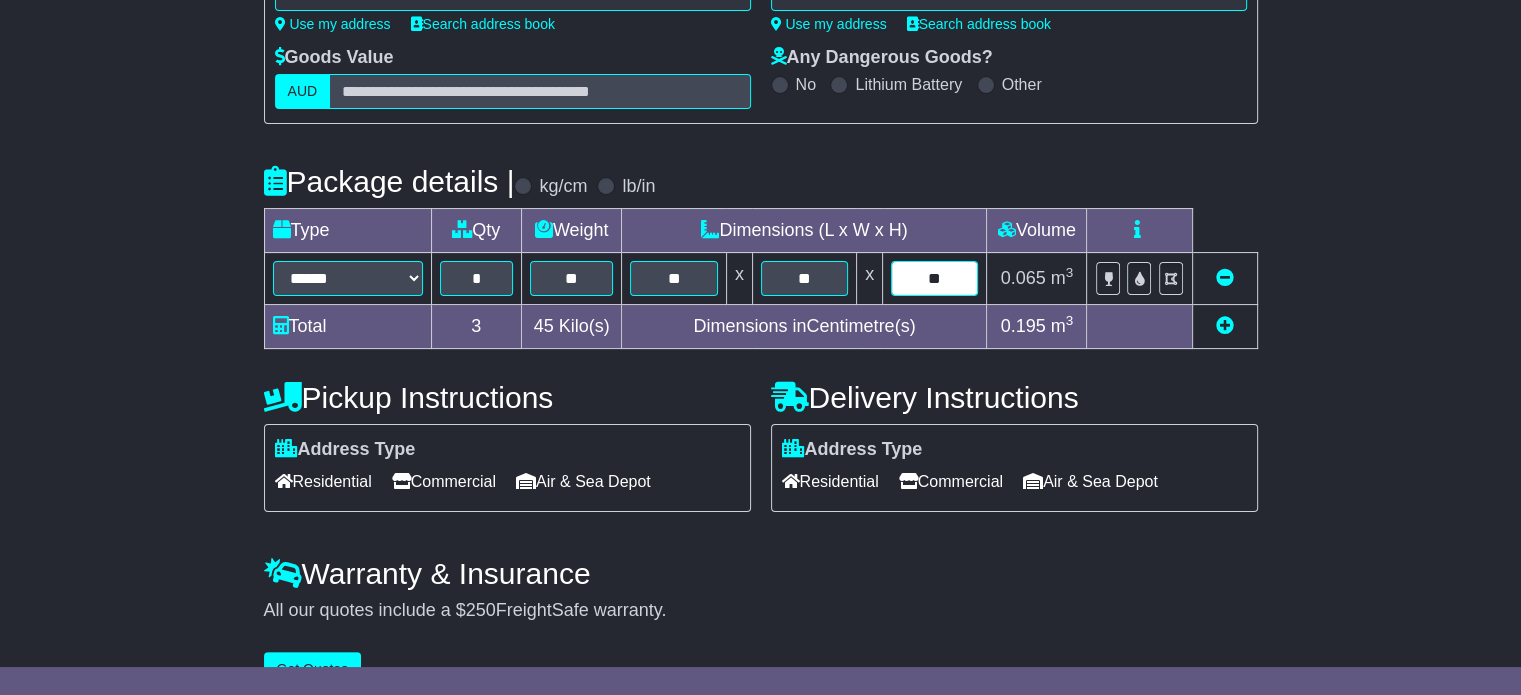 click on "**" at bounding box center (934, 278) 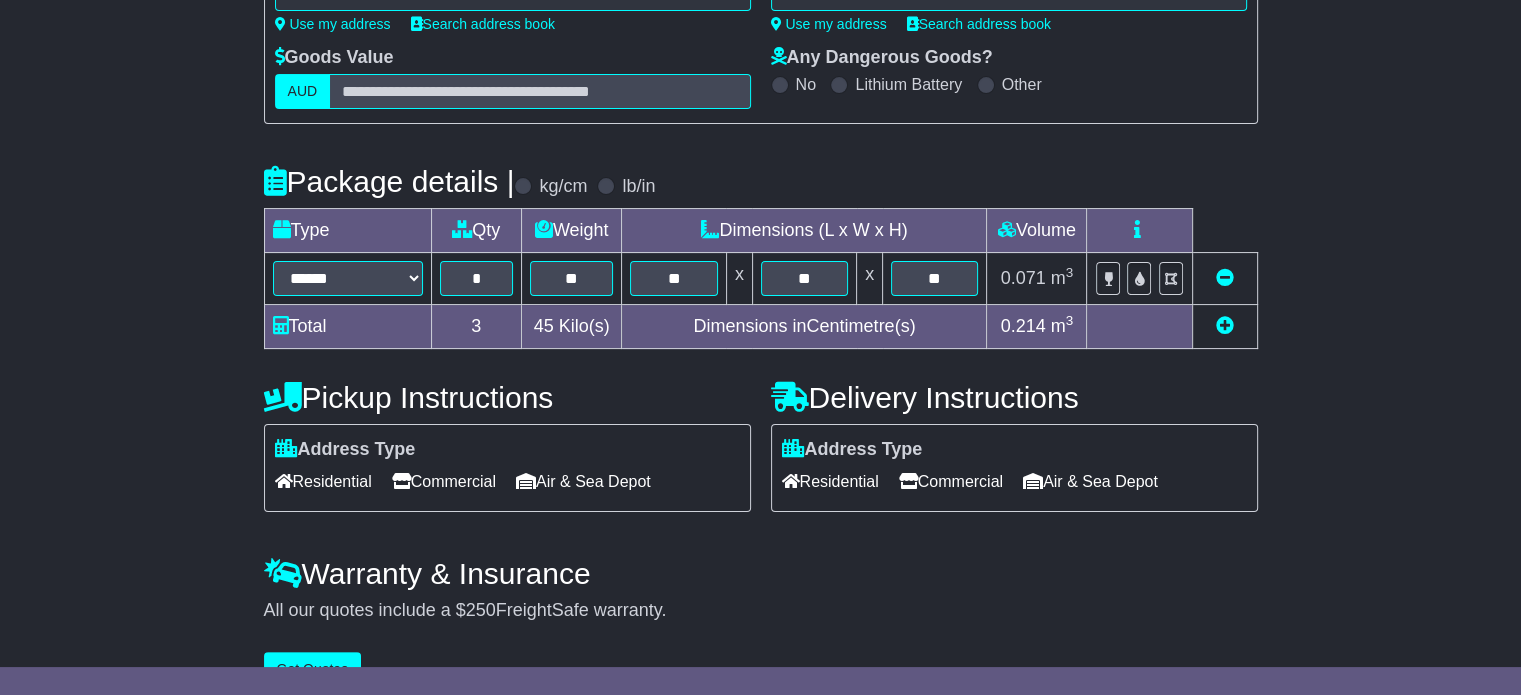 click on "Warranty & Insurance" at bounding box center (761, 573) 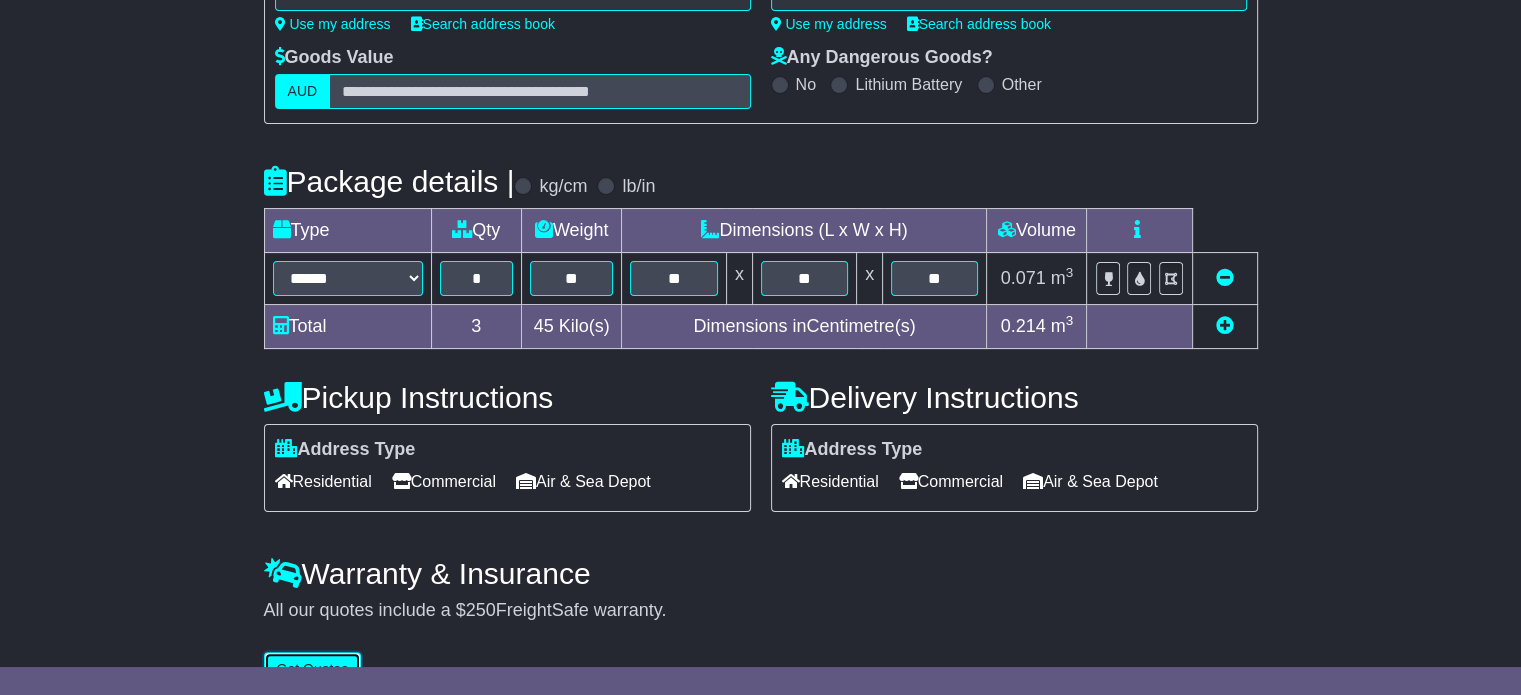click on "Get Quotes" at bounding box center [313, 669] 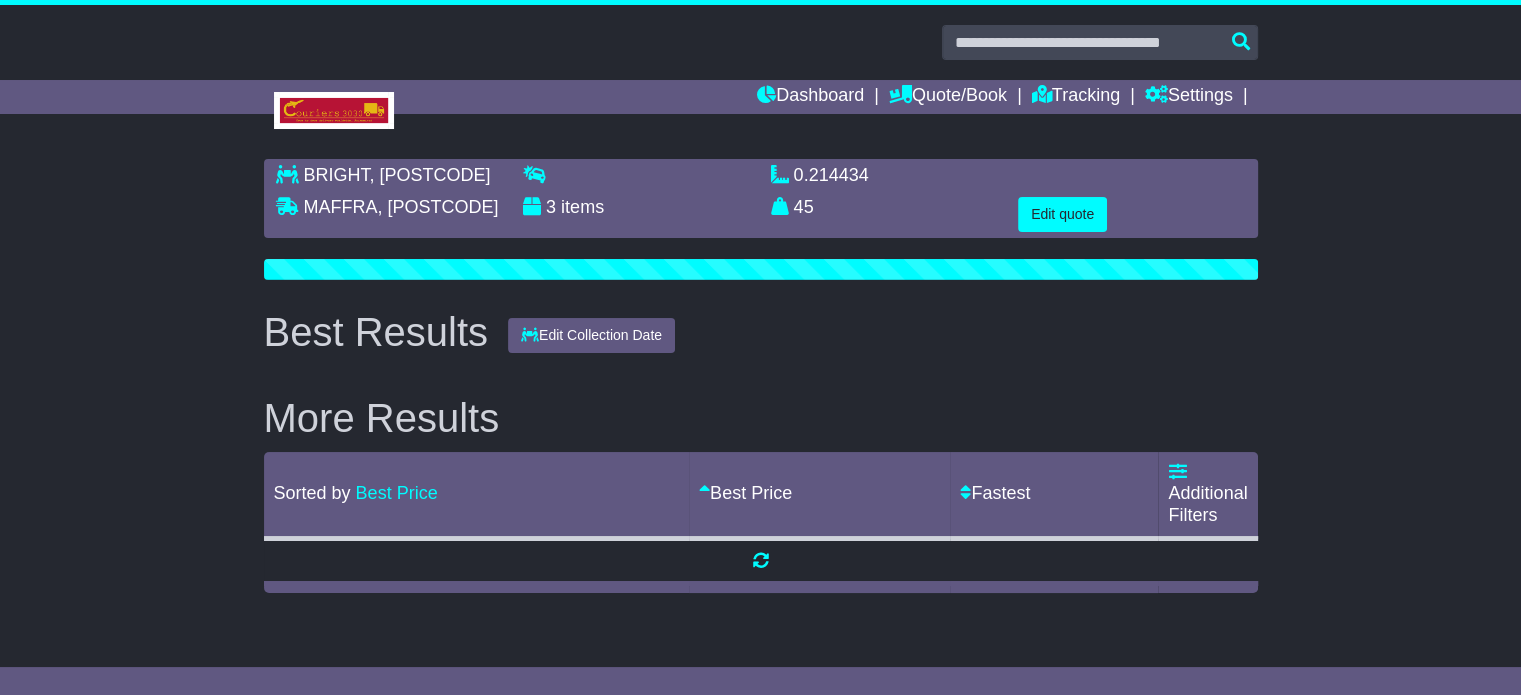 scroll, scrollTop: 0, scrollLeft: 0, axis: both 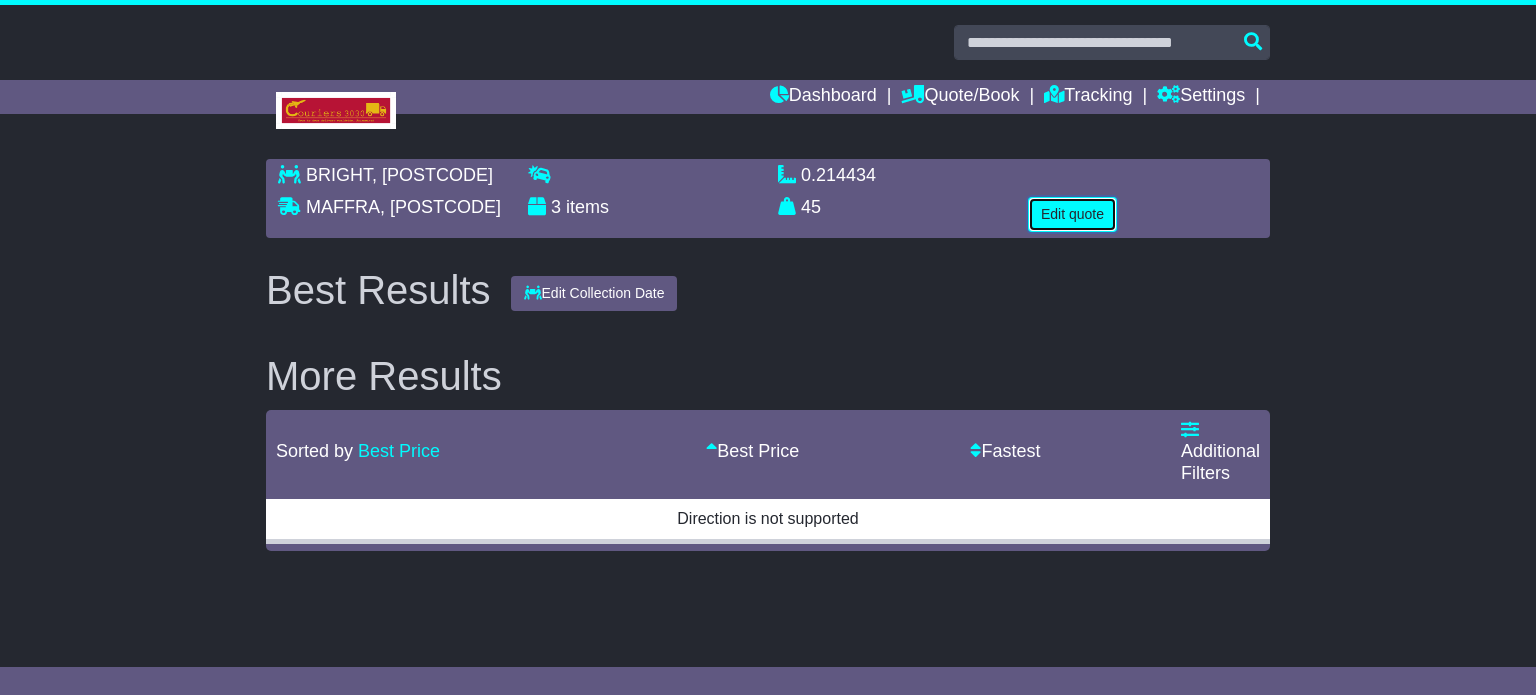 click on "Edit quote" at bounding box center (1072, 214) 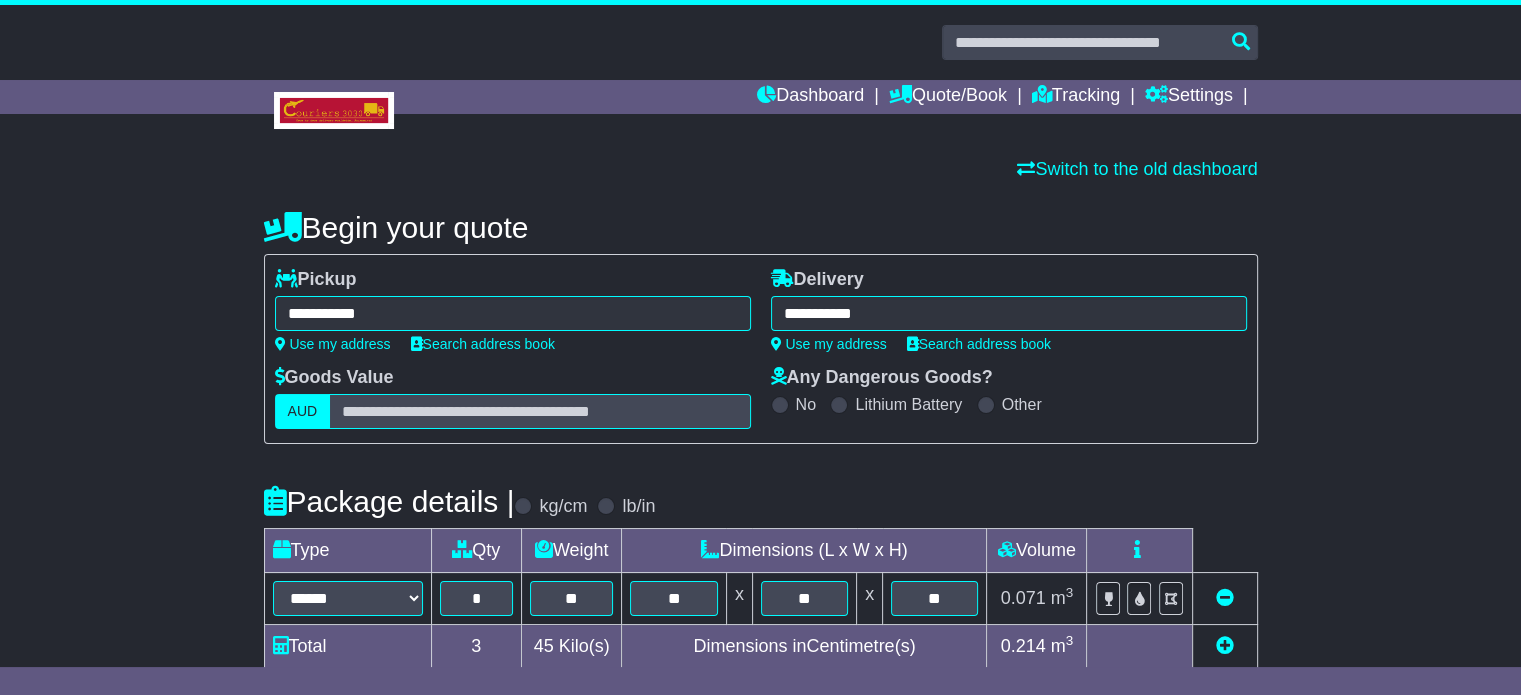 click on "**********" at bounding box center [513, 313] 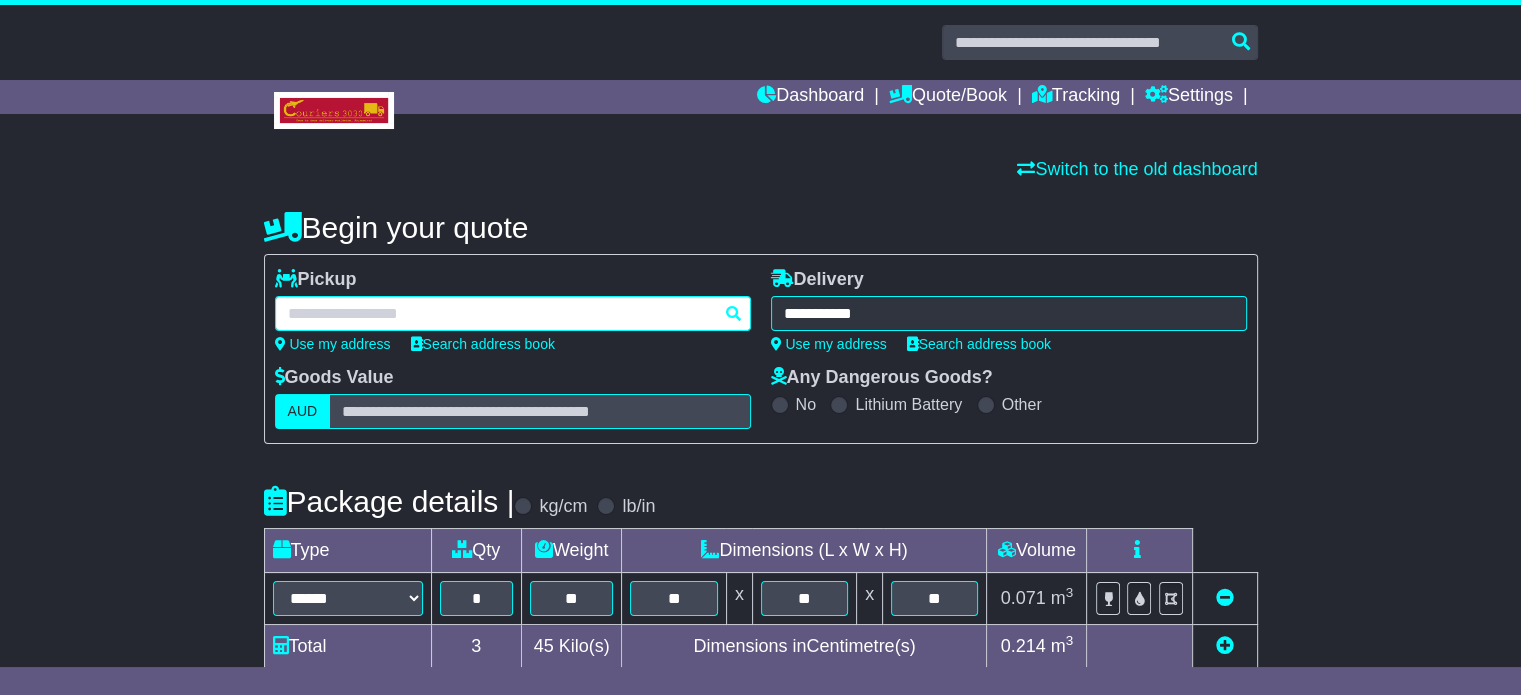paste on "**********" 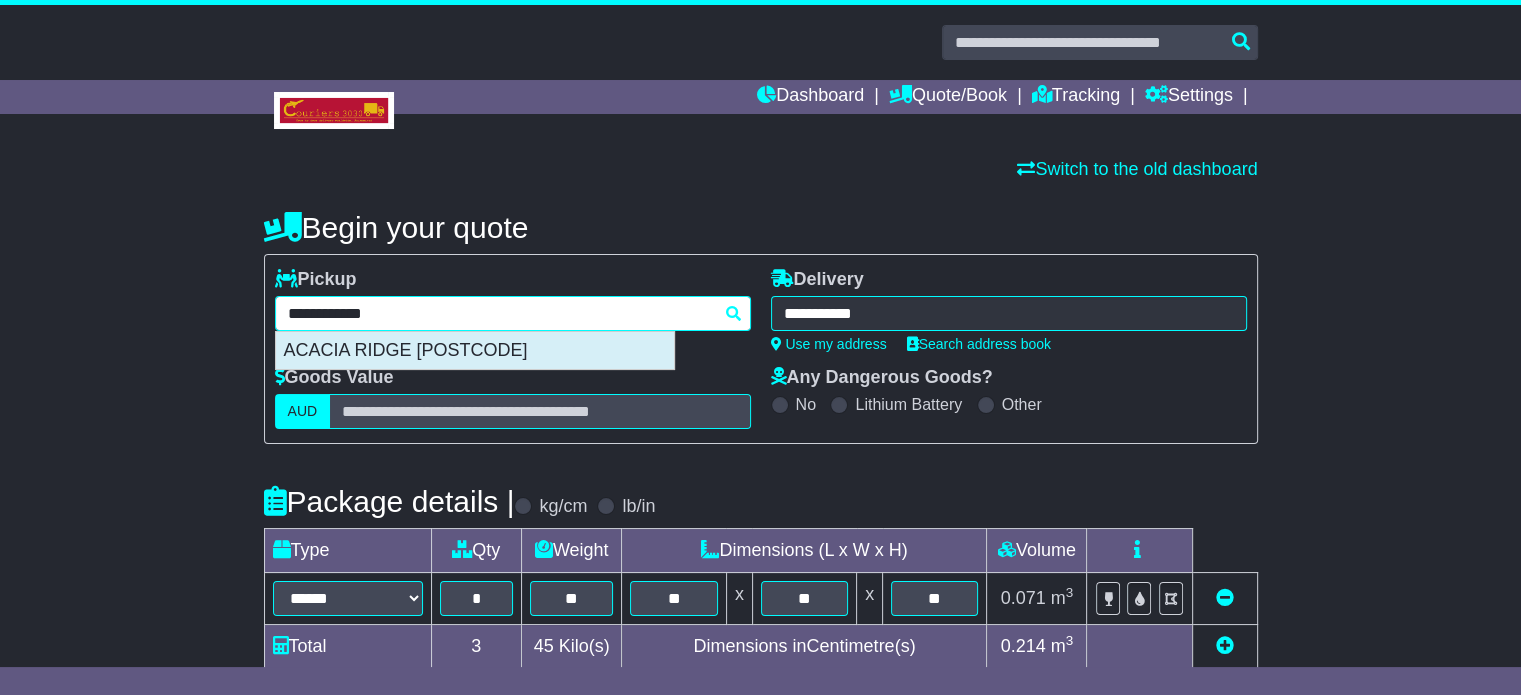 click on "ACACIA RIDGE [POSTCODE]" at bounding box center [475, 351] 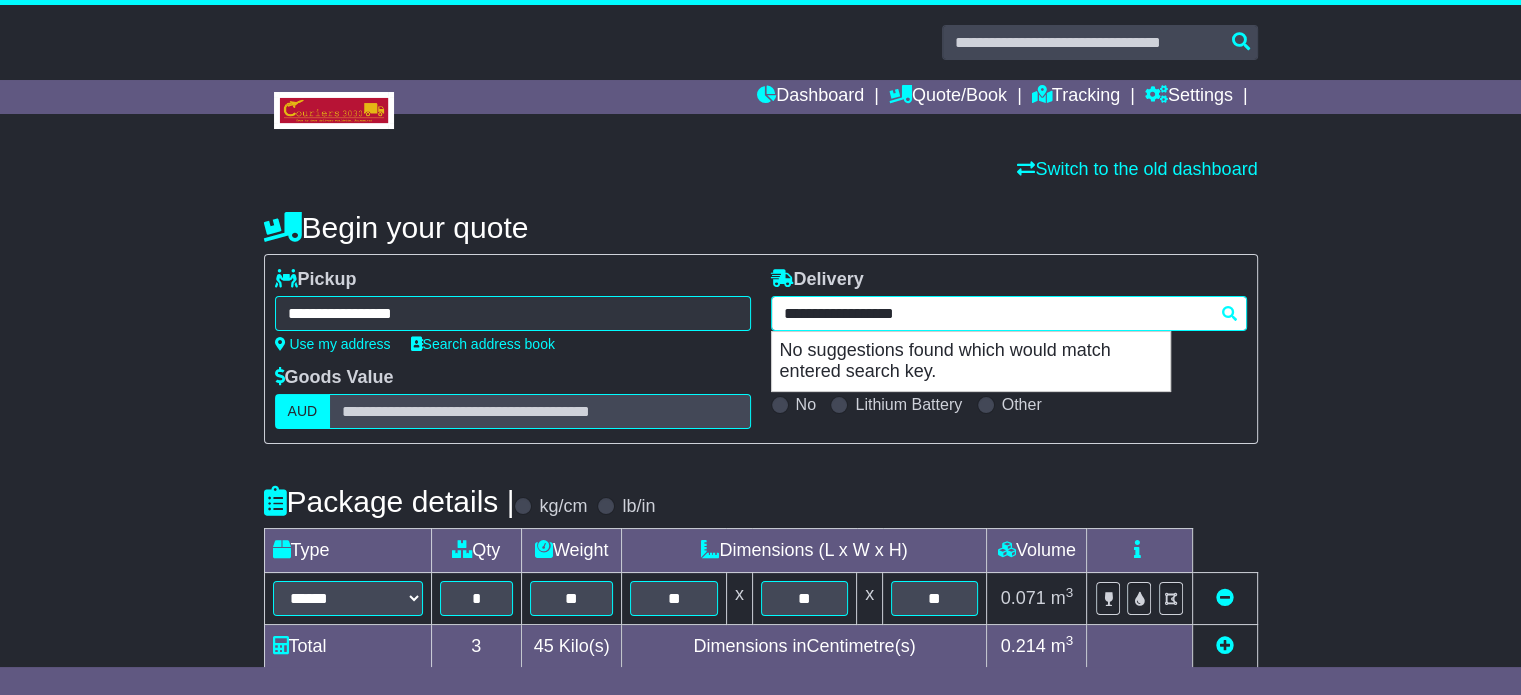 click on "**********" at bounding box center [1009, 313] 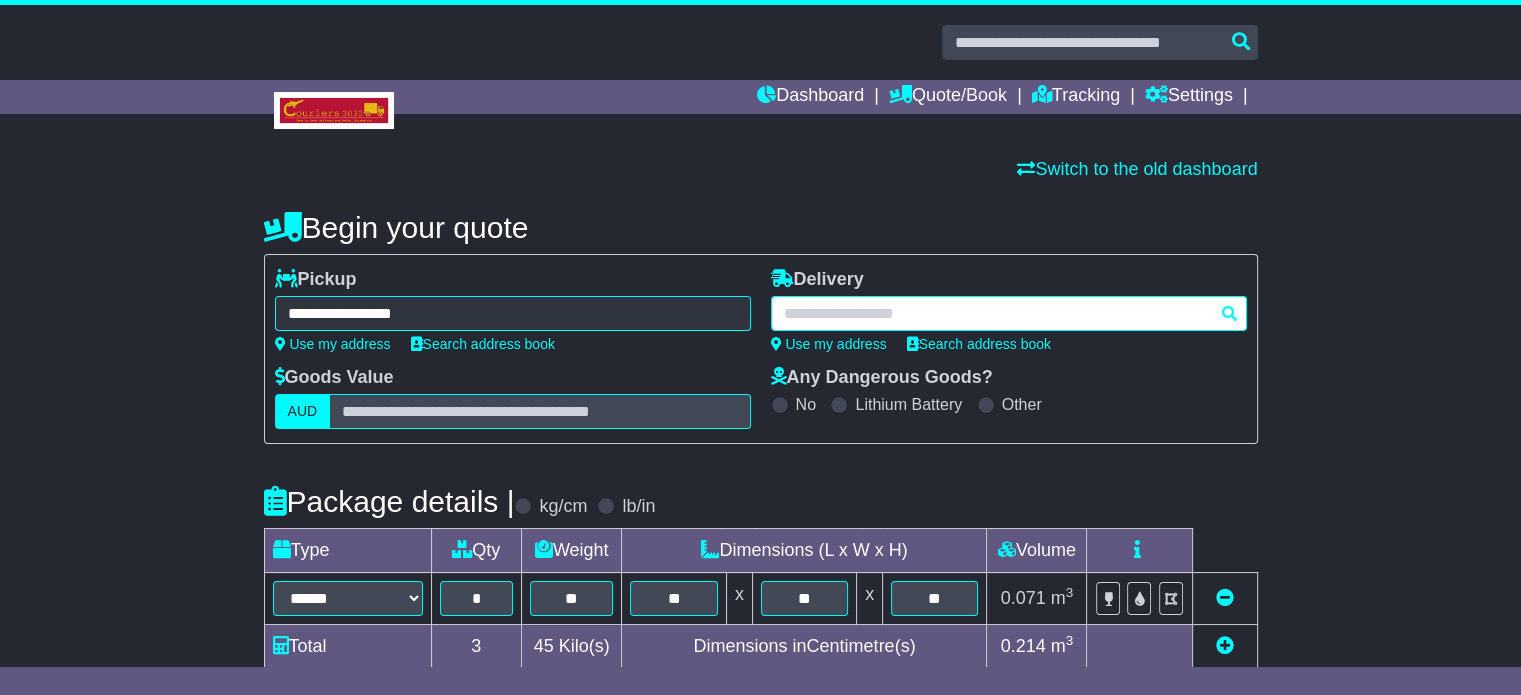 paste on "******" 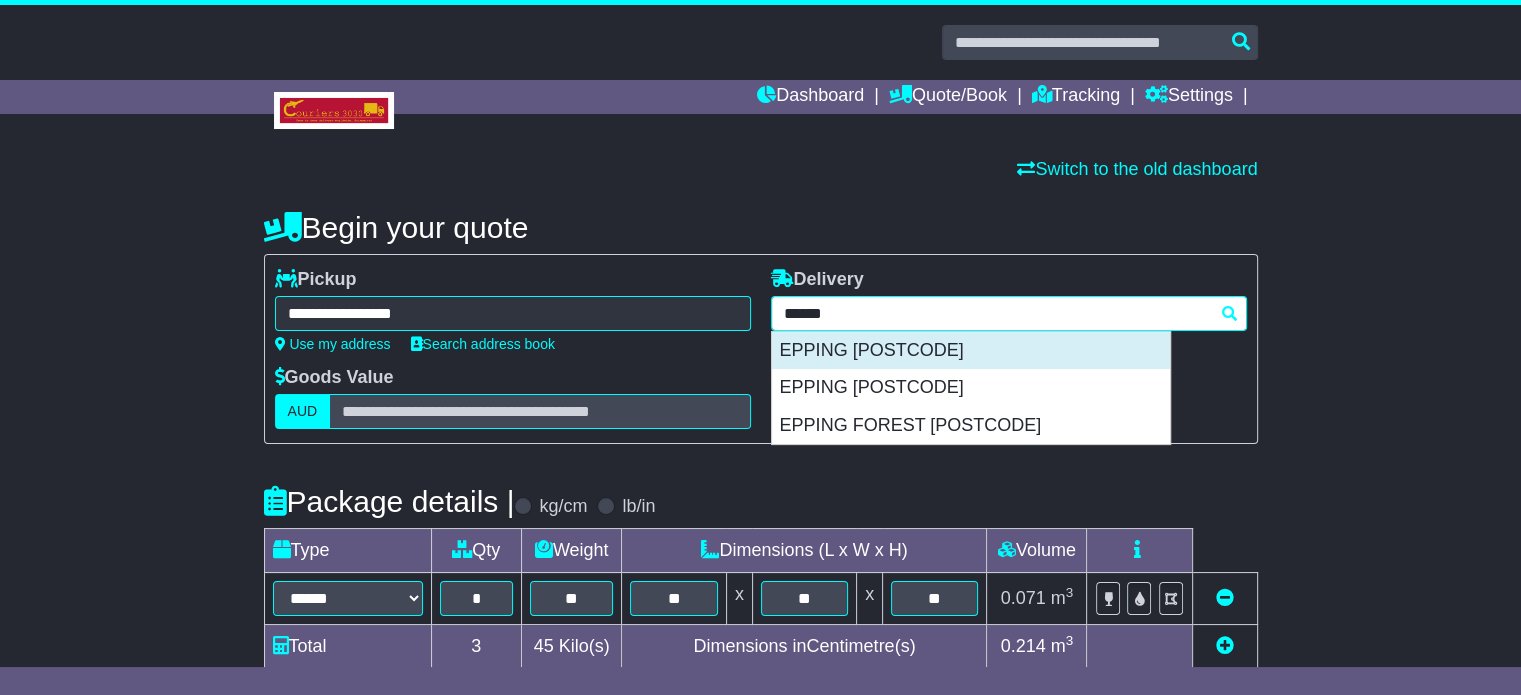 click on "EPPING [POSTCODE]" at bounding box center (971, 351) 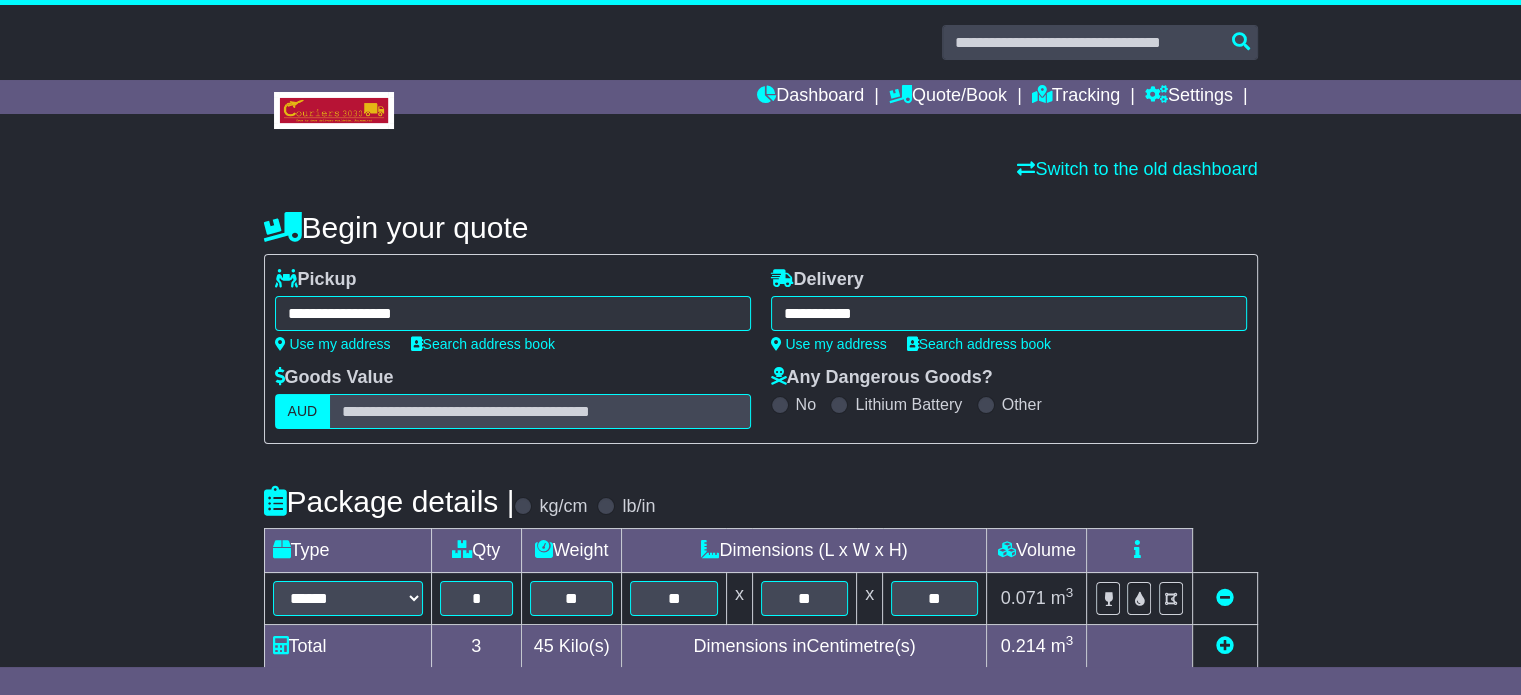 click on "**********" at bounding box center (761, 571) 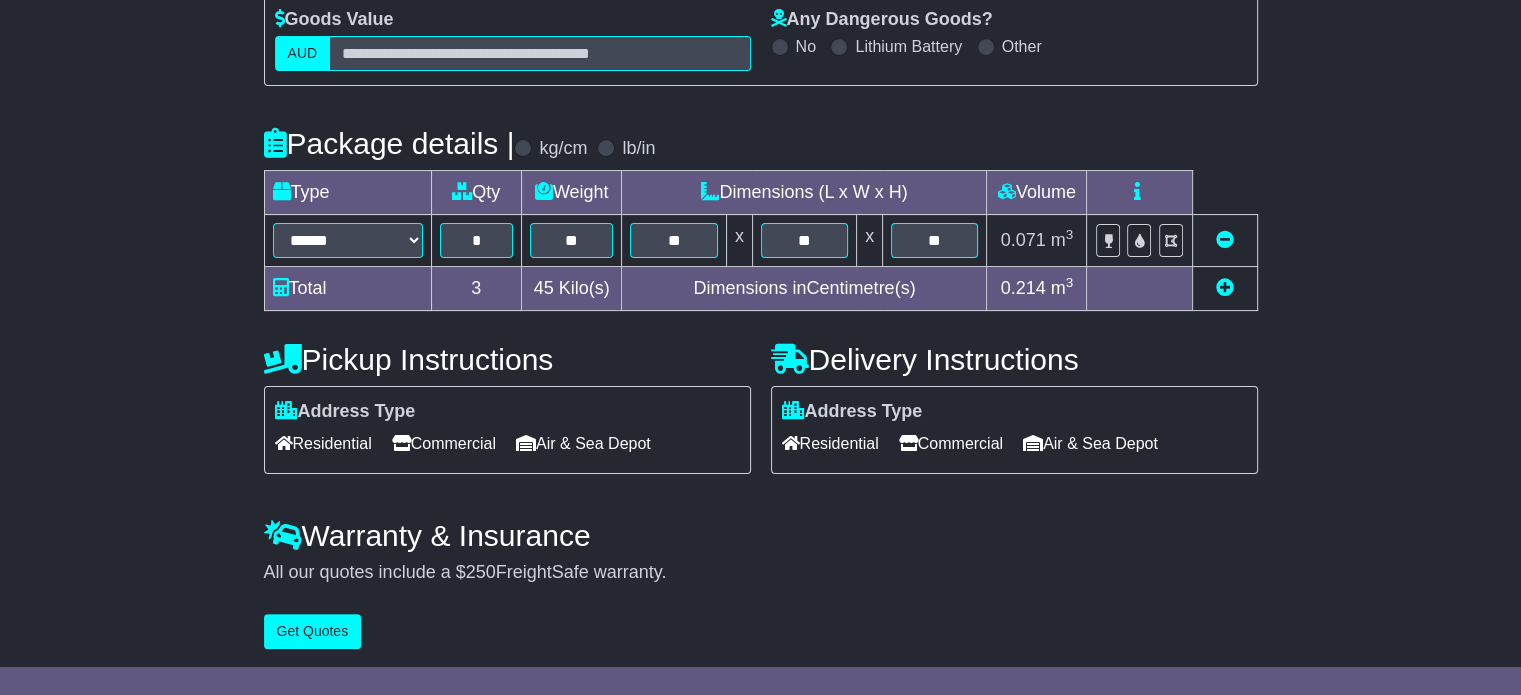 scroll, scrollTop: 360, scrollLeft: 0, axis: vertical 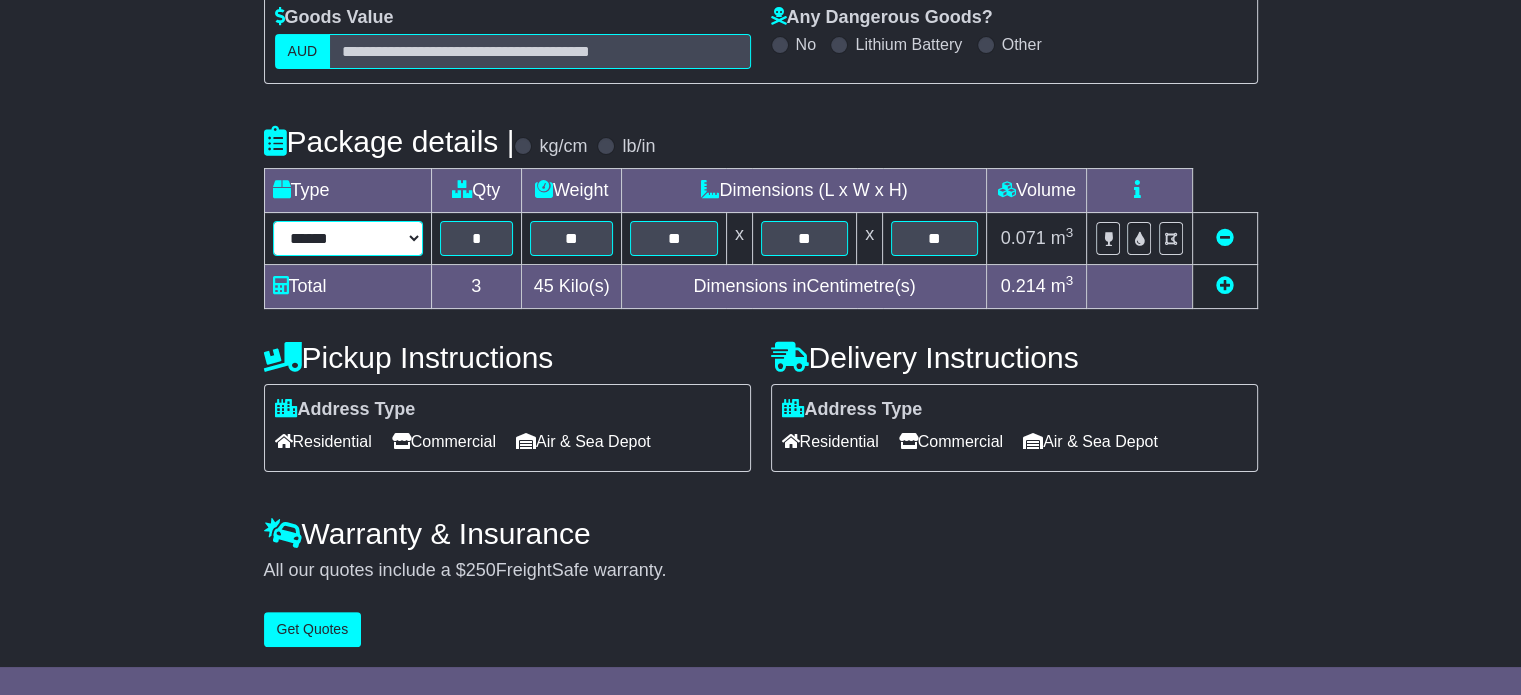 click on "****** ****** *** ******** ***** **** **** ****** *** *******" at bounding box center [348, 238] 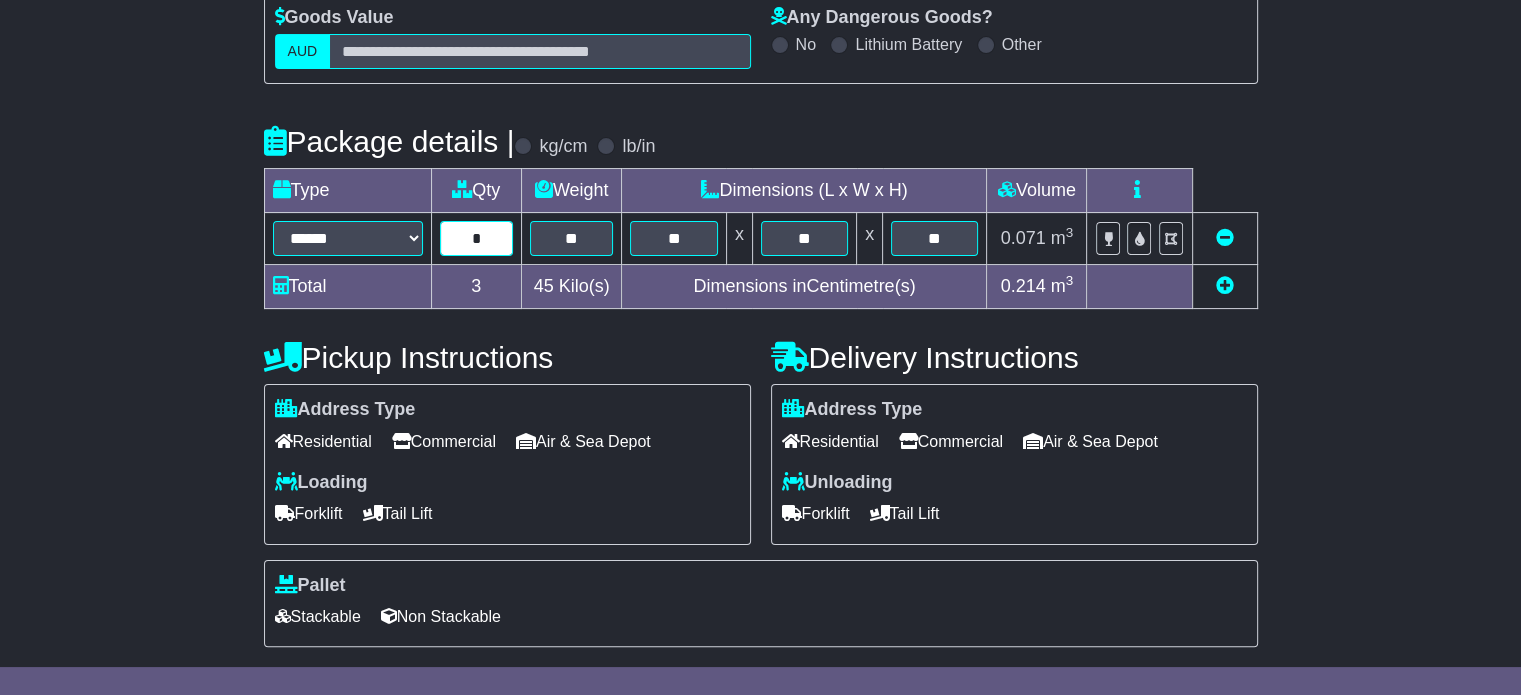 click on "*" at bounding box center [476, 238] 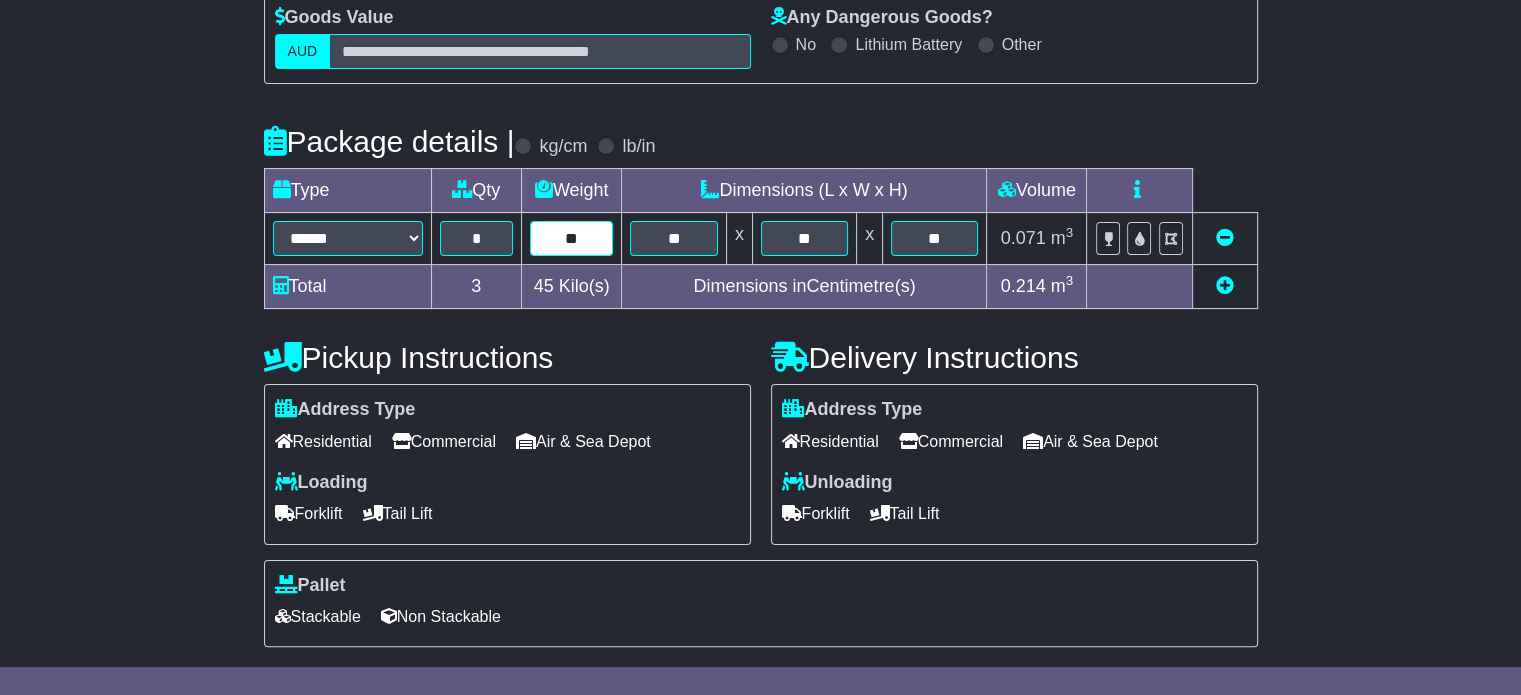 click on "**" at bounding box center (572, 238) 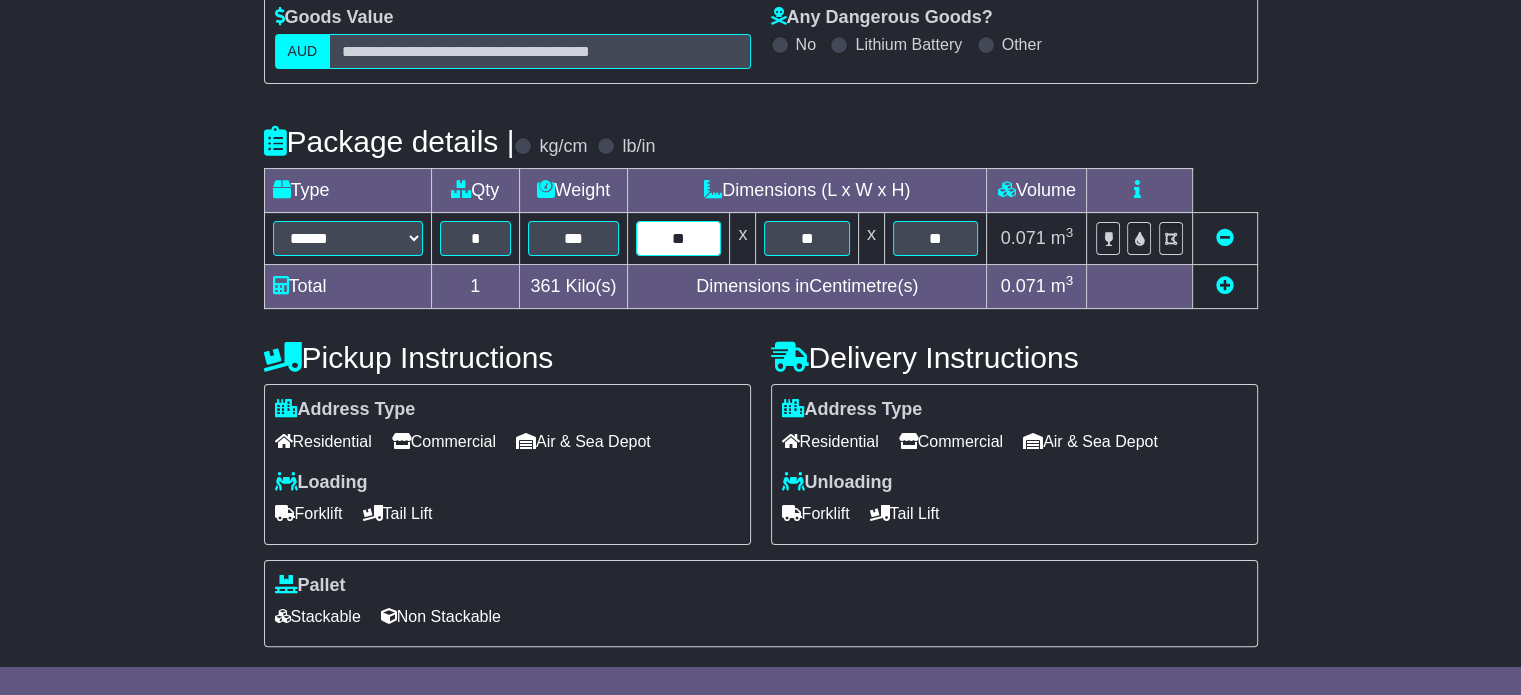 click on "**" at bounding box center (678, 238) 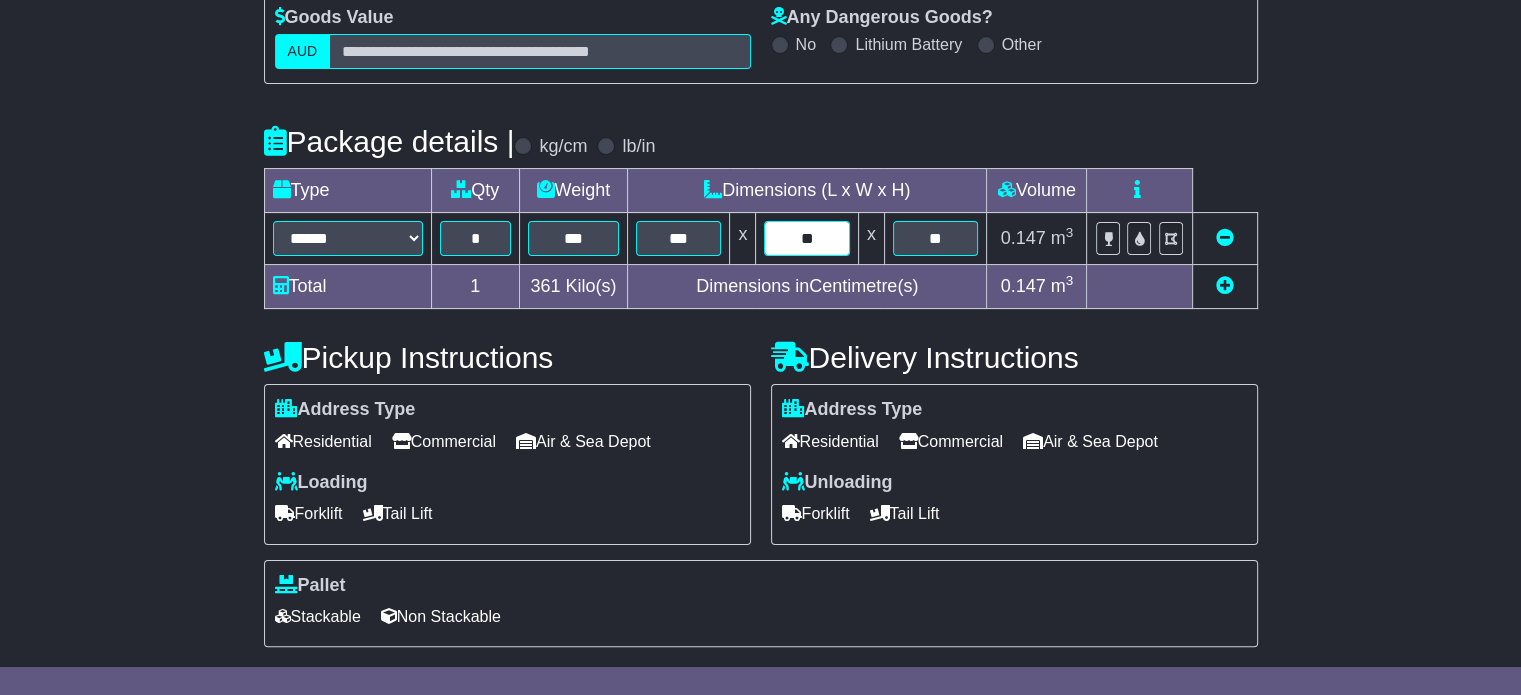 click on "**" at bounding box center [806, 238] 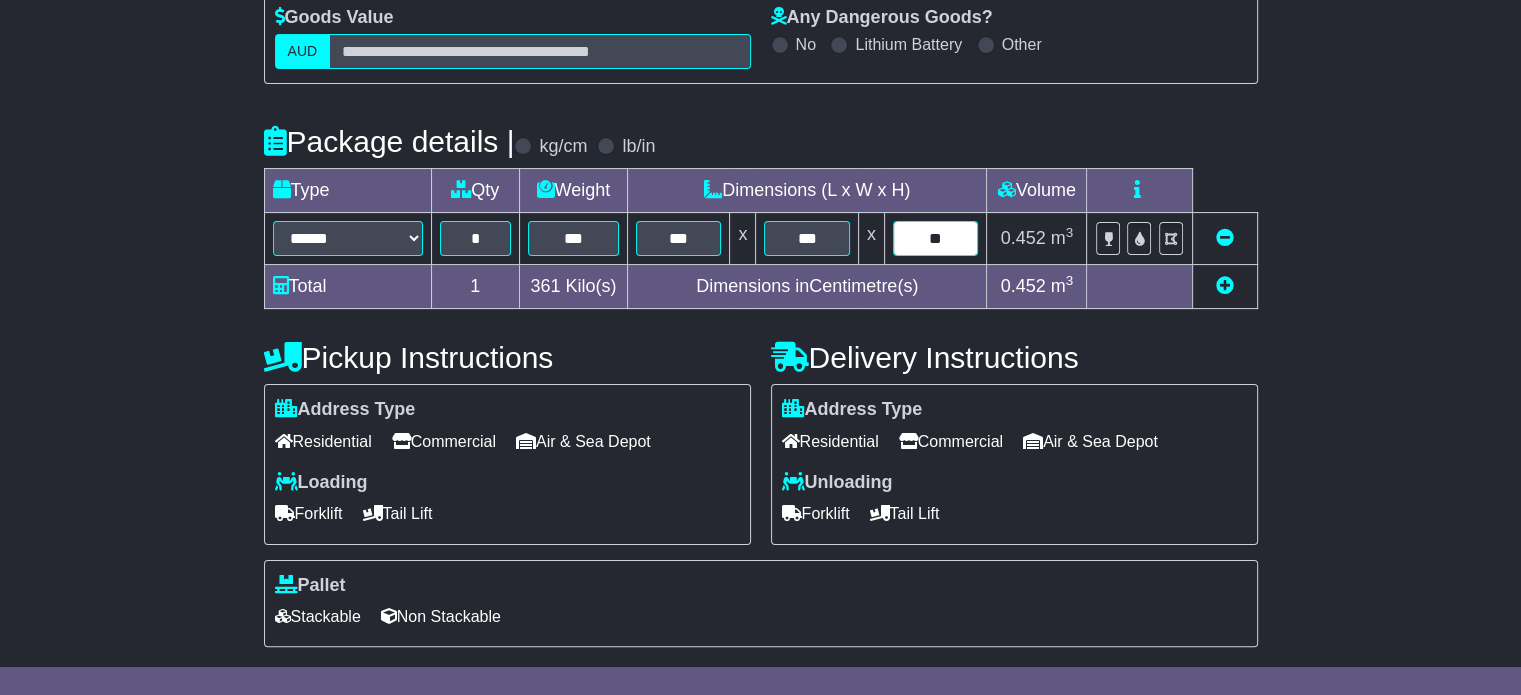 click on "**" at bounding box center [936, 238] 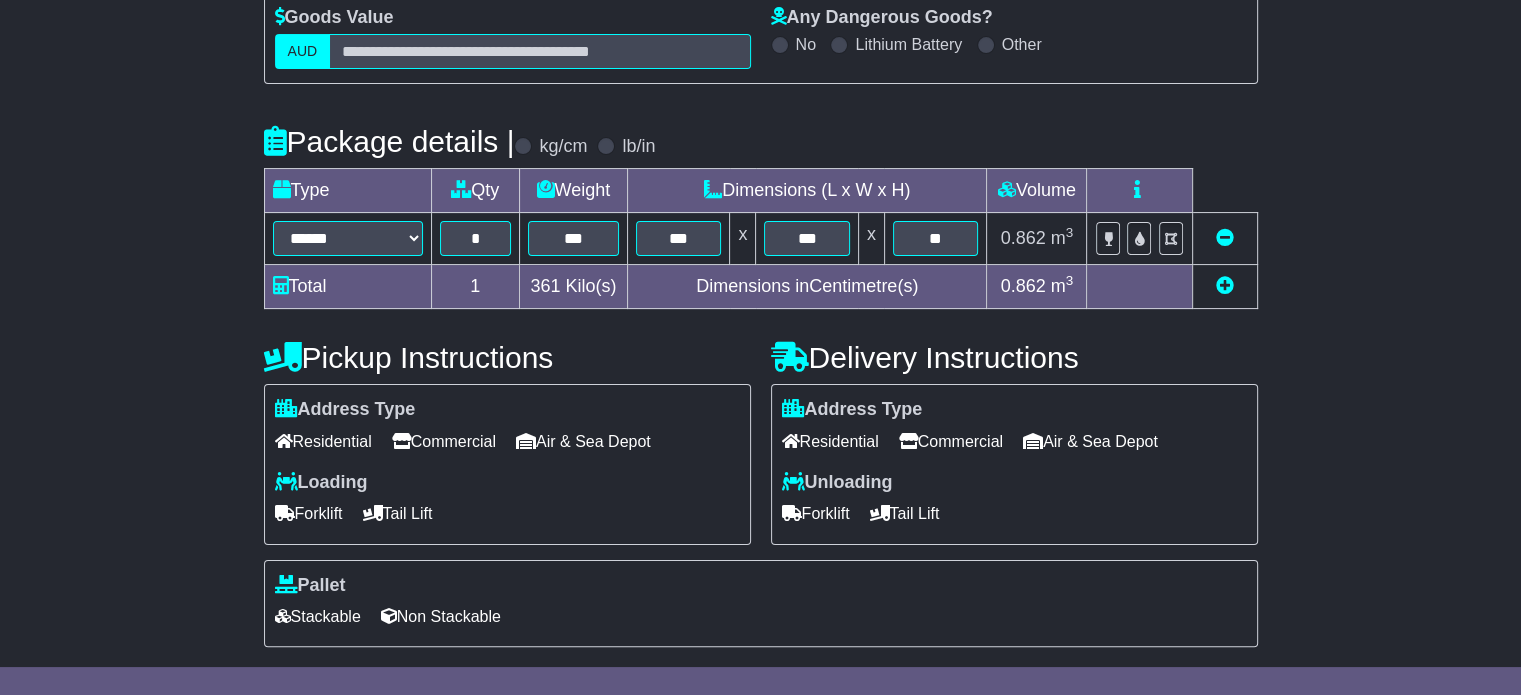 click on "Commercial" at bounding box center [951, 441] 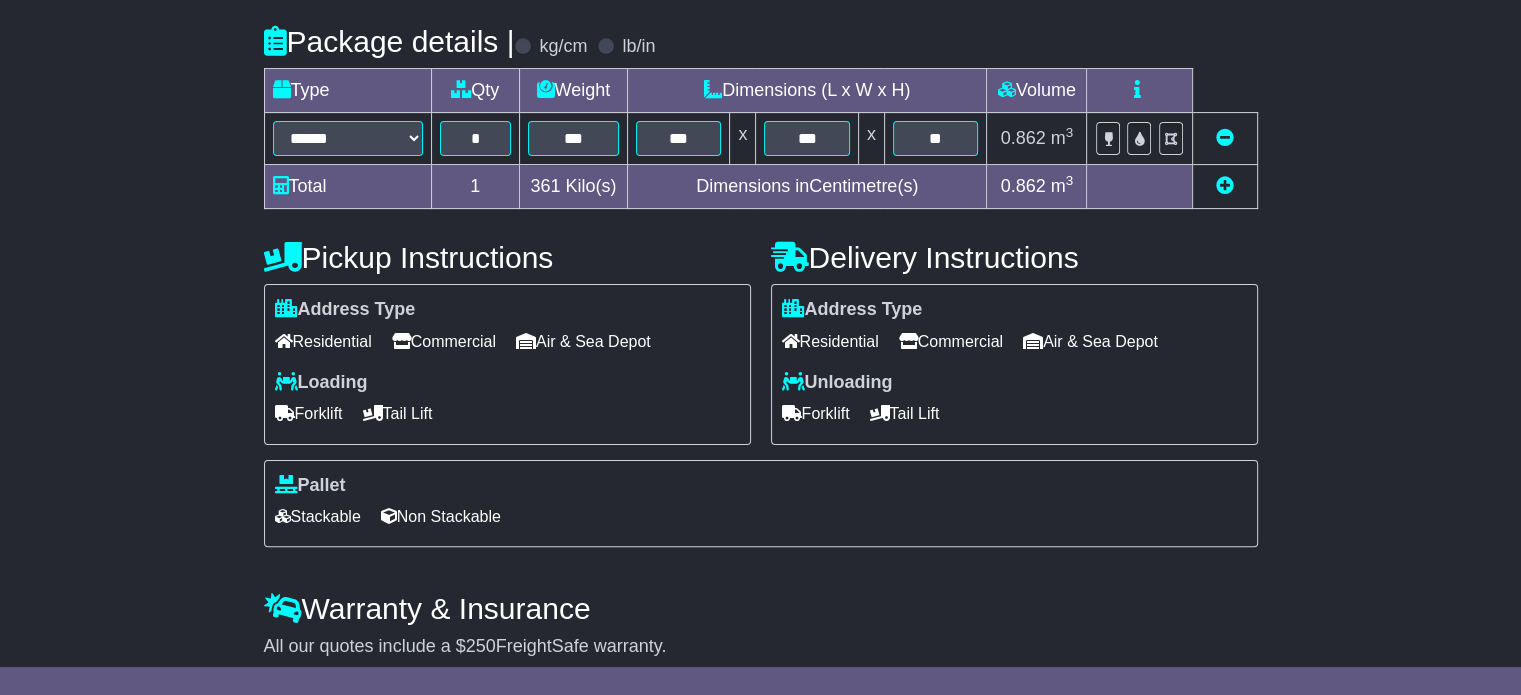 scroll, scrollTop: 540, scrollLeft: 0, axis: vertical 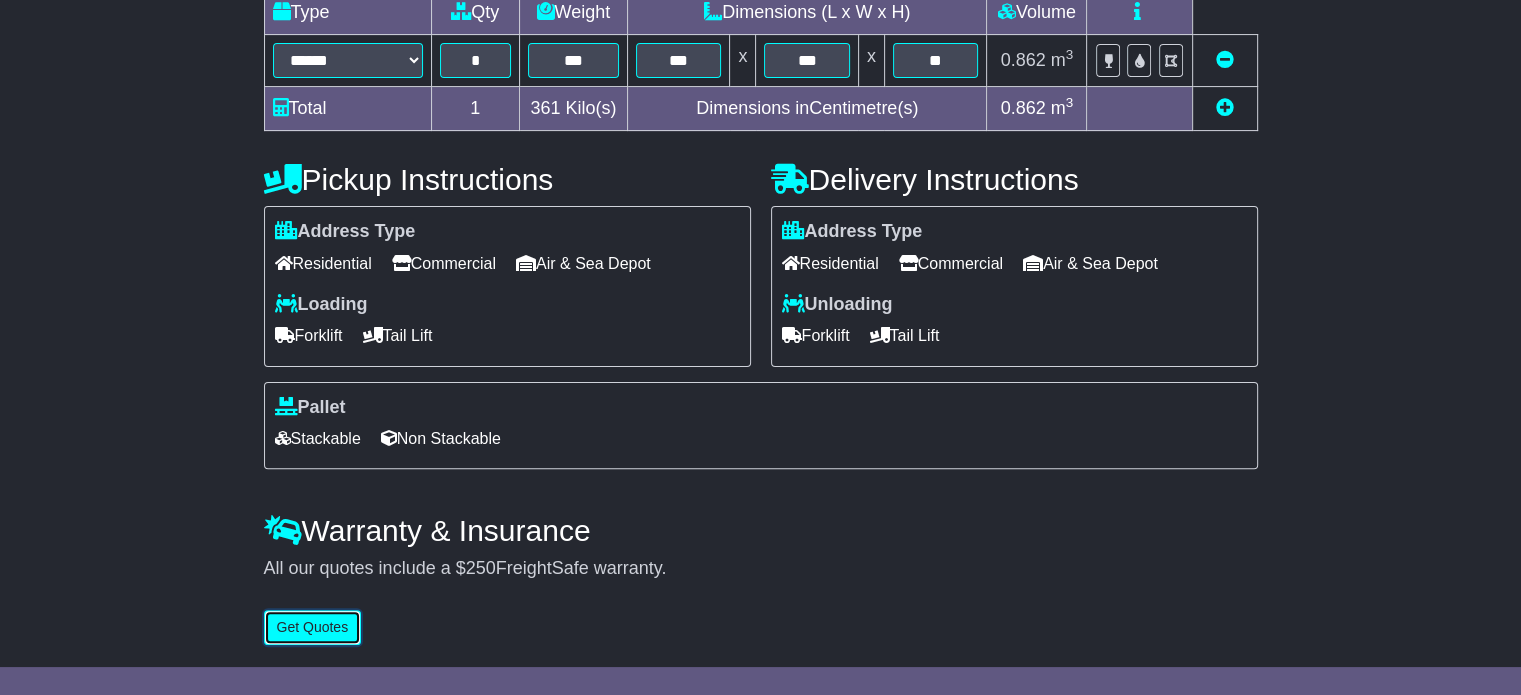 click on "Get Quotes" at bounding box center (313, 627) 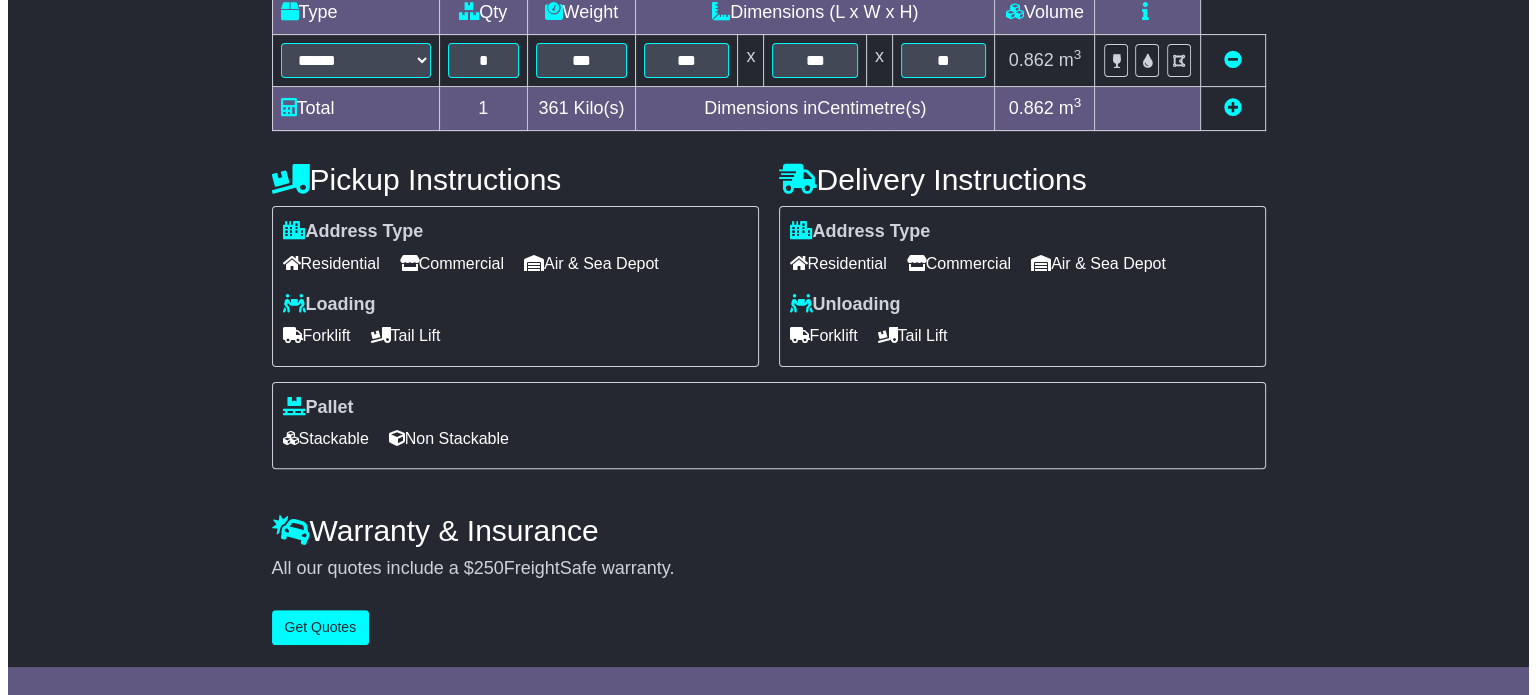scroll, scrollTop: 0, scrollLeft: 0, axis: both 